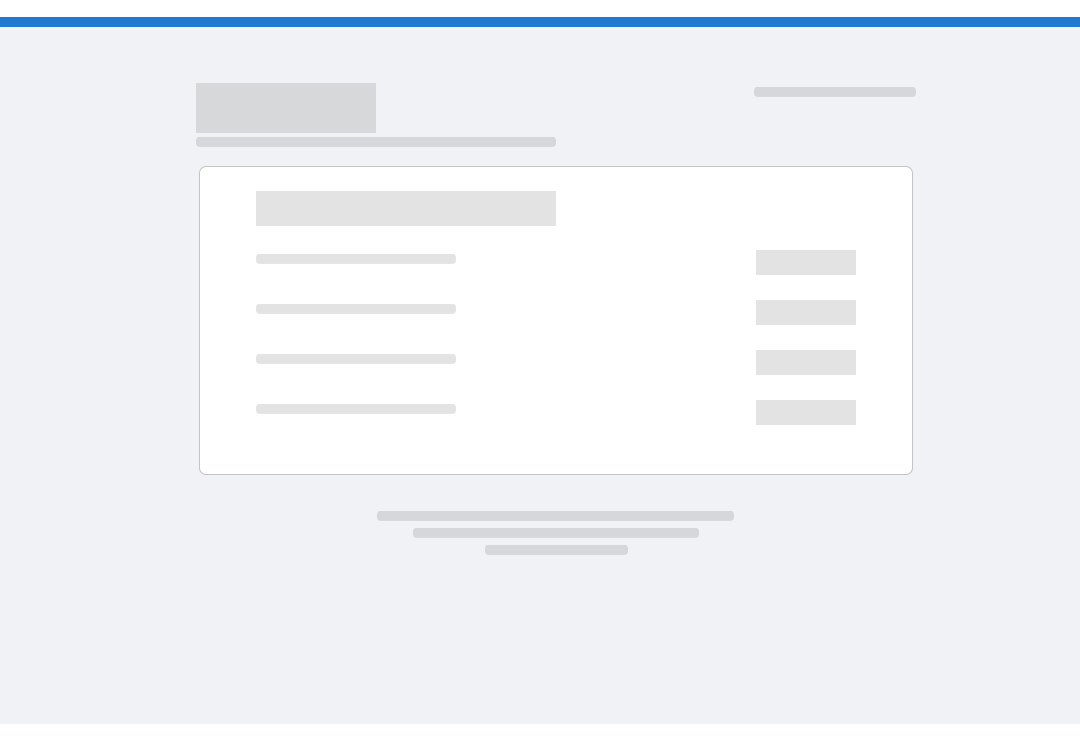 scroll, scrollTop: 0, scrollLeft: 0, axis: both 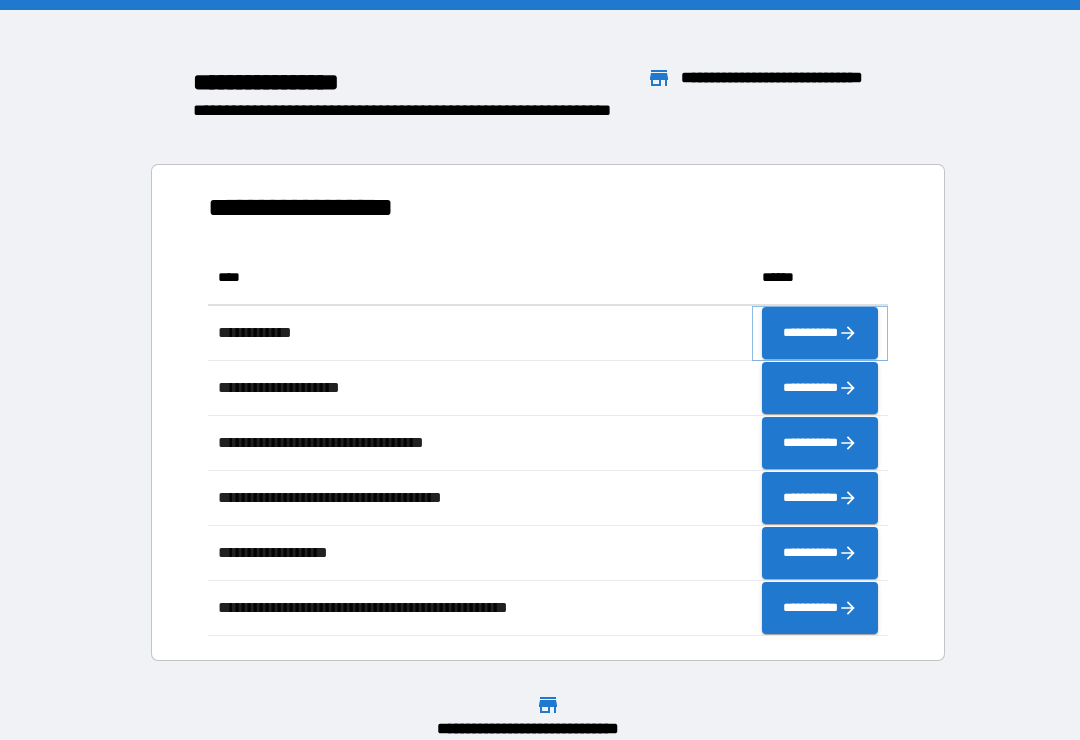 click on "**********" at bounding box center (820, 333) 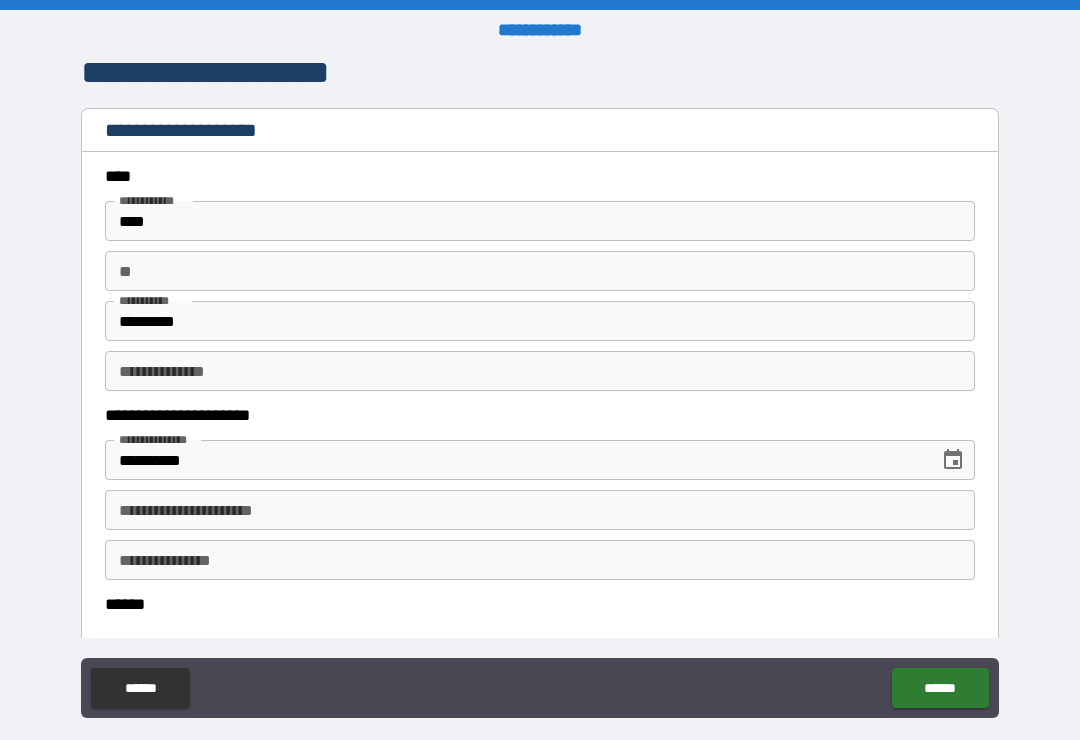 click on "**********" at bounding box center (540, 510) 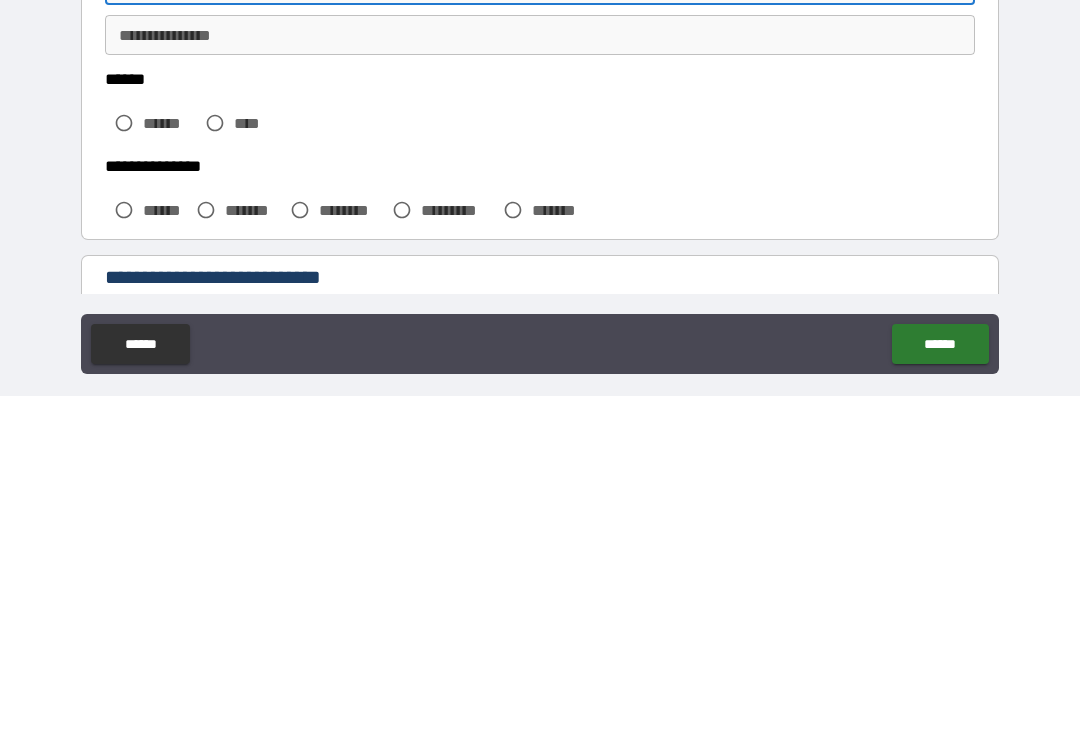 scroll, scrollTop: 182, scrollLeft: 0, axis: vertical 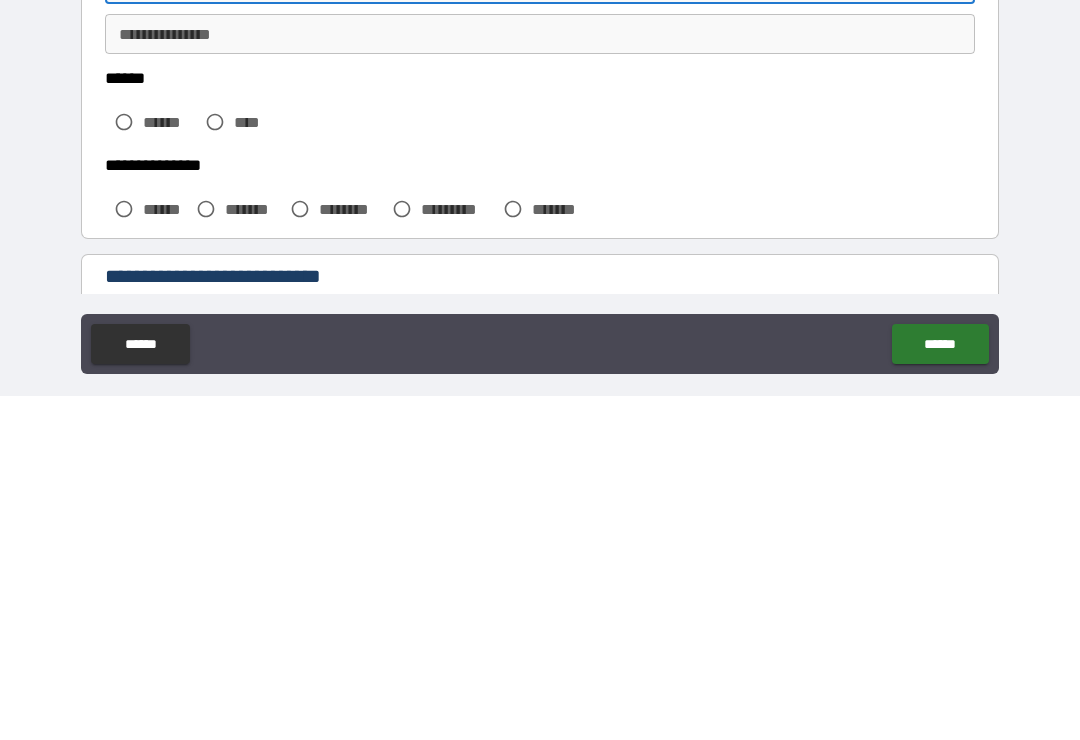 type on "**********" 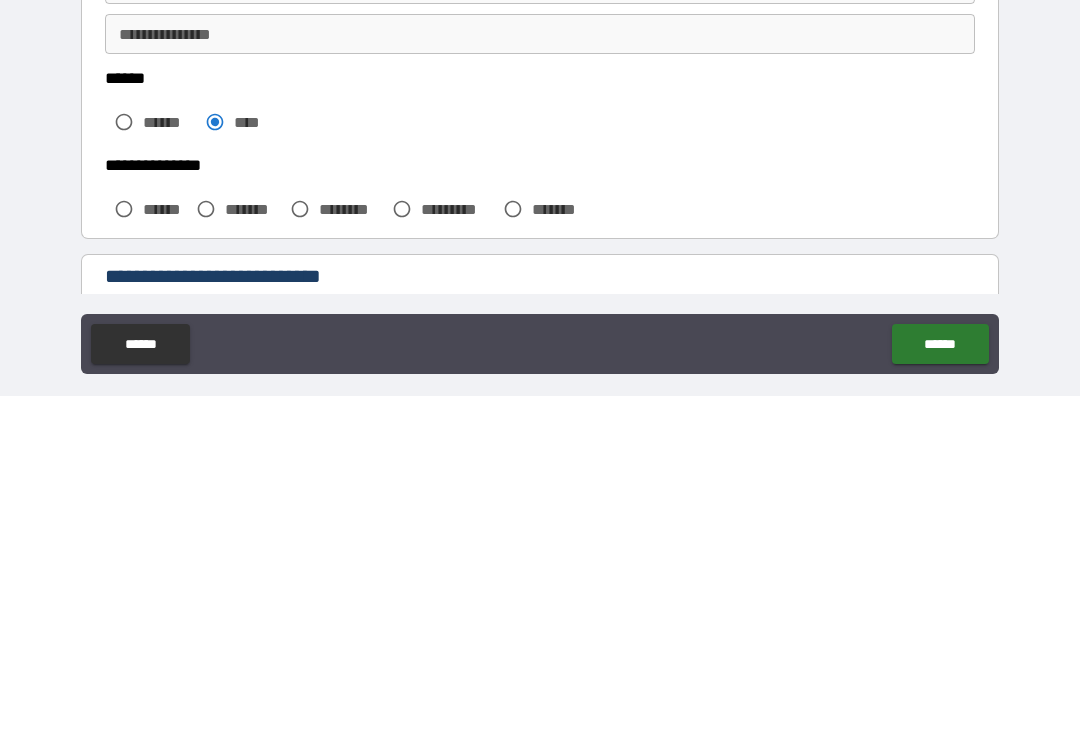 scroll, scrollTop: 31, scrollLeft: 0, axis: vertical 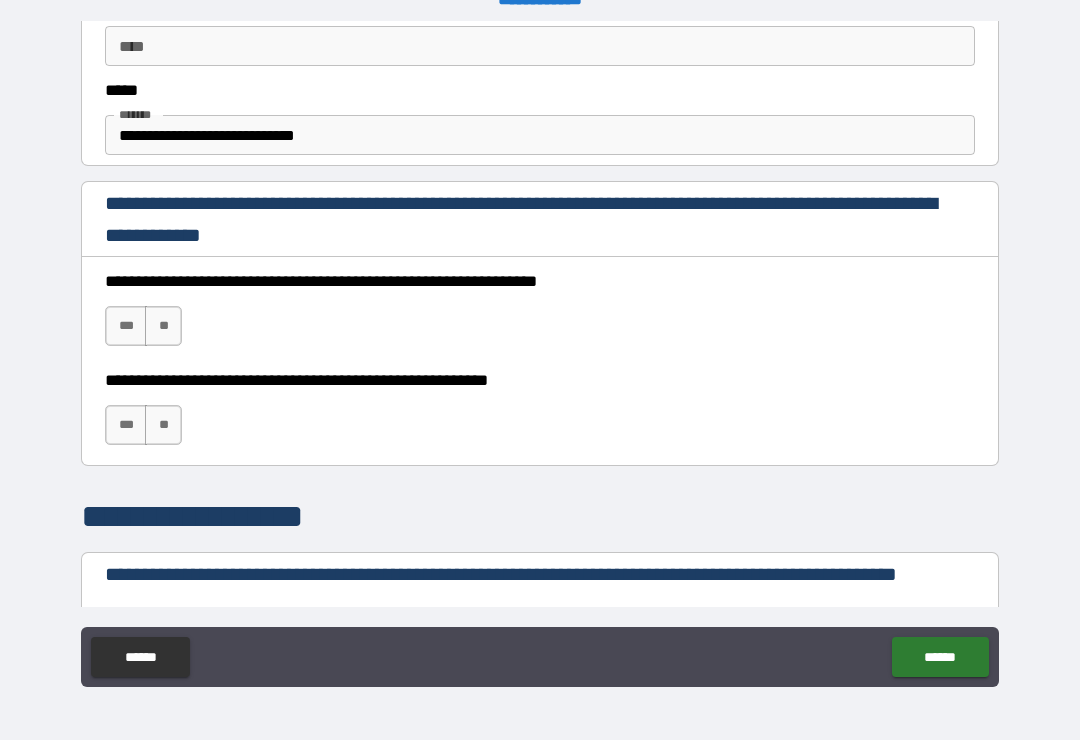 click on "***" at bounding box center [126, 326] 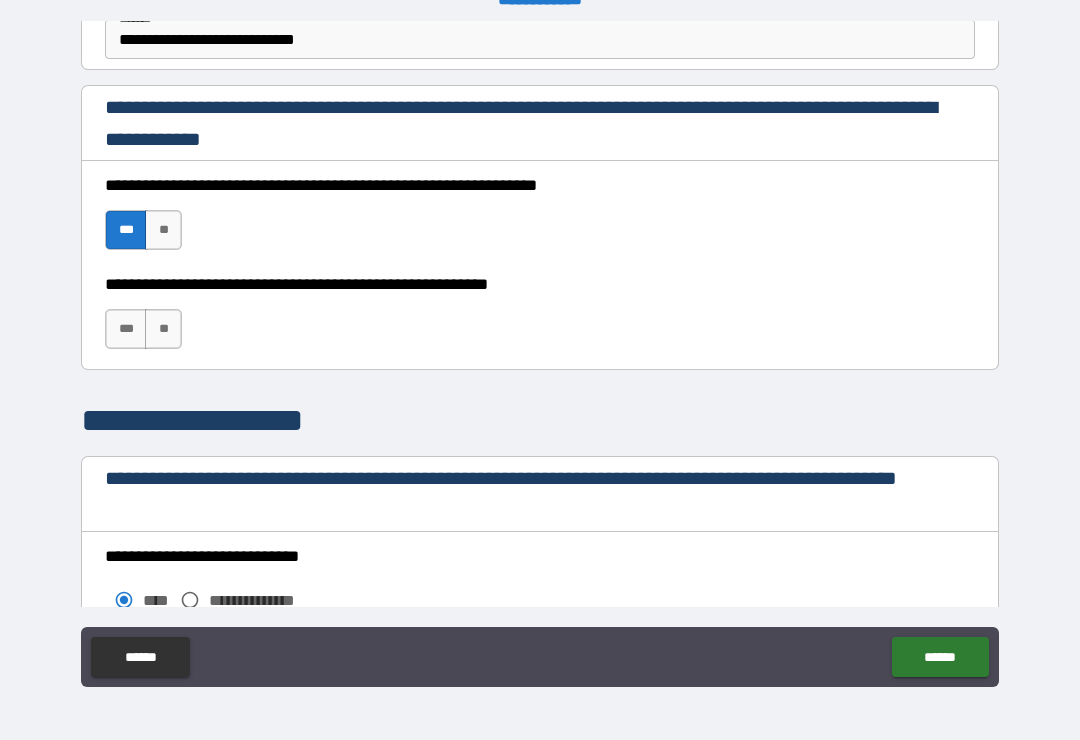 scroll, scrollTop: 1294, scrollLeft: 0, axis: vertical 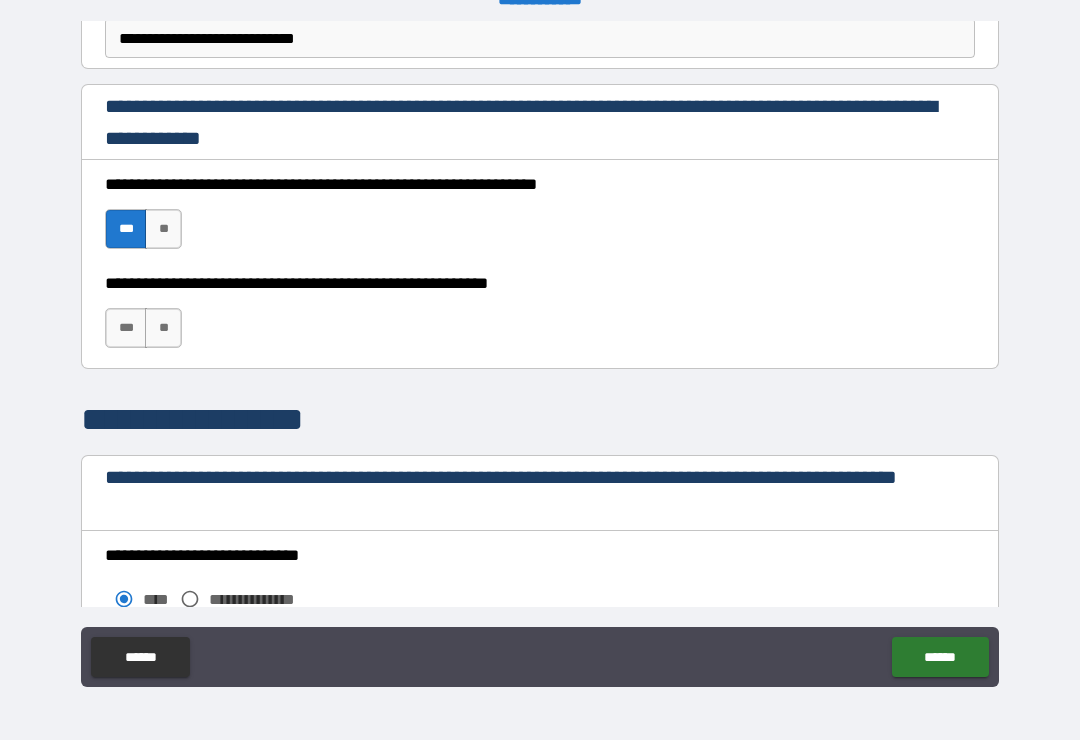 click on "***" at bounding box center [126, 328] 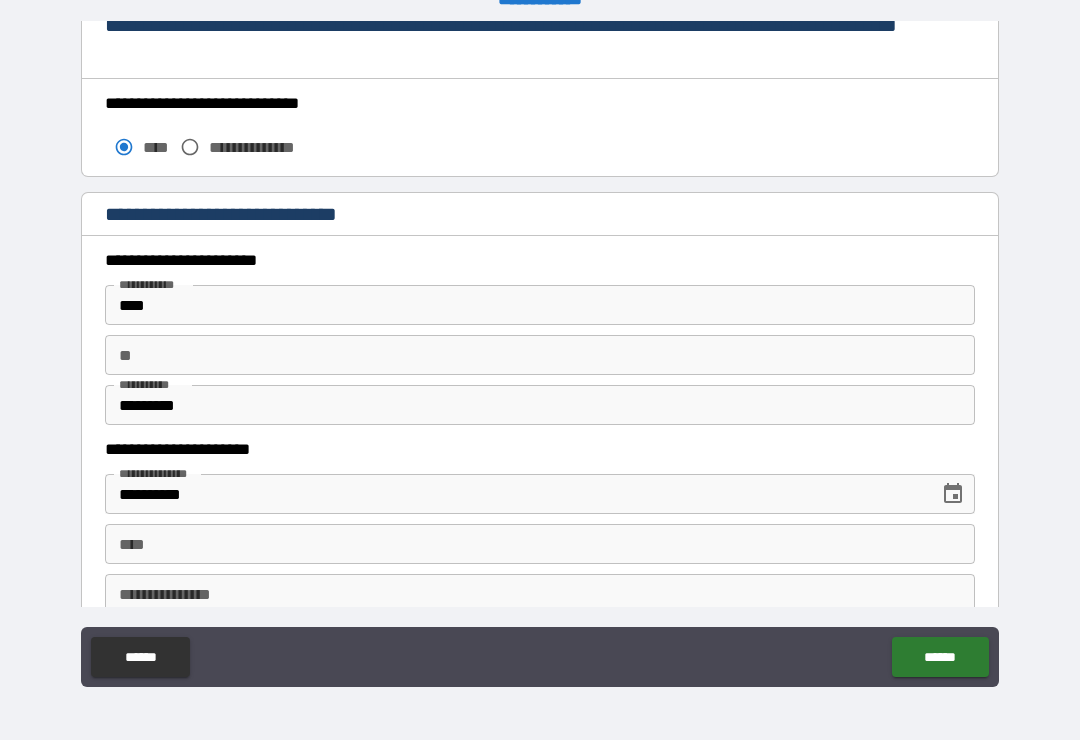 scroll, scrollTop: 1777, scrollLeft: 0, axis: vertical 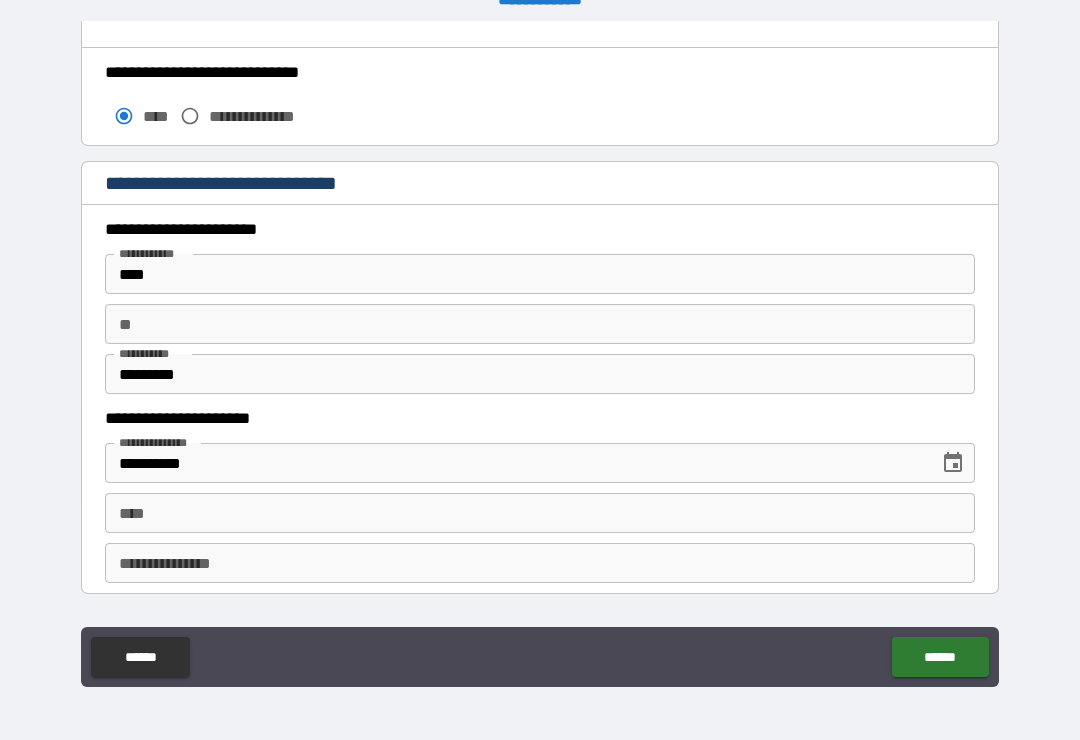 click on "****" at bounding box center [540, 274] 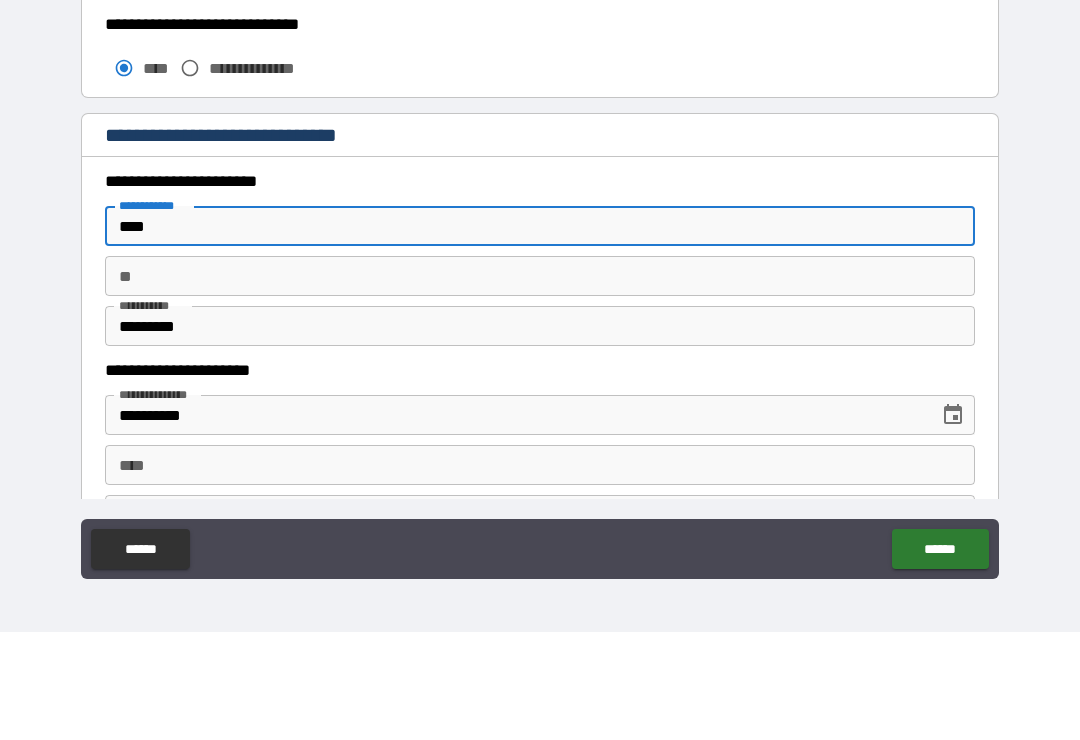 scroll, scrollTop: 1719, scrollLeft: 0, axis: vertical 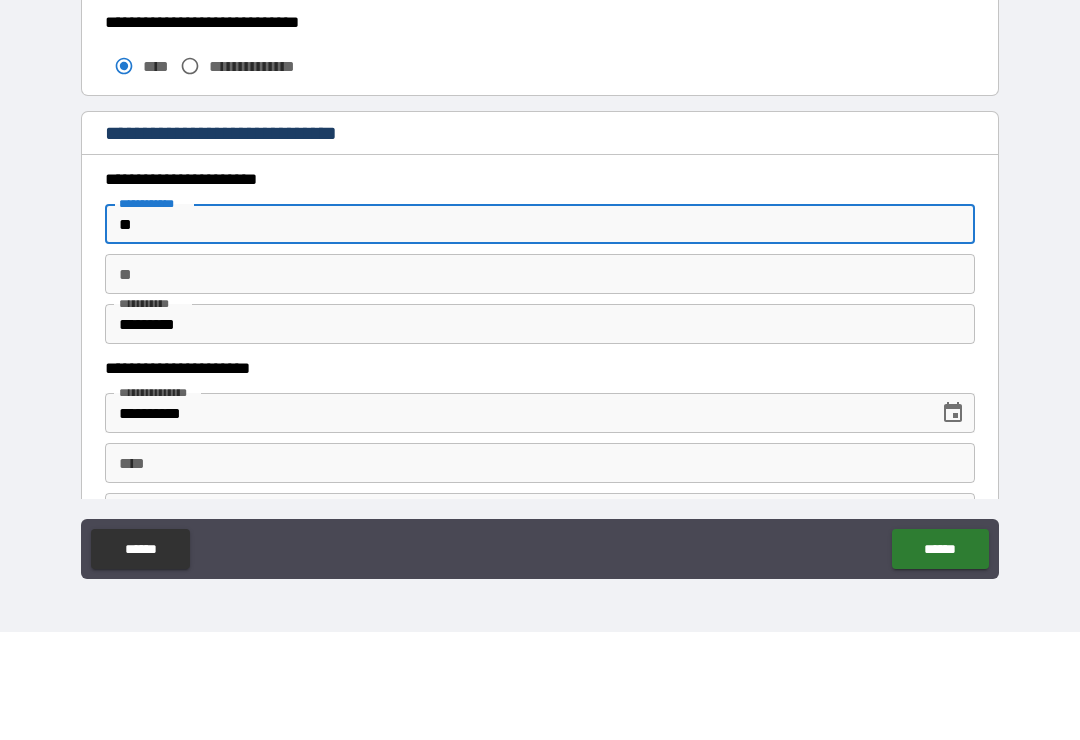 type on "*" 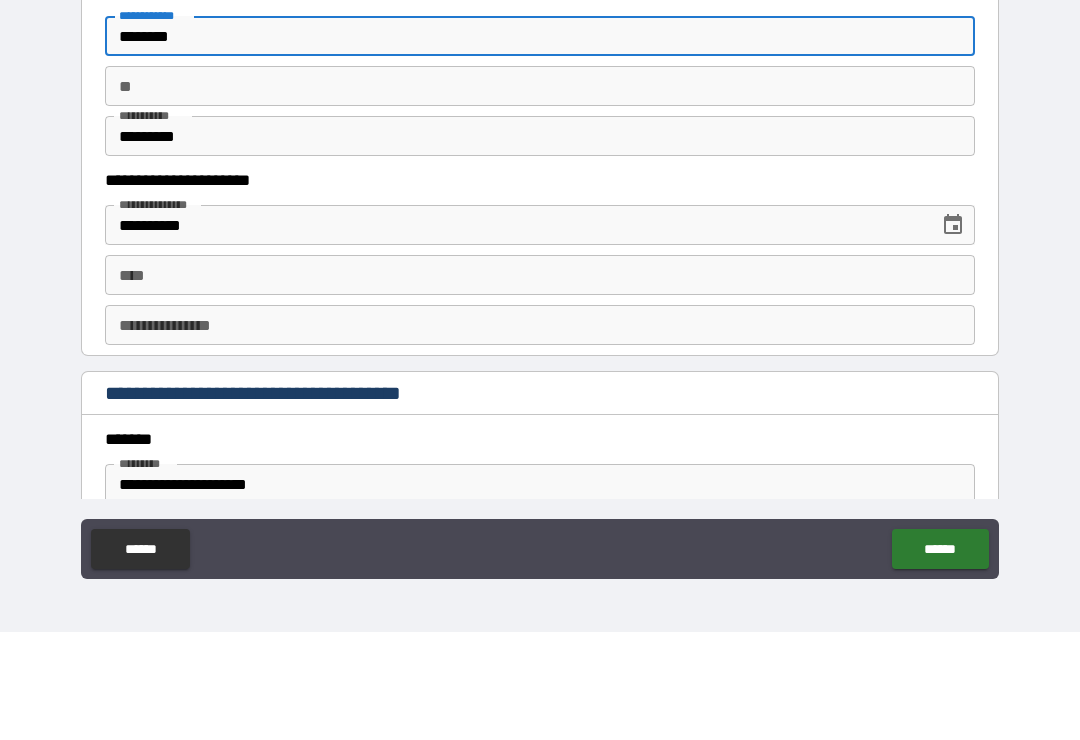 scroll, scrollTop: 1909, scrollLeft: 0, axis: vertical 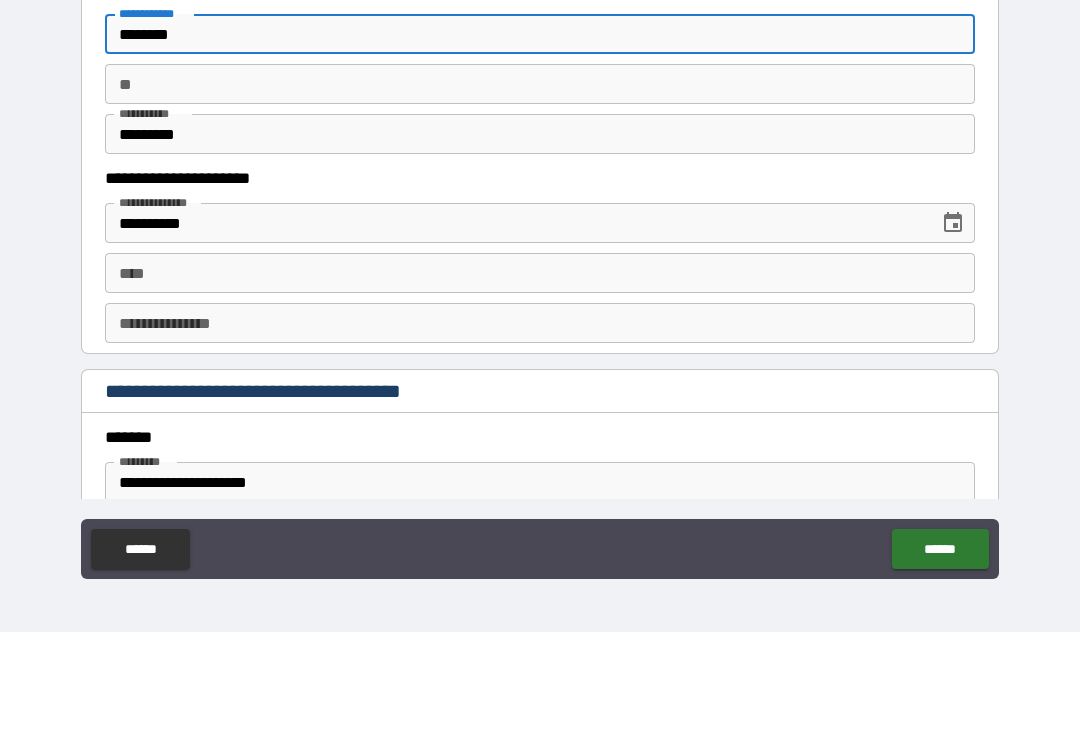 type on "*******" 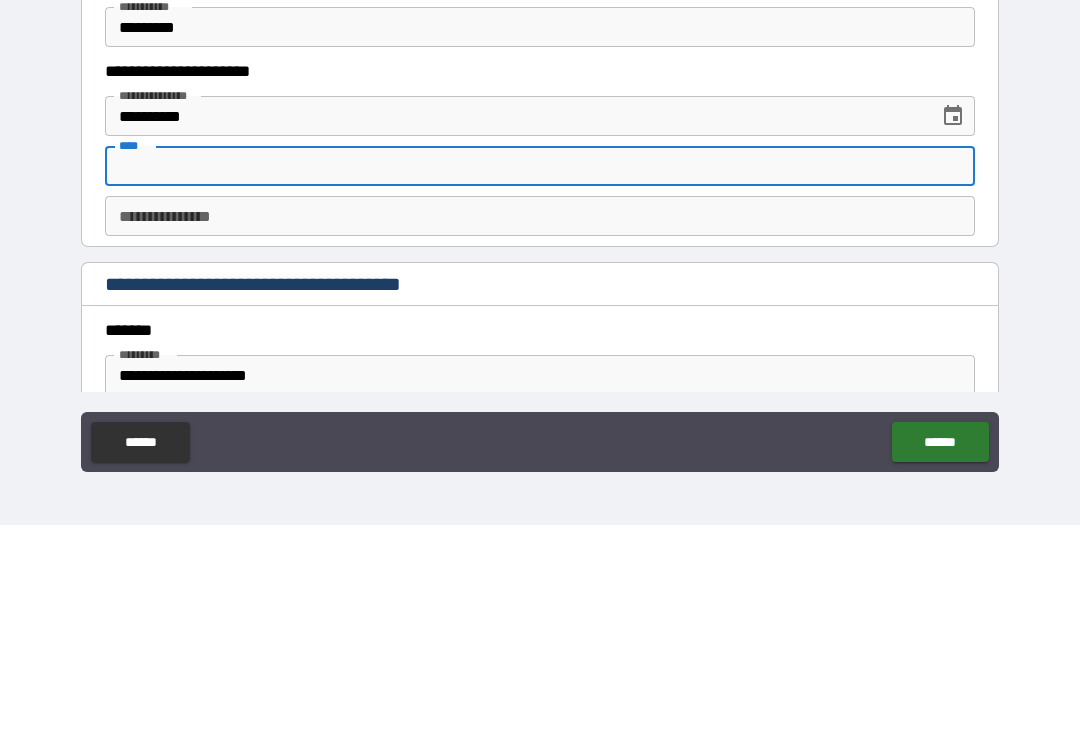 click on "**********" at bounding box center (515, 331) 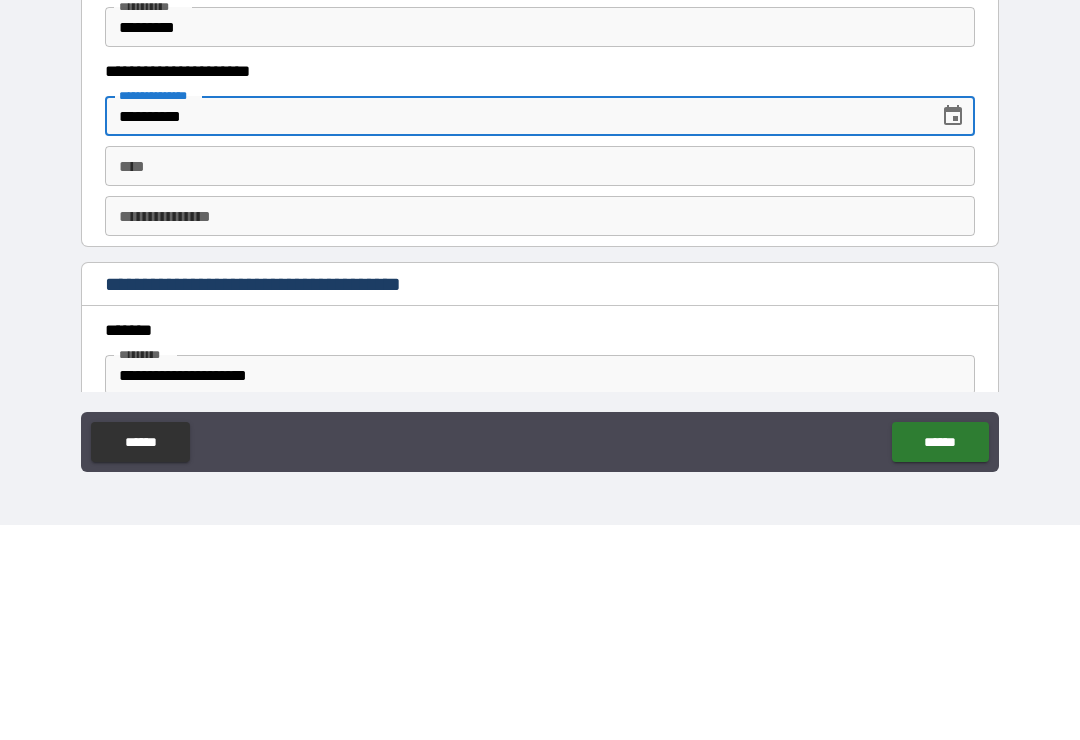 click on "**********" at bounding box center (515, 331) 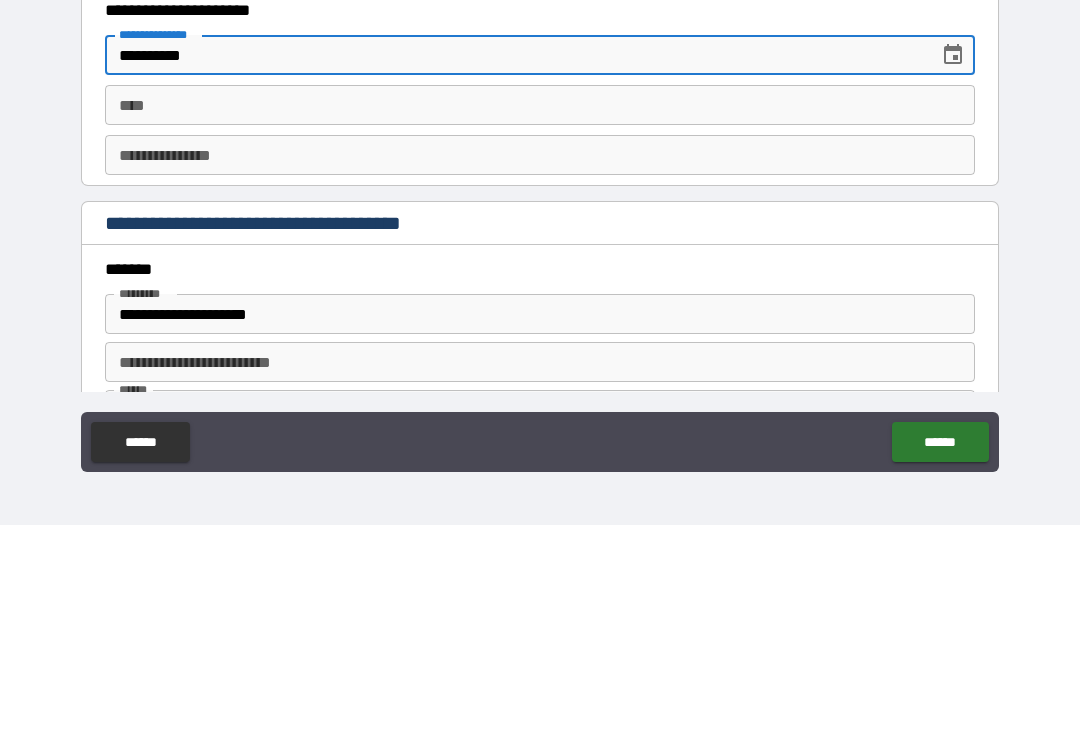 scroll, scrollTop: 1988, scrollLeft: 0, axis: vertical 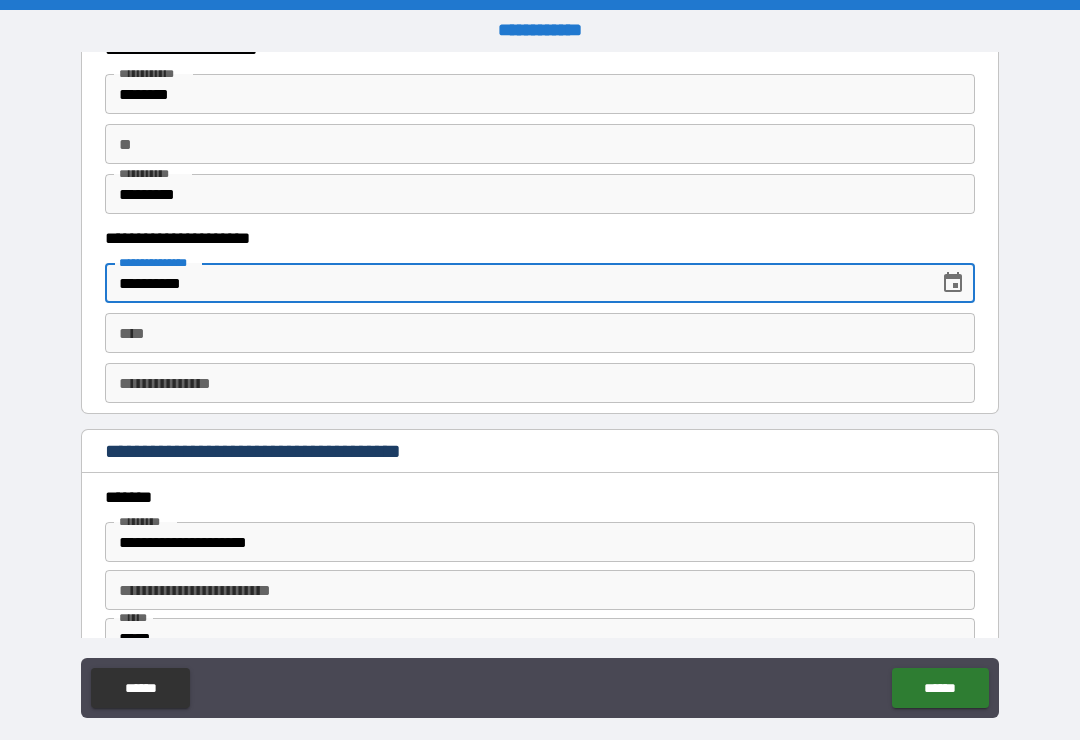 type on "**********" 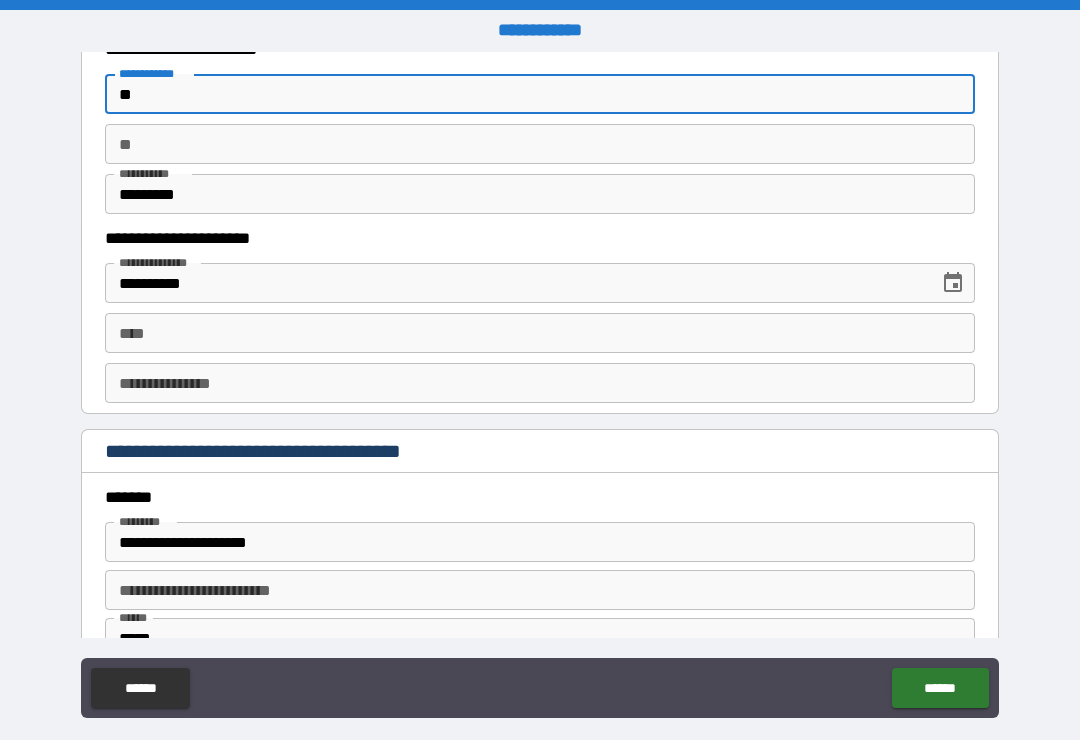 type on "*" 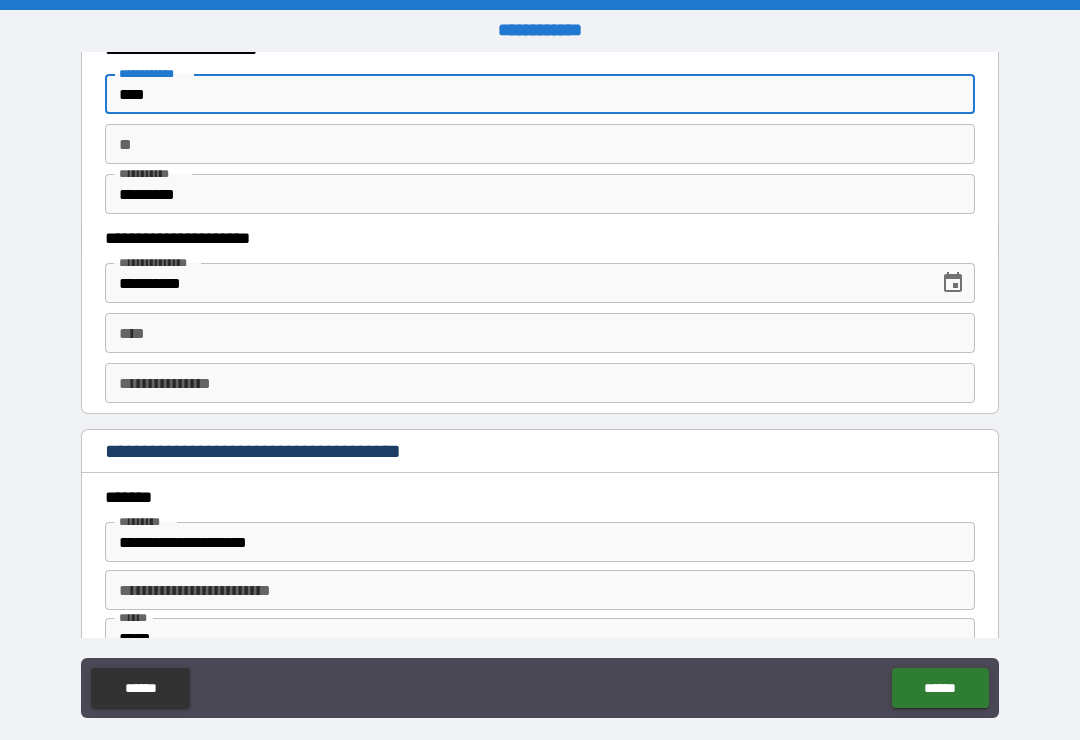 type on "****" 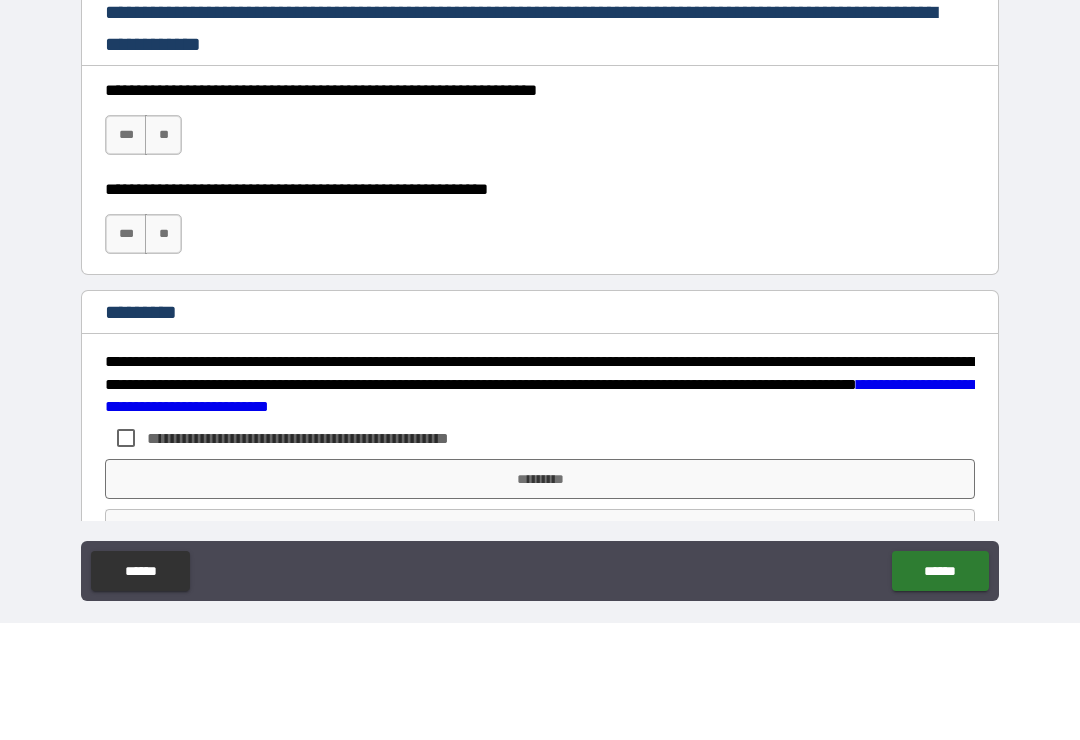 scroll, scrollTop: 2940, scrollLeft: 0, axis: vertical 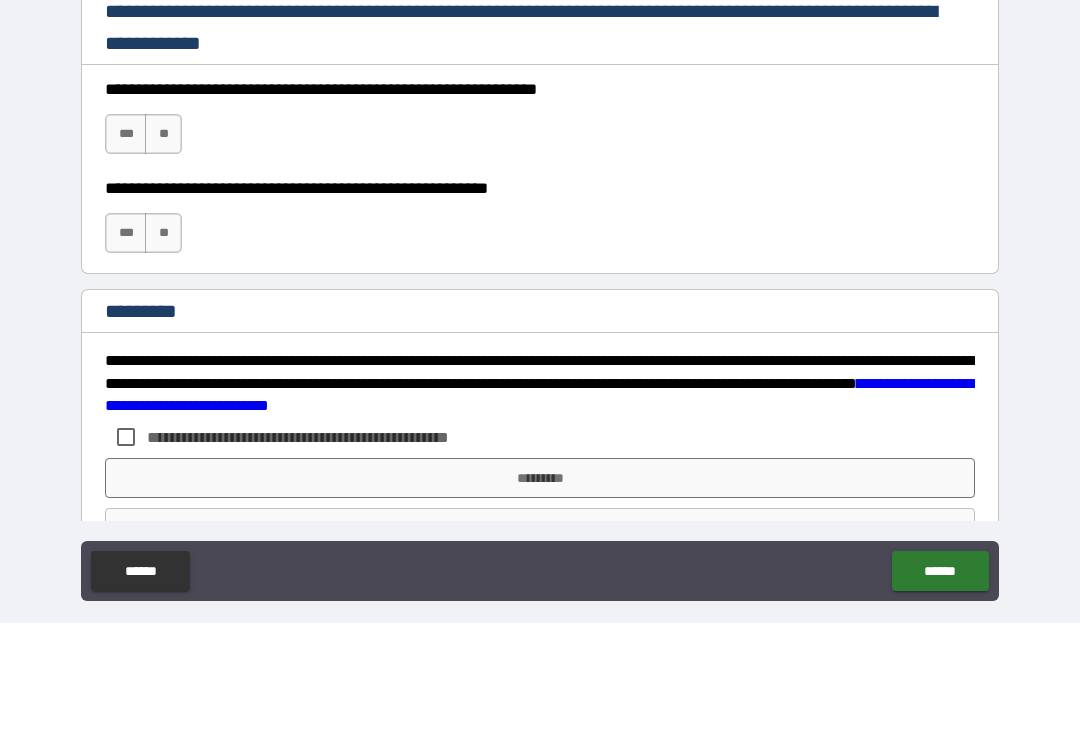 type on "**********" 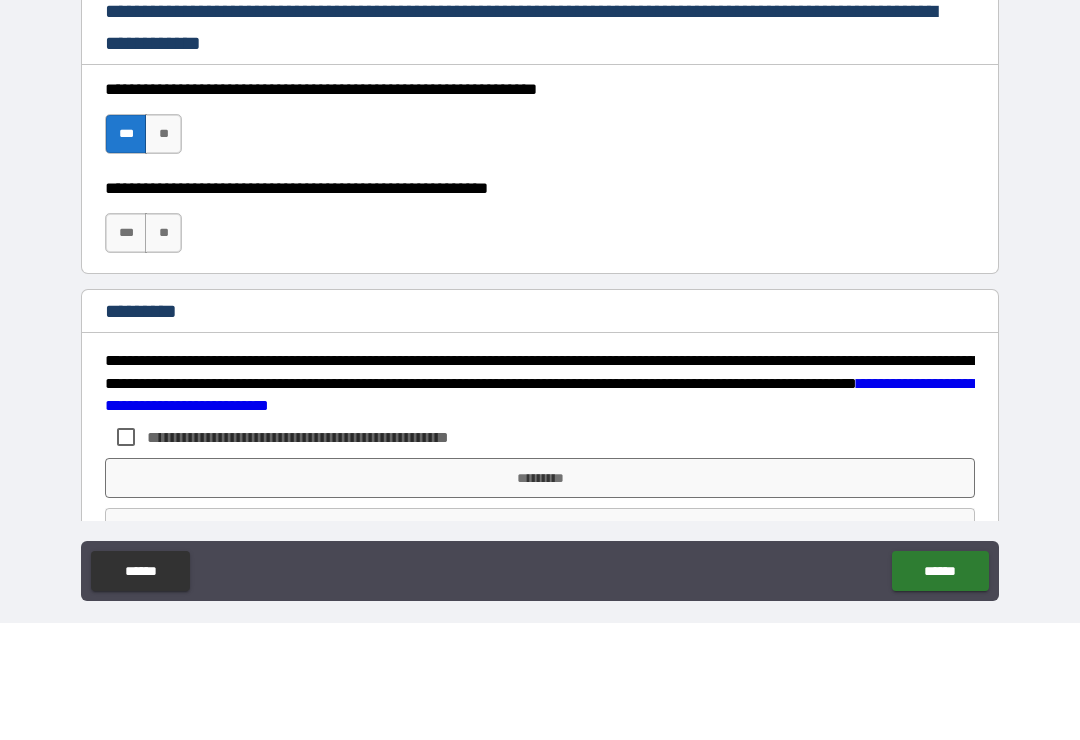 scroll, scrollTop: 31, scrollLeft: 0, axis: vertical 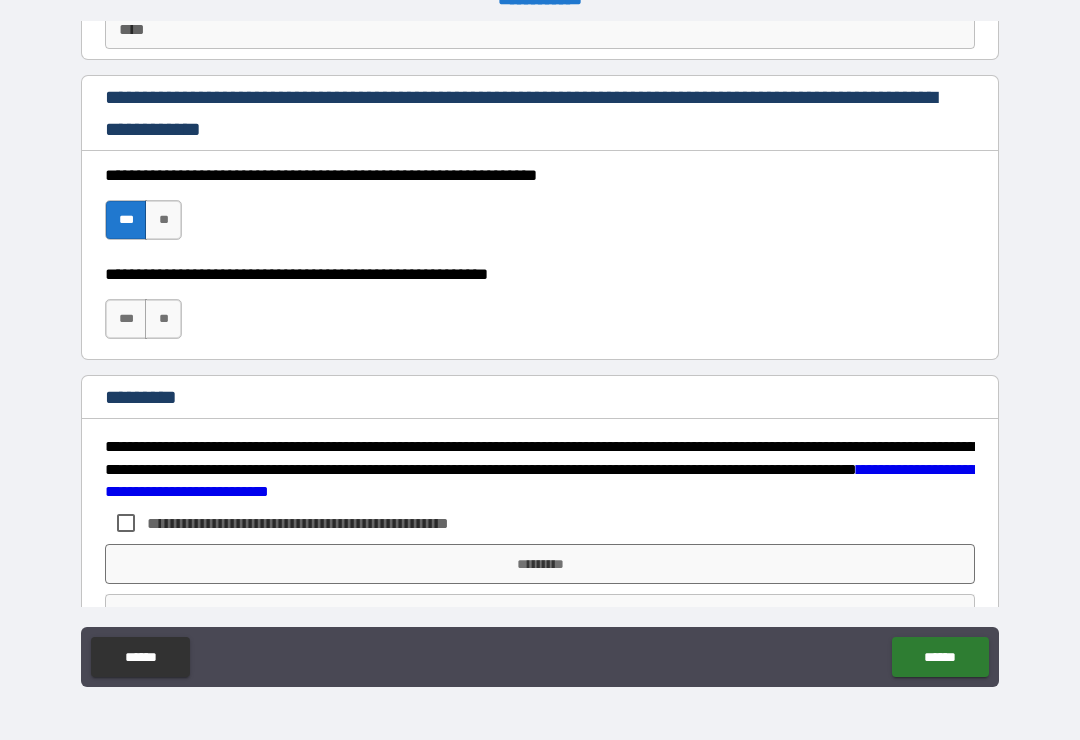 click on "***" at bounding box center (126, 319) 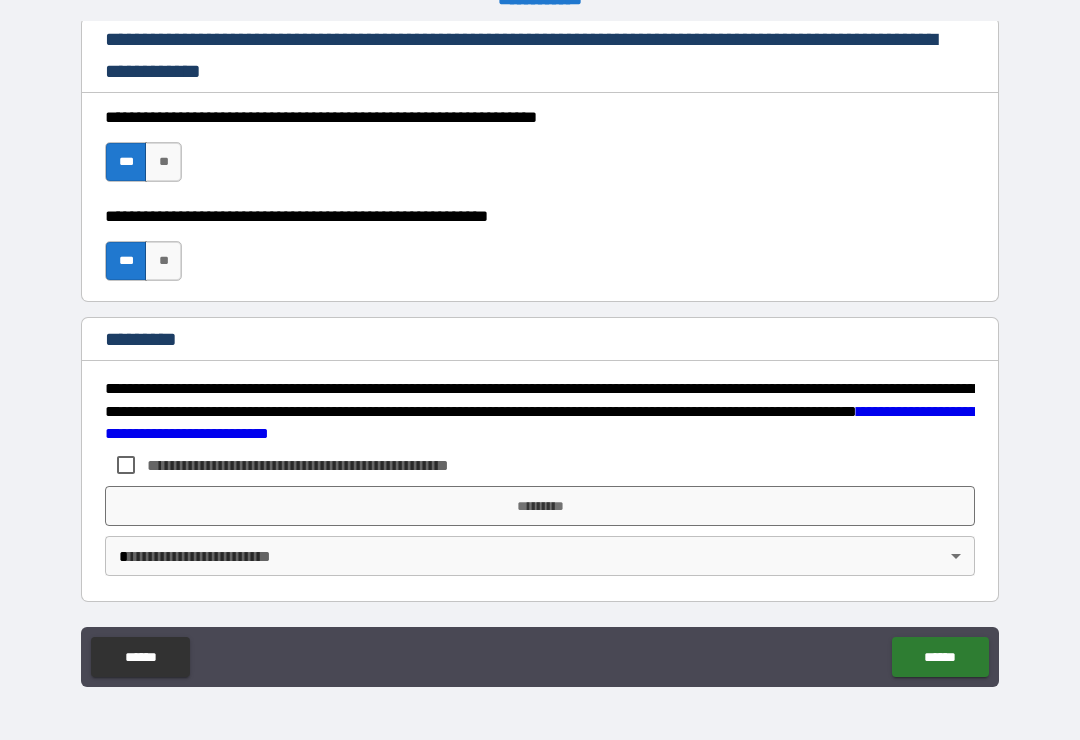 scroll, scrollTop: 2998, scrollLeft: 0, axis: vertical 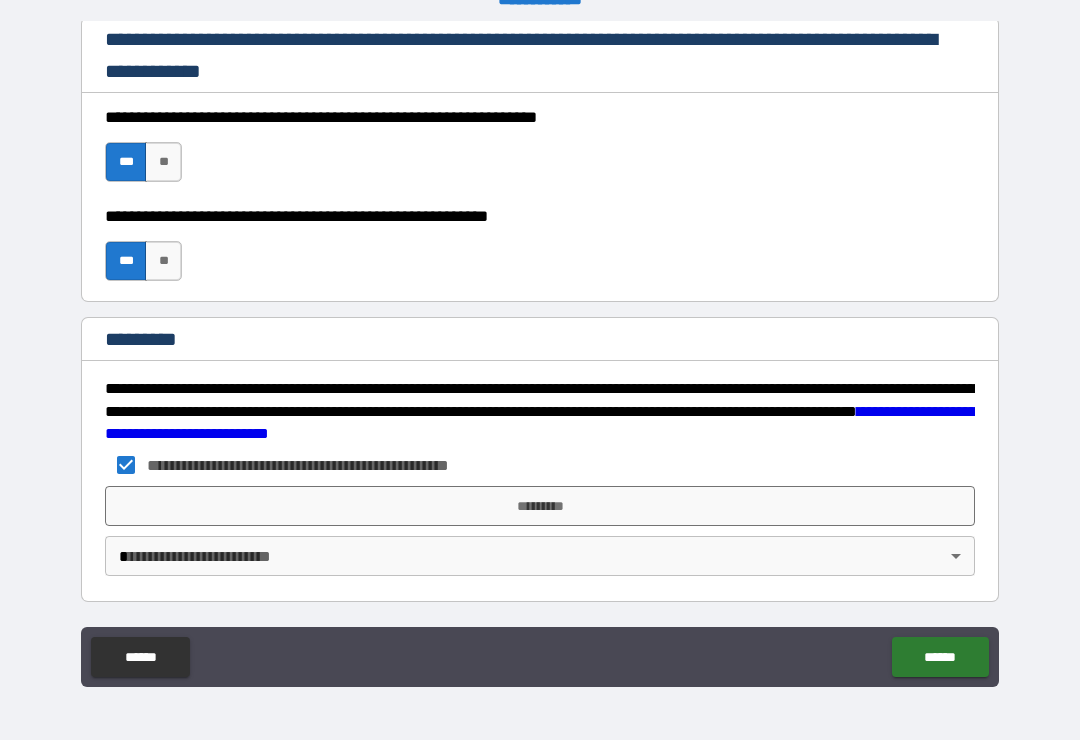click on "**********" at bounding box center (540, 354) 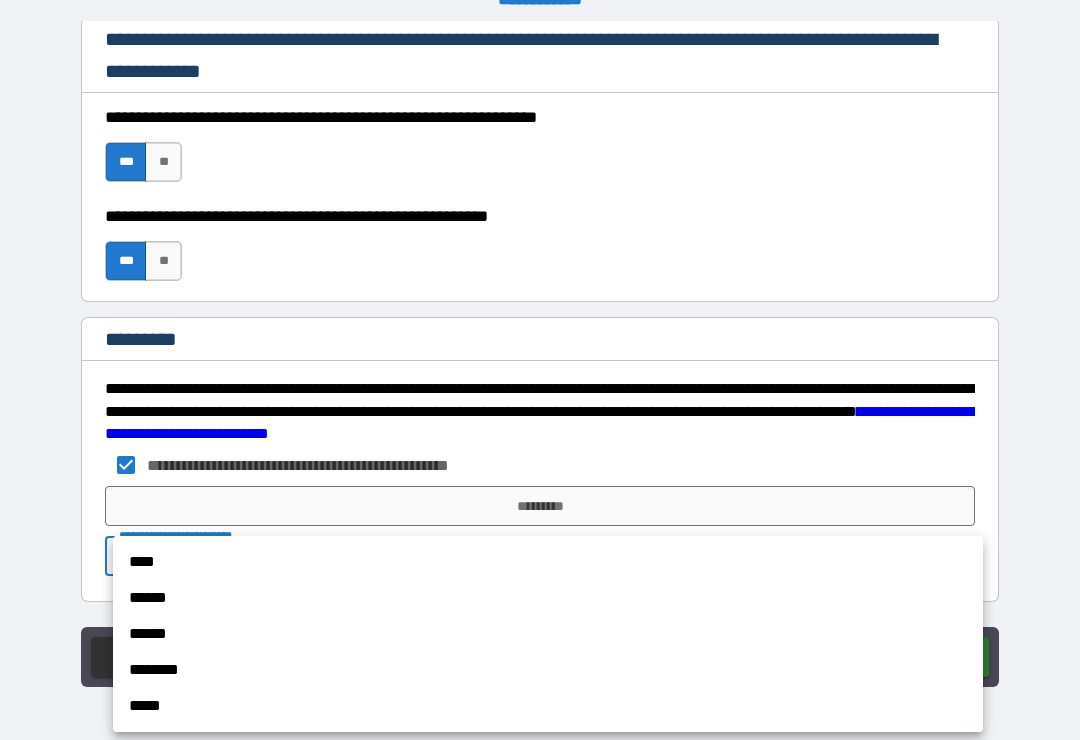 click on "******" at bounding box center [548, 598] 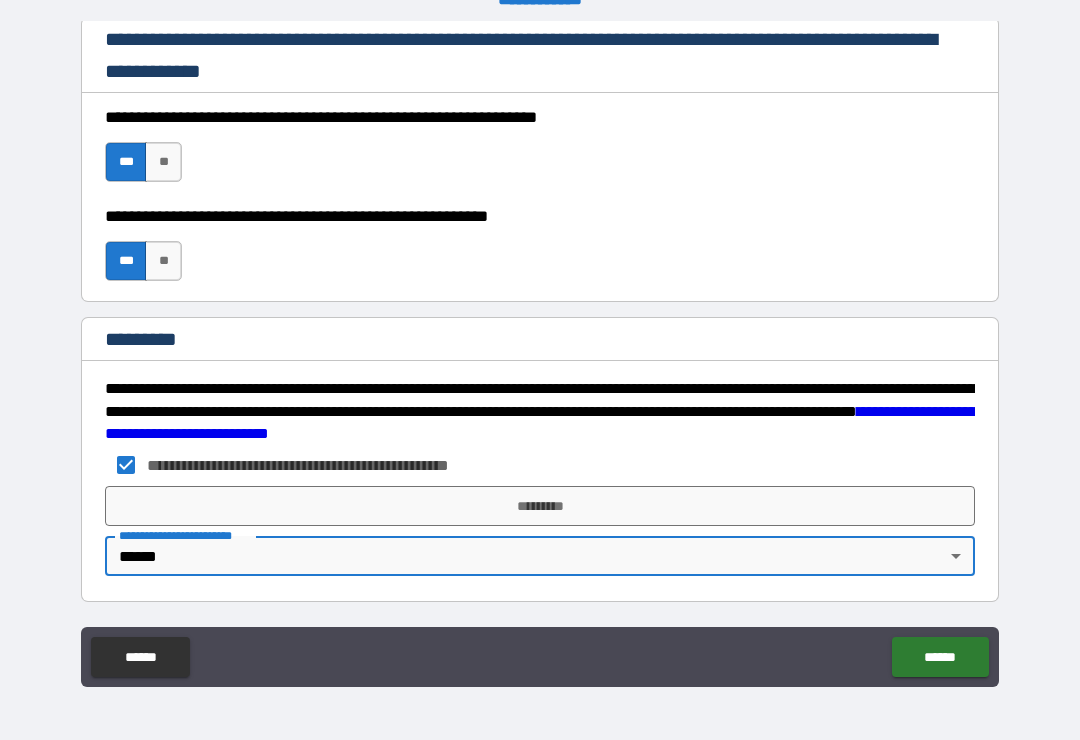 click on "******" at bounding box center (940, 657) 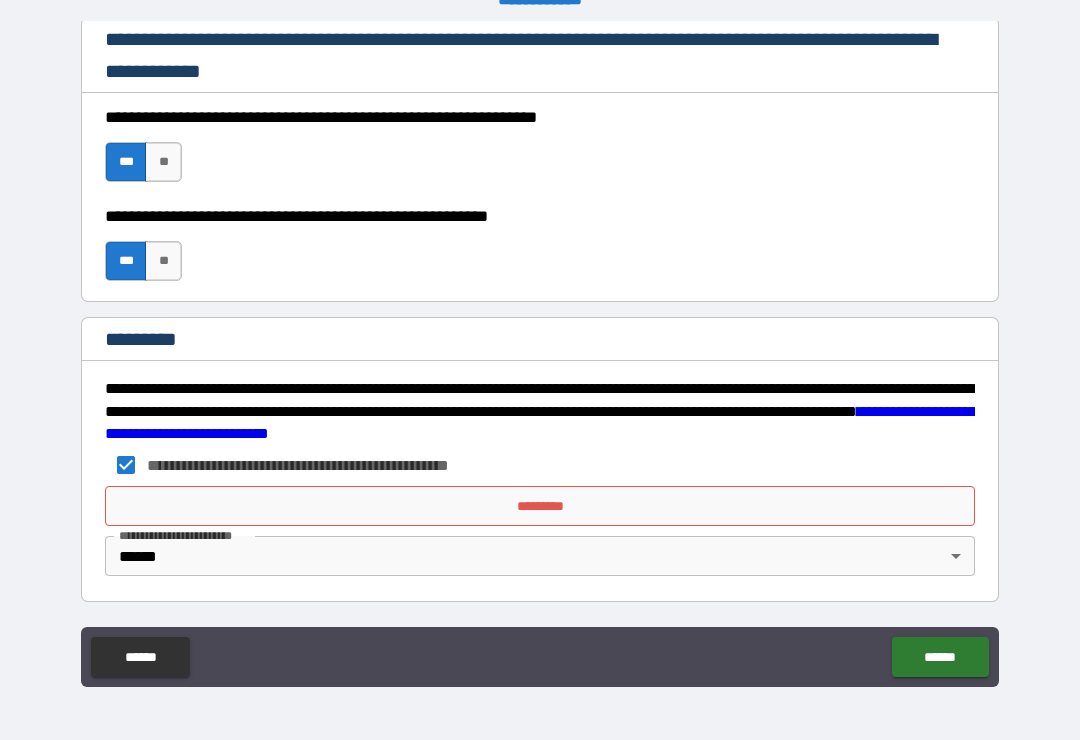 click on "*********" at bounding box center [540, 506] 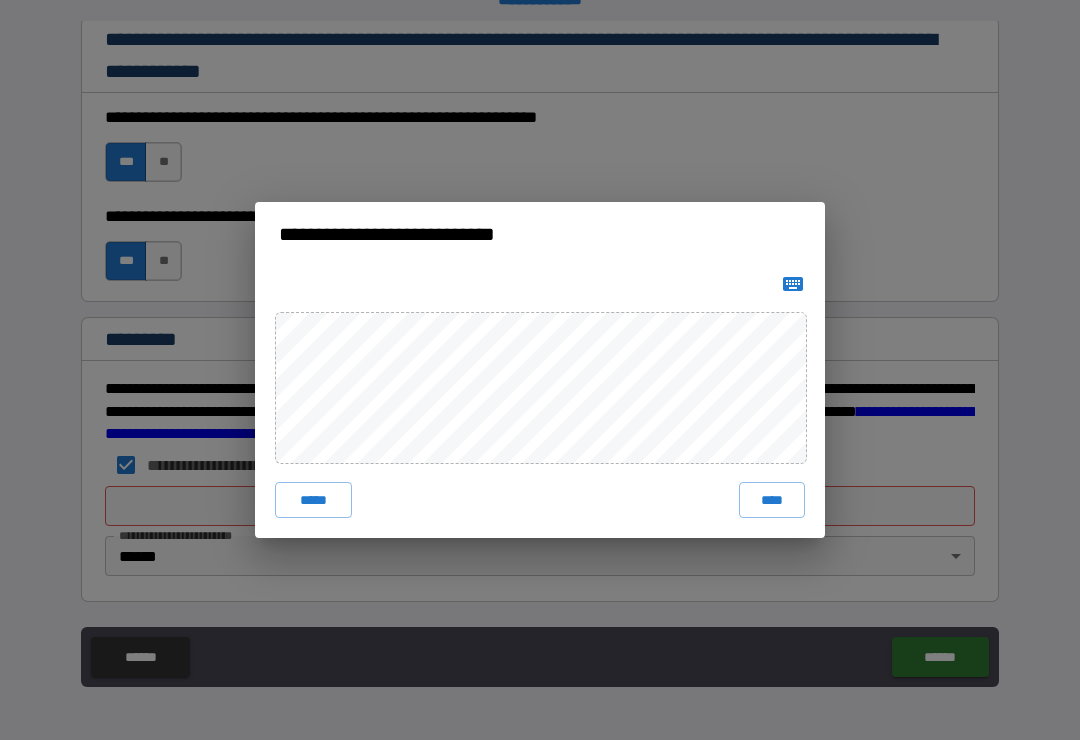 click on "****" at bounding box center (772, 500) 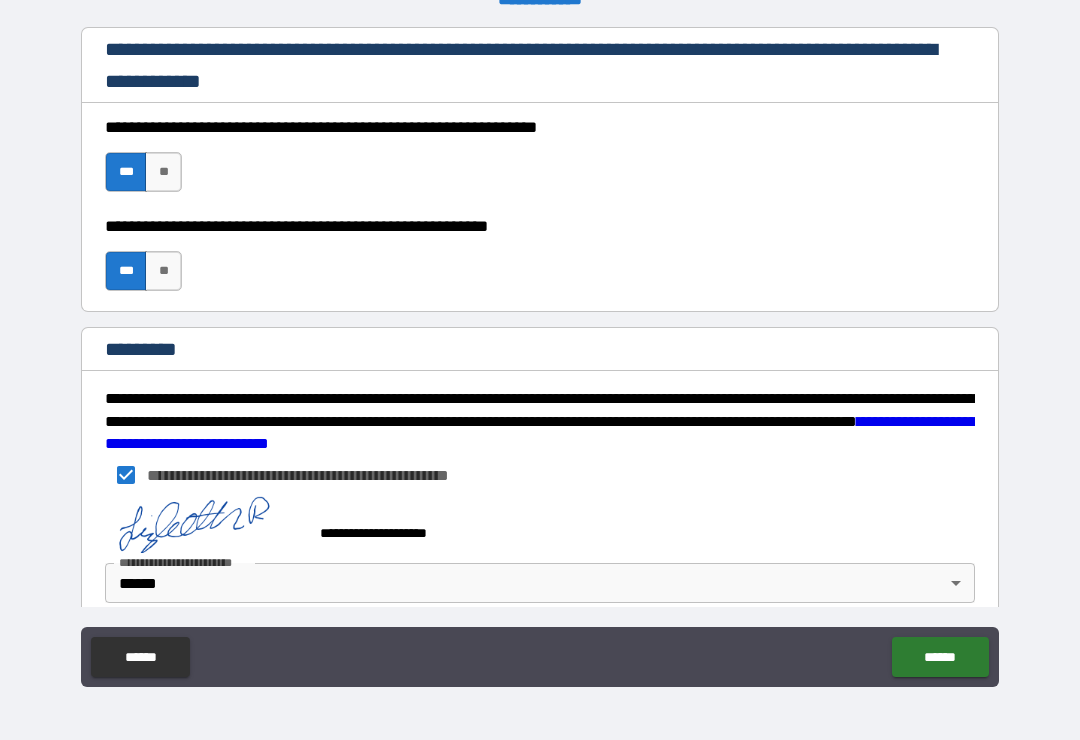 click on "******" at bounding box center (940, 657) 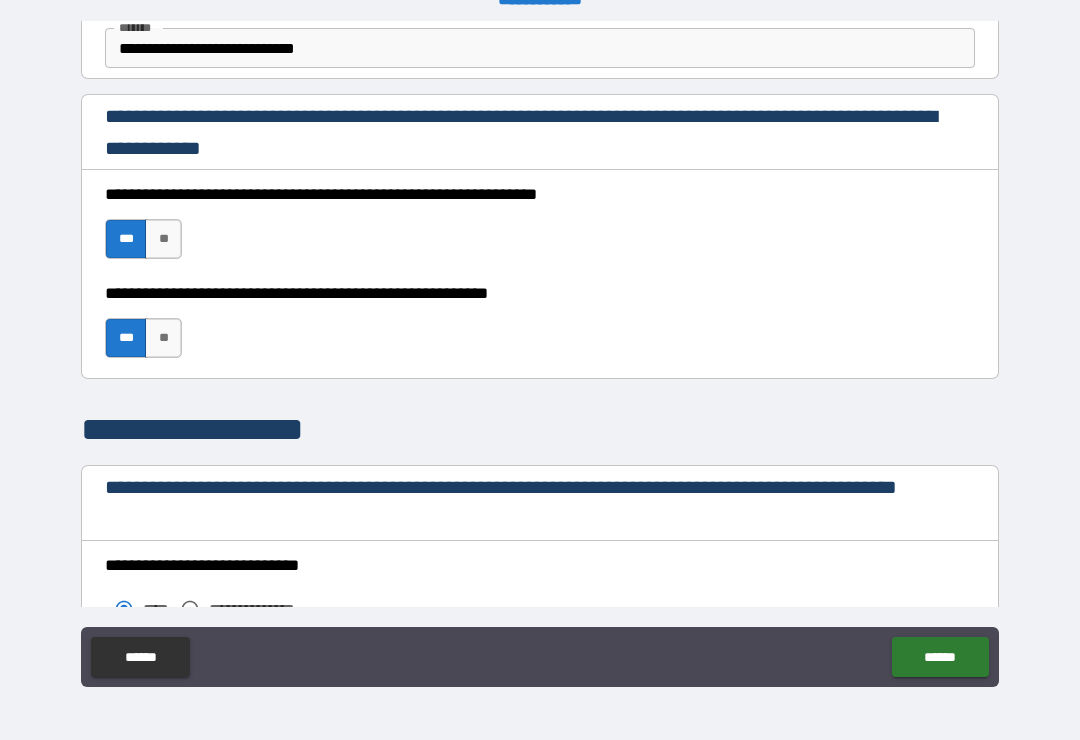 scroll, scrollTop: 1304, scrollLeft: 0, axis: vertical 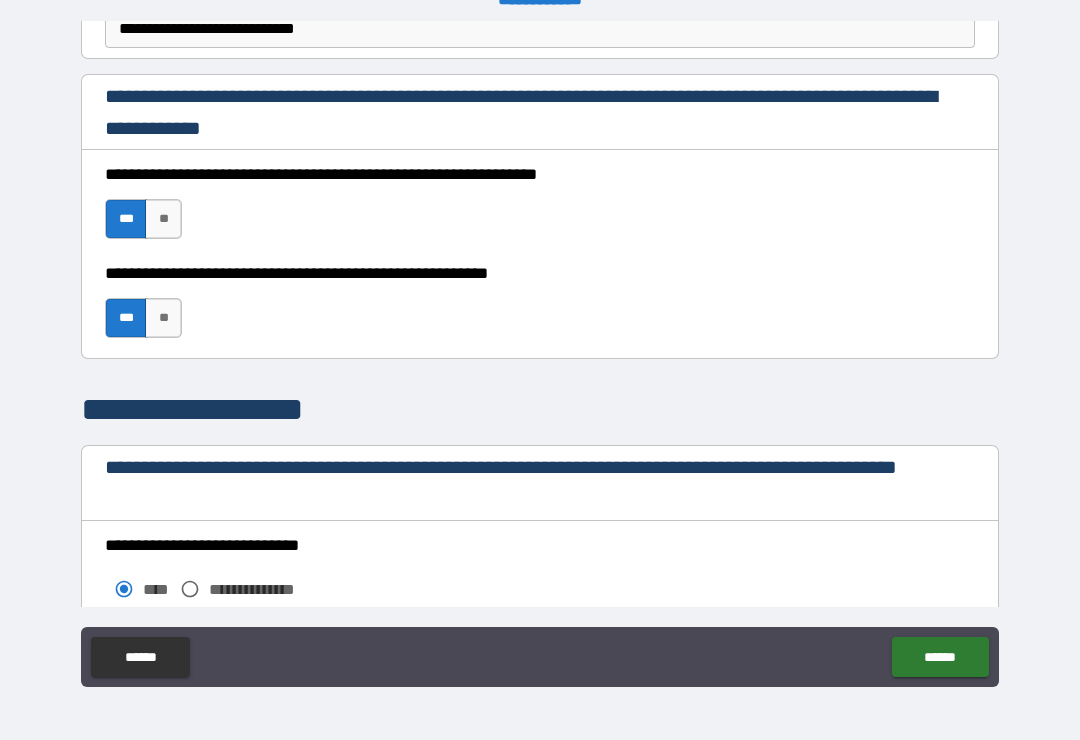 click on "******" at bounding box center [940, 657] 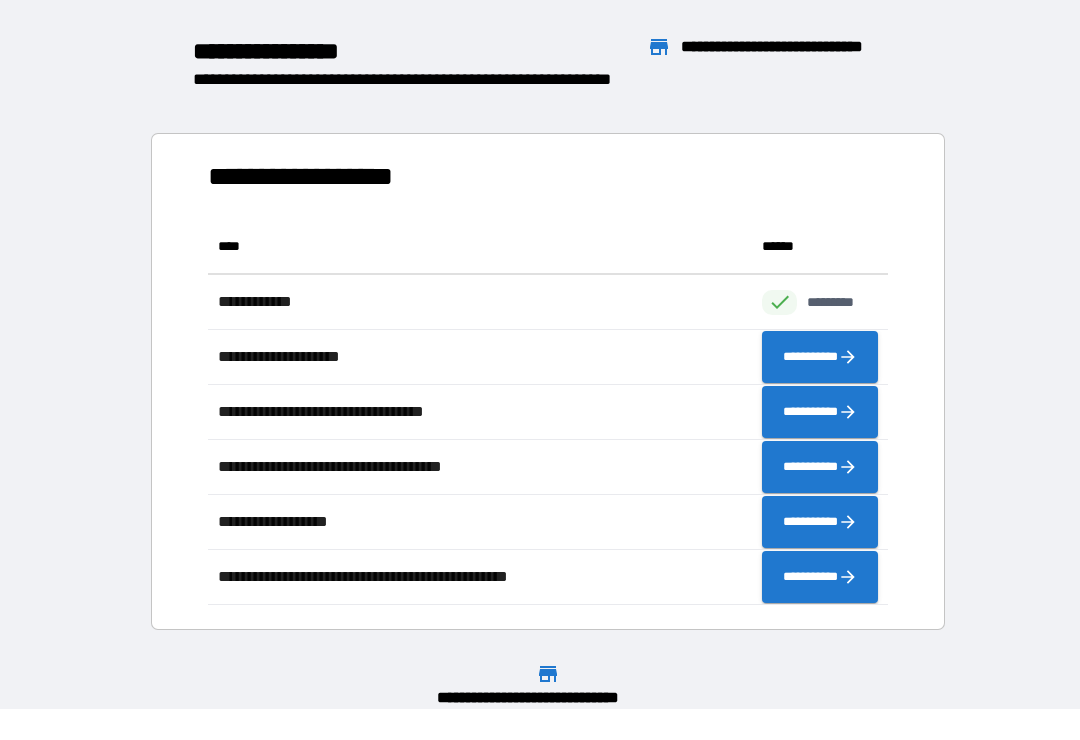 scroll, scrollTop: 386, scrollLeft: 680, axis: both 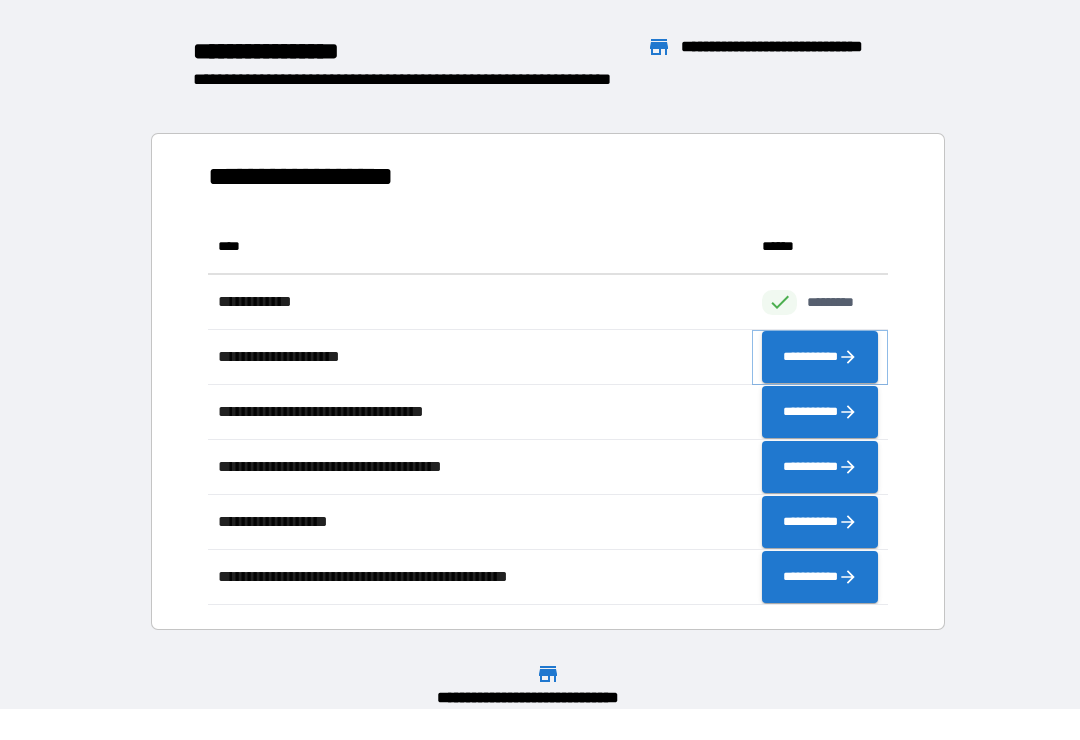 click on "**********" at bounding box center (820, 357) 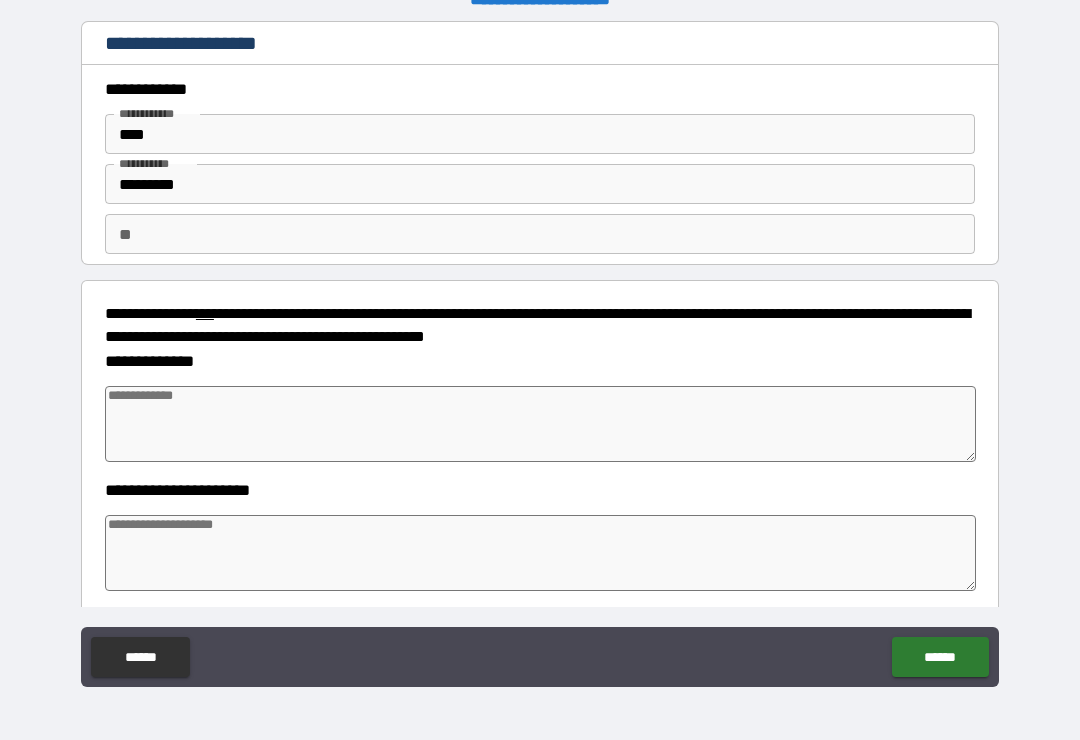 type on "*" 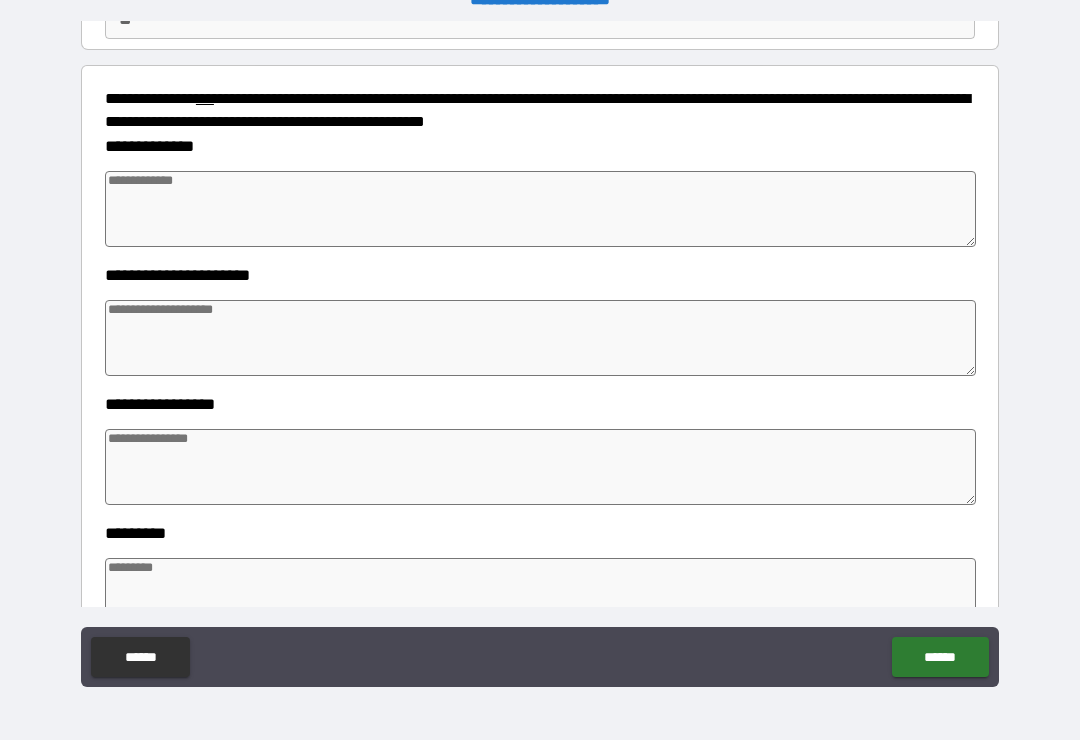 scroll, scrollTop: 200, scrollLeft: 0, axis: vertical 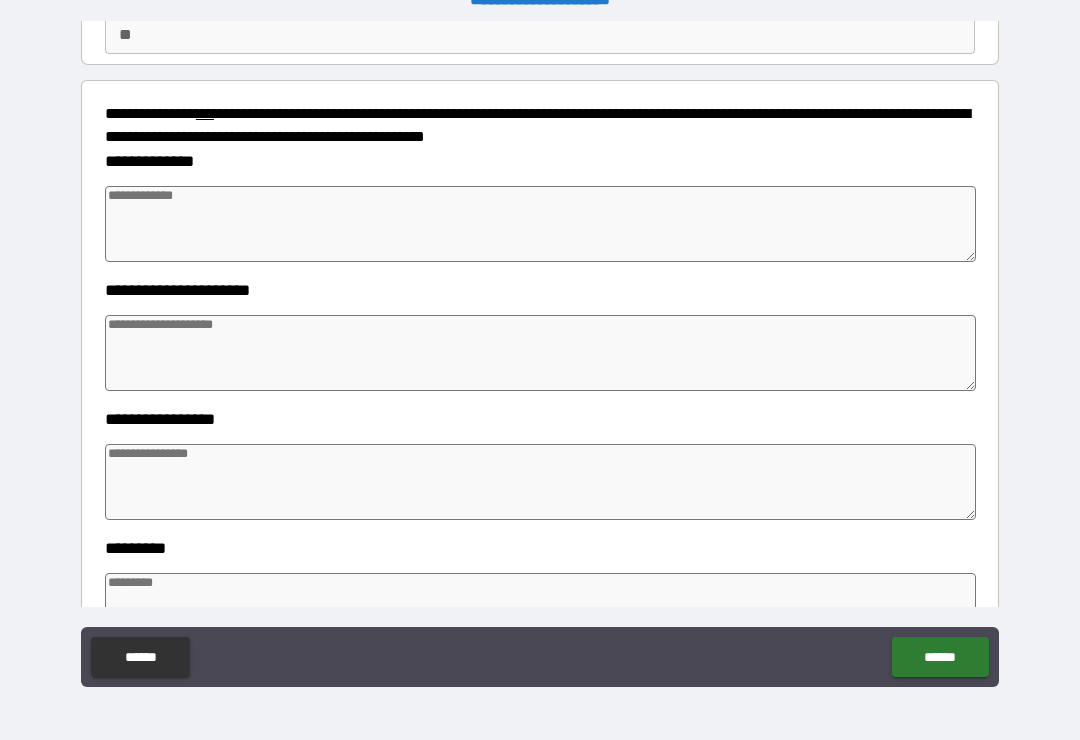 click at bounding box center [540, 224] 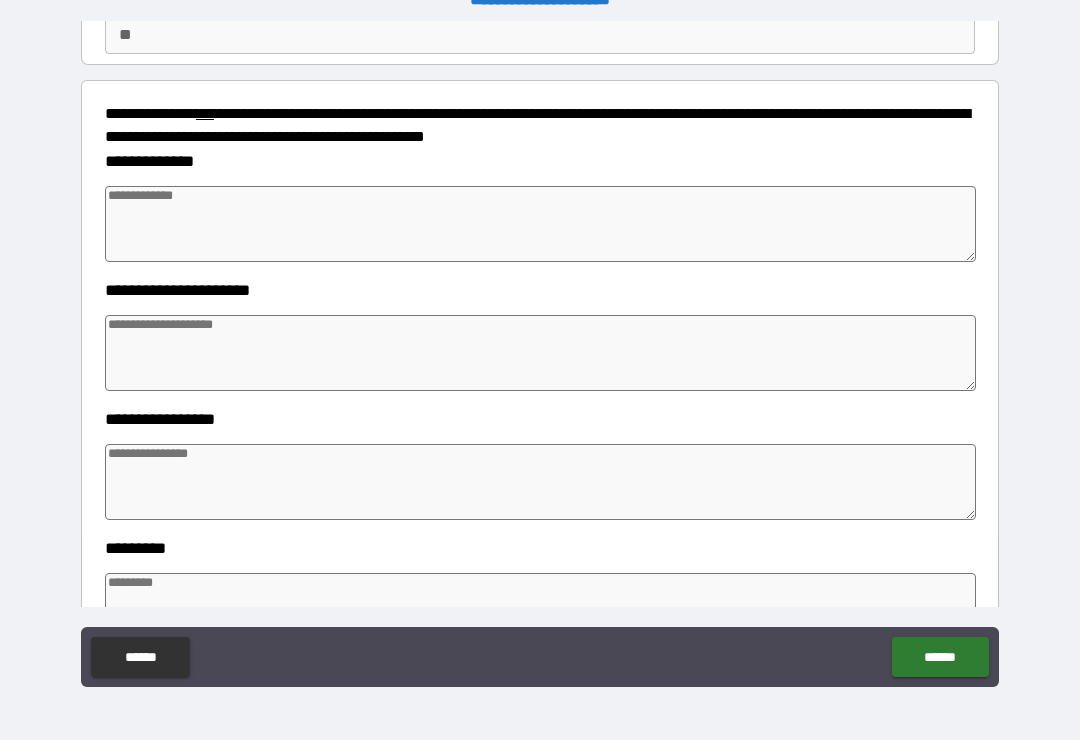 type on "*" 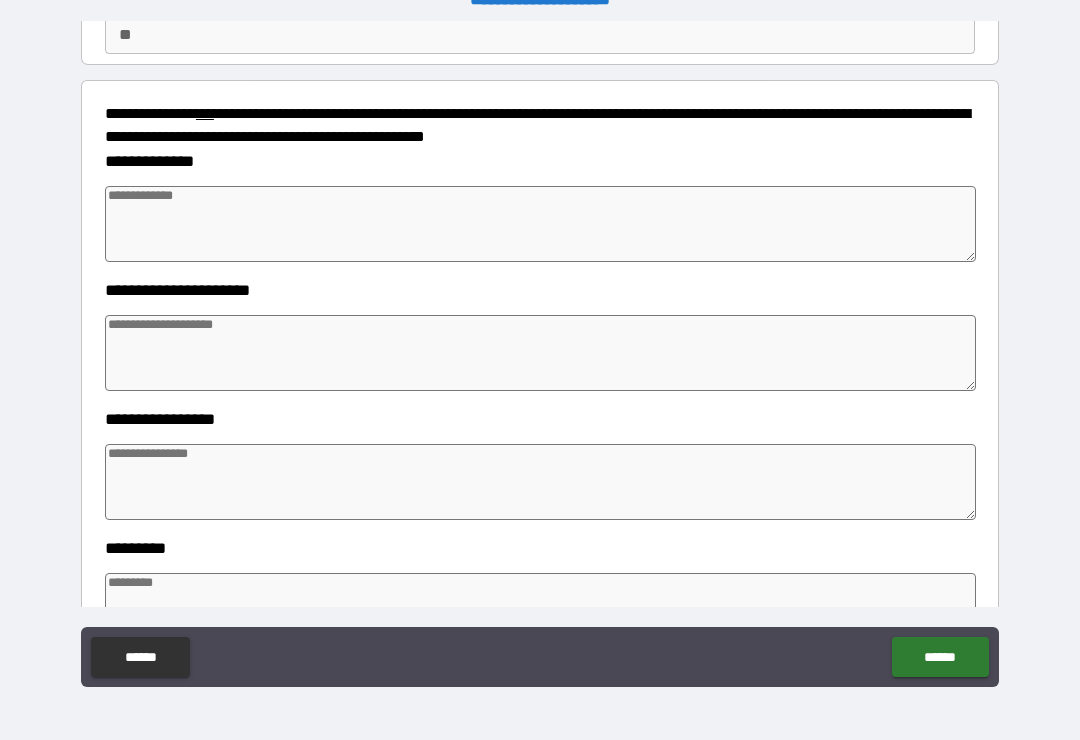 type on "*" 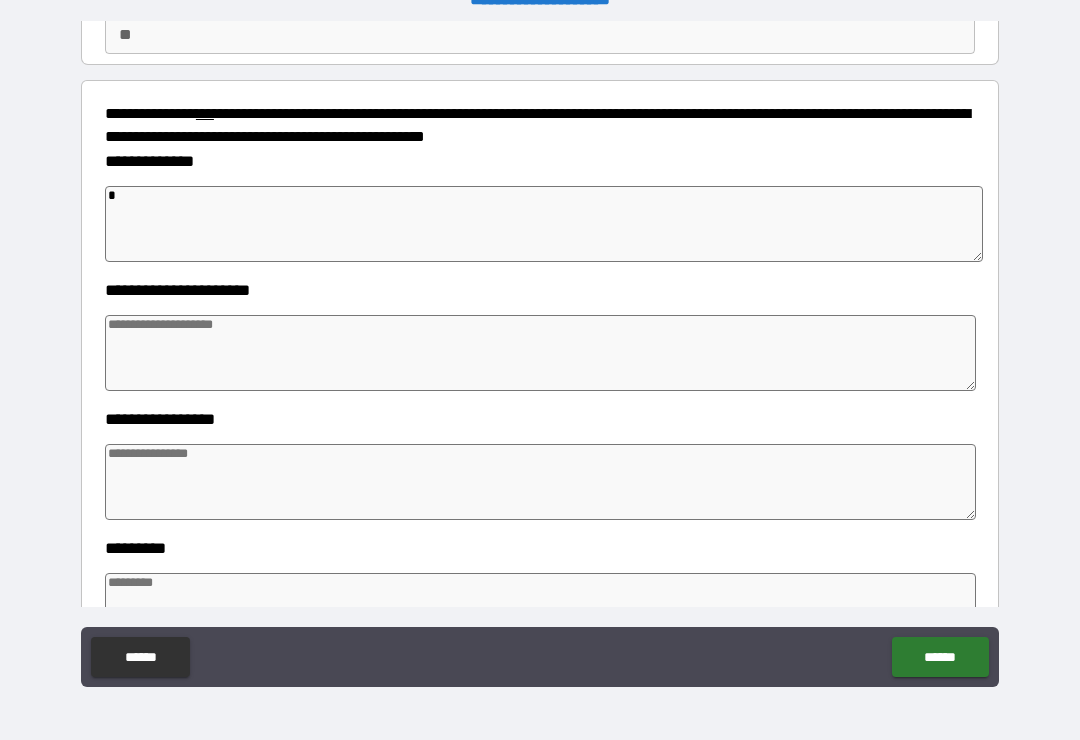 type on "**" 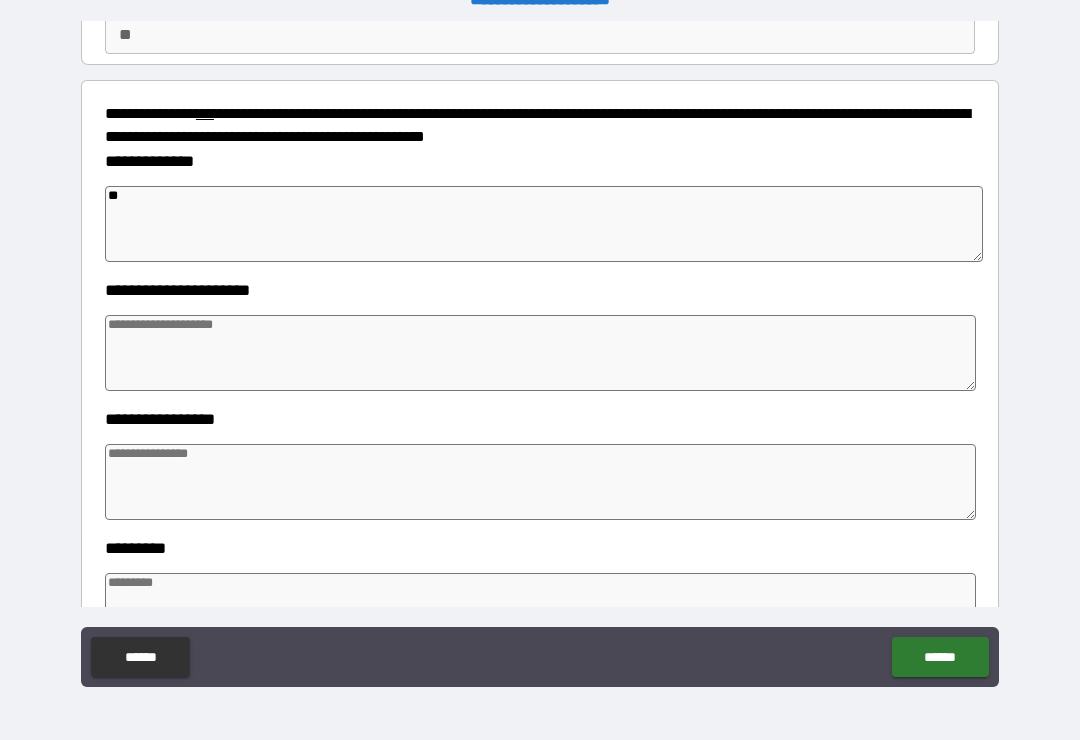 type on "*" 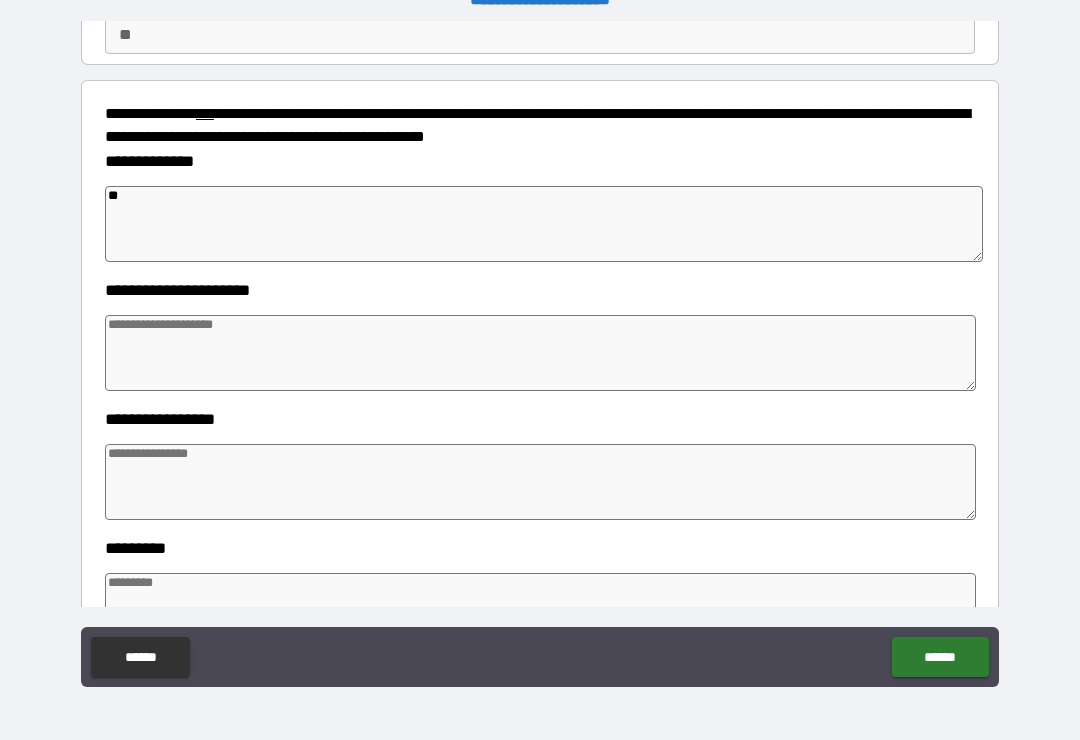 type on "*" 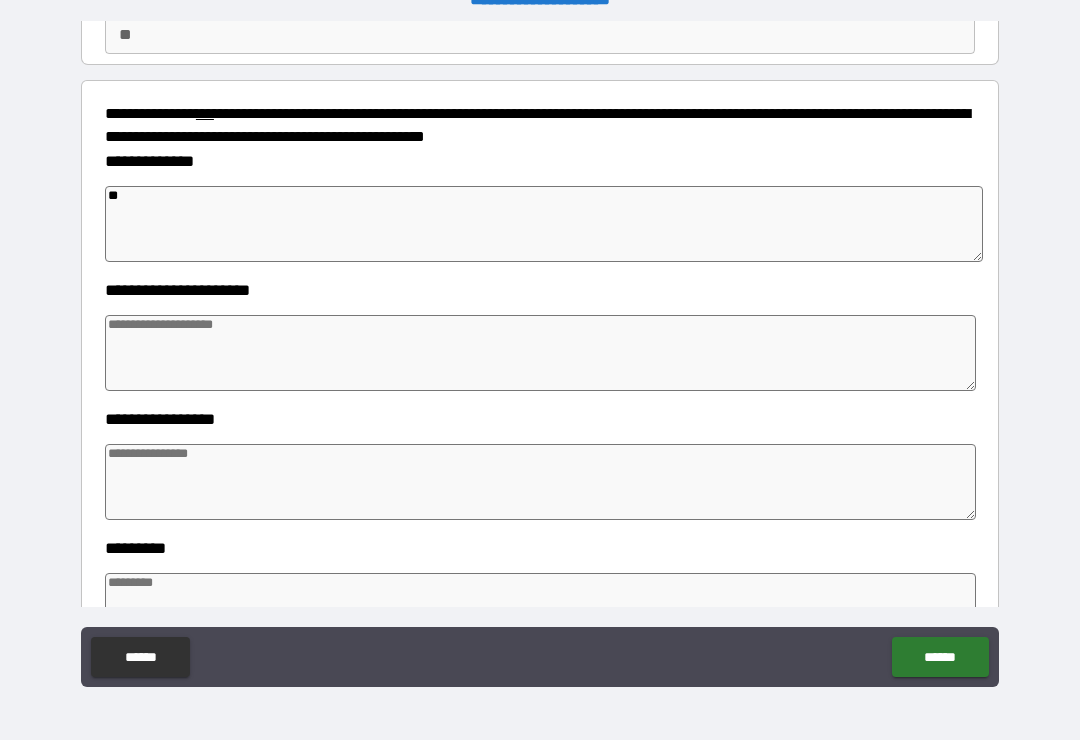 type on "*" 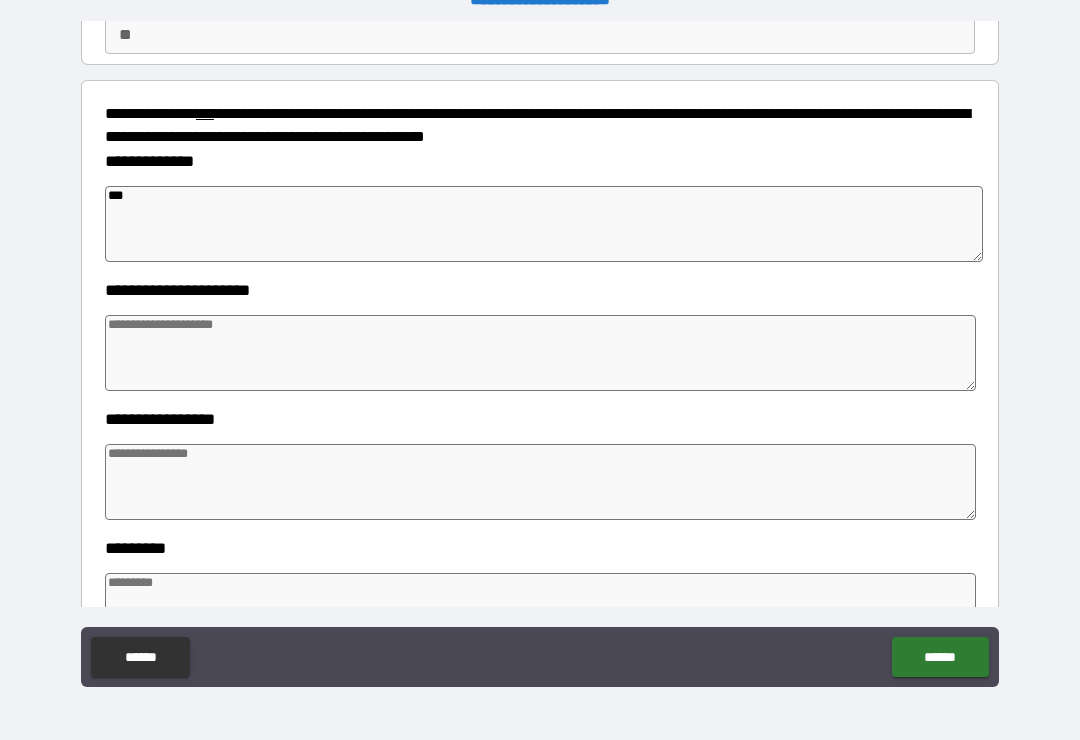 type on "*" 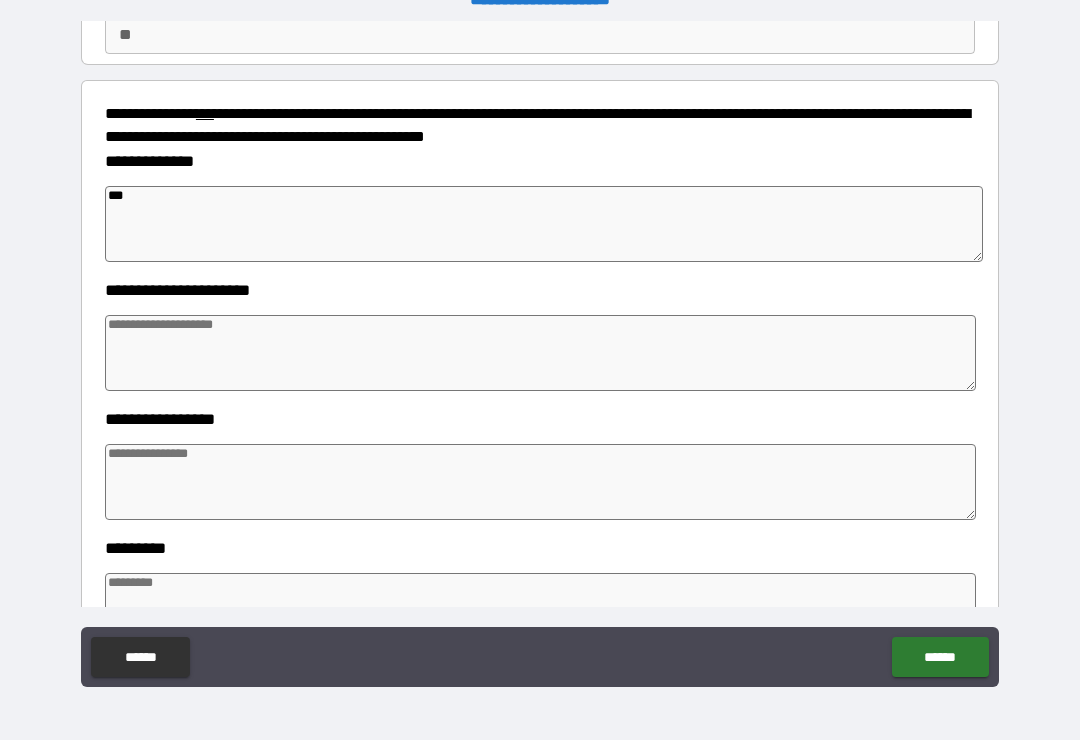 type on "*" 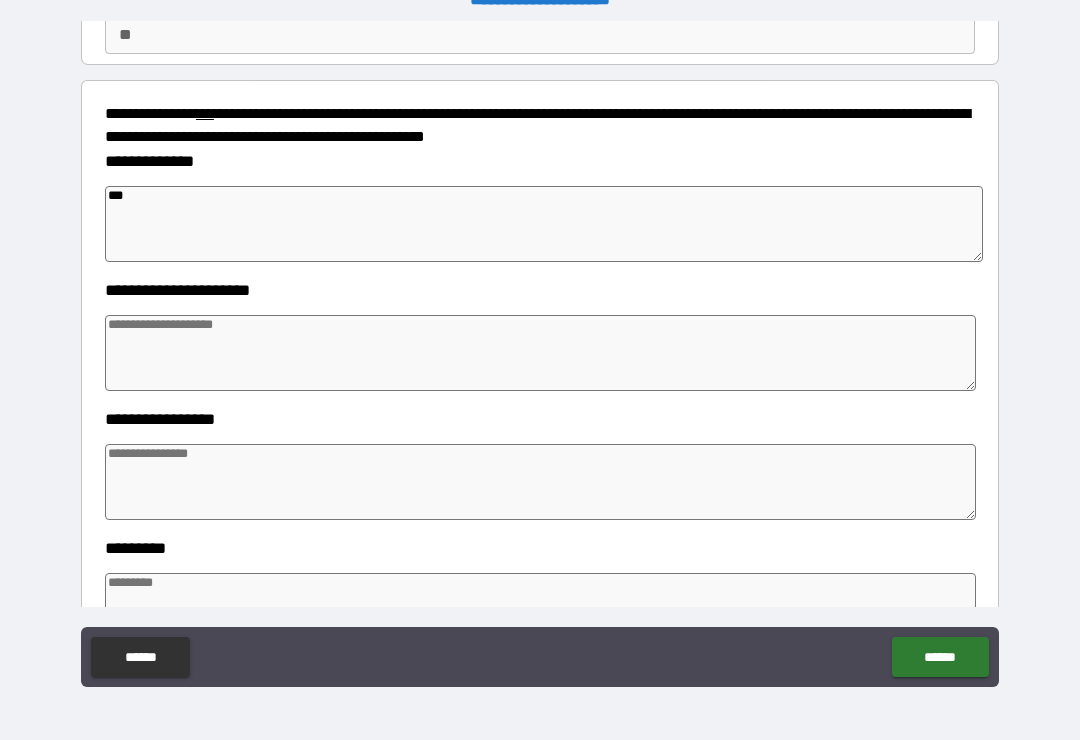 type on "*" 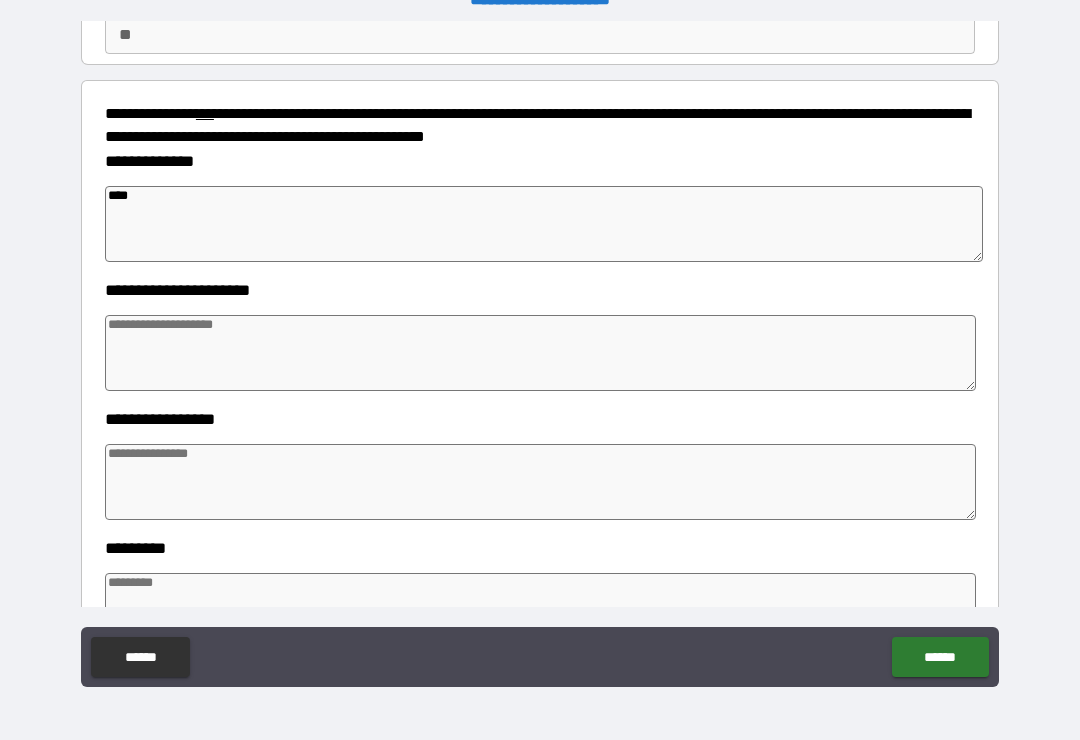 type on "*" 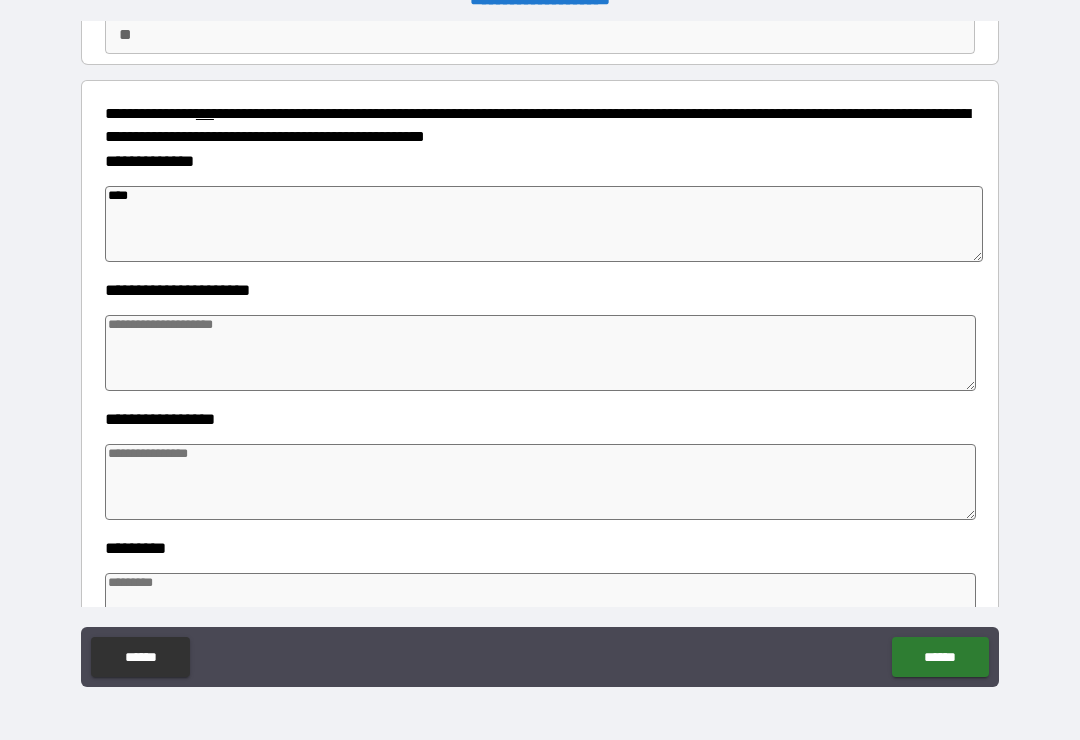 type on "*" 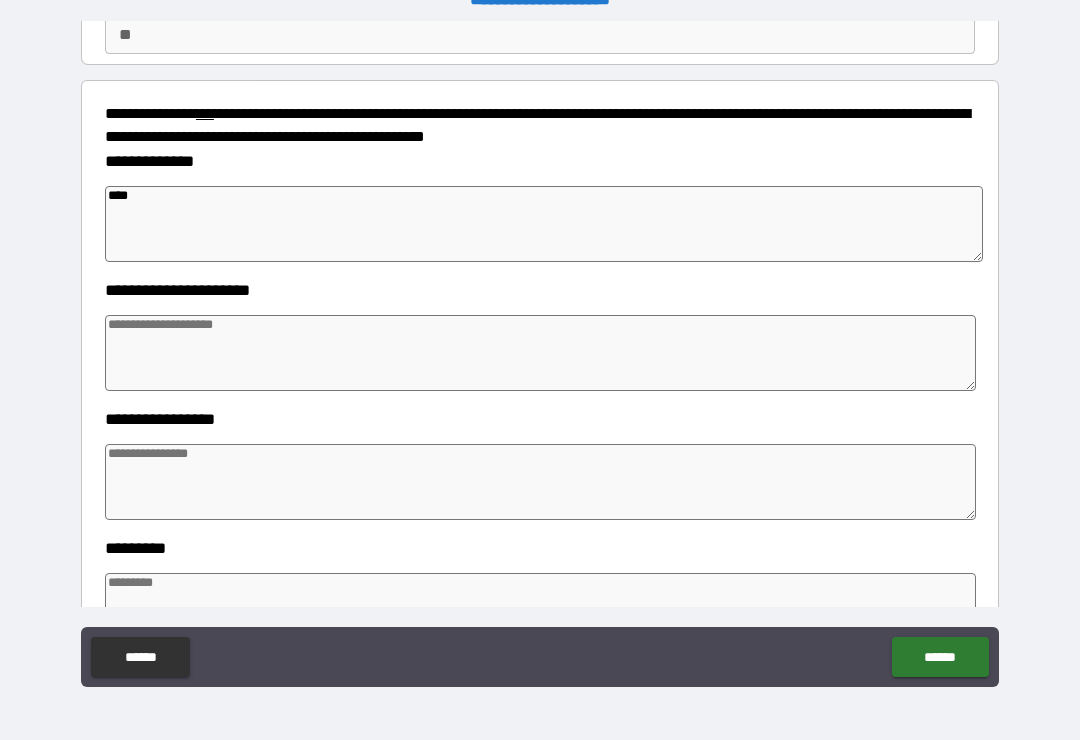 type on "*" 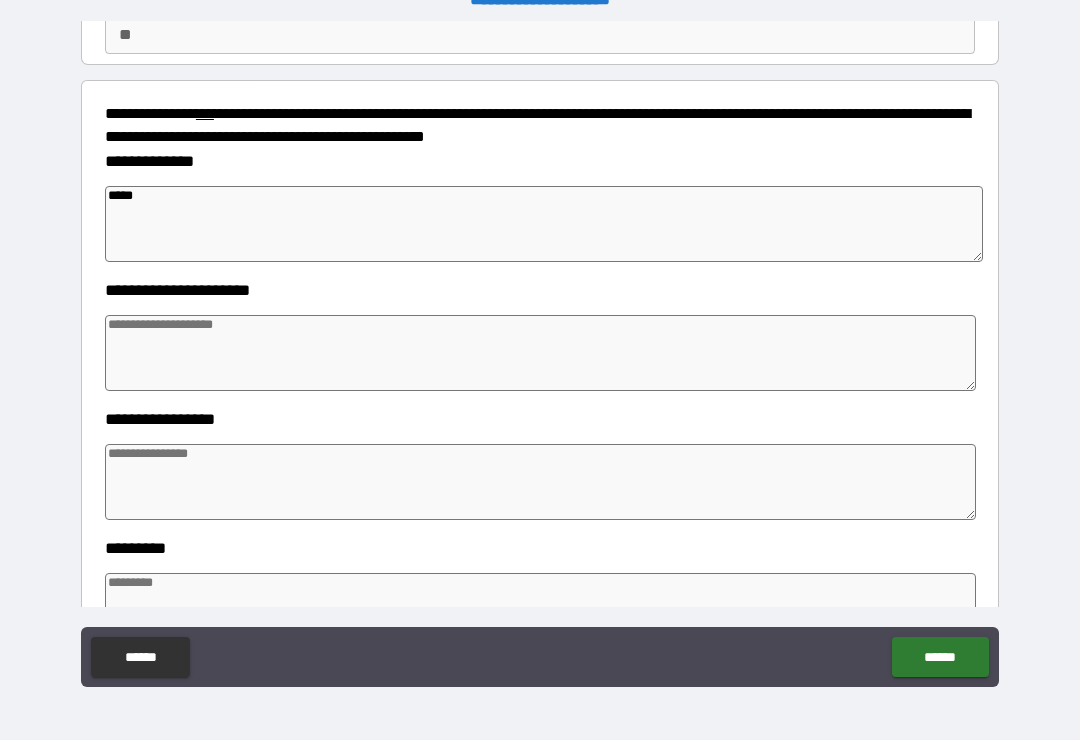 type on "*" 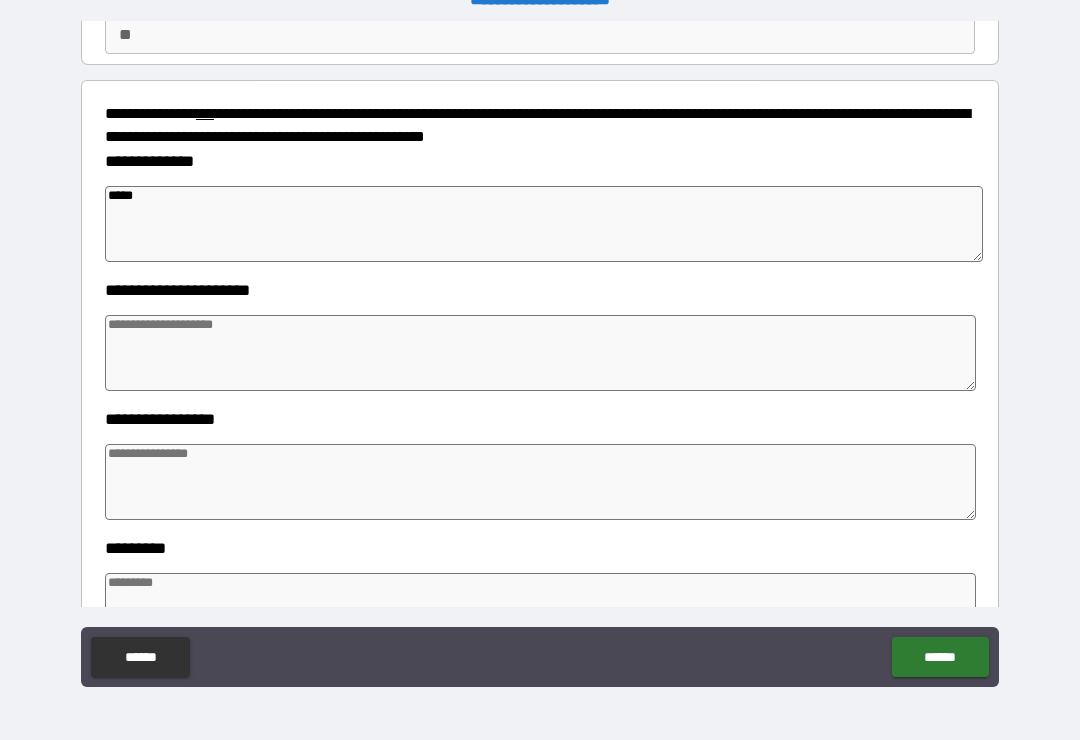 type on "*" 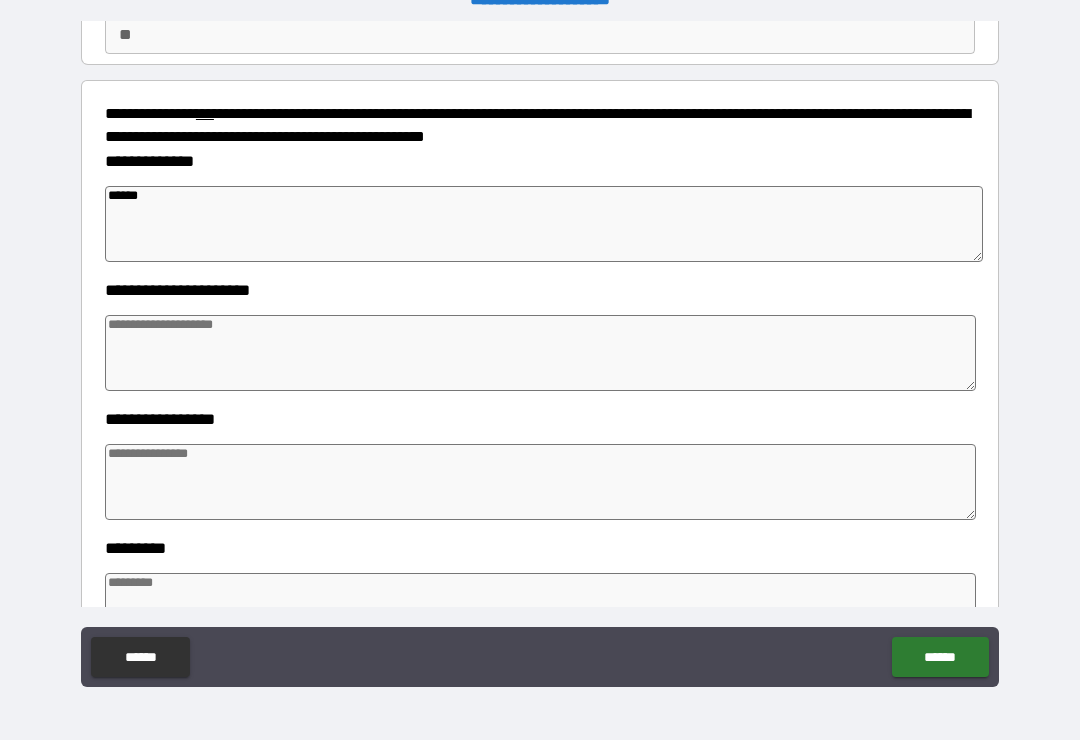 type on "*" 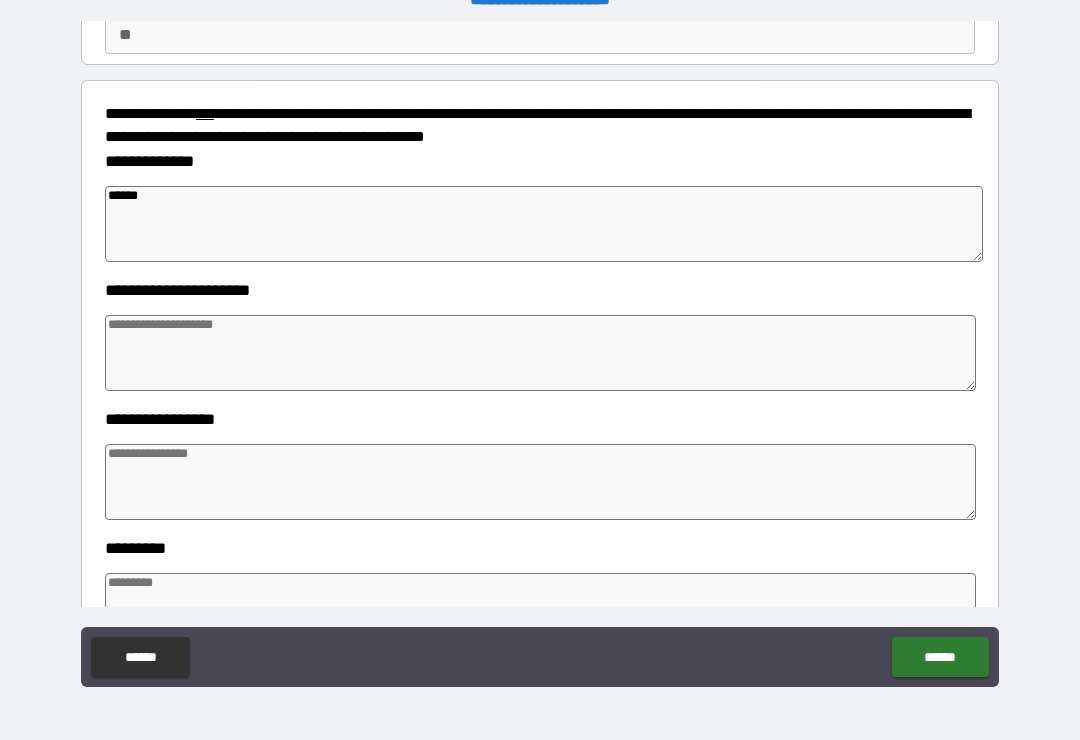 type on "*******" 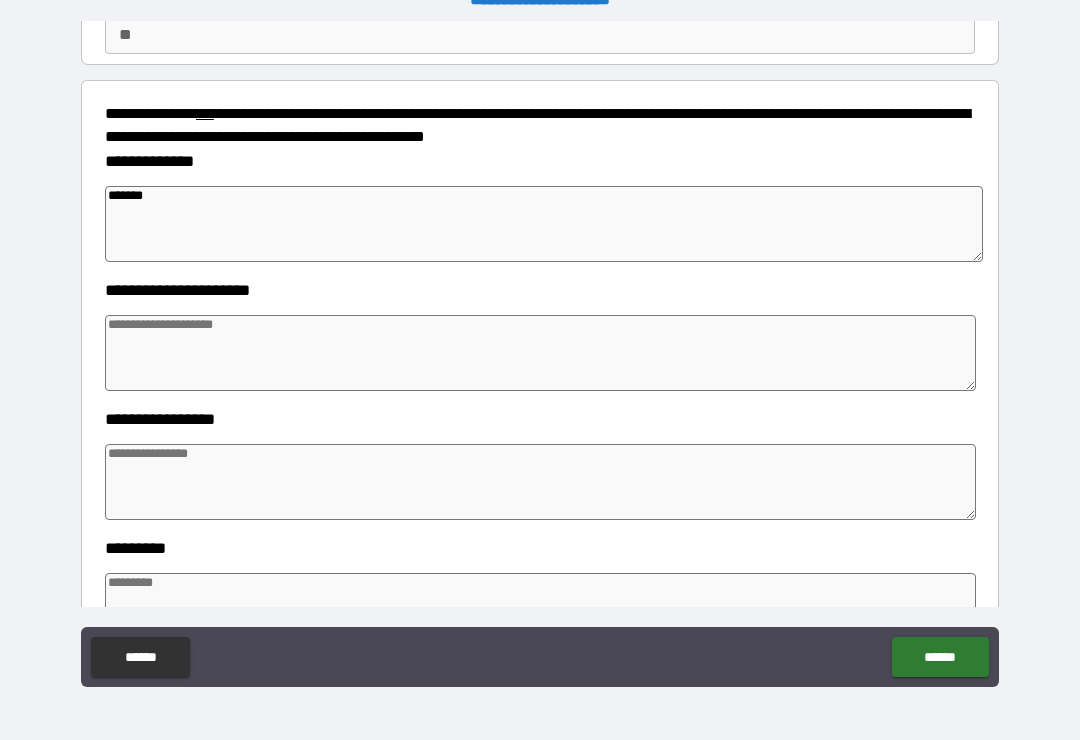 type on "*" 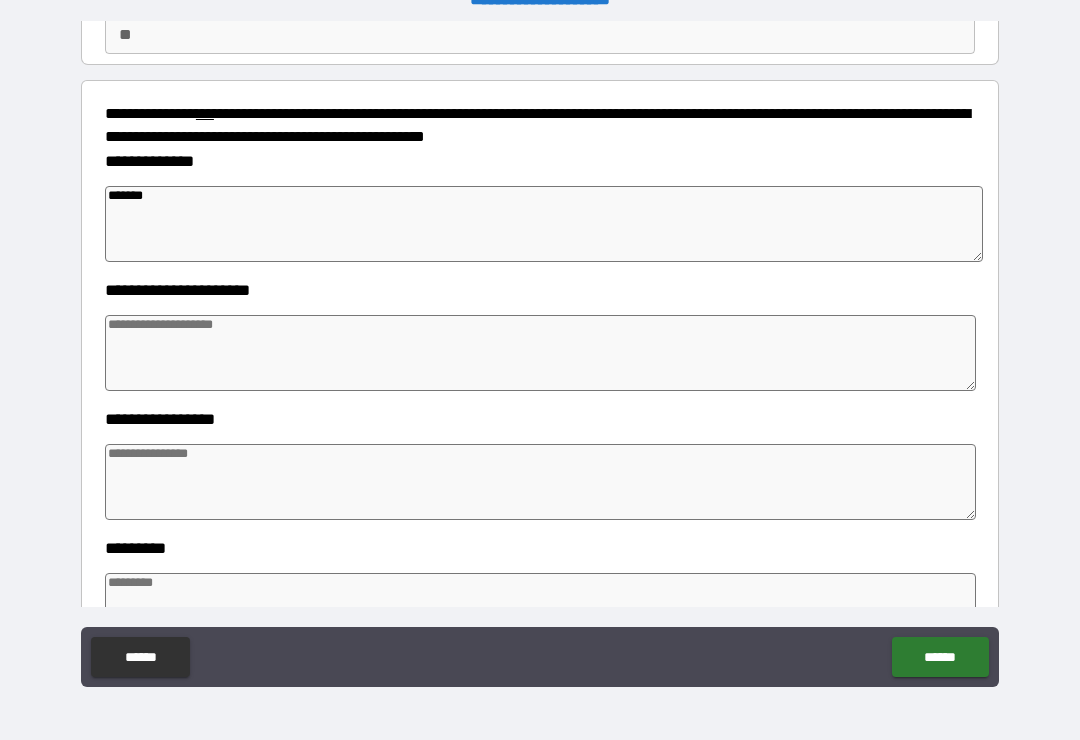 type on "*" 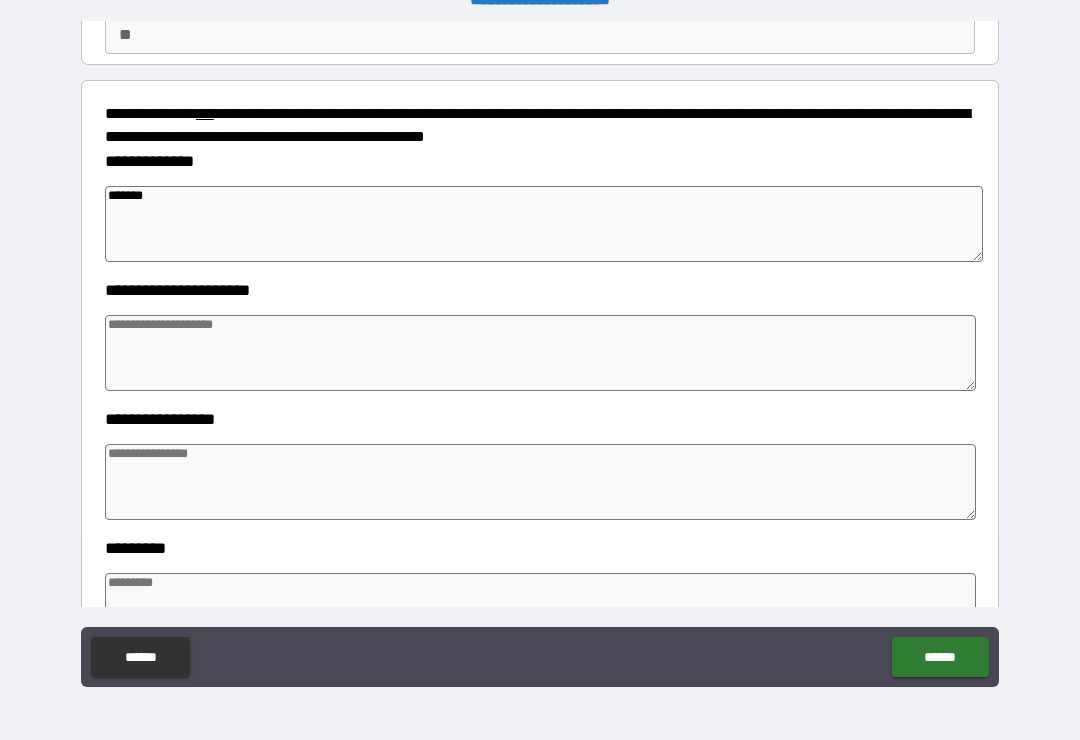 type on "*" 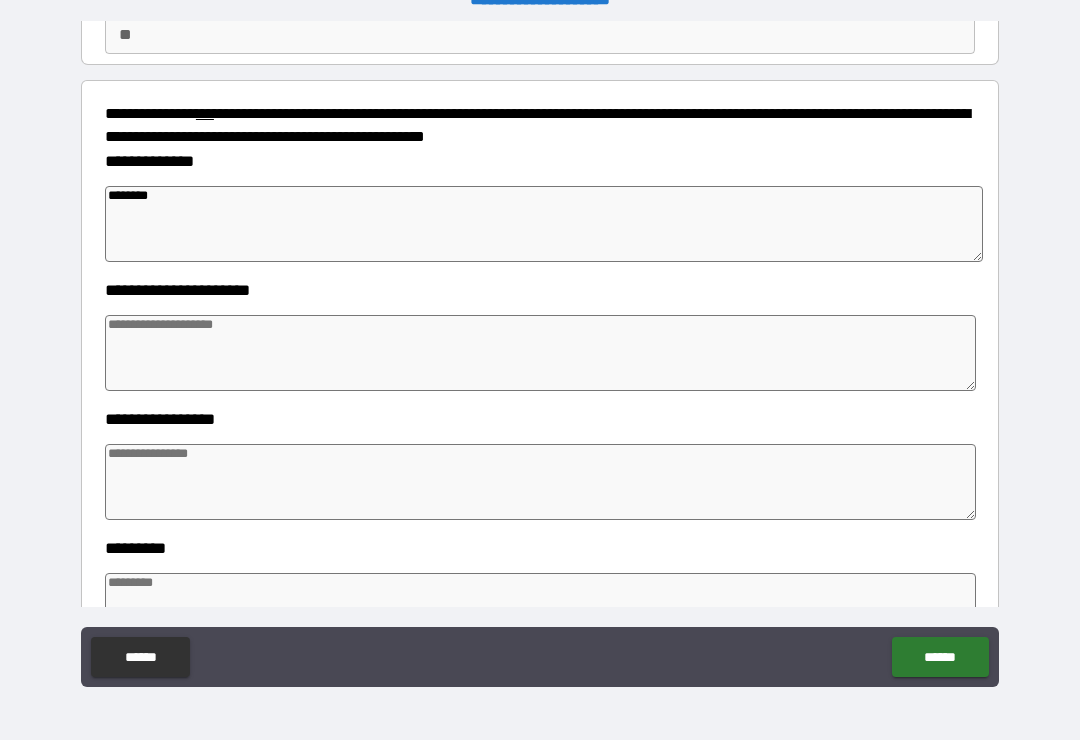 type on "*" 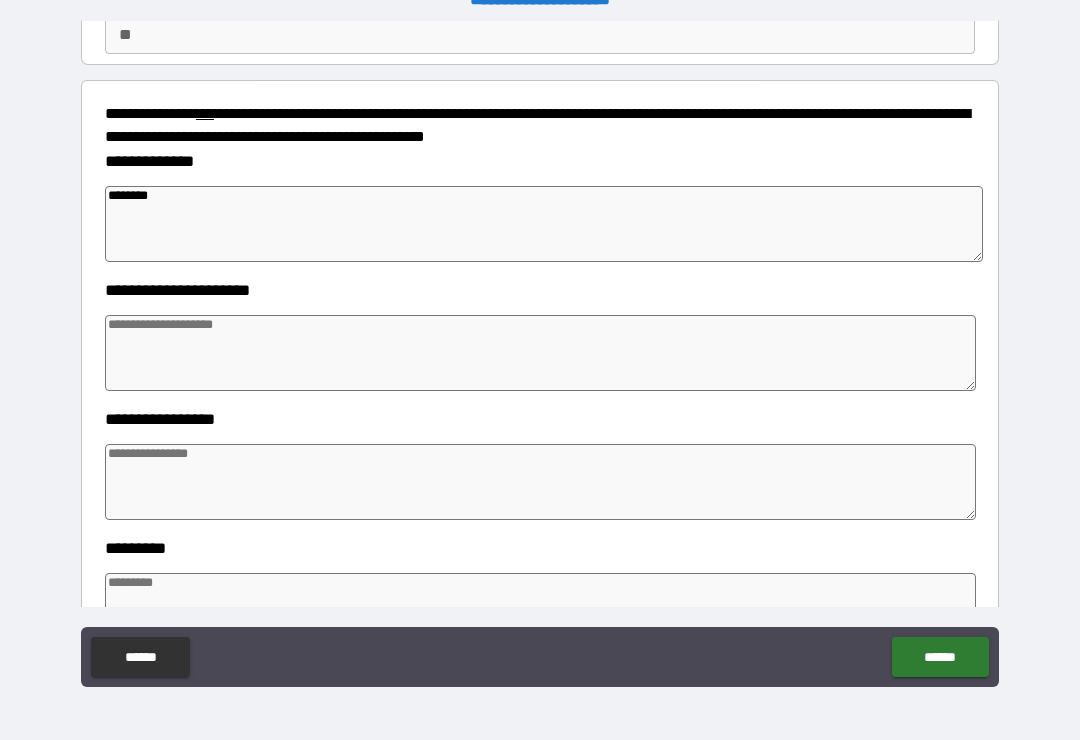 type on "*" 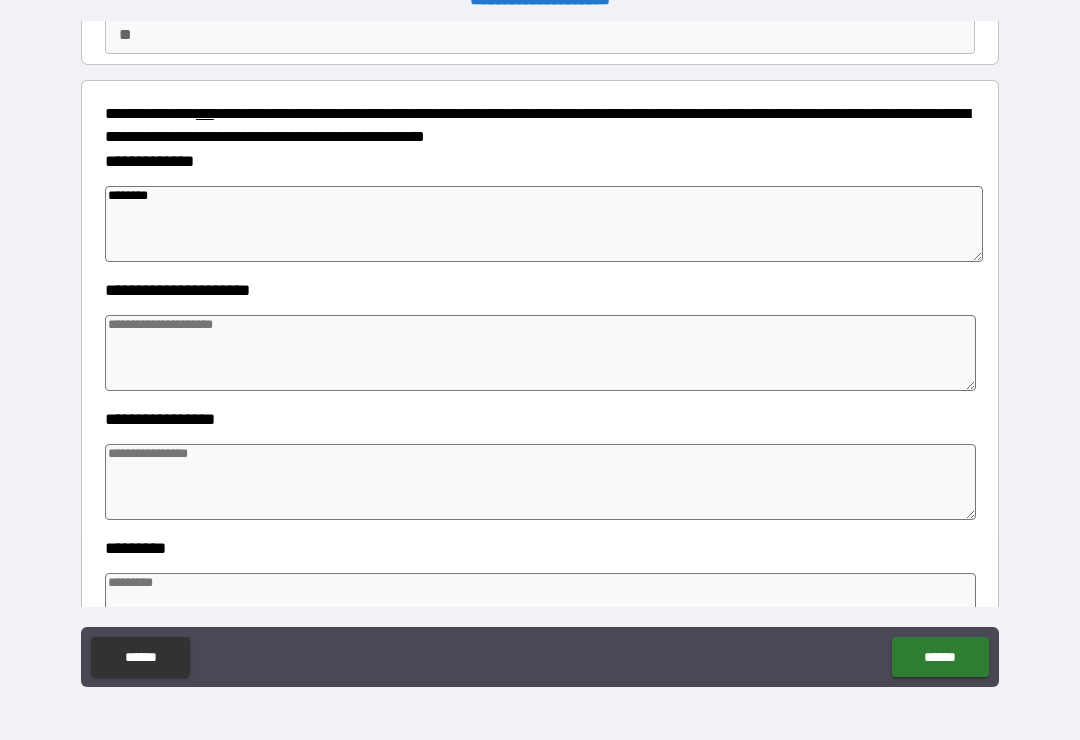 type on "*" 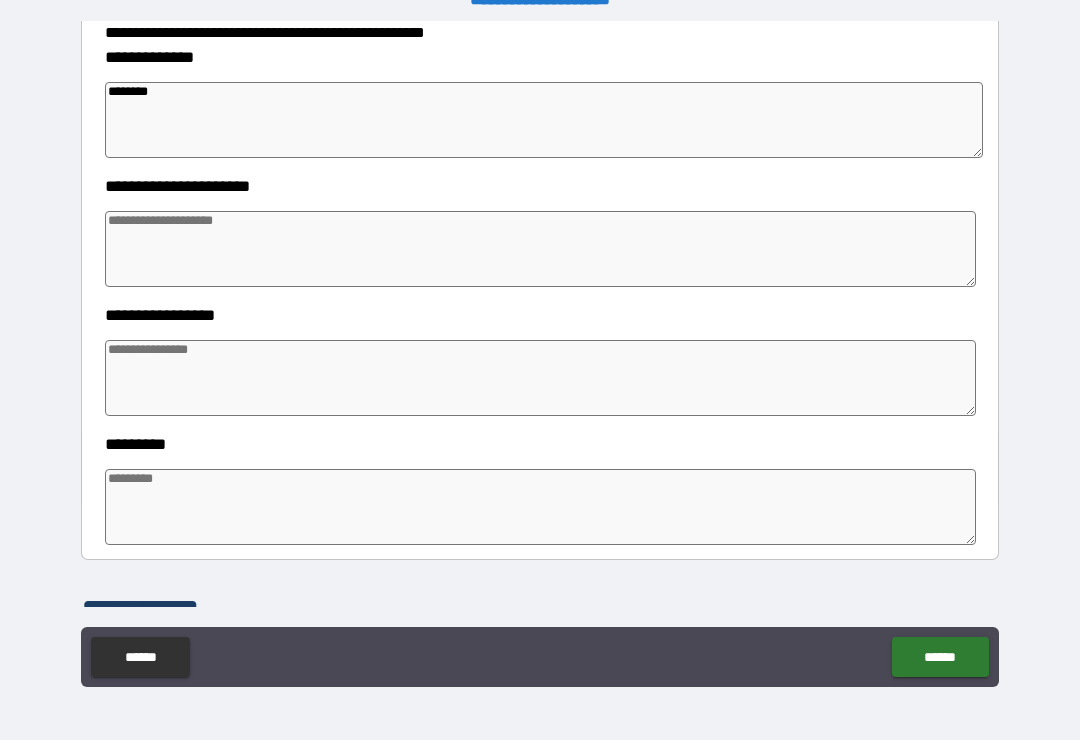 scroll, scrollTop: 320, scrollLeft: 0, axis: vertical 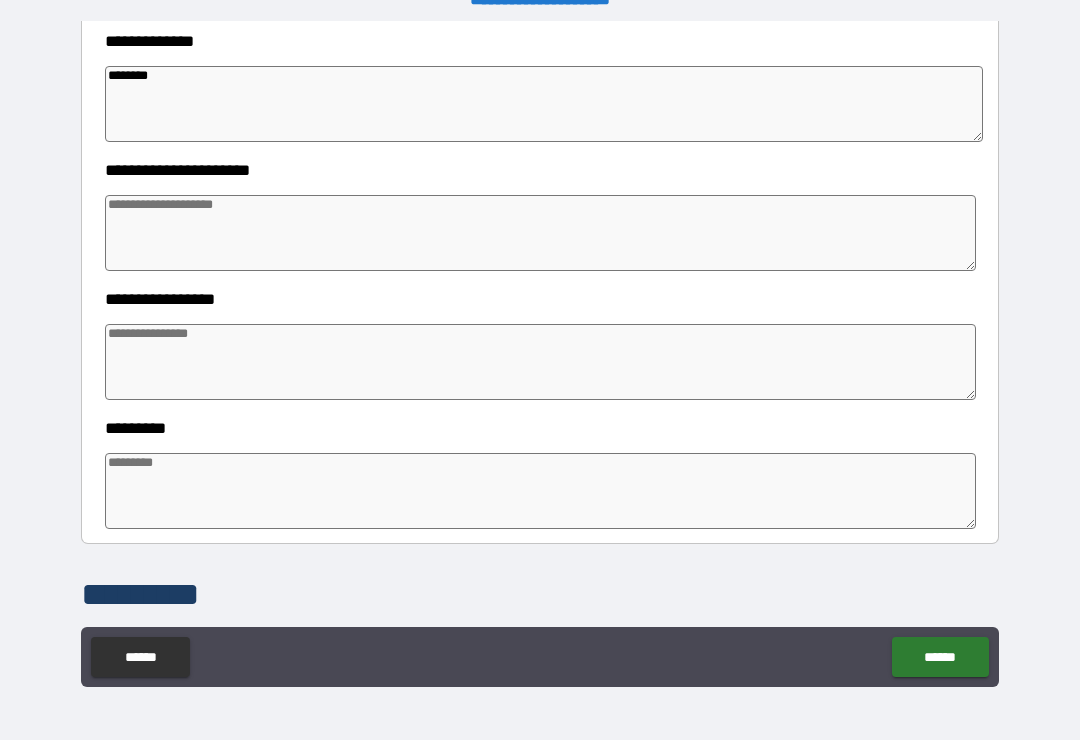 click at bounding box center (540, 233) 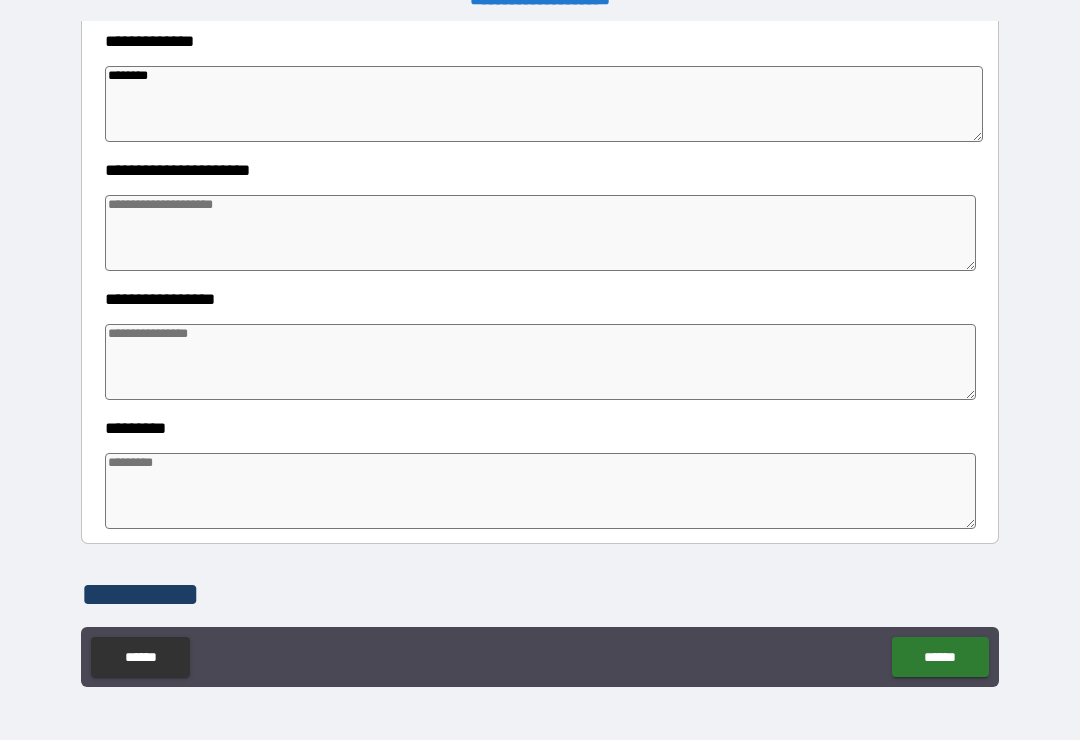 type on "*********" 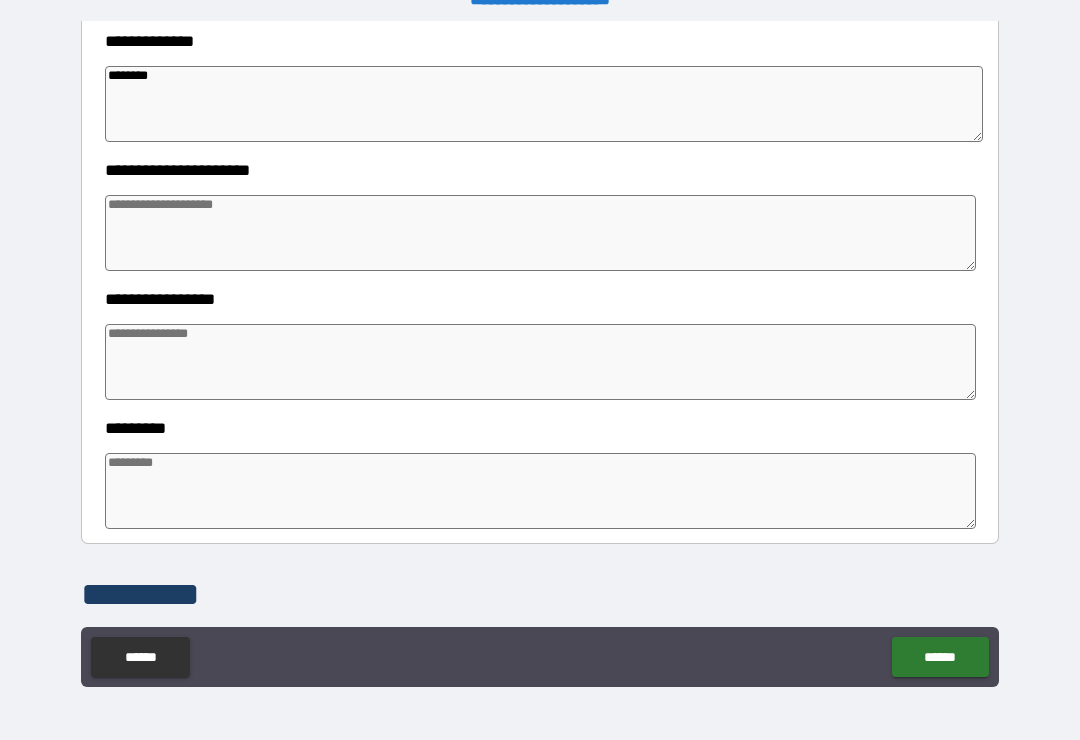 type on "*" 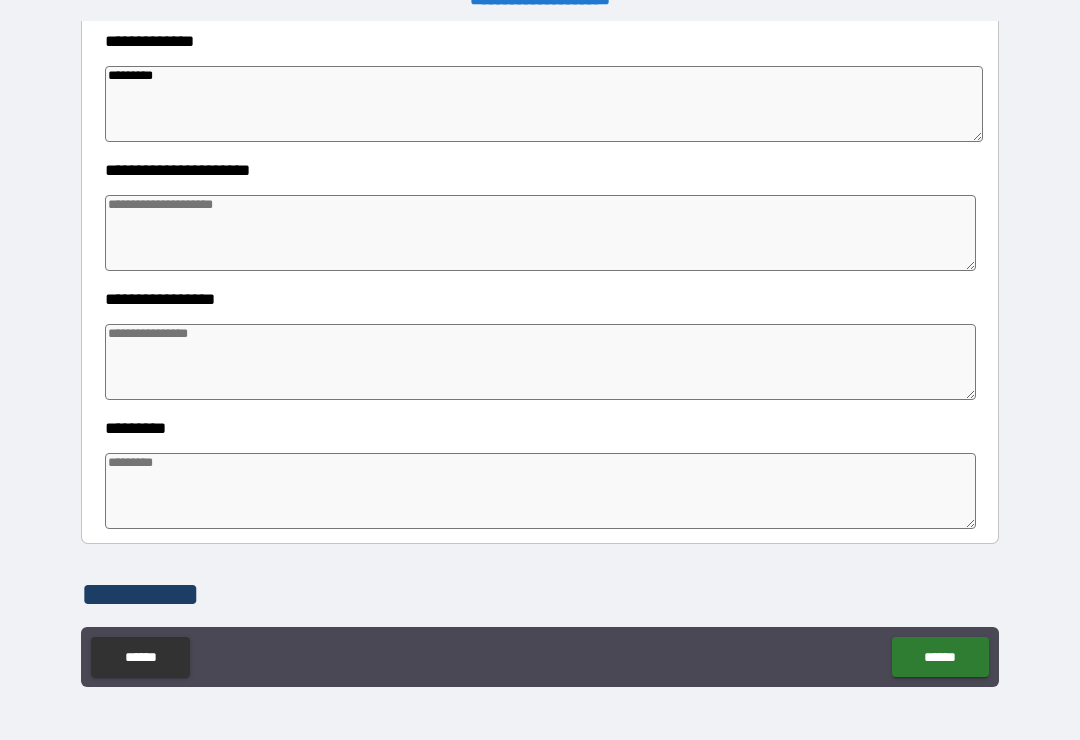 type on "*" 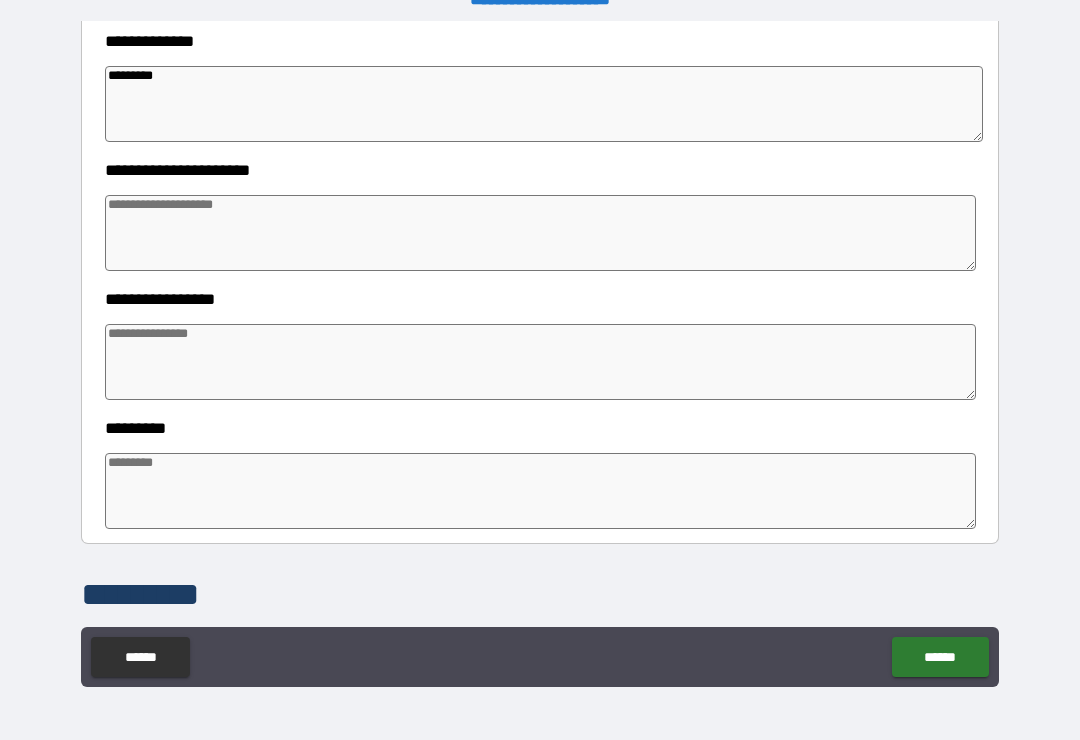 type on "**********" 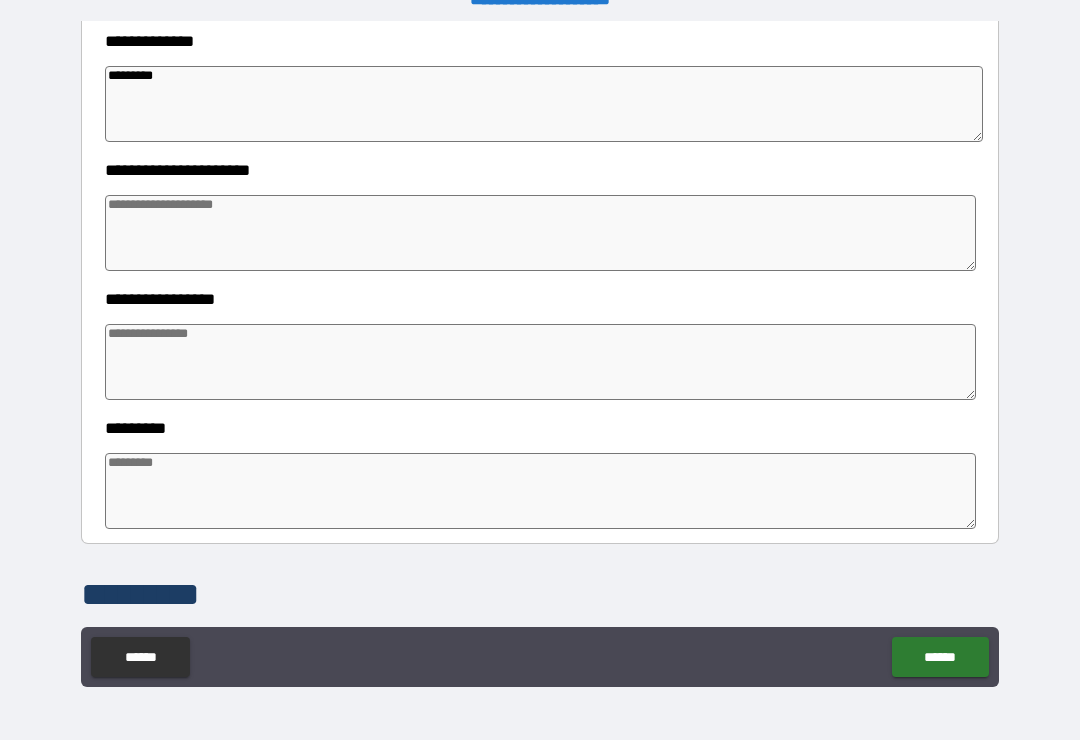 type on "*" 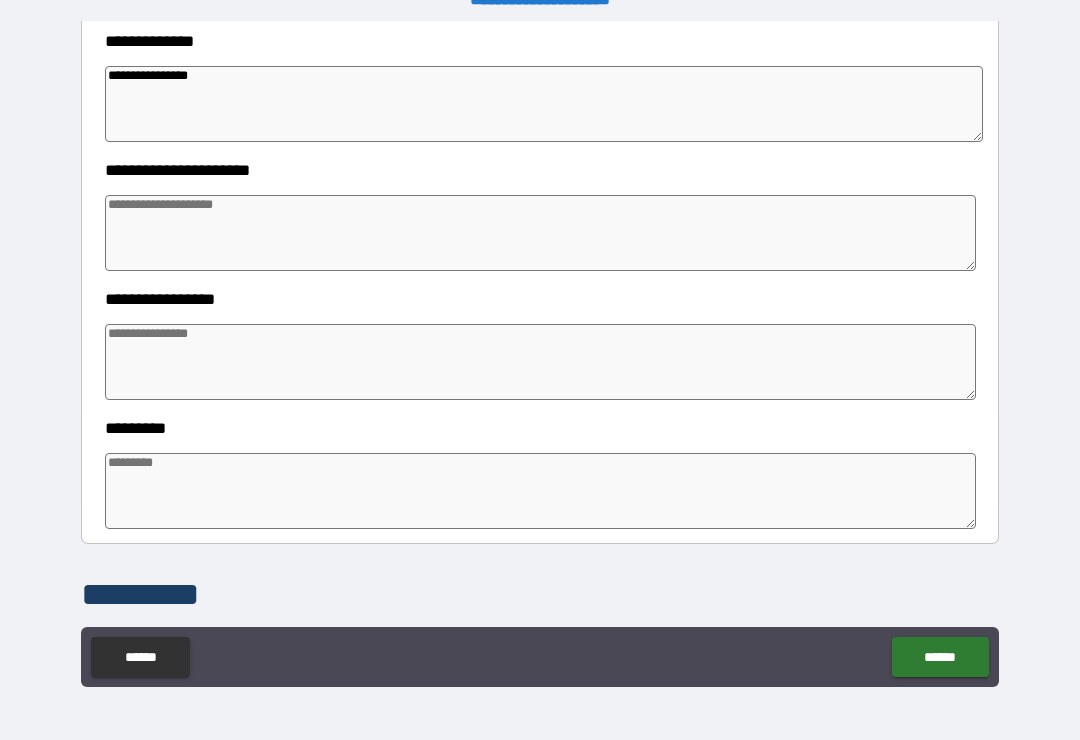 type on "**********" 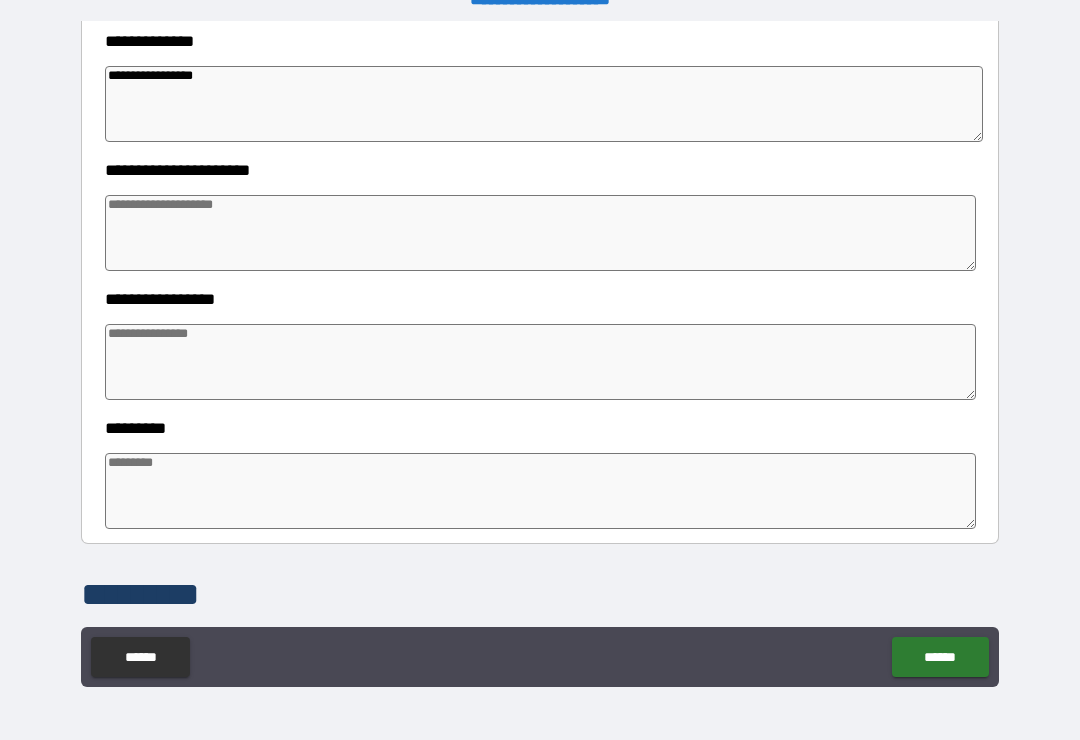 type on "*" 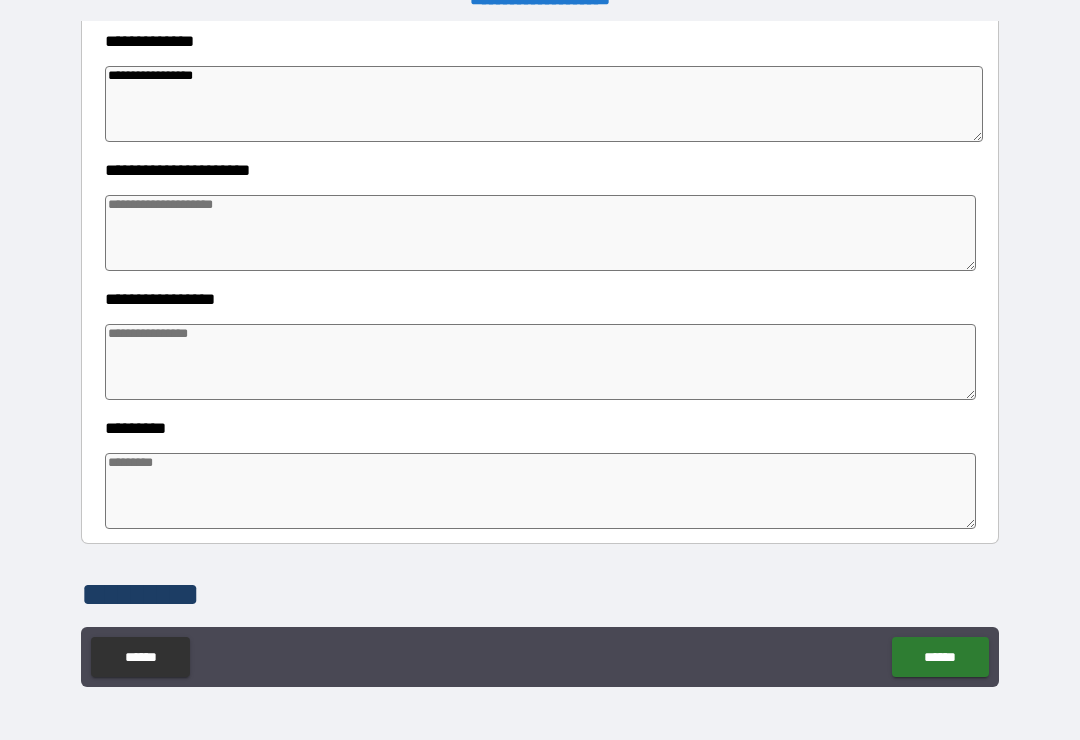 type on "*" 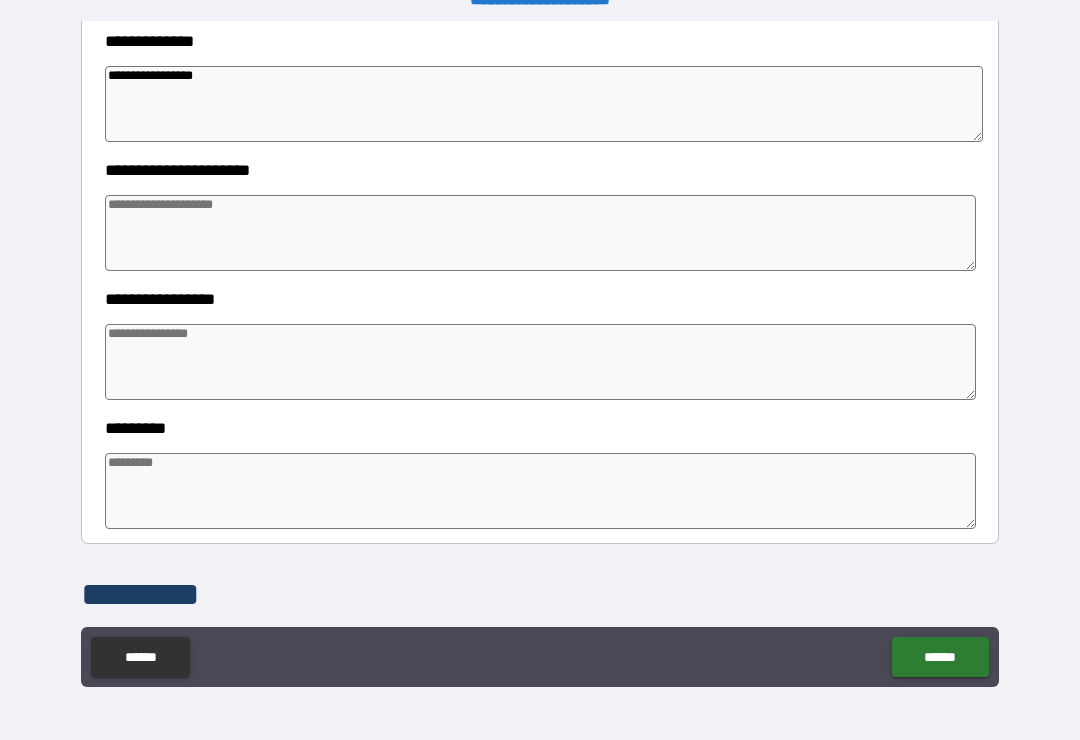 type on "*" 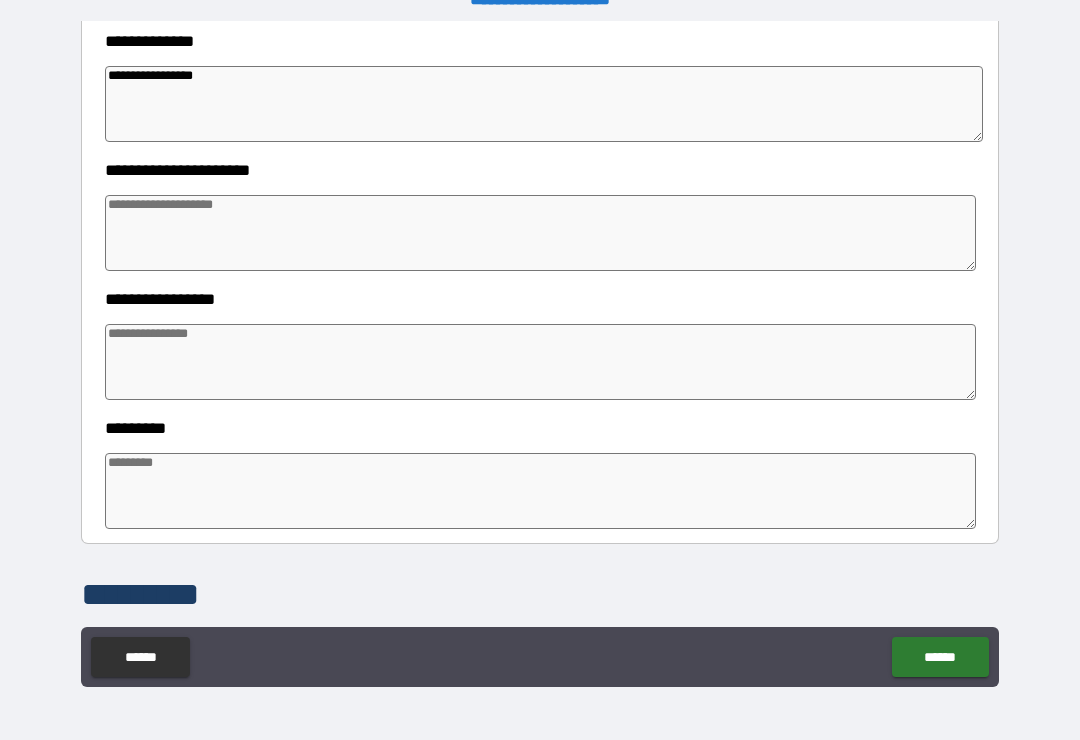 type on "*" 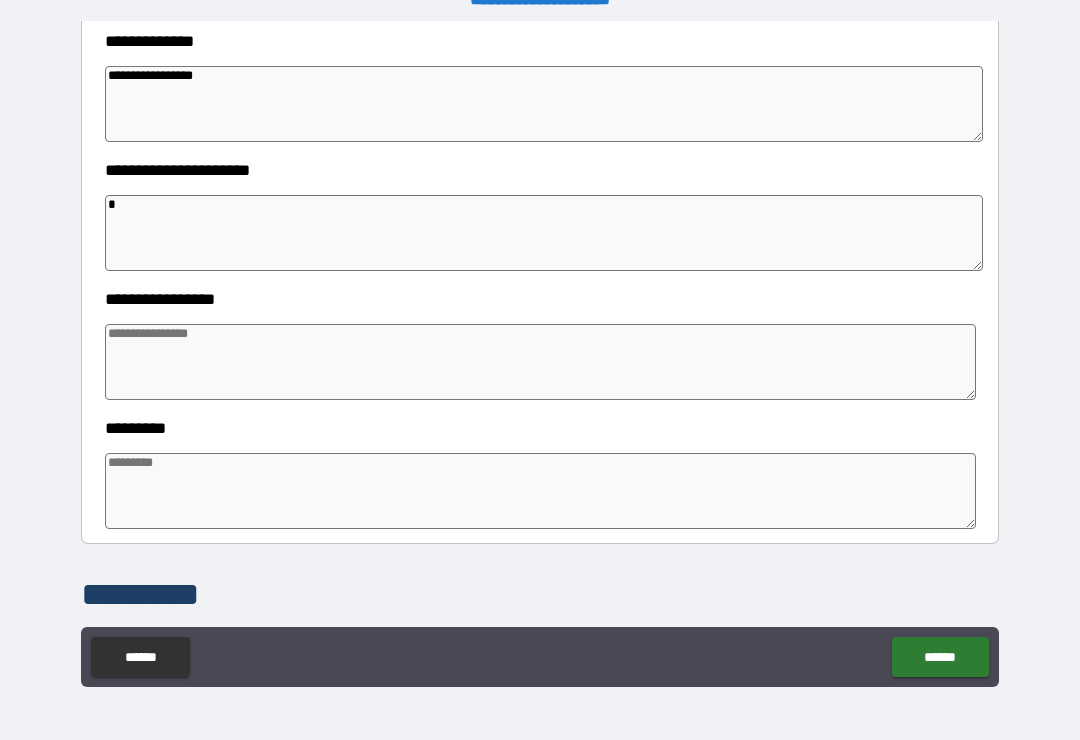 type on "*" 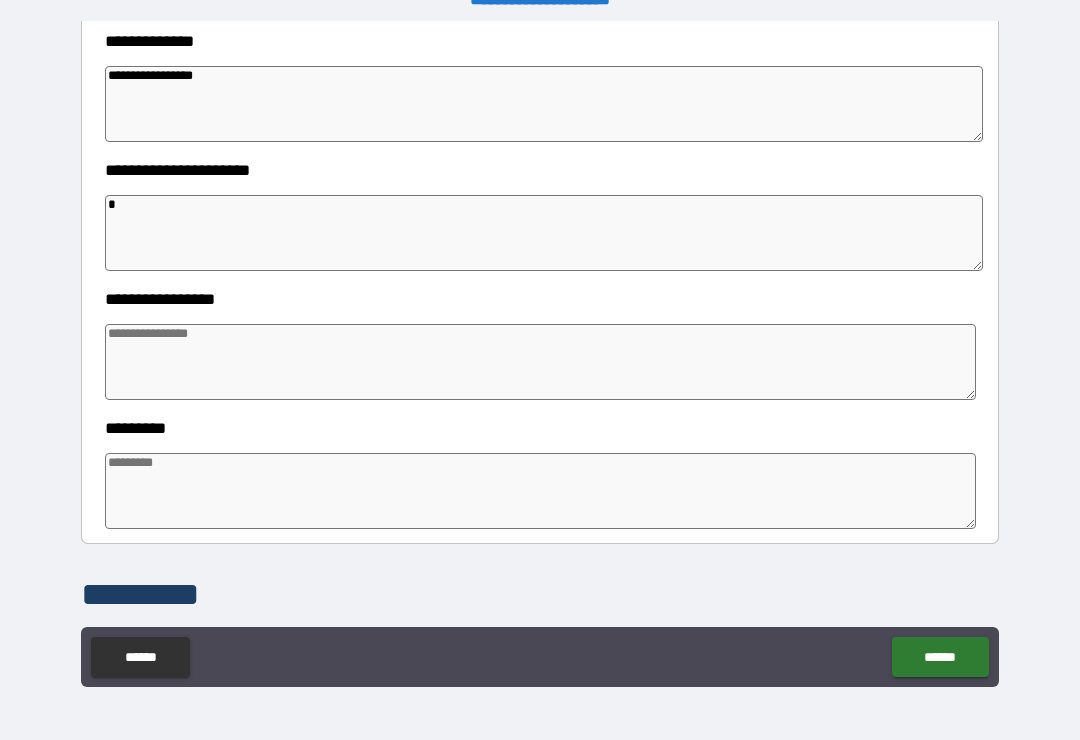 type on "*" 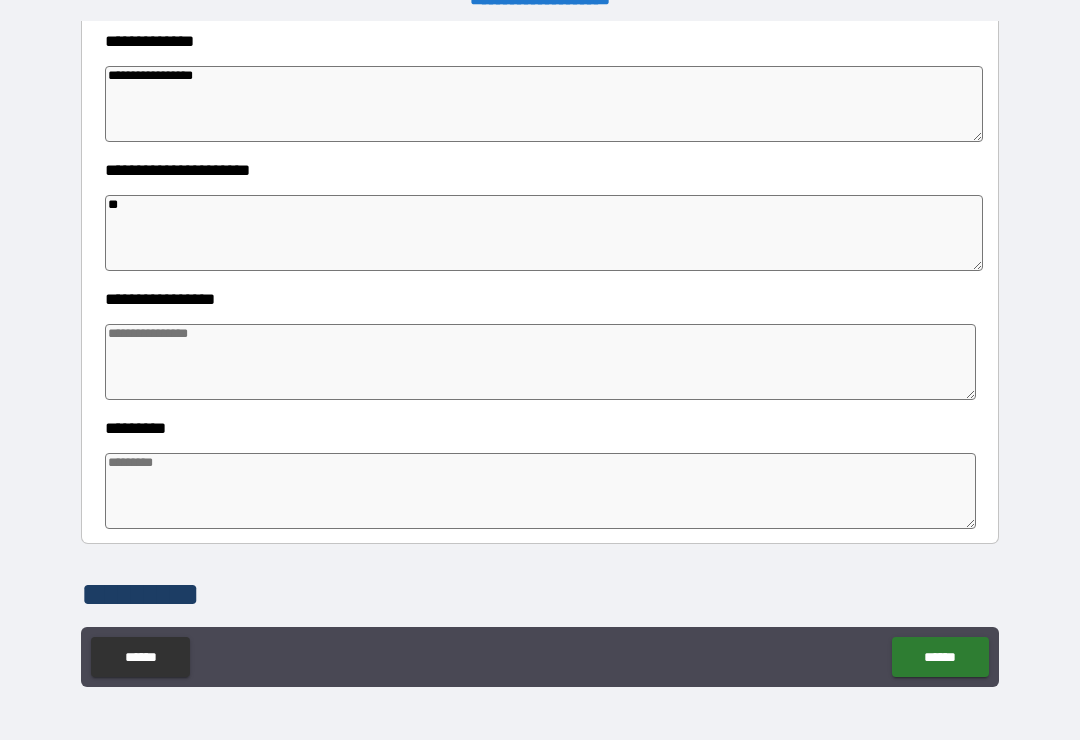 type on "*" 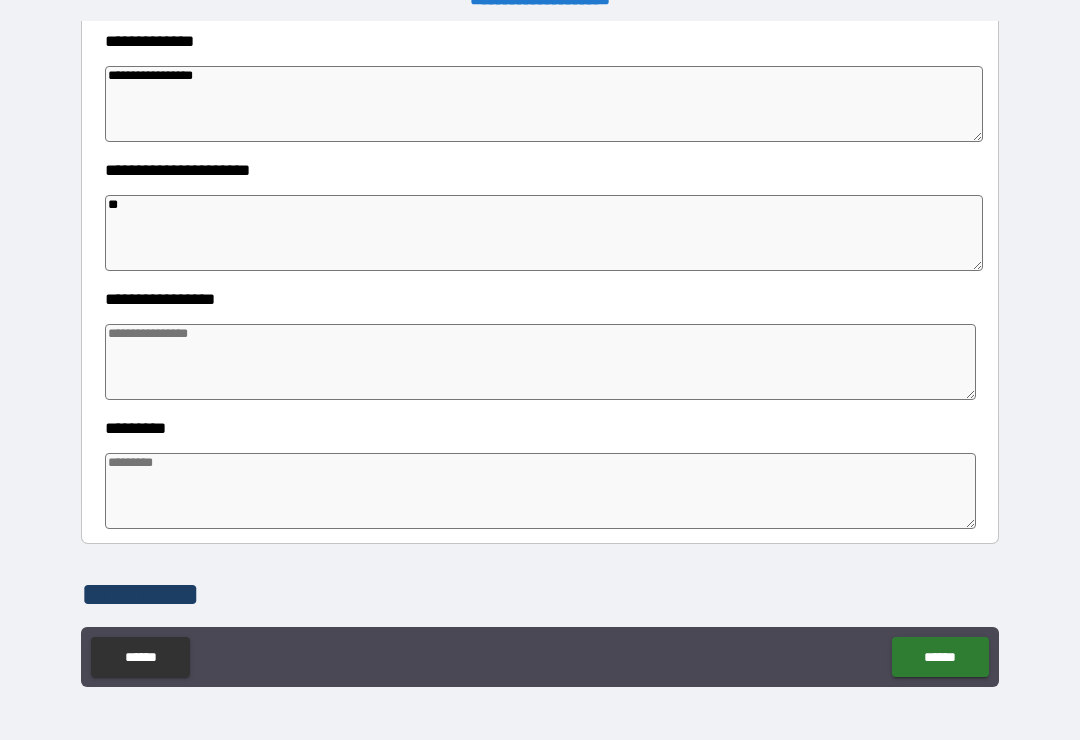 type on "***" 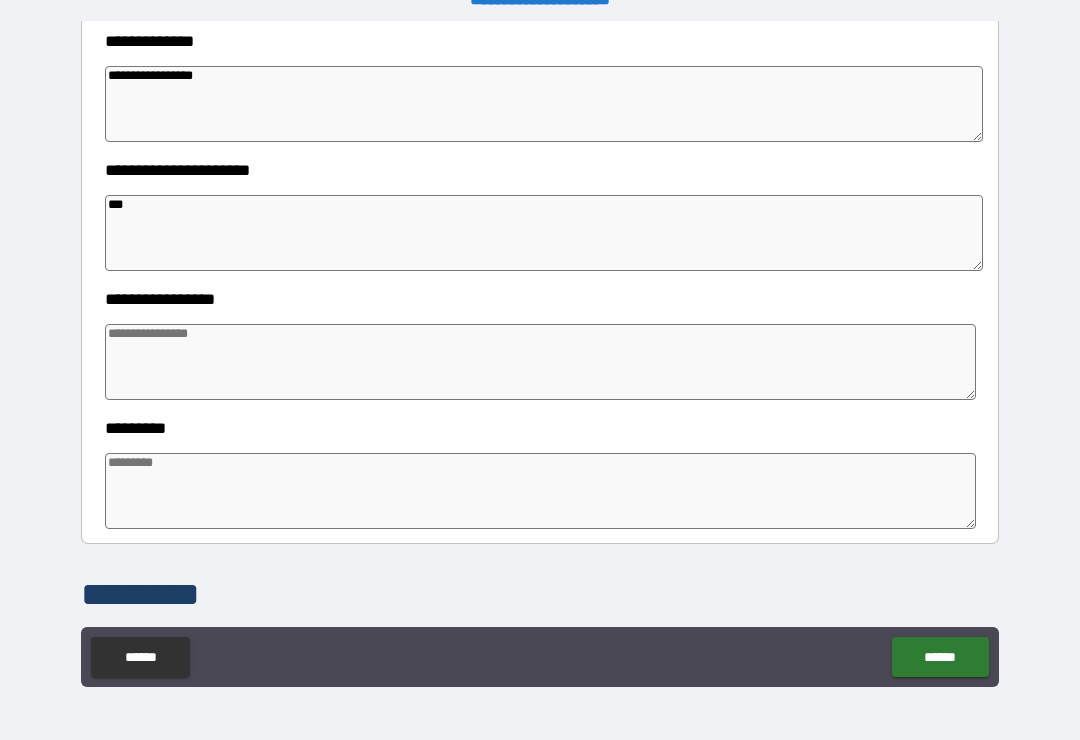 type on "*" 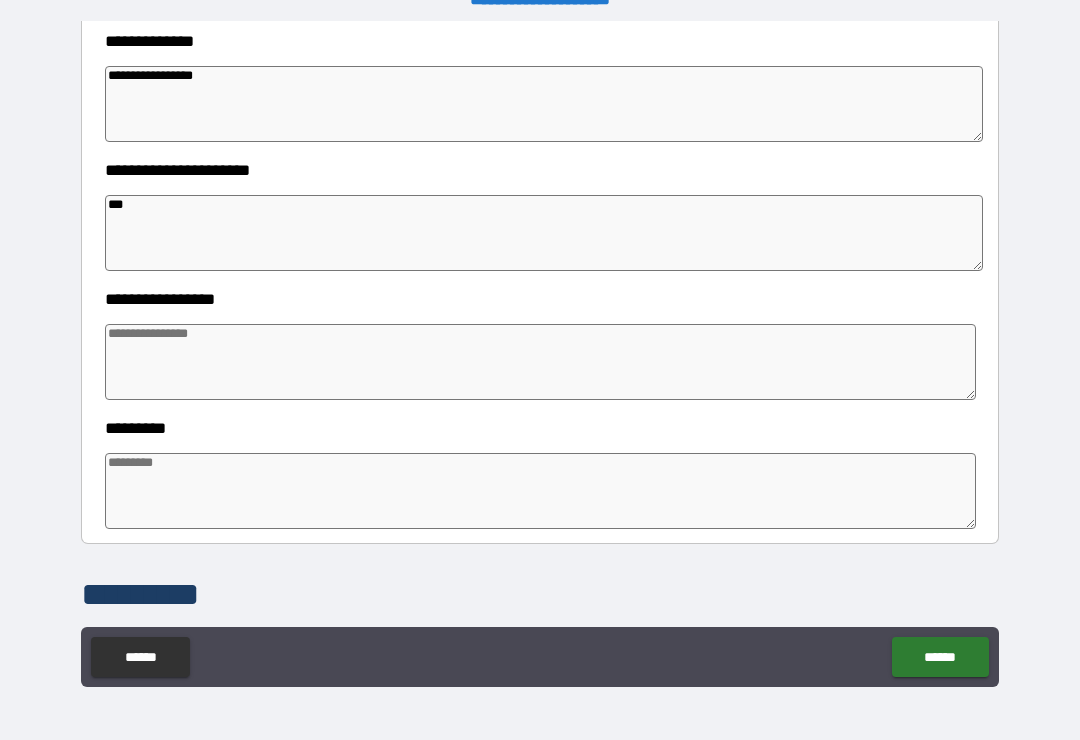 type on "*" 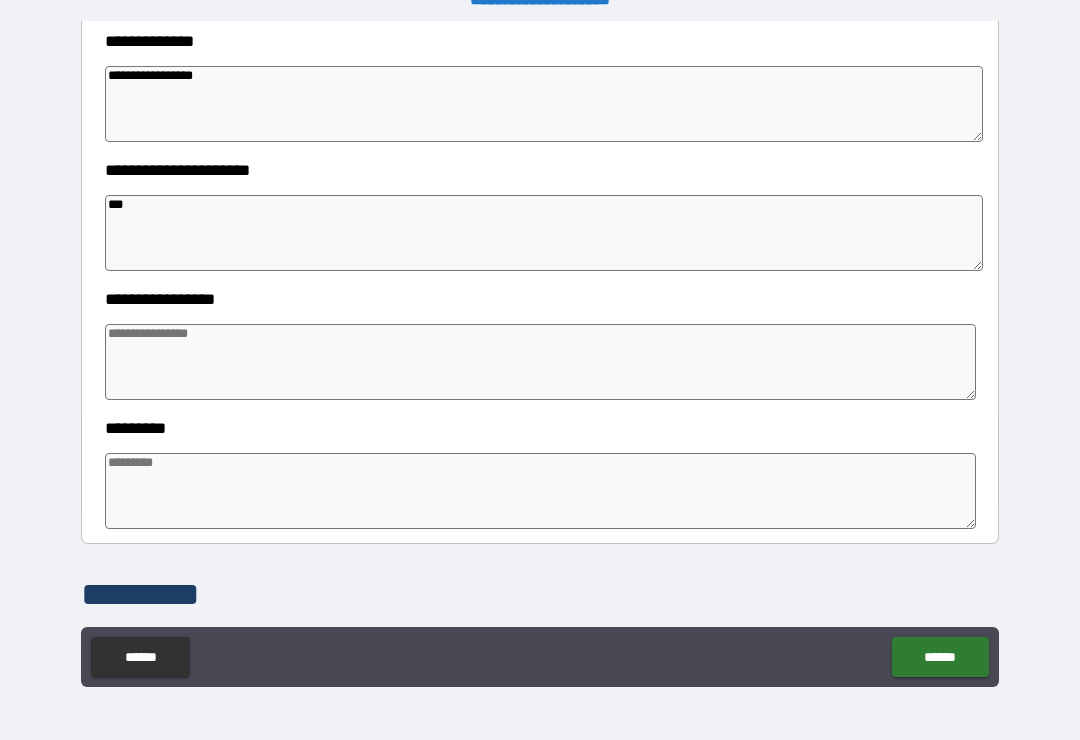type on "*" 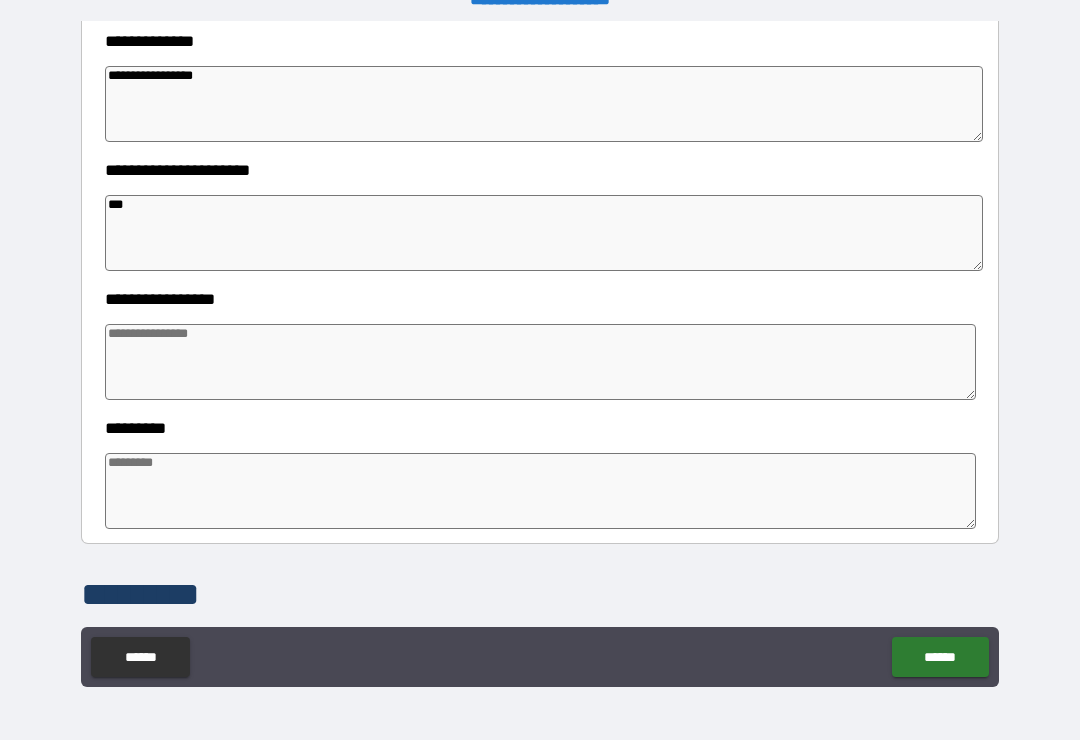 type on "*" 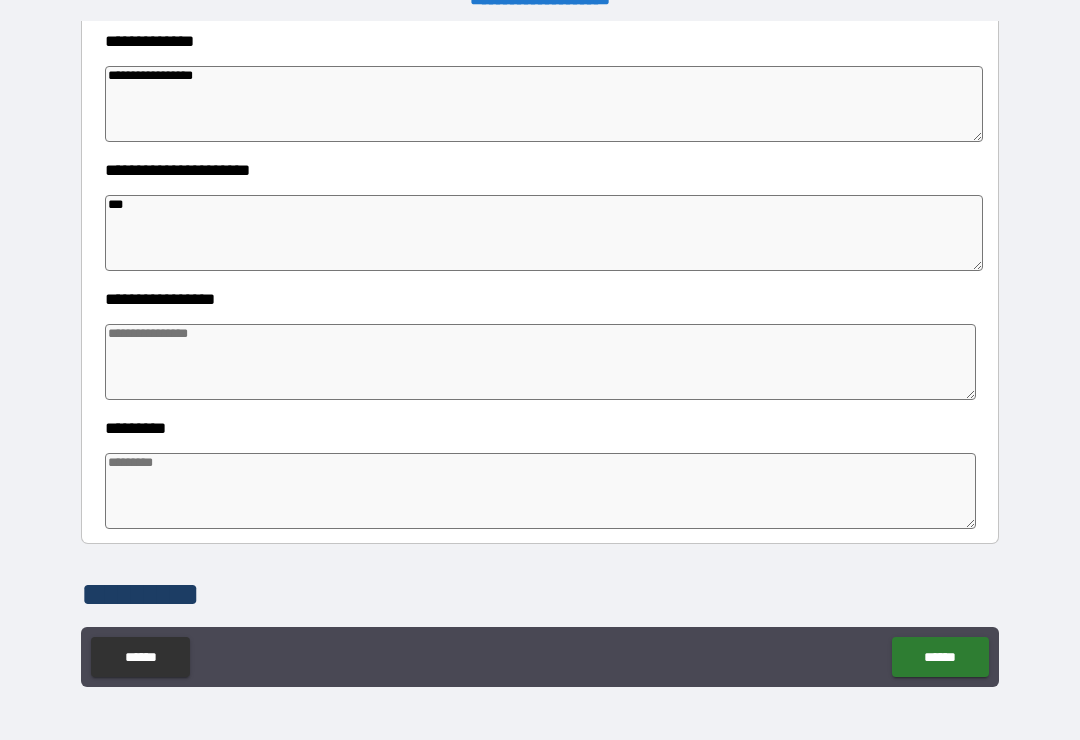 type on "****" 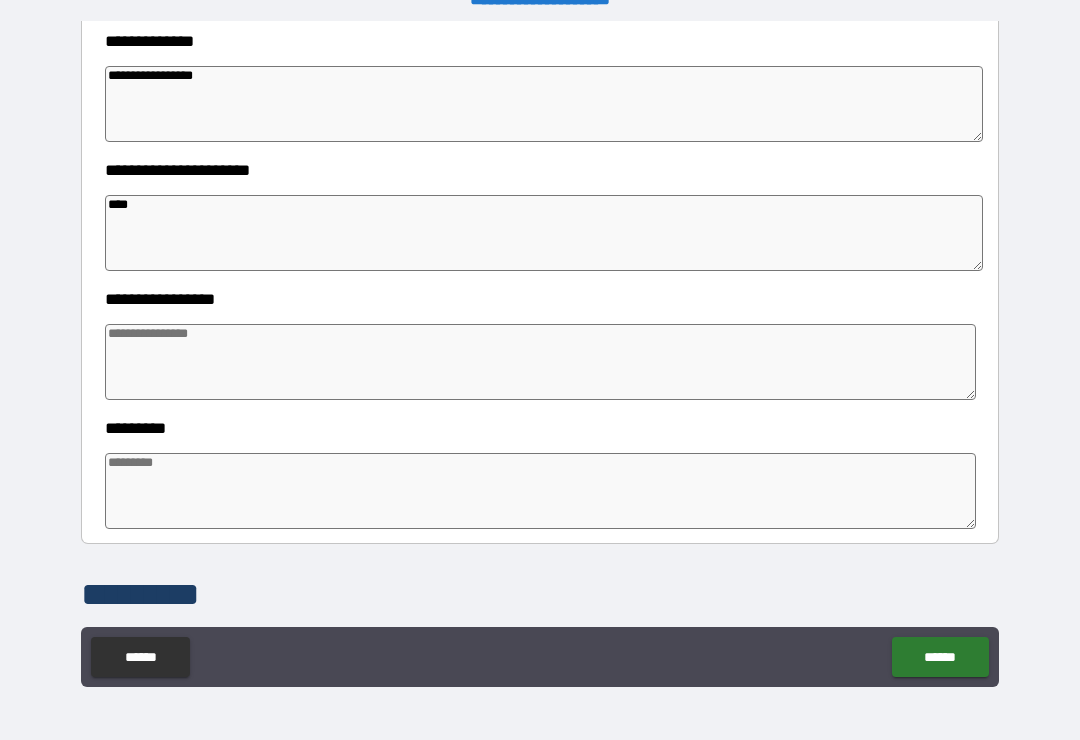 type on "*" 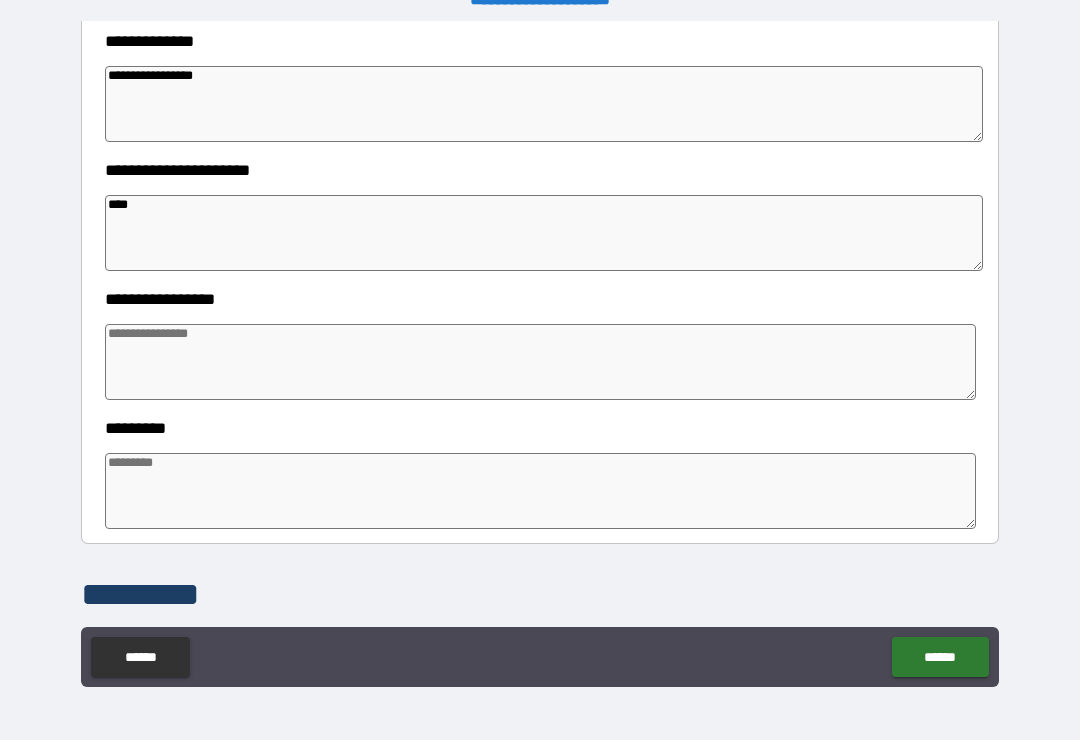 type on "*****" 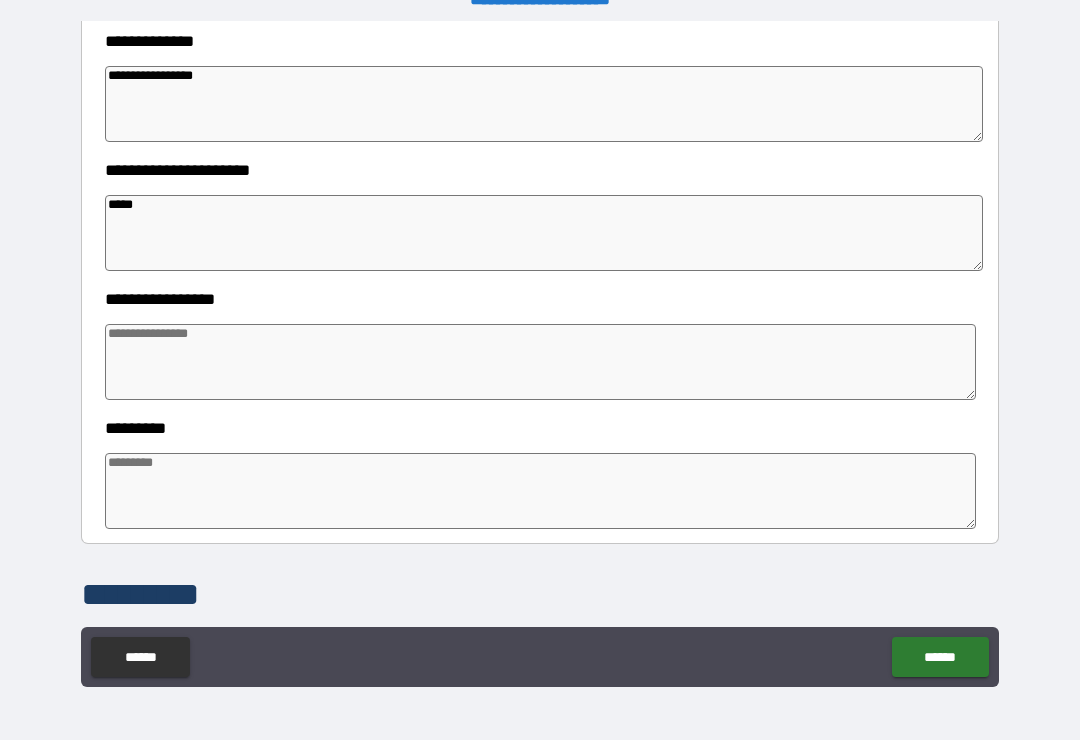 type on "*" 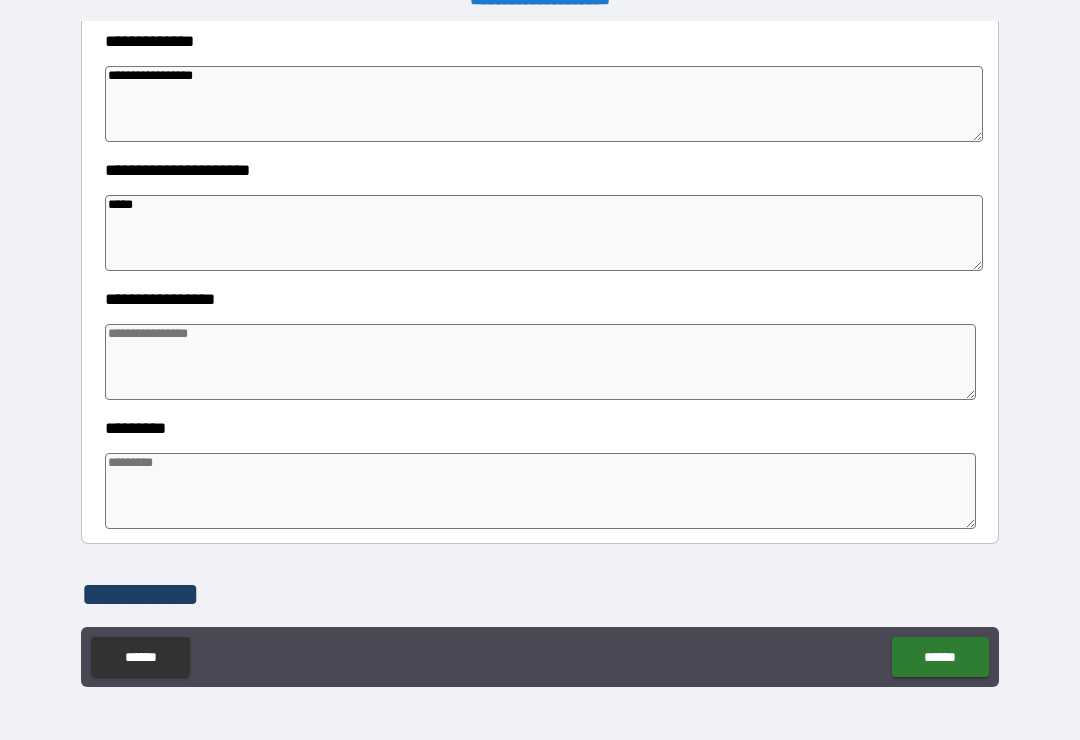 type on "*" 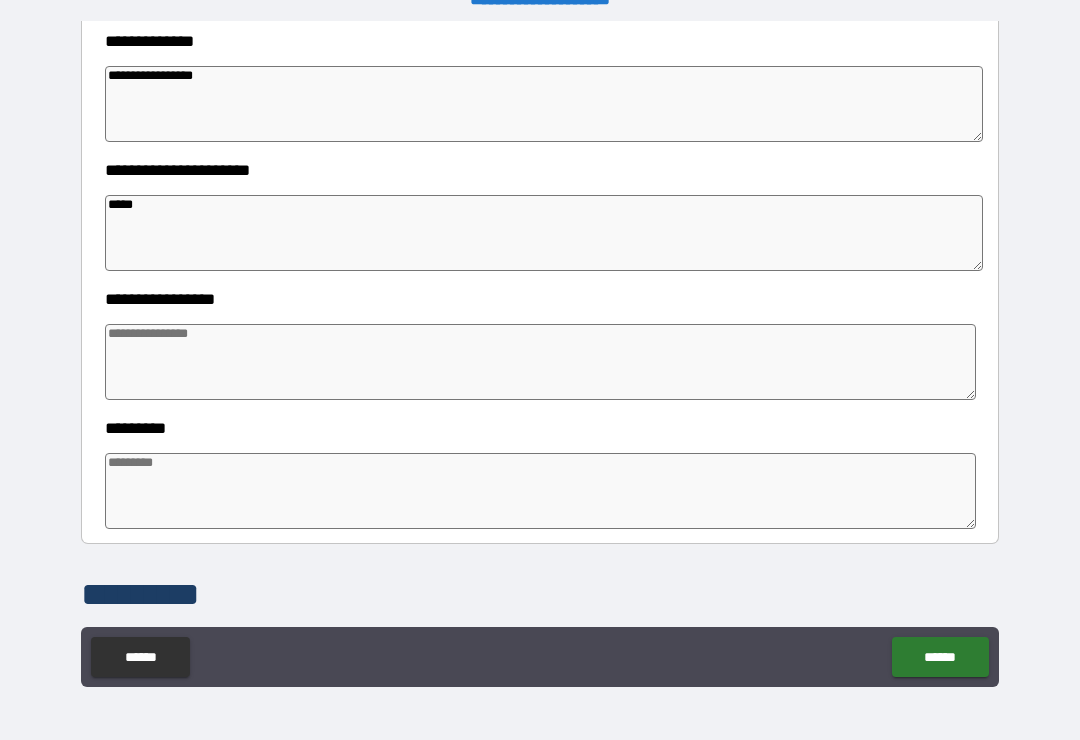 type on "*" 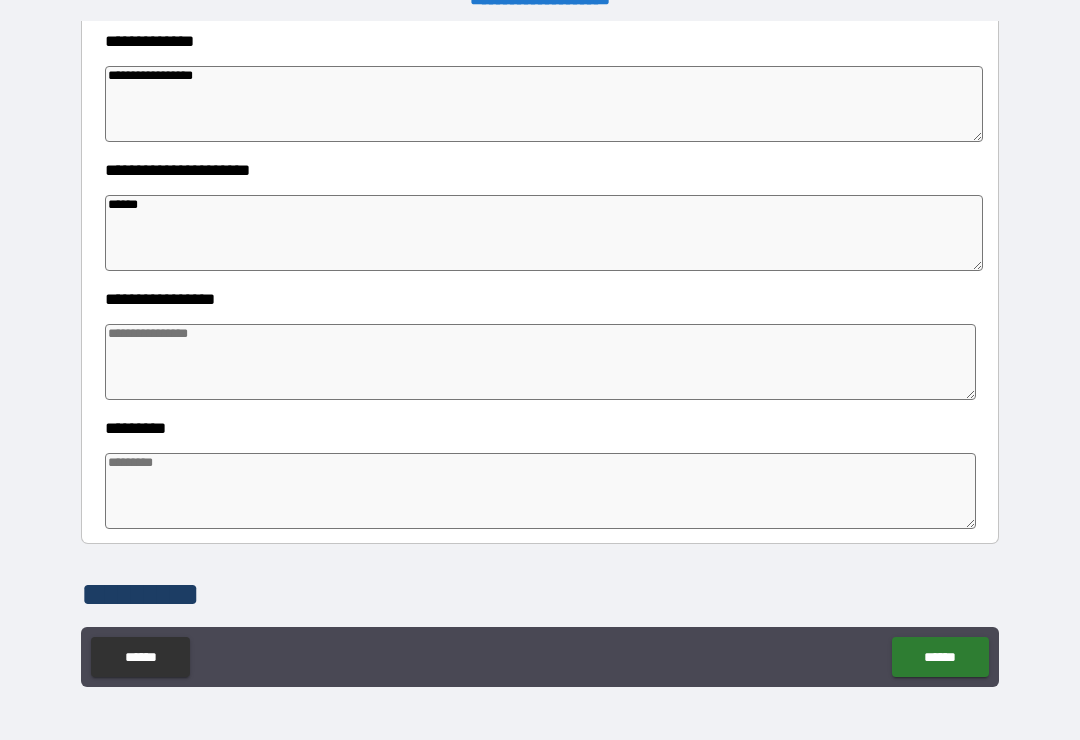 type on "*" 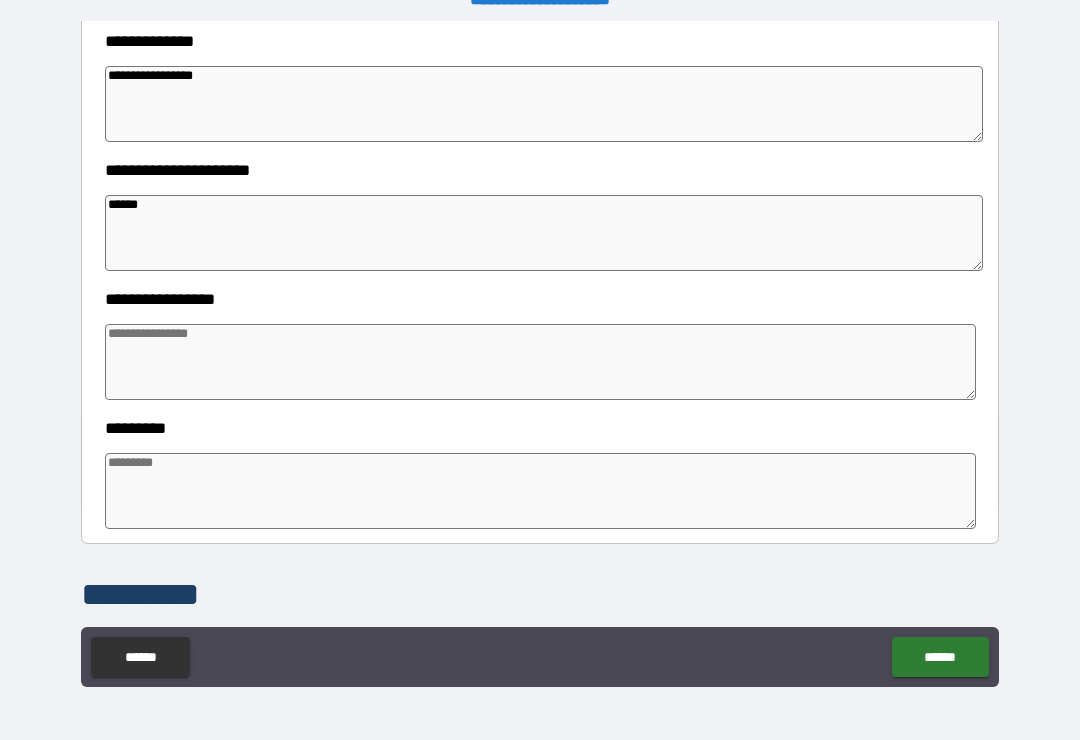 type on "*******" 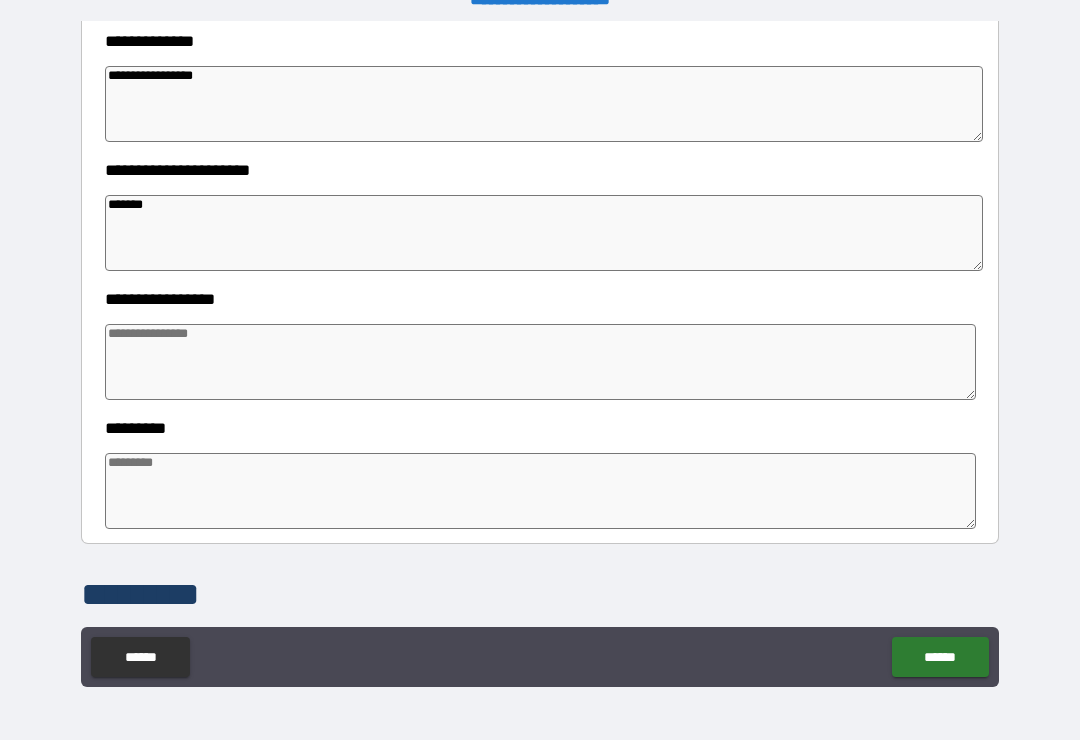 type on "*" 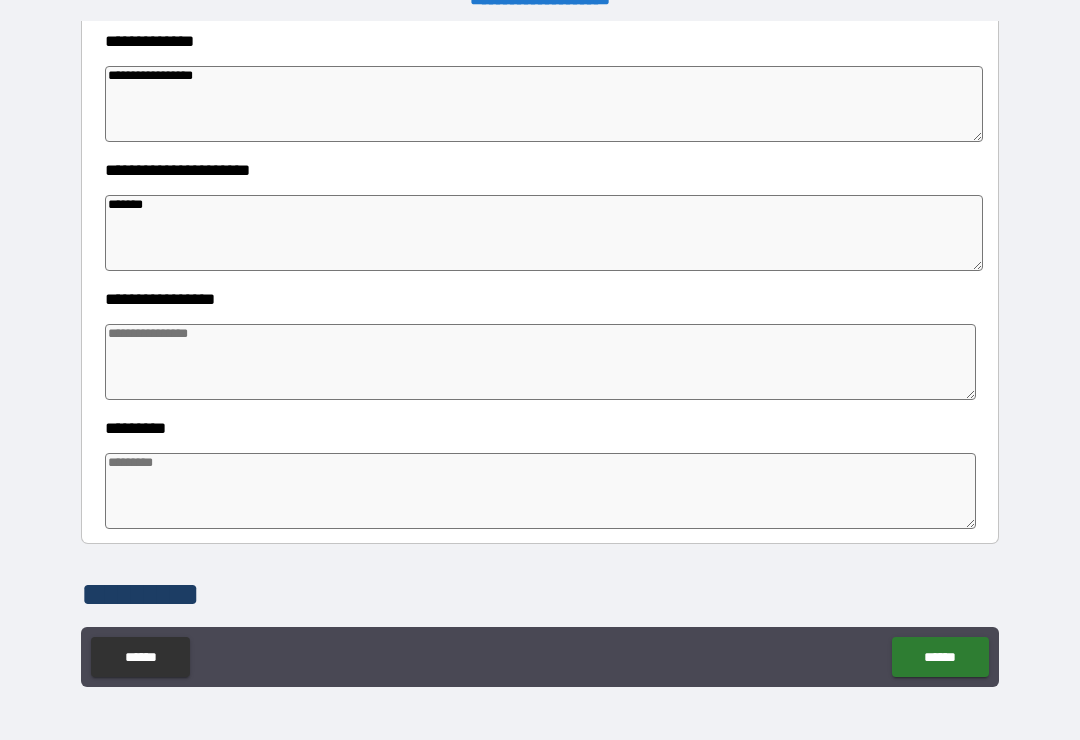 type on "*" 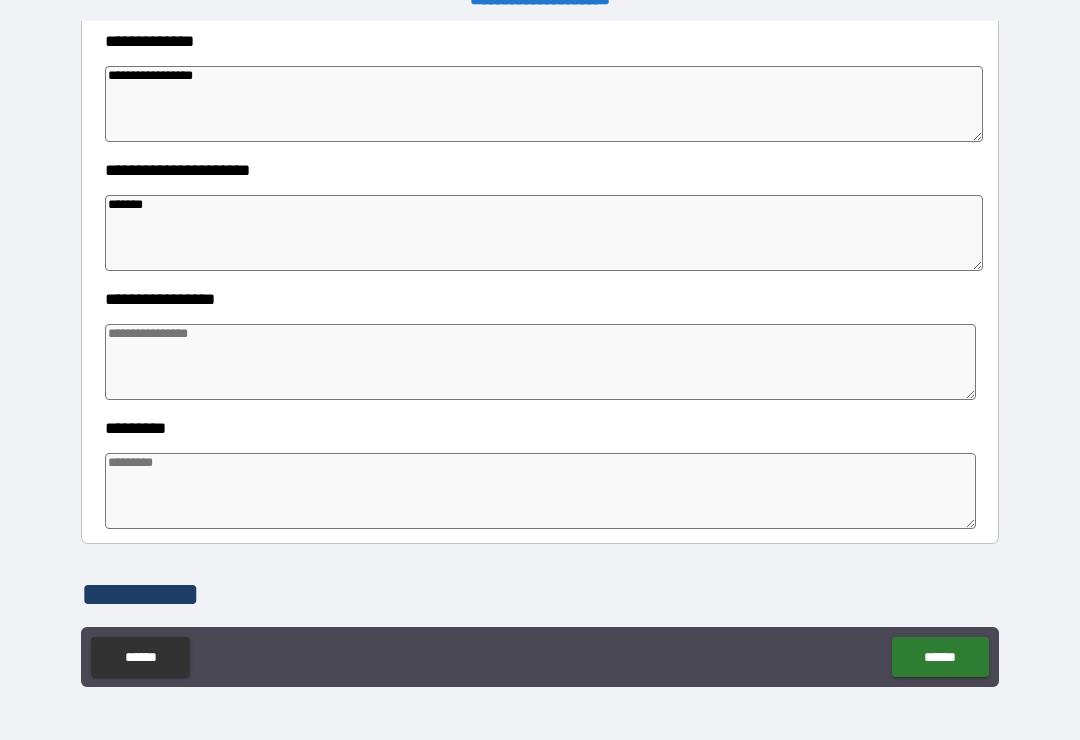 type on "*" 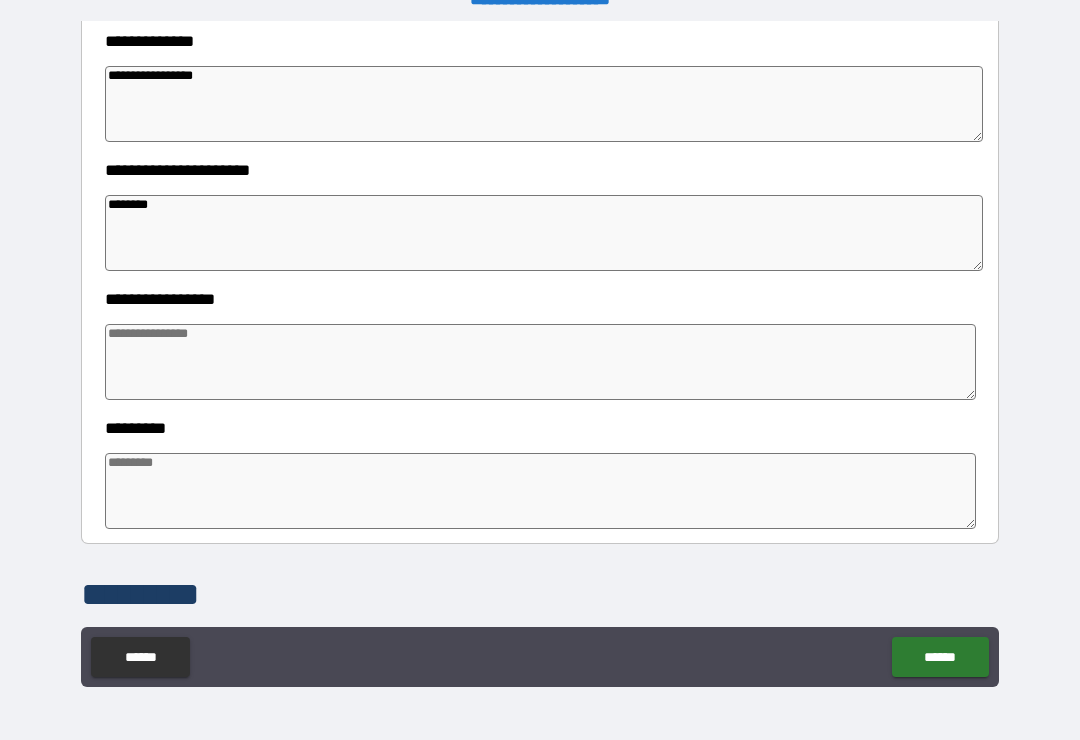 type on "*" 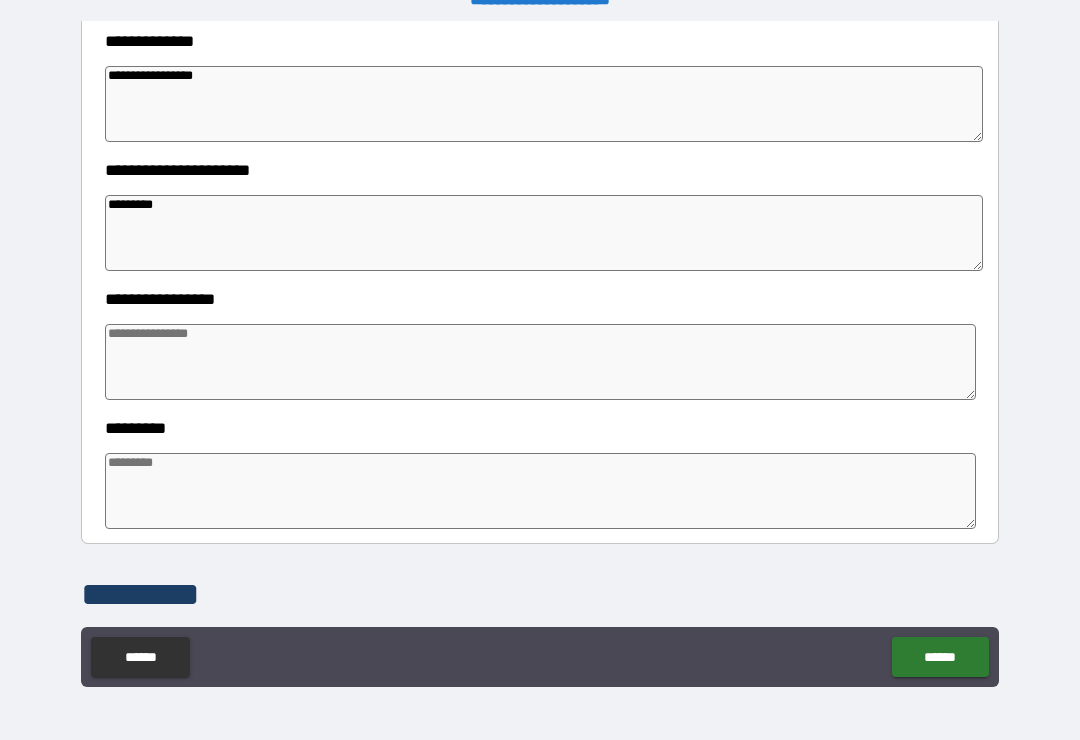 type on "*" 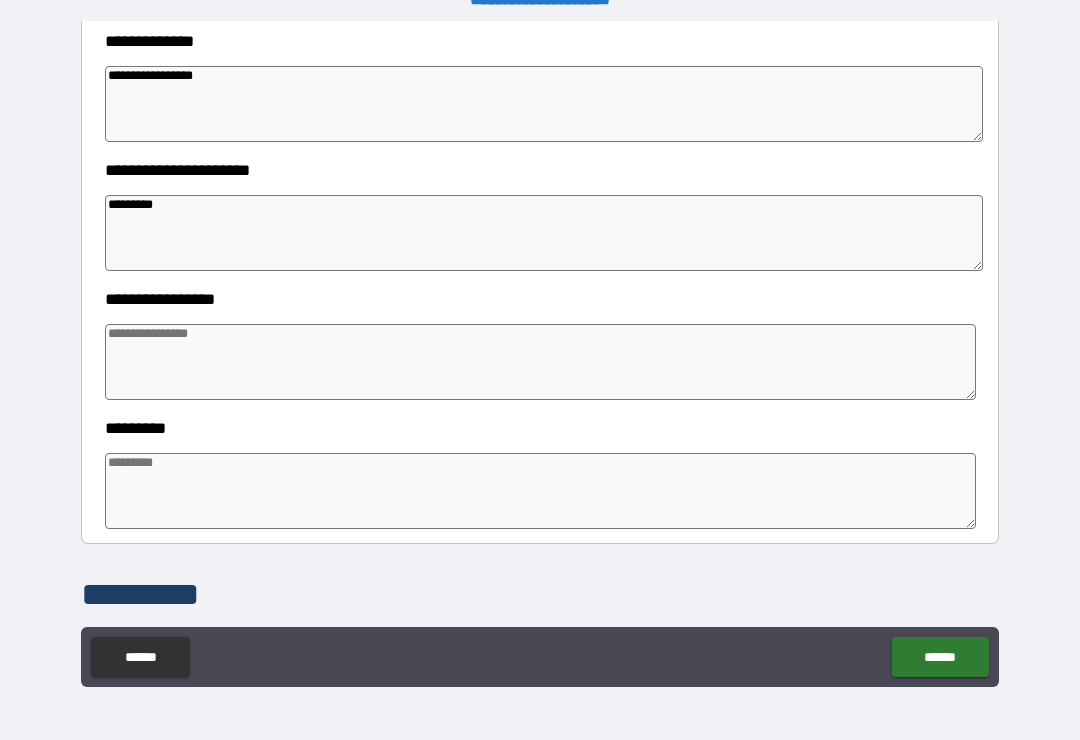 type on "*" 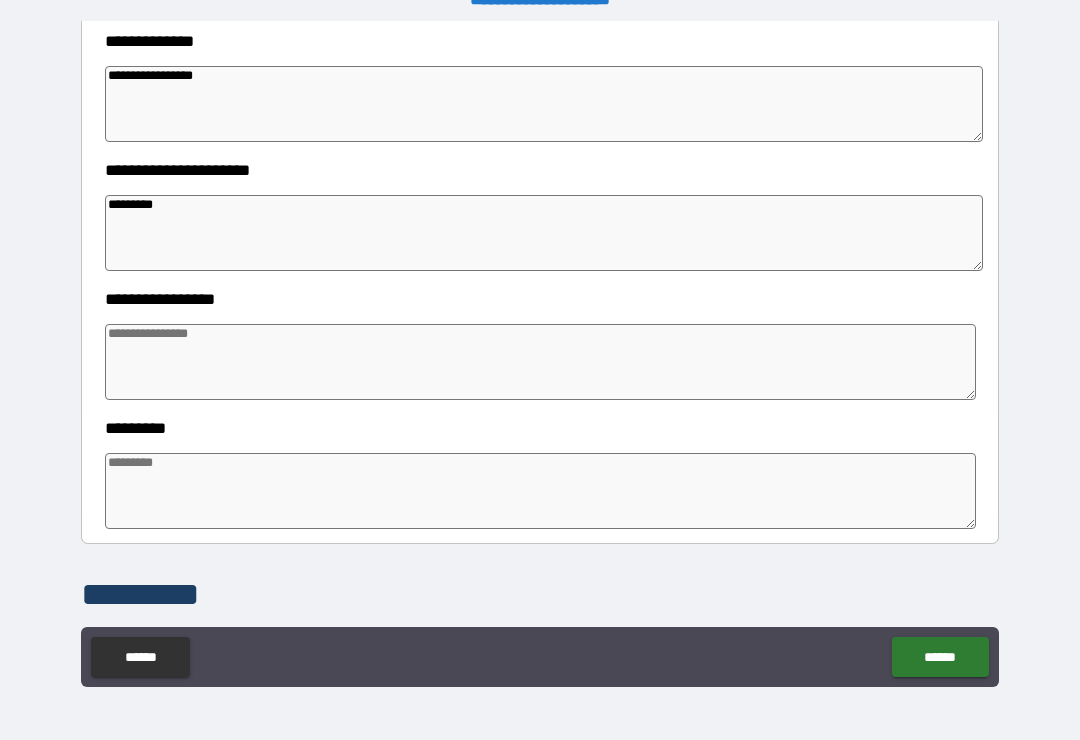 type on "*" 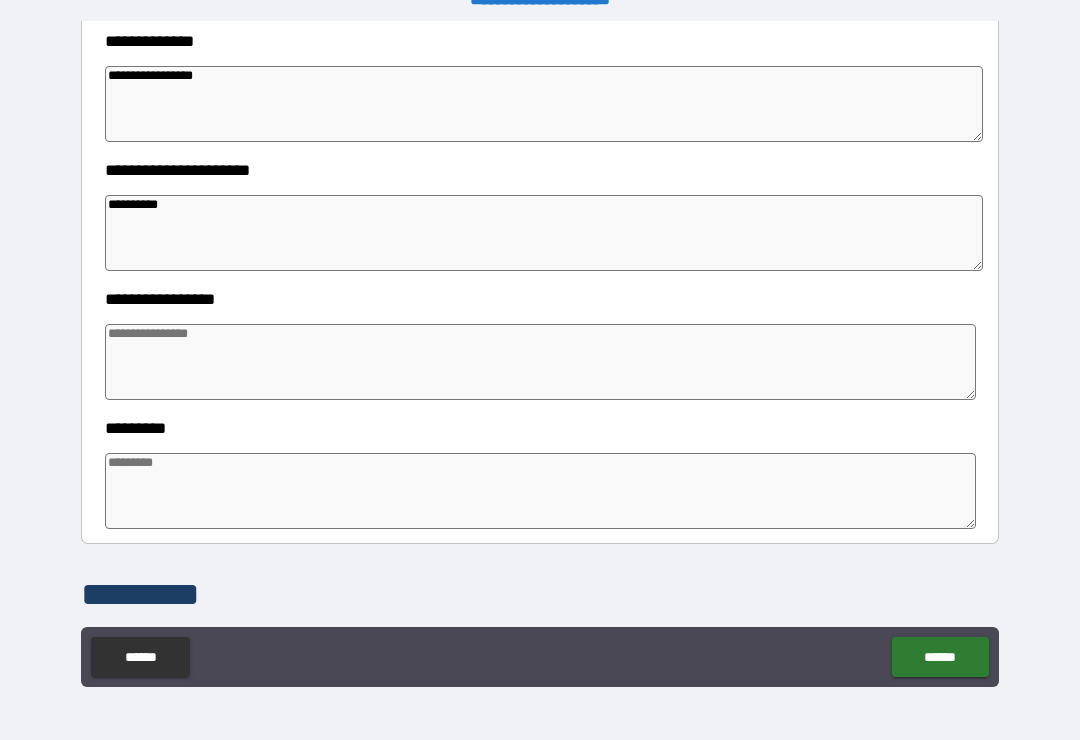 type on "*" 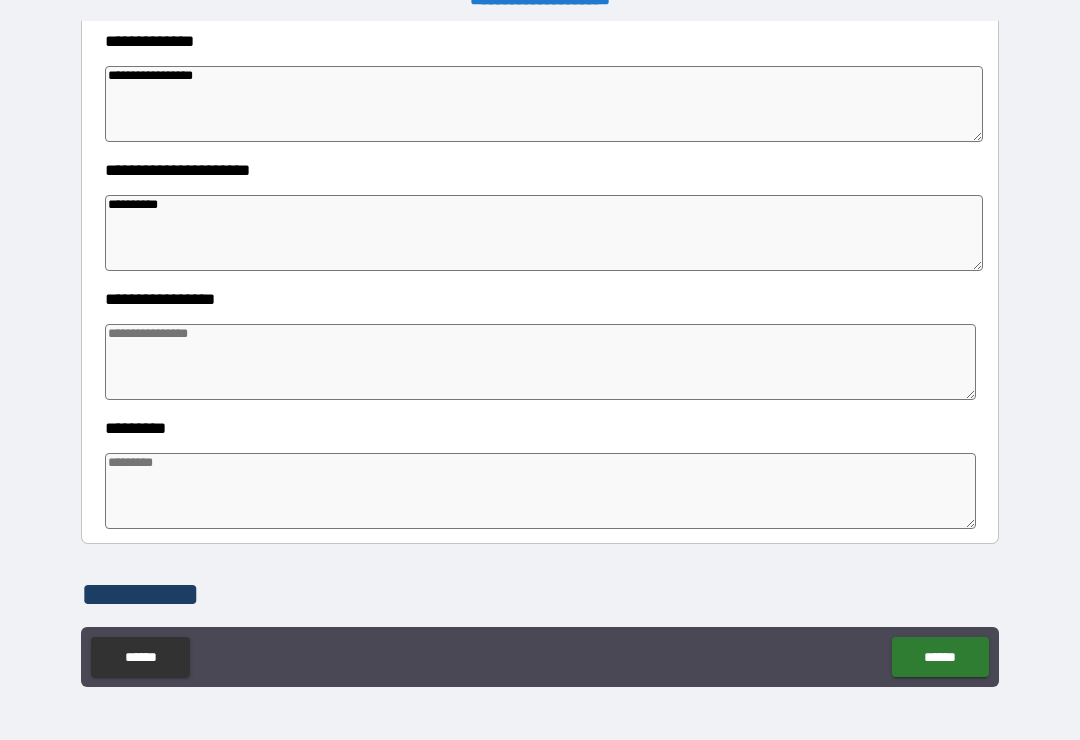 type on "*" 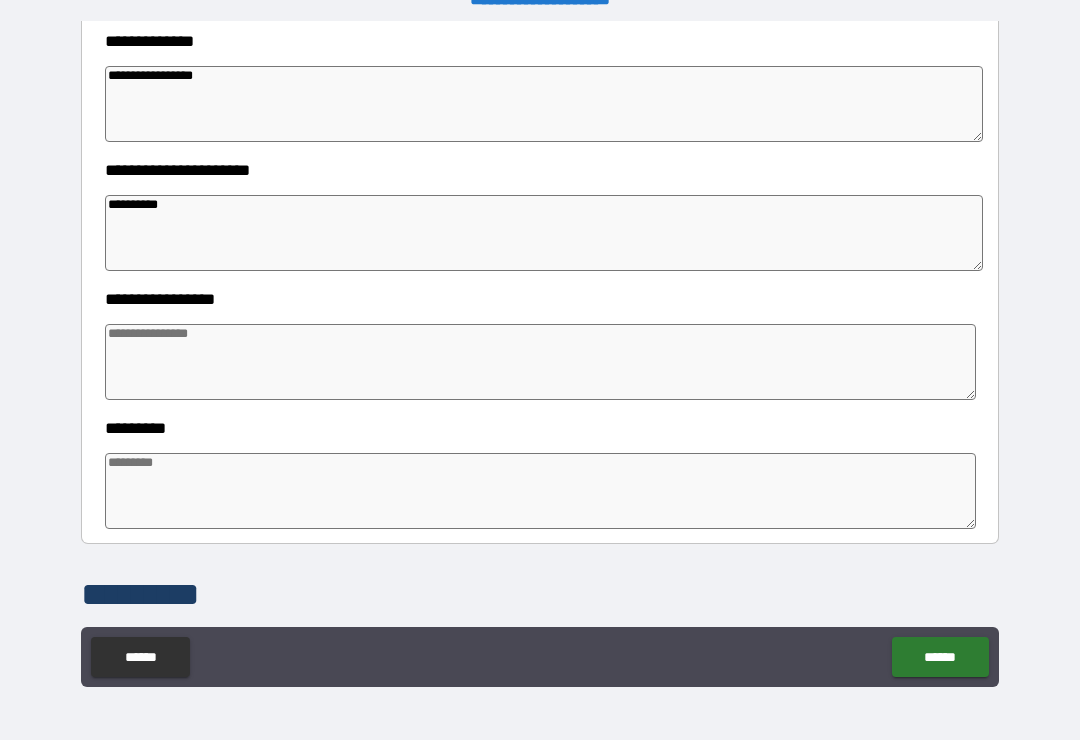 type on "*" 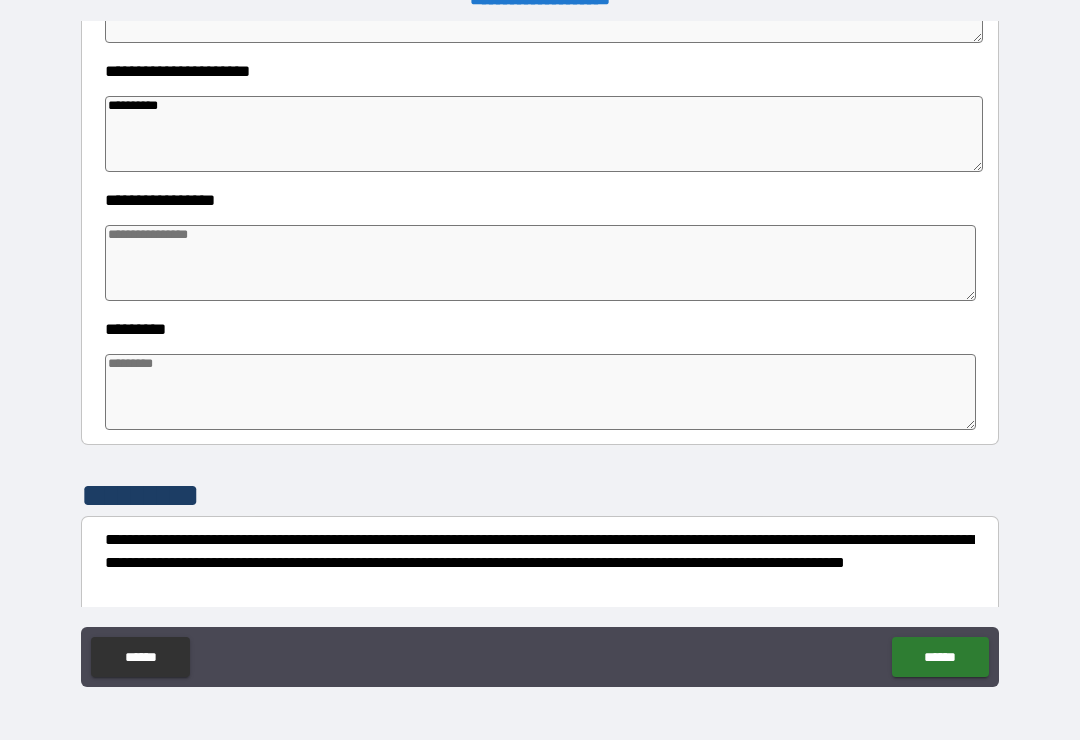 scroll, scrollTop: 423, scrollLeft: 0, axis: vertical 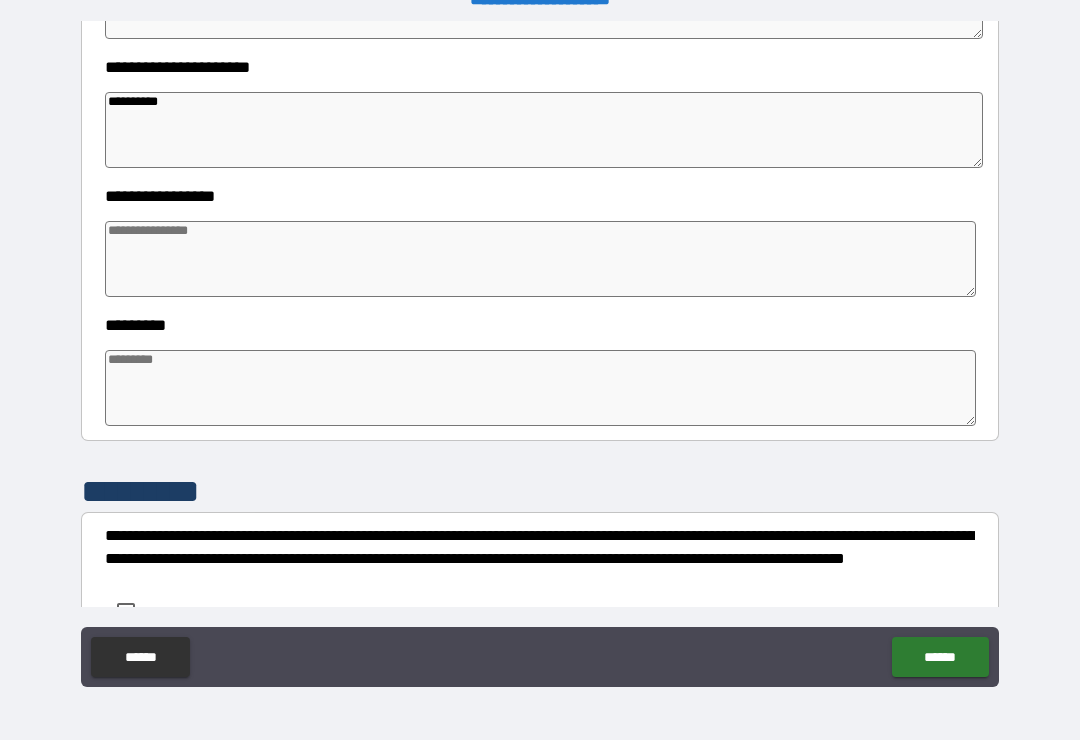 type on "**********" 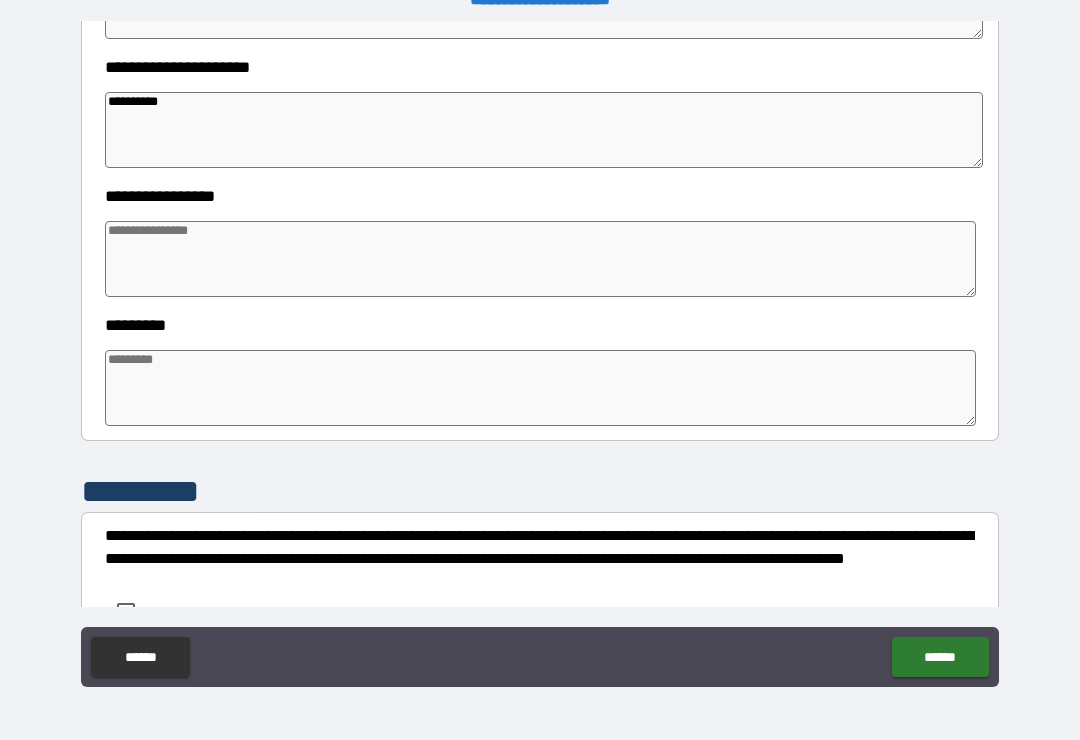 type on "*" 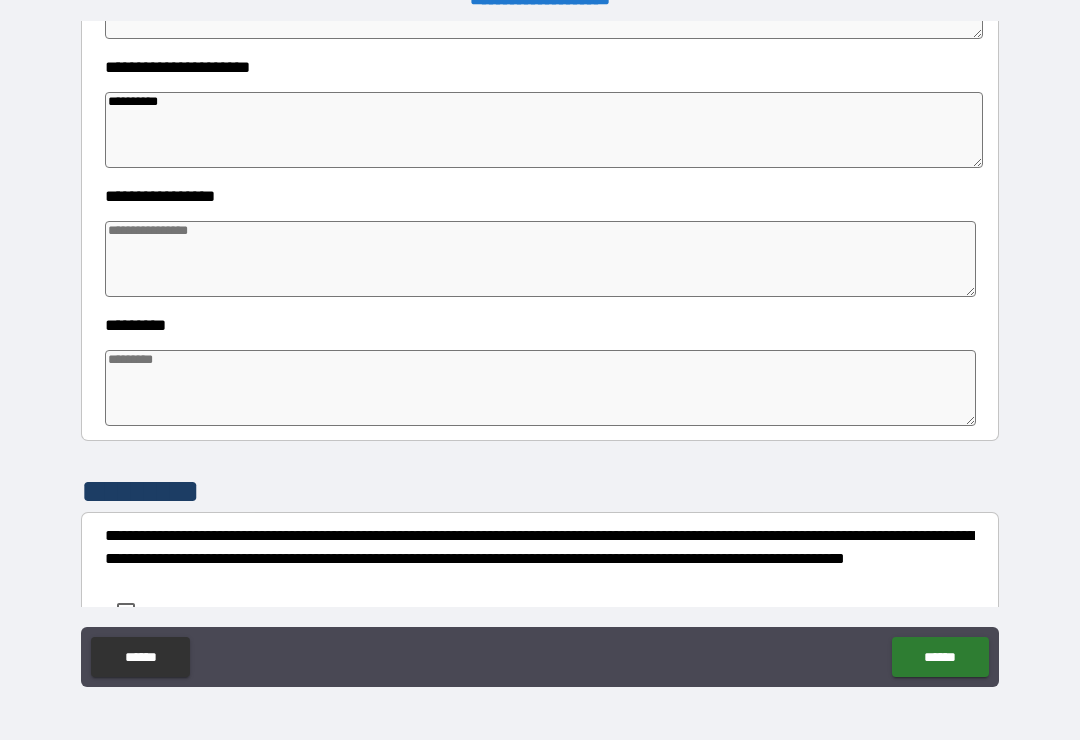 type on "*" 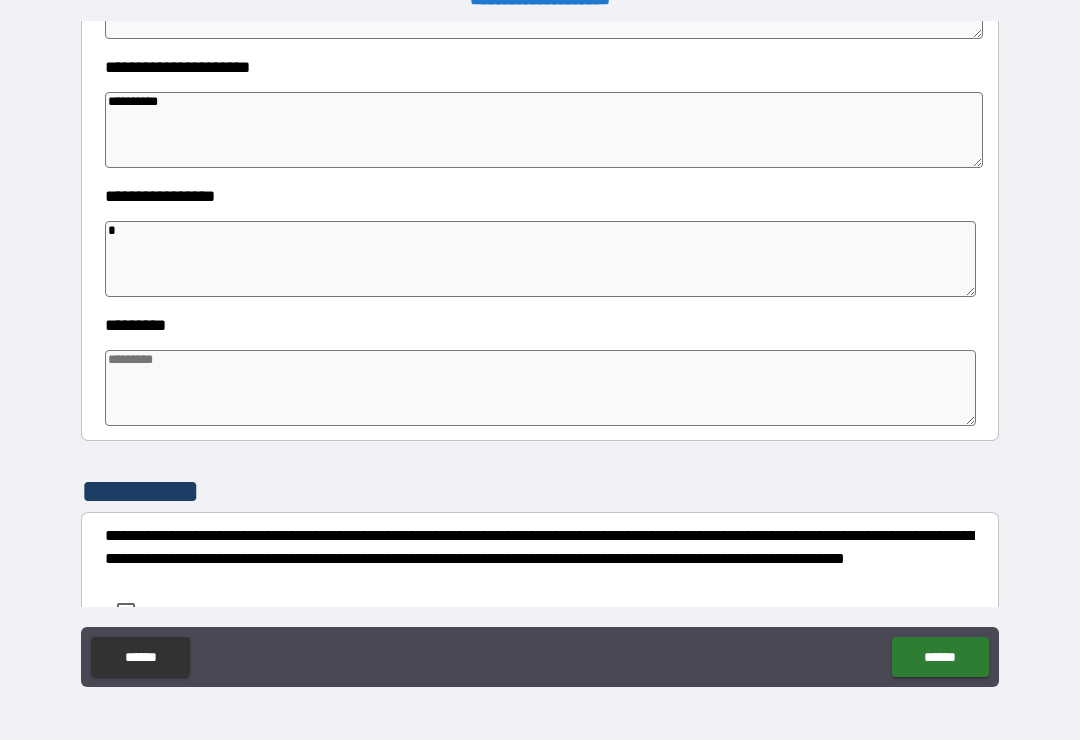 type on "*" 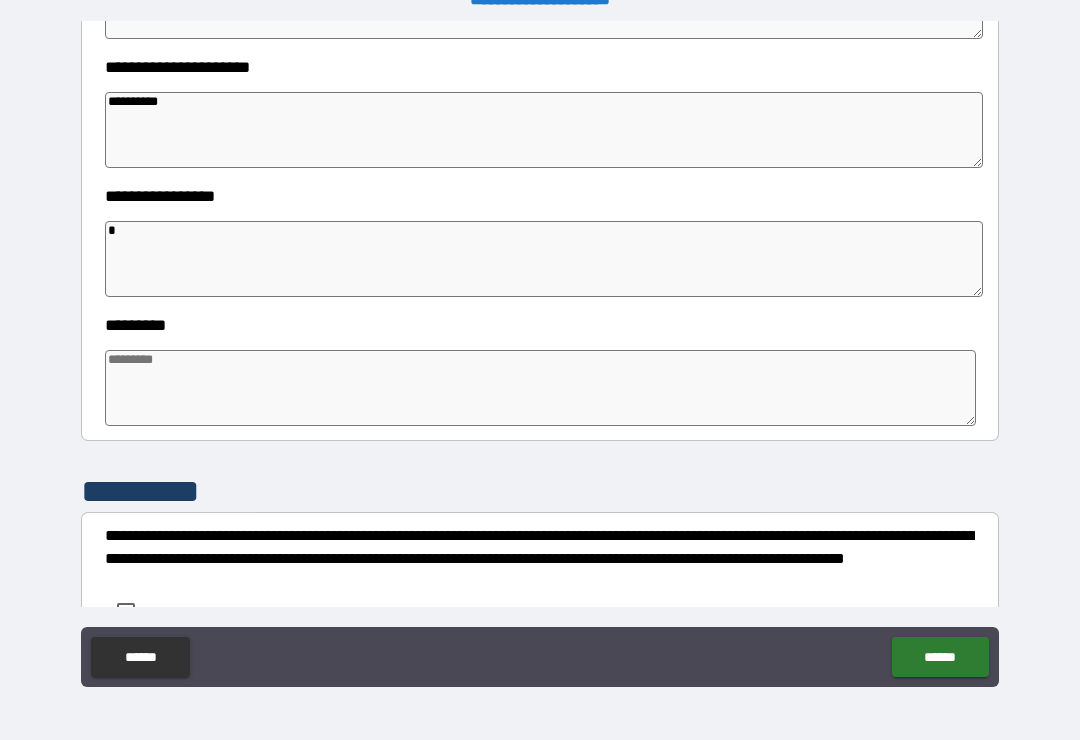 type on "**" 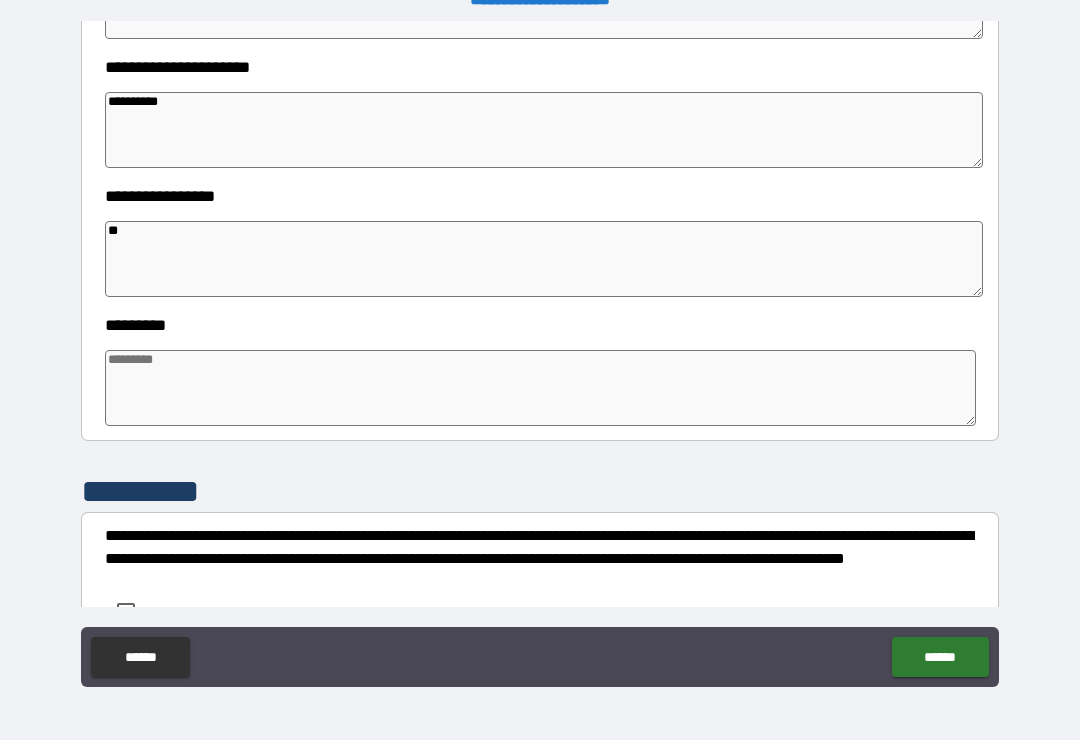 type on "*" 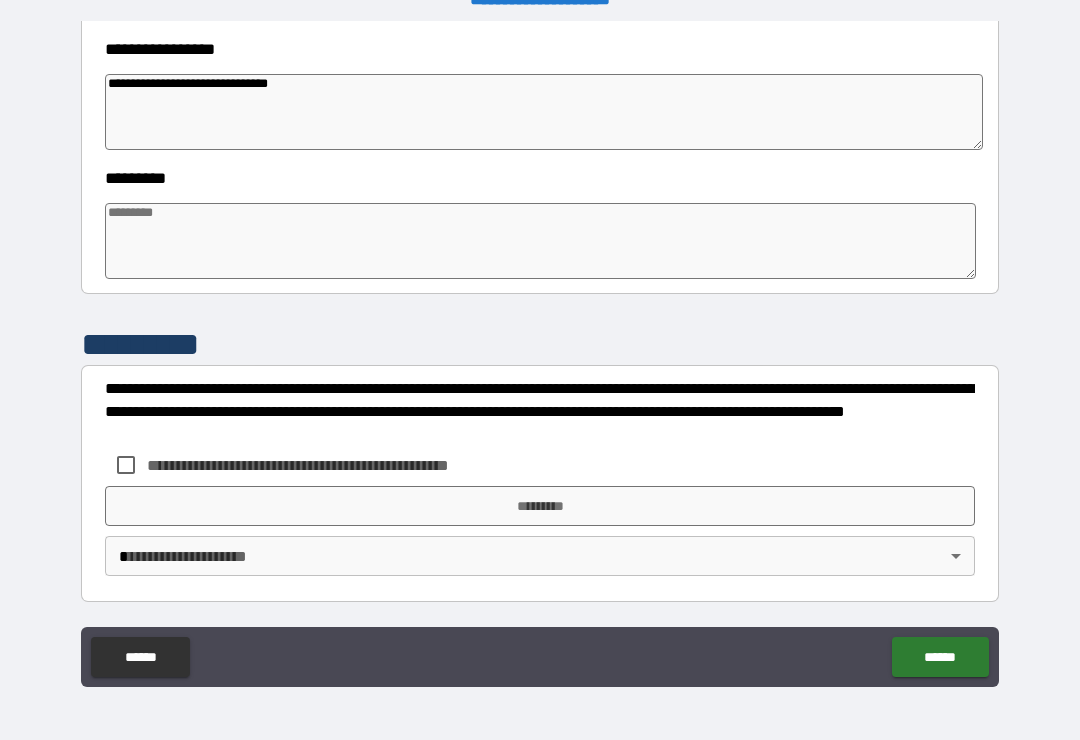 scroll, scrollTop: 570, scrollLeft: 0, axis: vertical 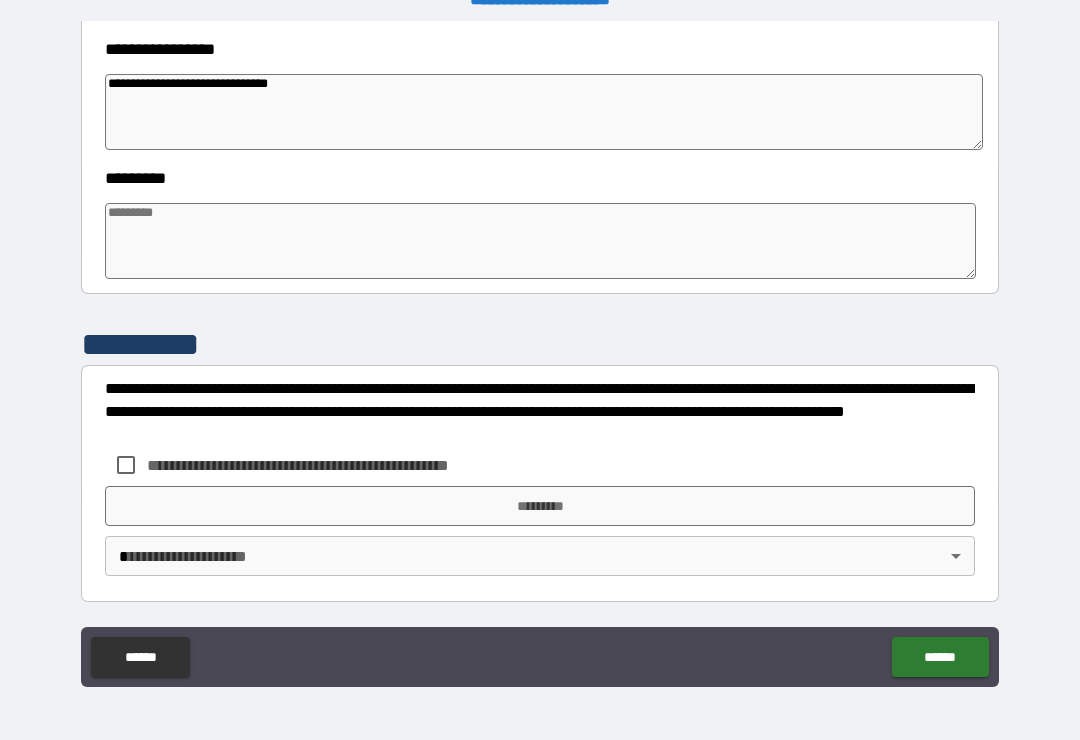 click at bounding box center [540, 241] 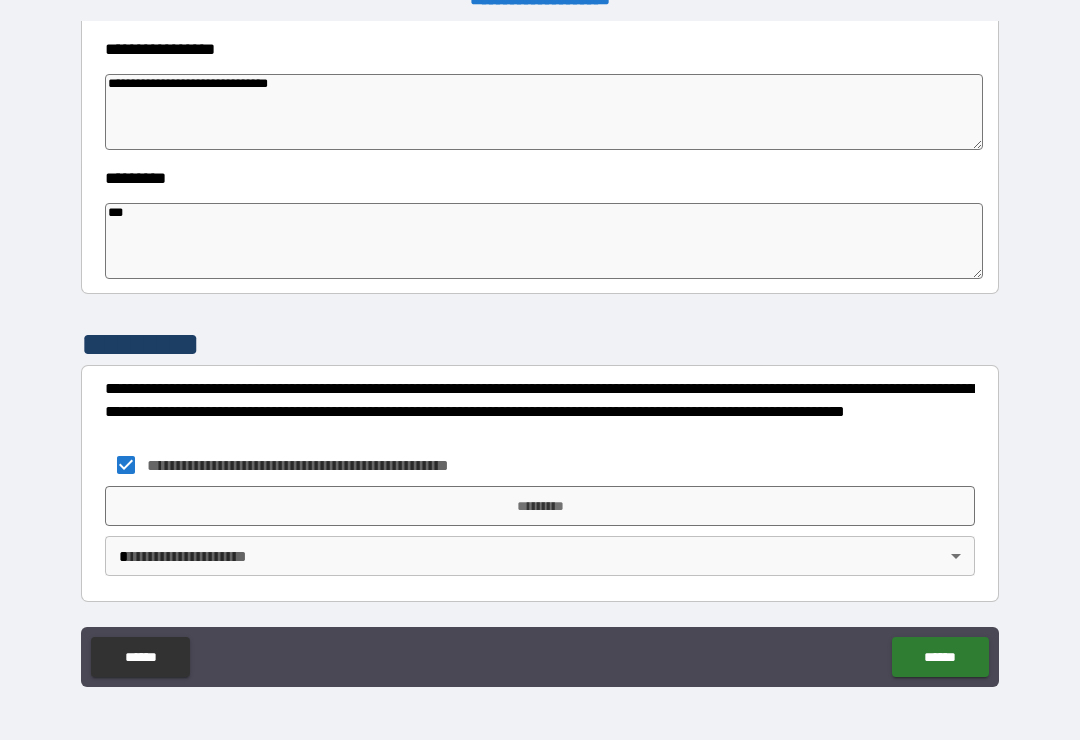 click on "*********" at bounding box center (540, 506) 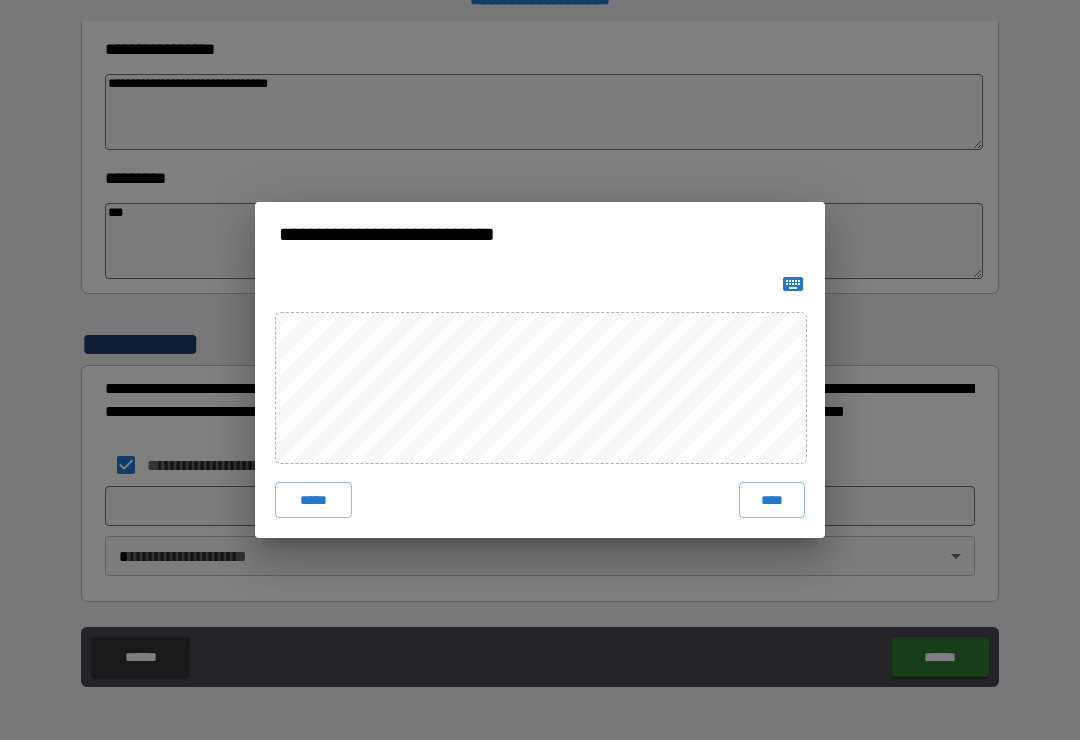 click on "****" at bounding box center (772, 500) 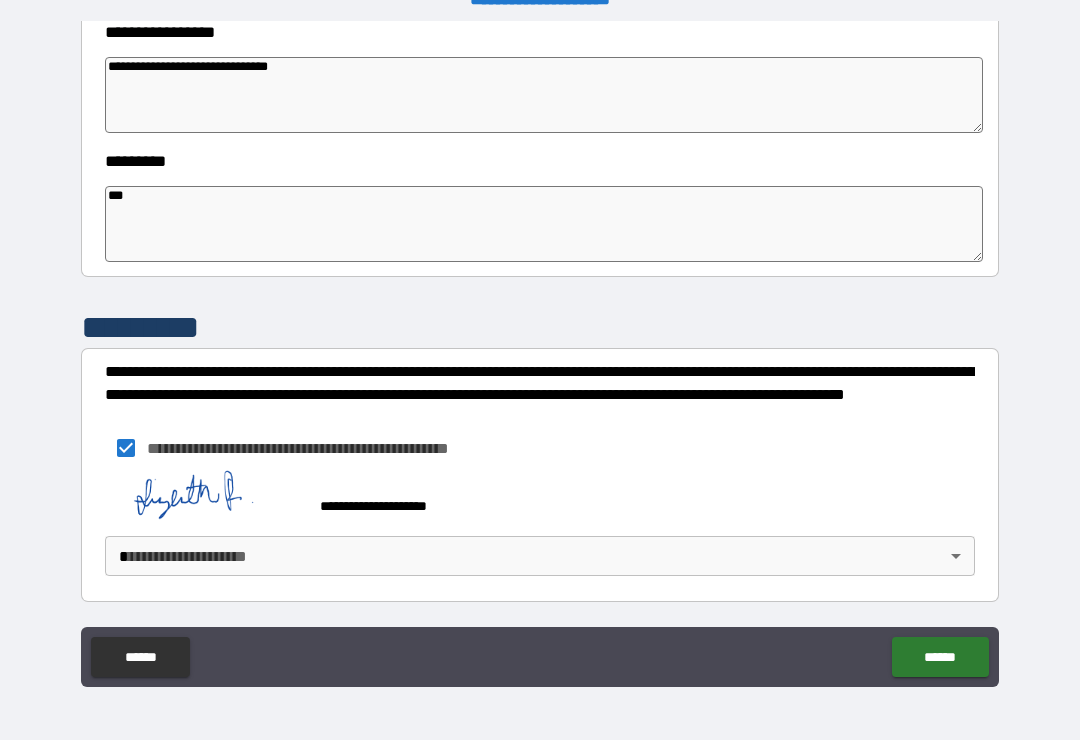 scroll, scrollTop: 587, scrollLeft: 0, axis: vertical 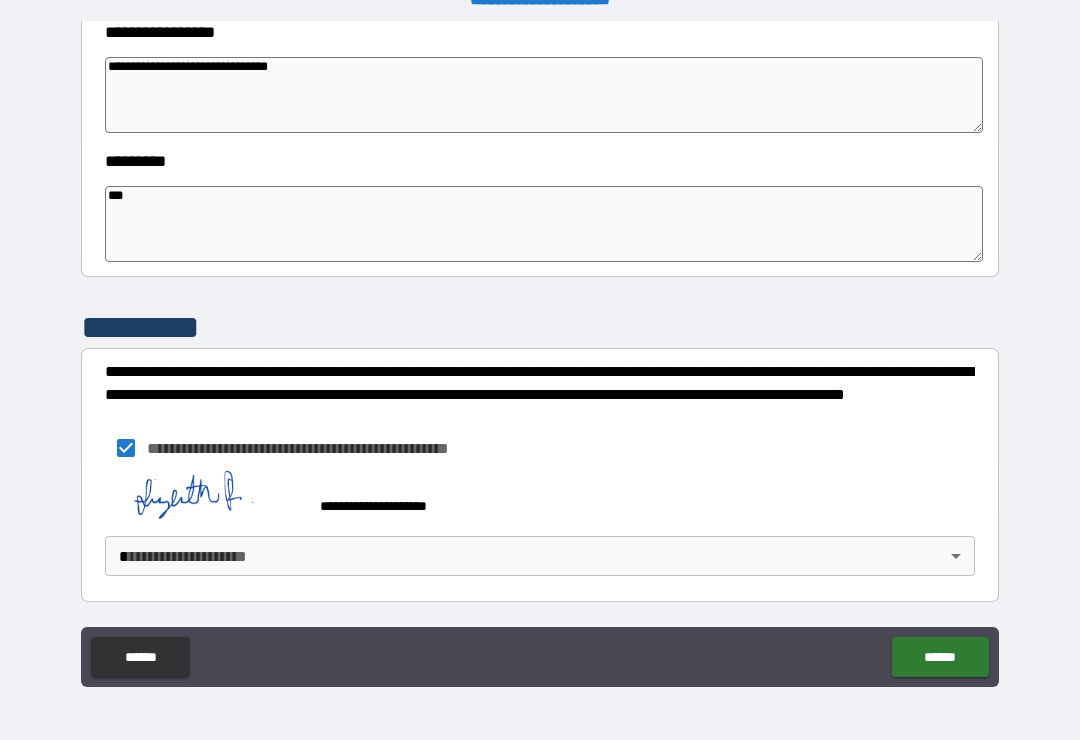 click on "**********" at bounding box center (540, 354) 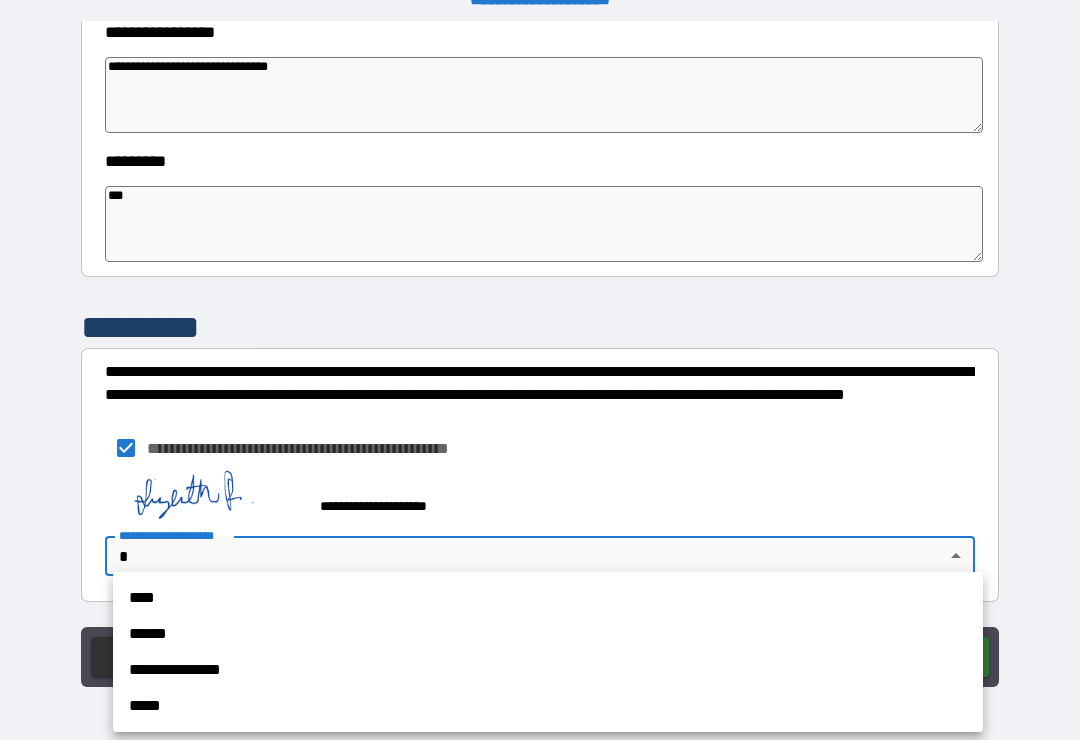 click on "**********" at bounding box center [548, 670] 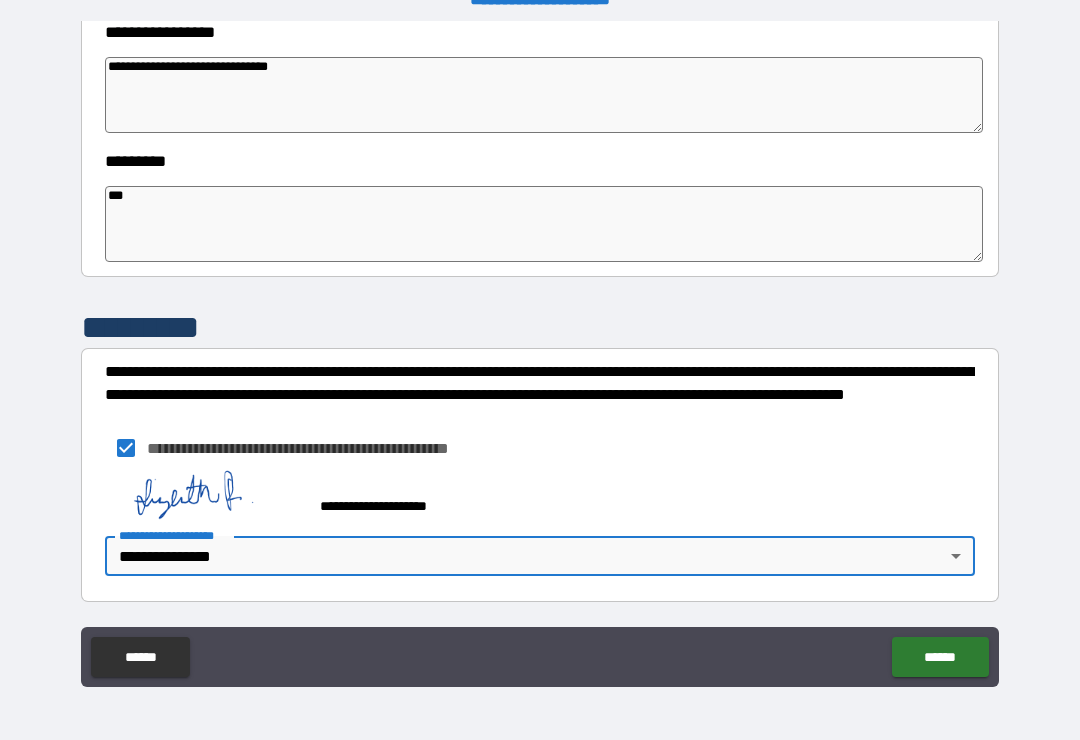 click on "******" at bounding box center [940, 657] 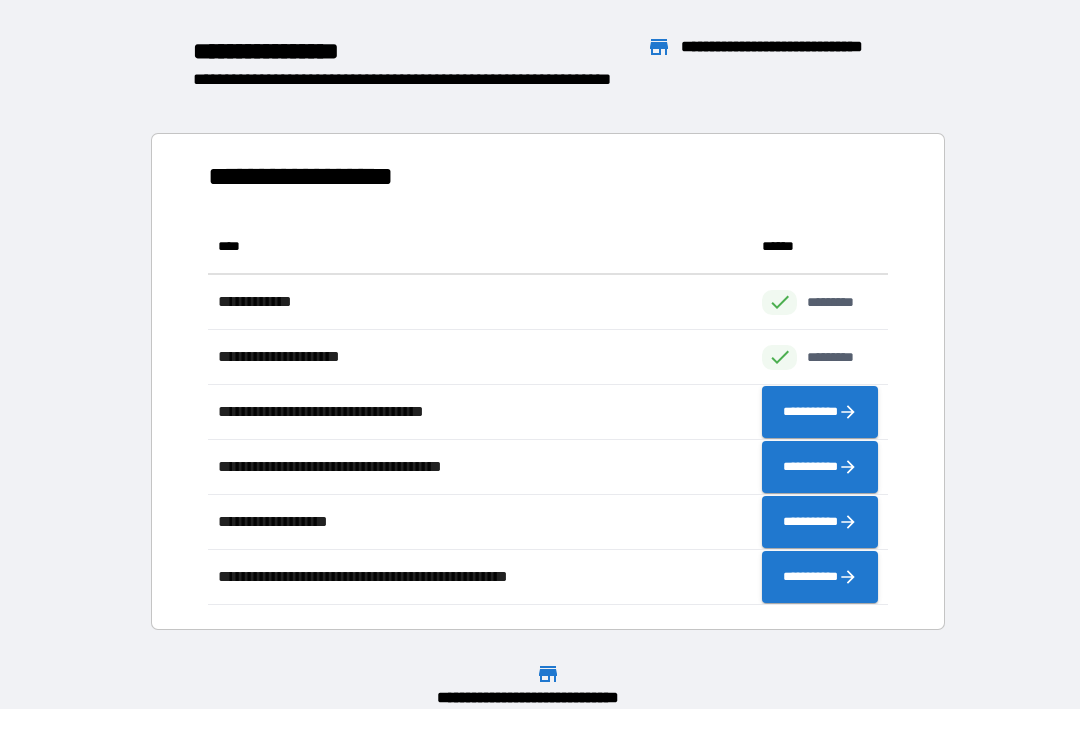 scroll, scrollTop: 386, scrollLeft: 680, axis: both 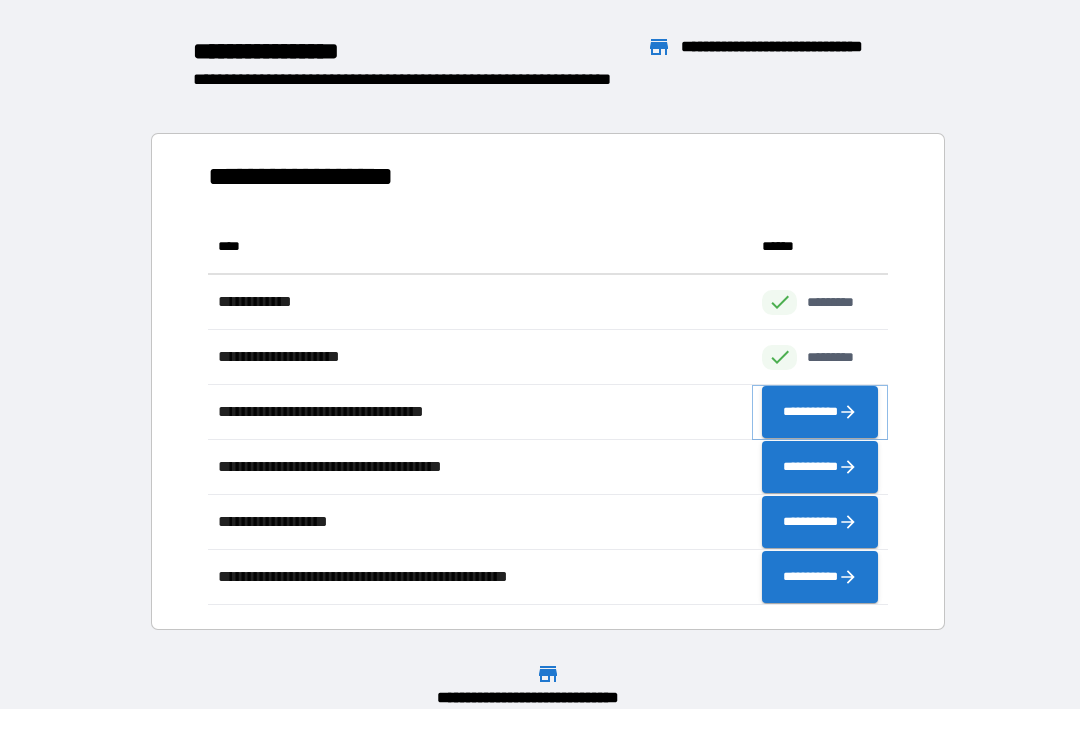 click 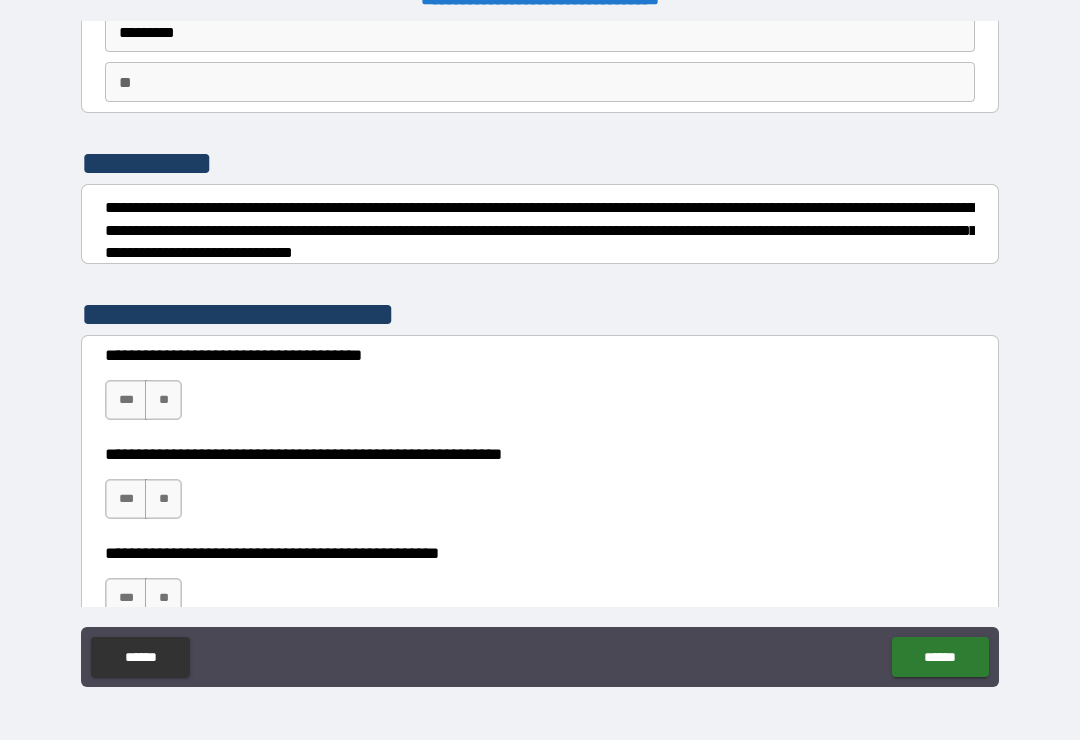 scroll, scrollTop: 213, scrollLeft: 0, axis: vertical 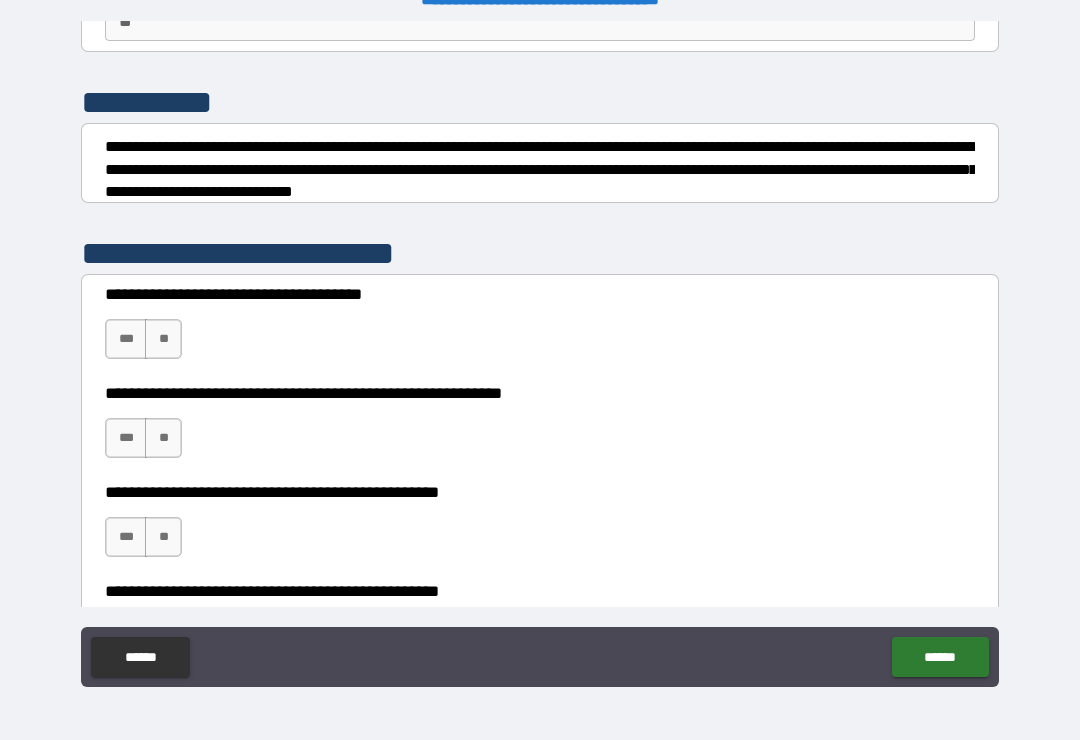 click on "**" at bounding box center [163, 339] 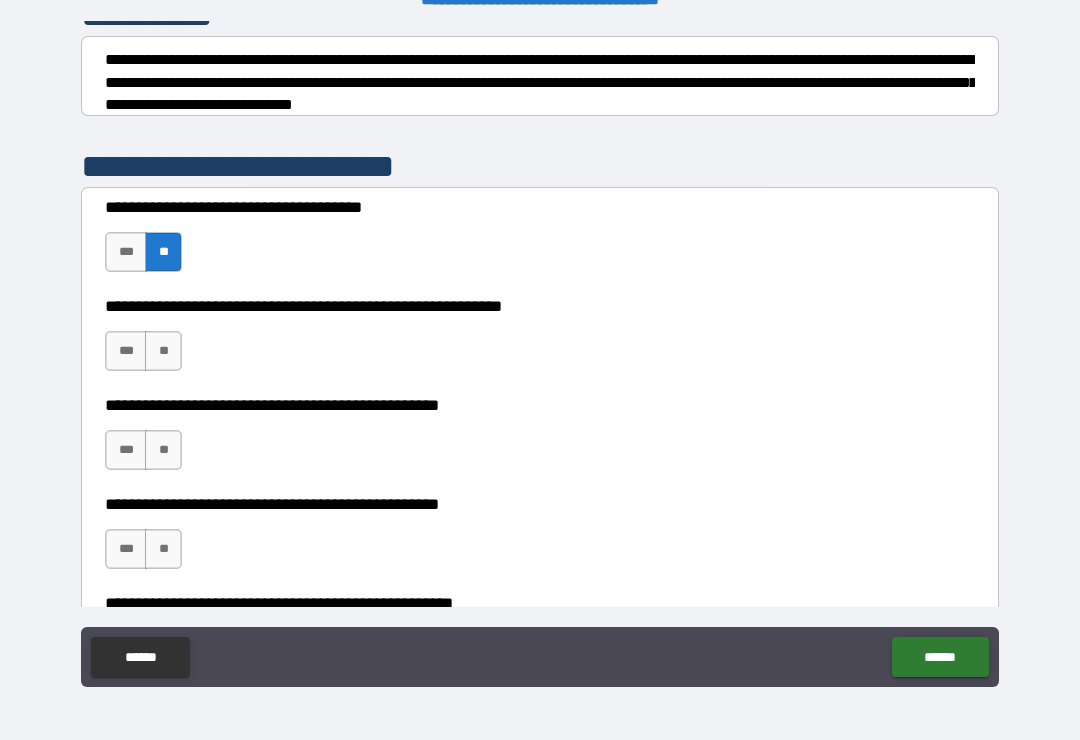 scroll, scrollTop: 305, scrollLeft: 0, axis: vertical 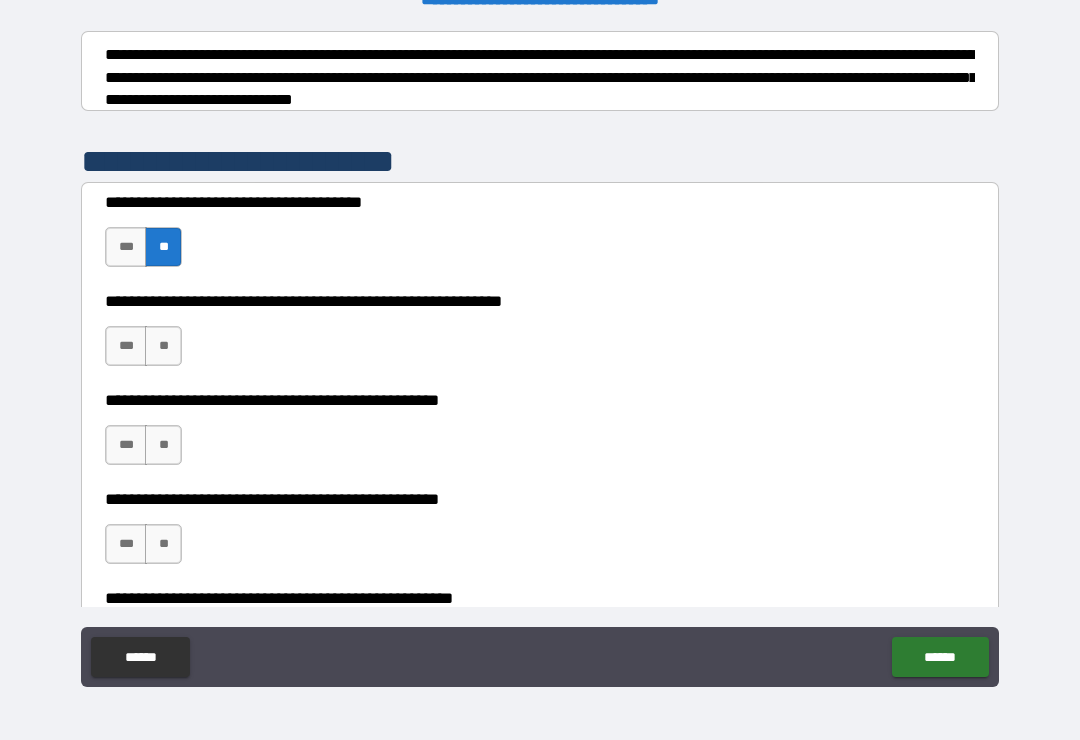 click on "**********" at bounding box center (540, 336) 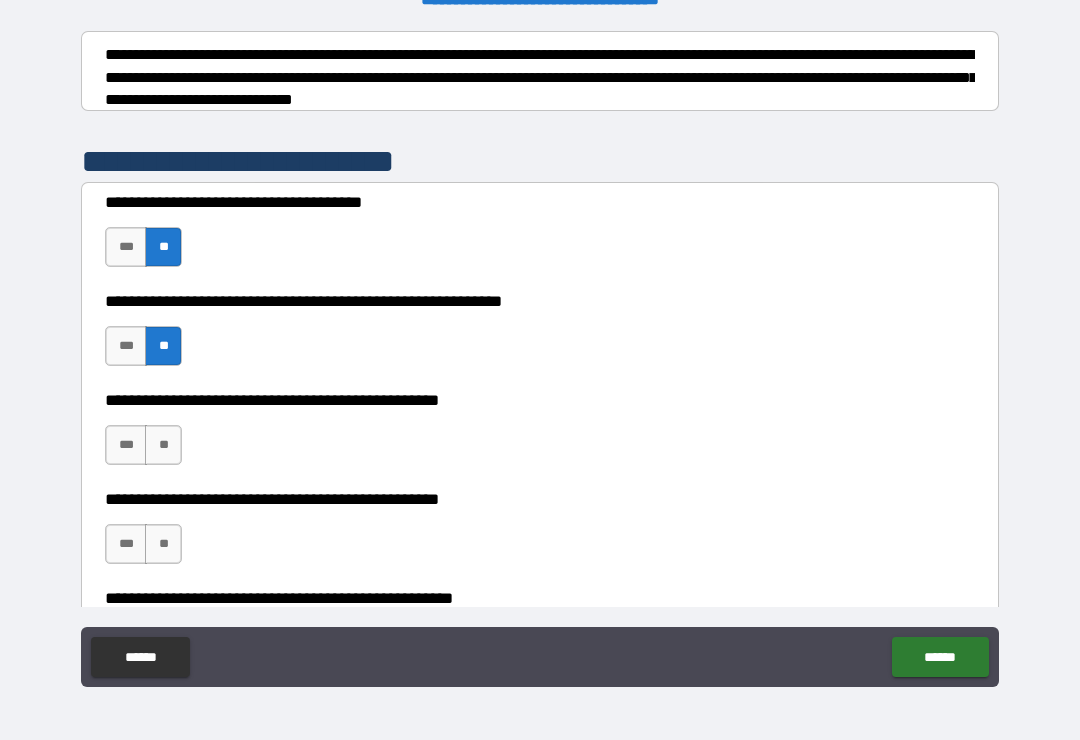 click on "**" at bounding box center (163, 445) 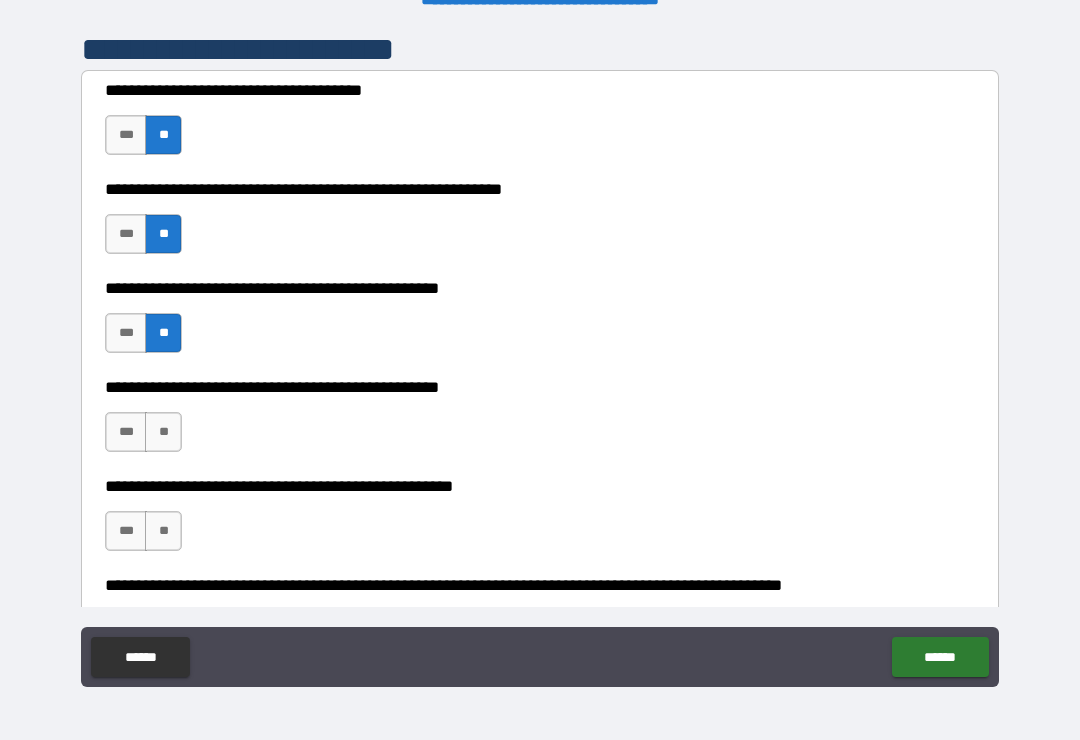 scroll, scrollTop: 519, scrollLeft: 0, axis: vertical 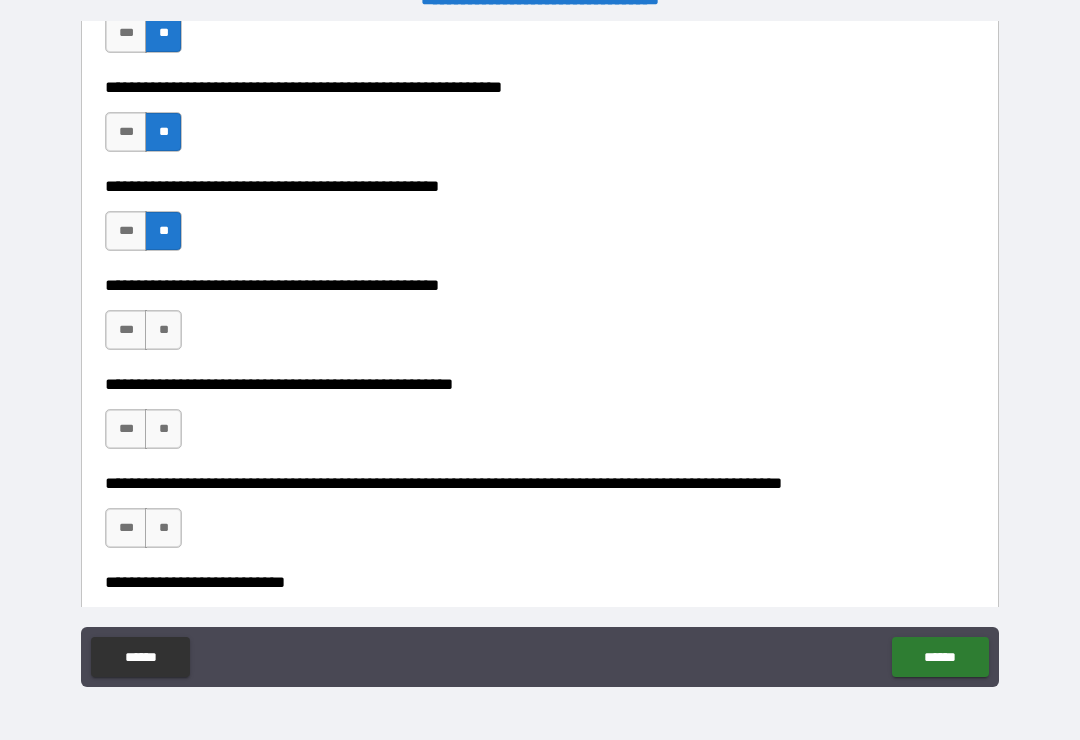 click on "**" at bounding box center [163, 330] 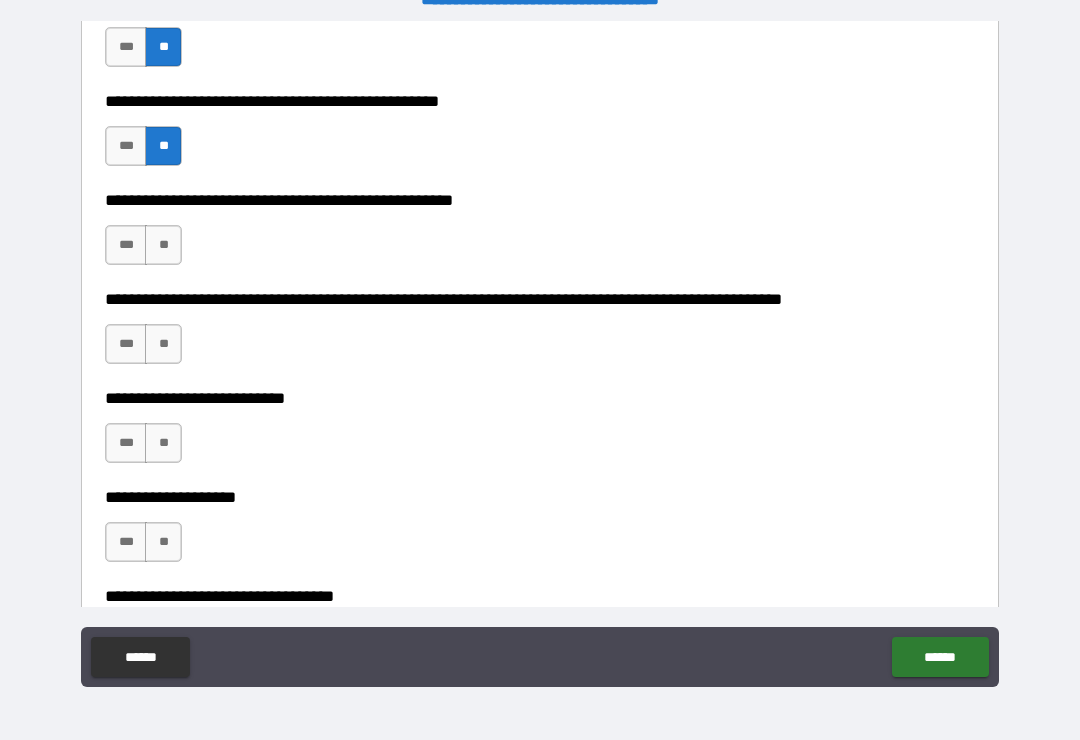 scroll, scrollTop: 710, scrollLeft: 0, axis: vertical 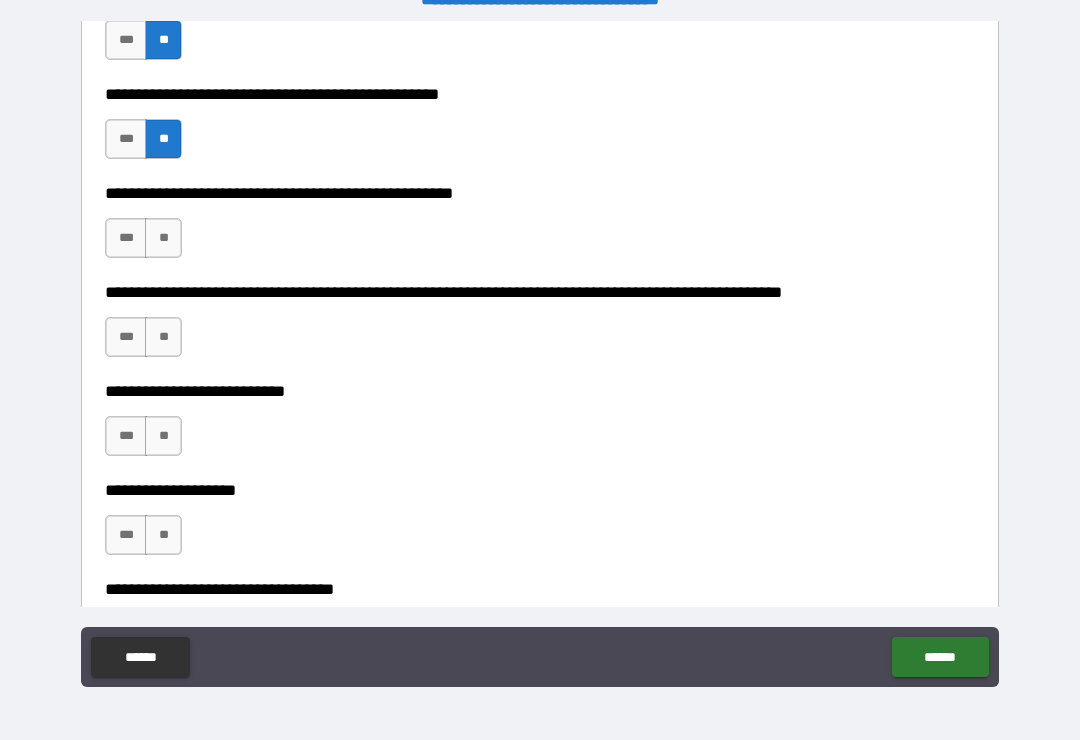 click on "**" at bounding box center (163, 238) 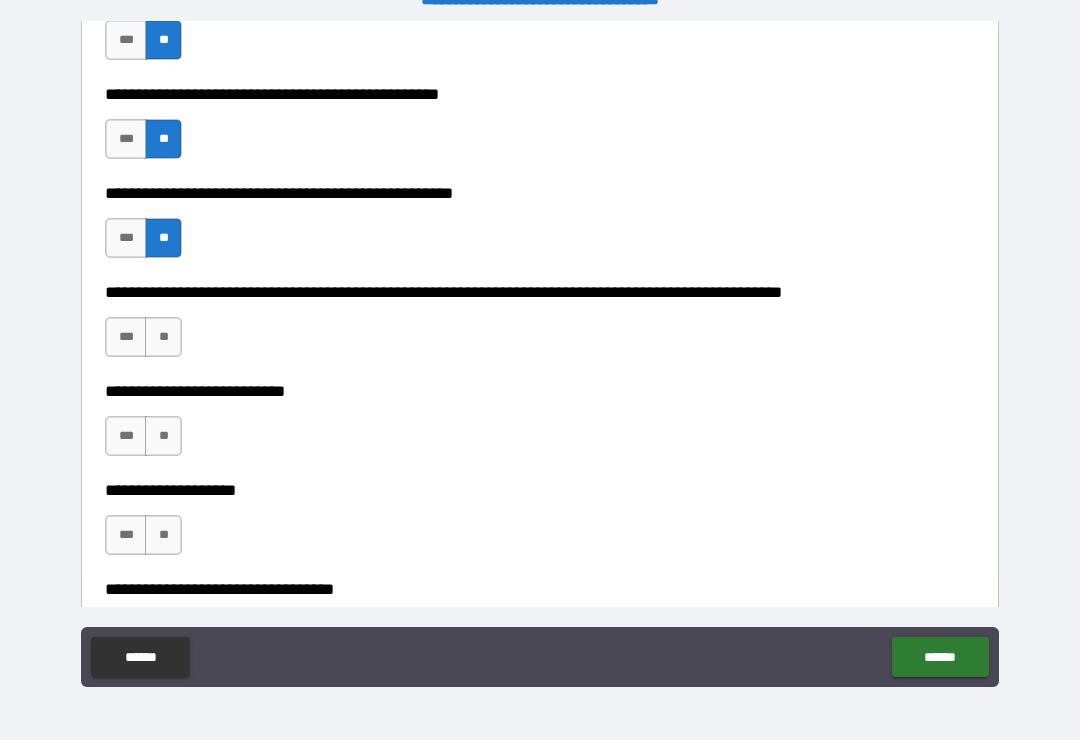 click on "**" at bounding box center [163, 337] 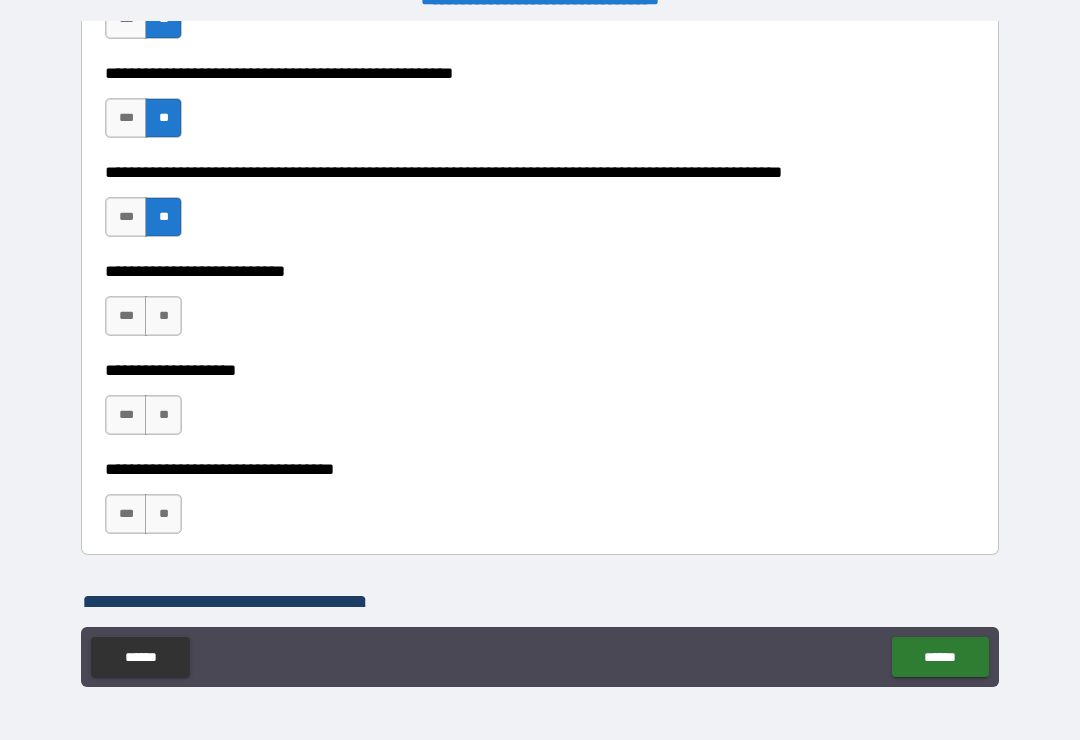 scroll, scrollTop: 861, scrollLeft: 0, axis: vertical 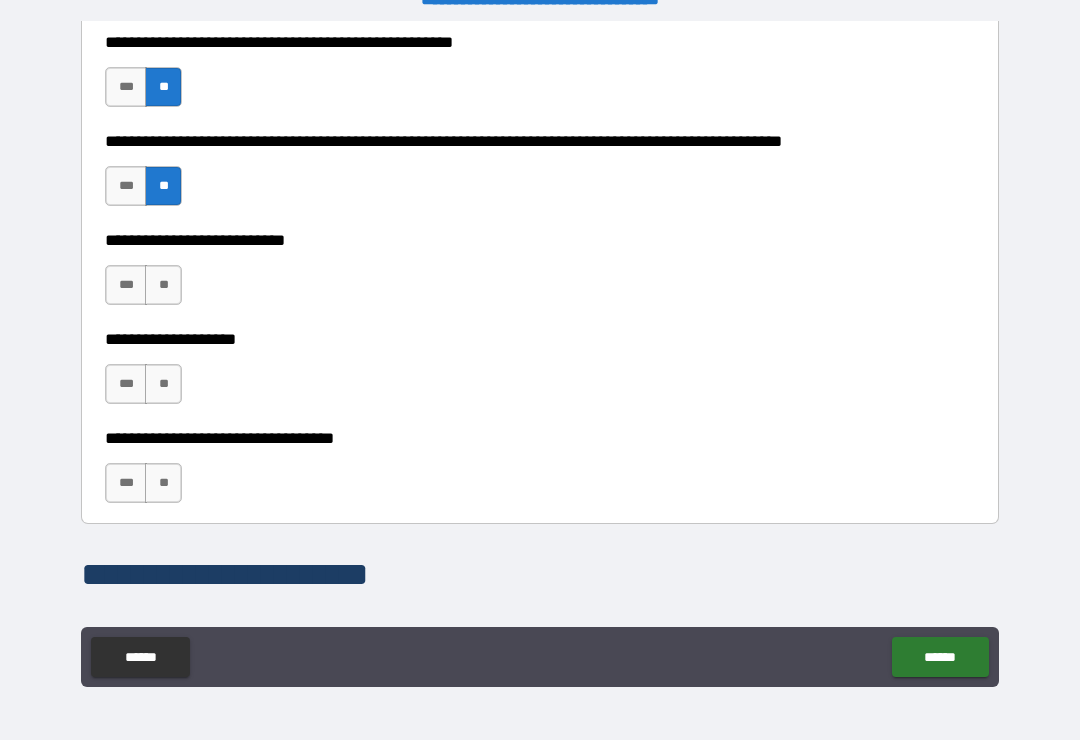 click on "**" at bounding box center [163, 285] 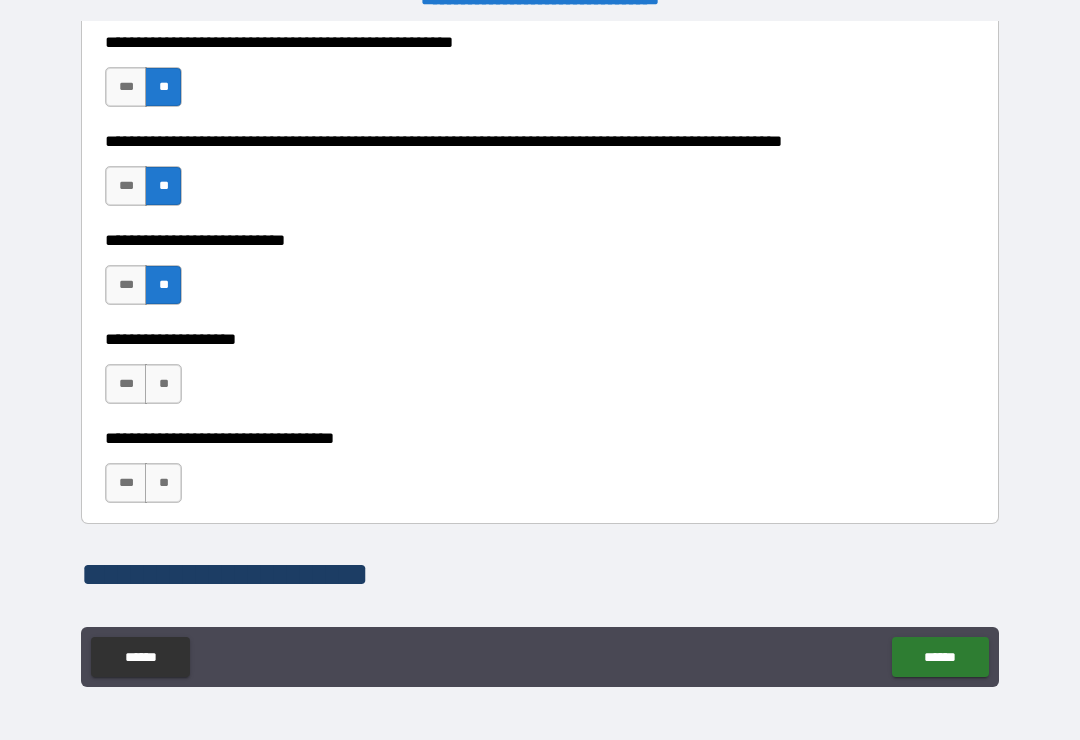 click on "**" at bounding box center (163, 384) 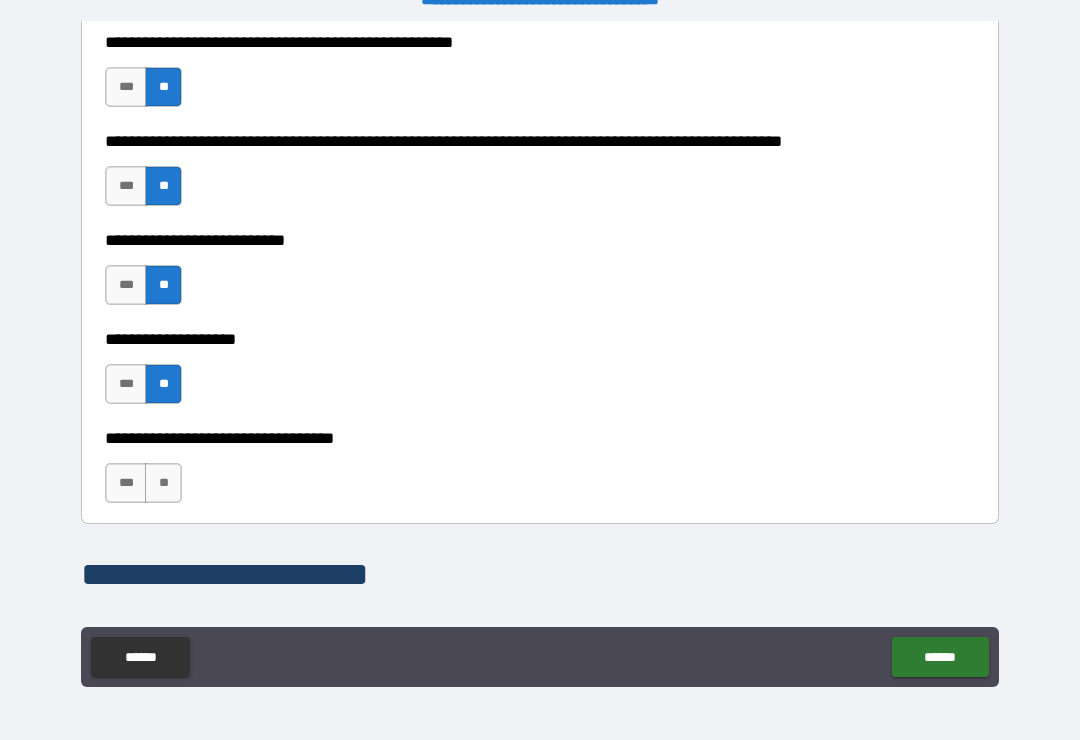 click on "**" at bounding box center (163, 483) 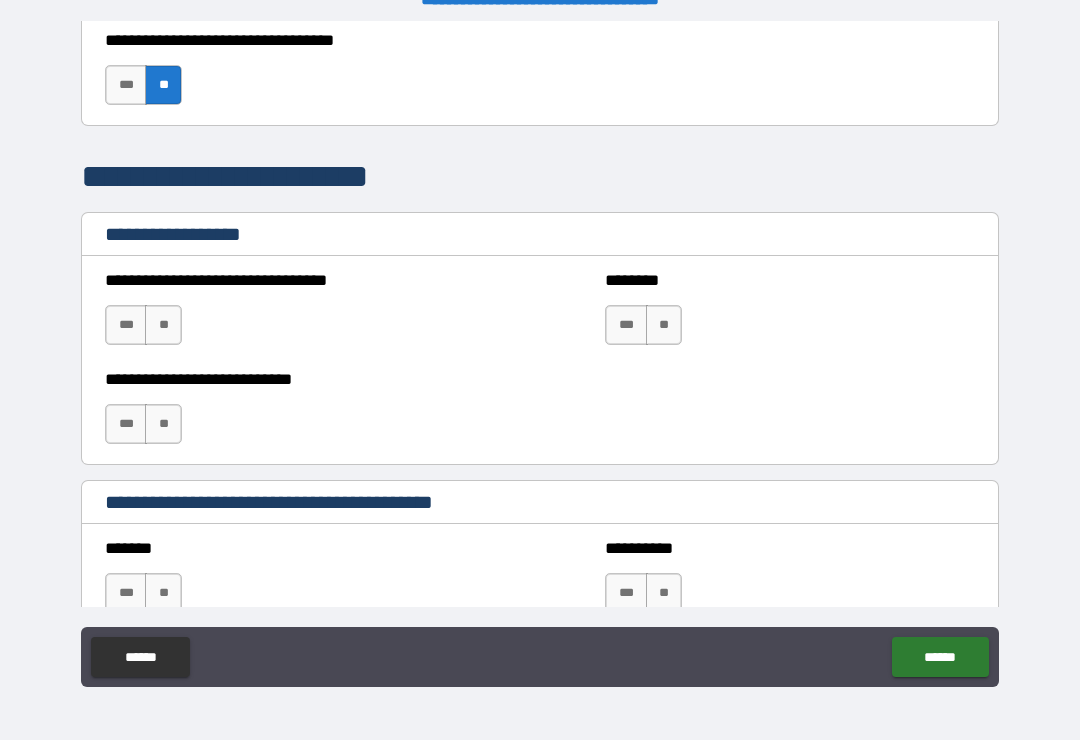 scroll, scrollTop: 1269, scrollLeft: 0, axis: vertical 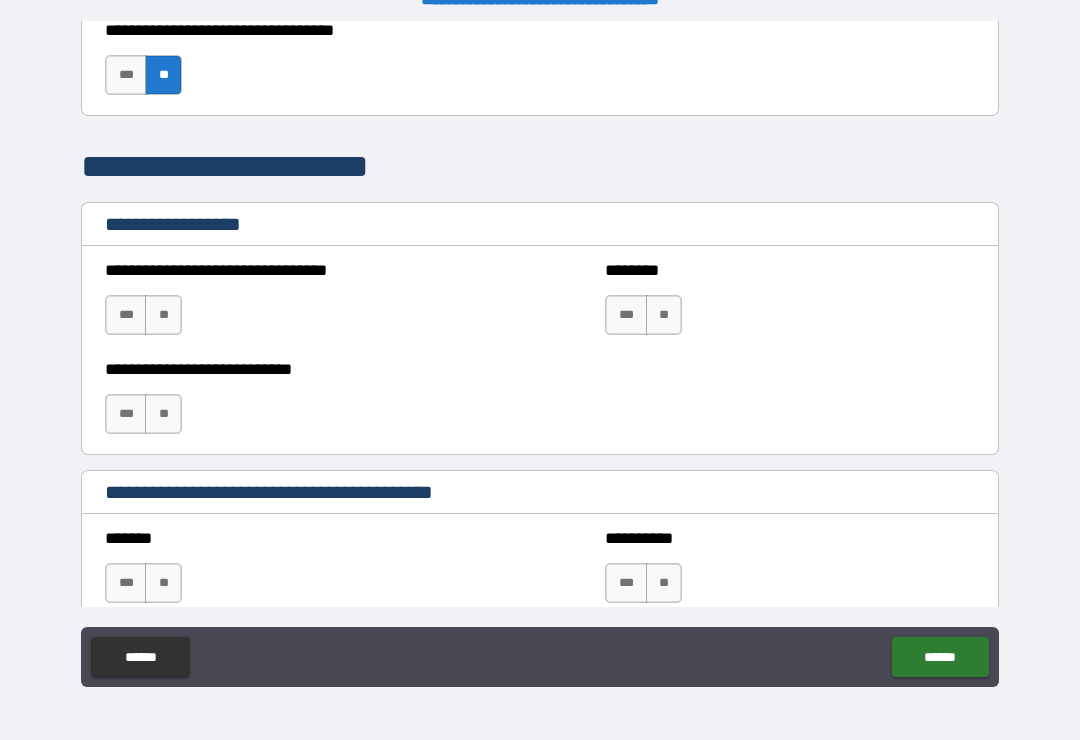 click on "**" at bounding box center [664, 315] 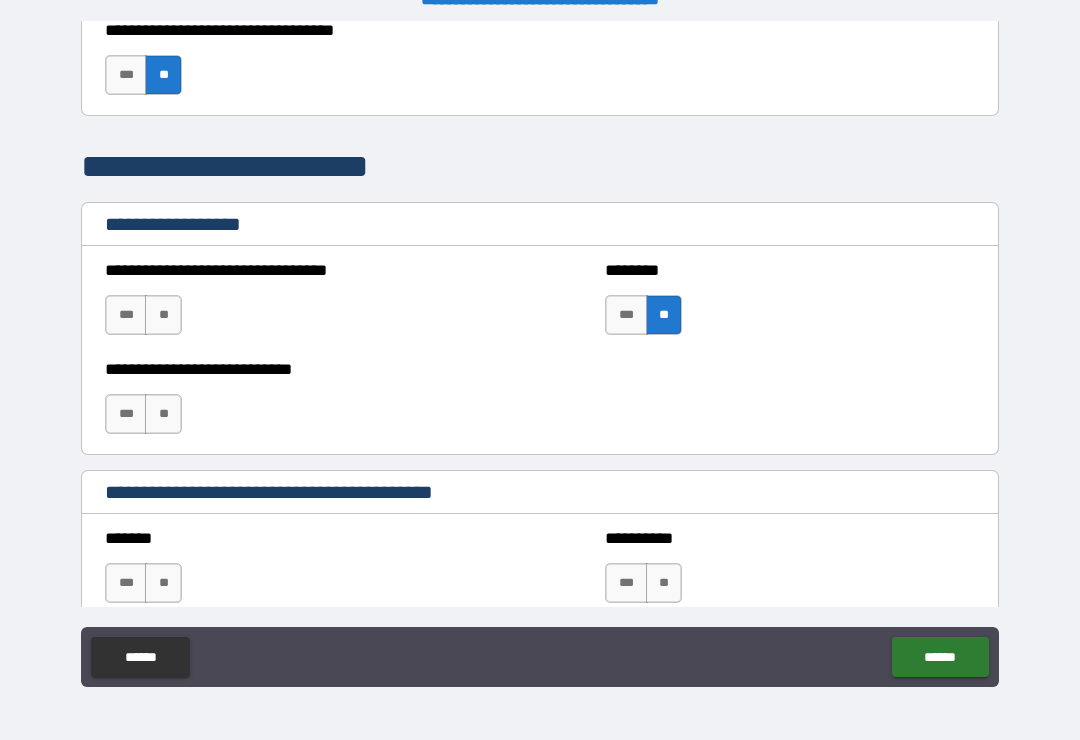 click on "**" at bounding box center (163, 414) 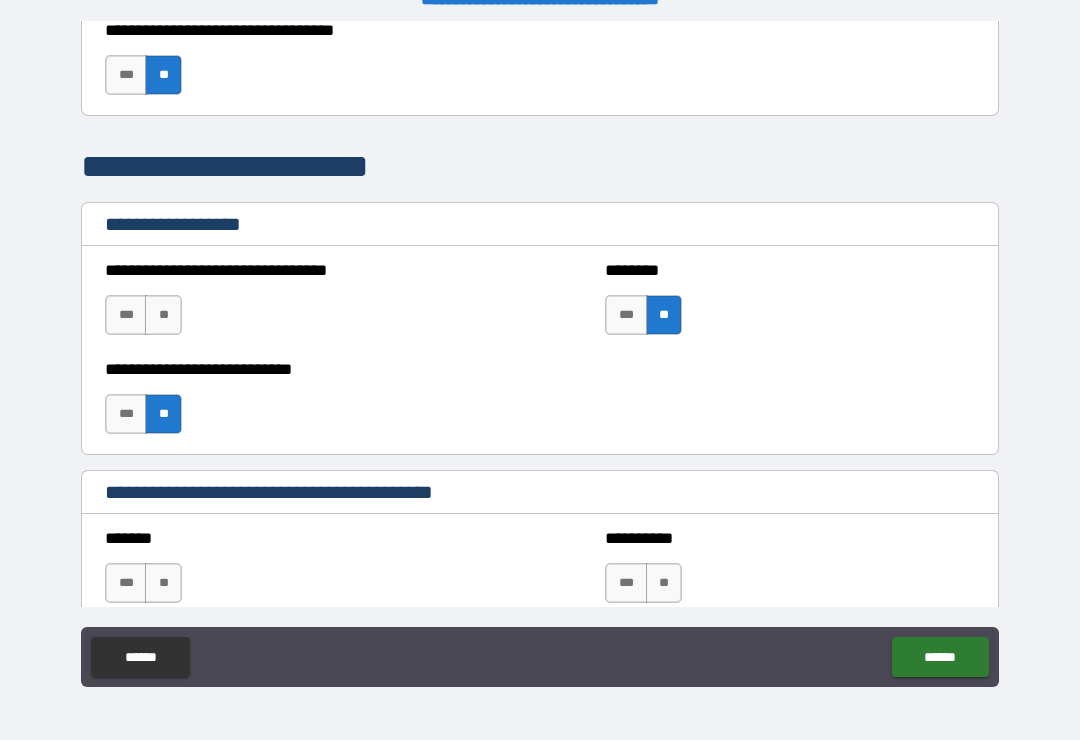 click on "**" at bounding box center [163, 315] 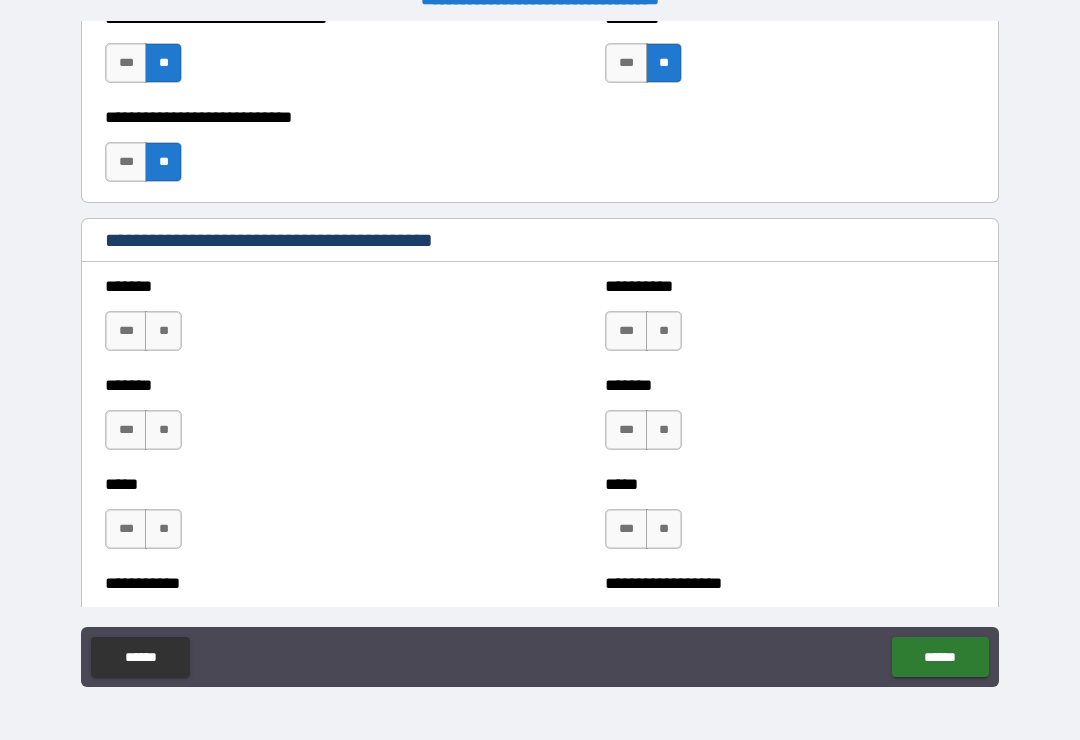 scroll, scrollTop: 1530, scrollLeft: 0, axis: vertical 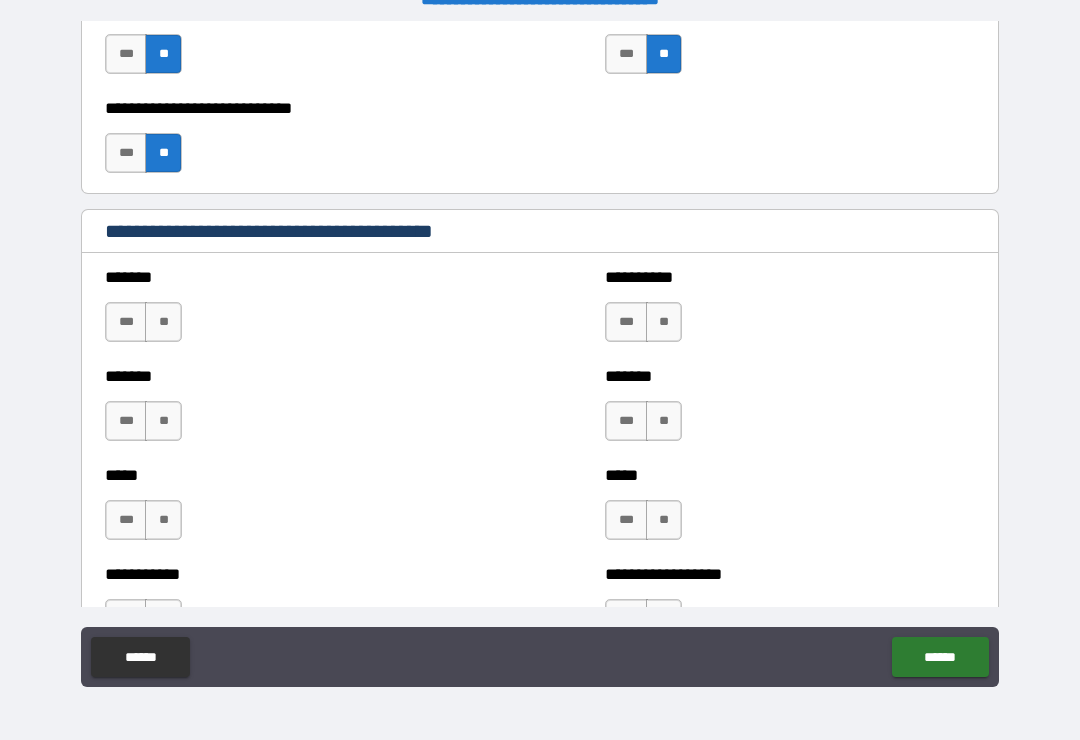 click on "**" at bounding box center [163, 322] 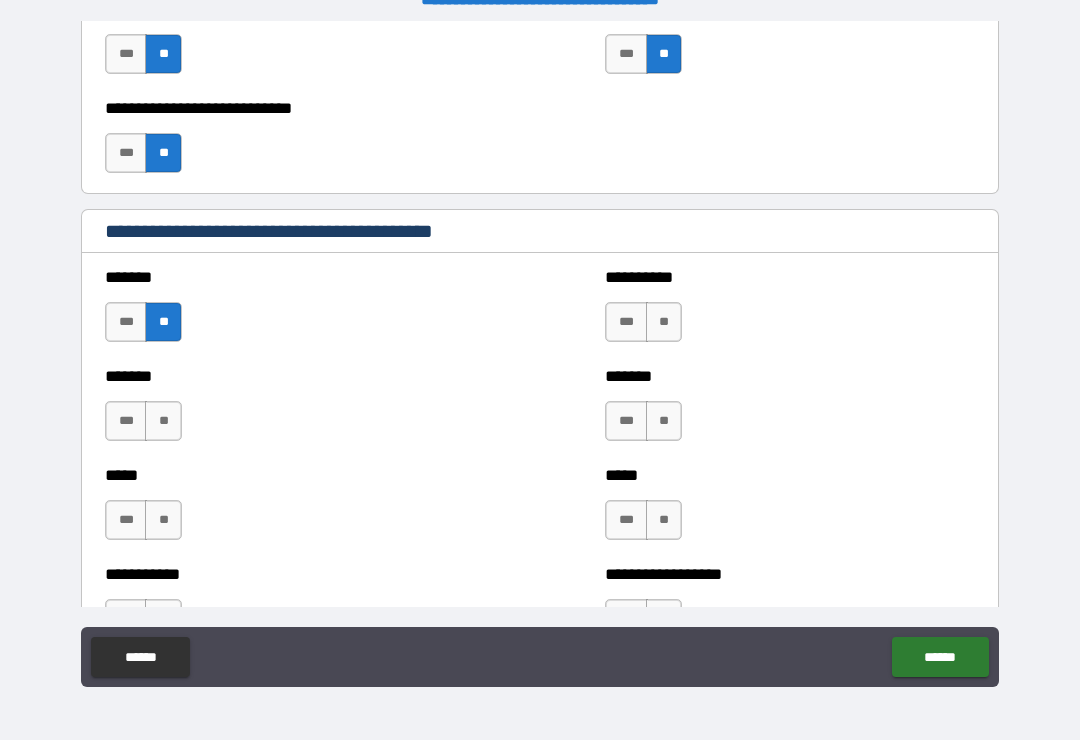 click on "**" at bounding box center [163, 421] 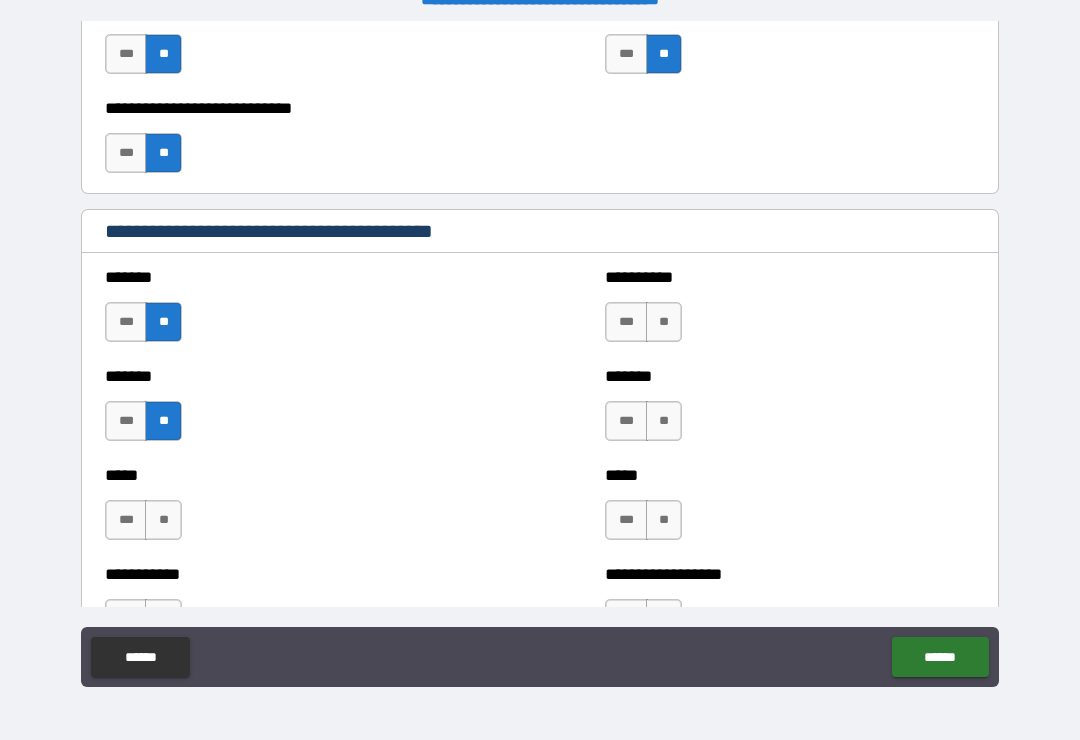 click on "**" at bounding box center (163, 520) 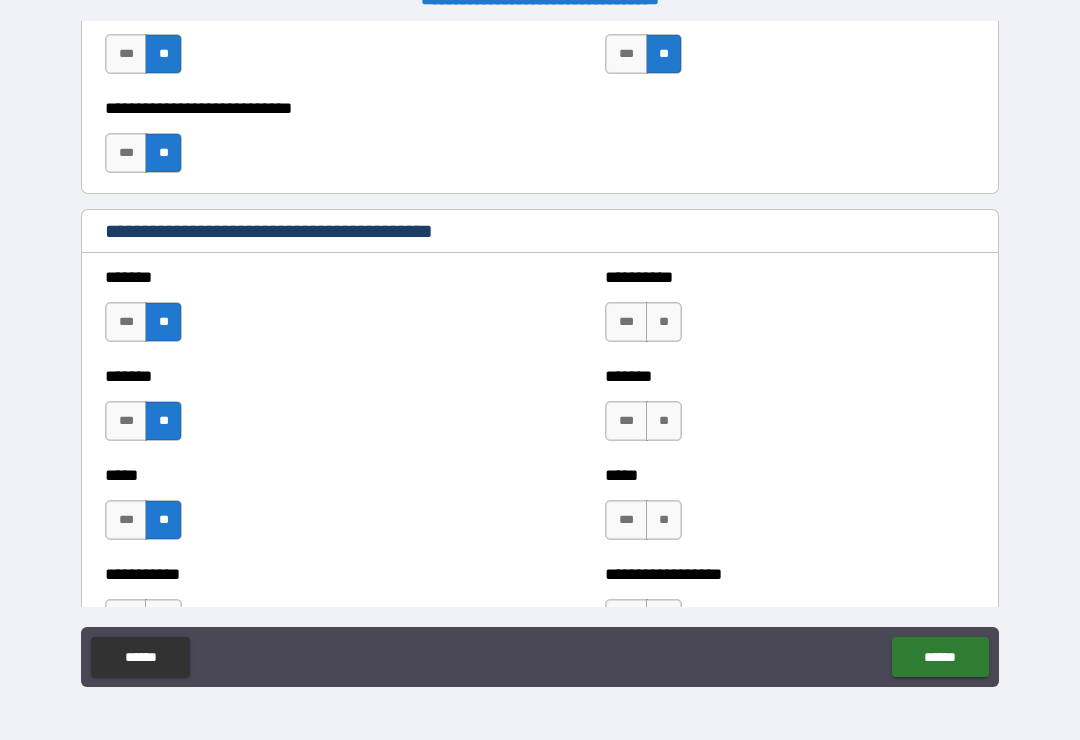 click on "**" at bounding box center [664, 322] 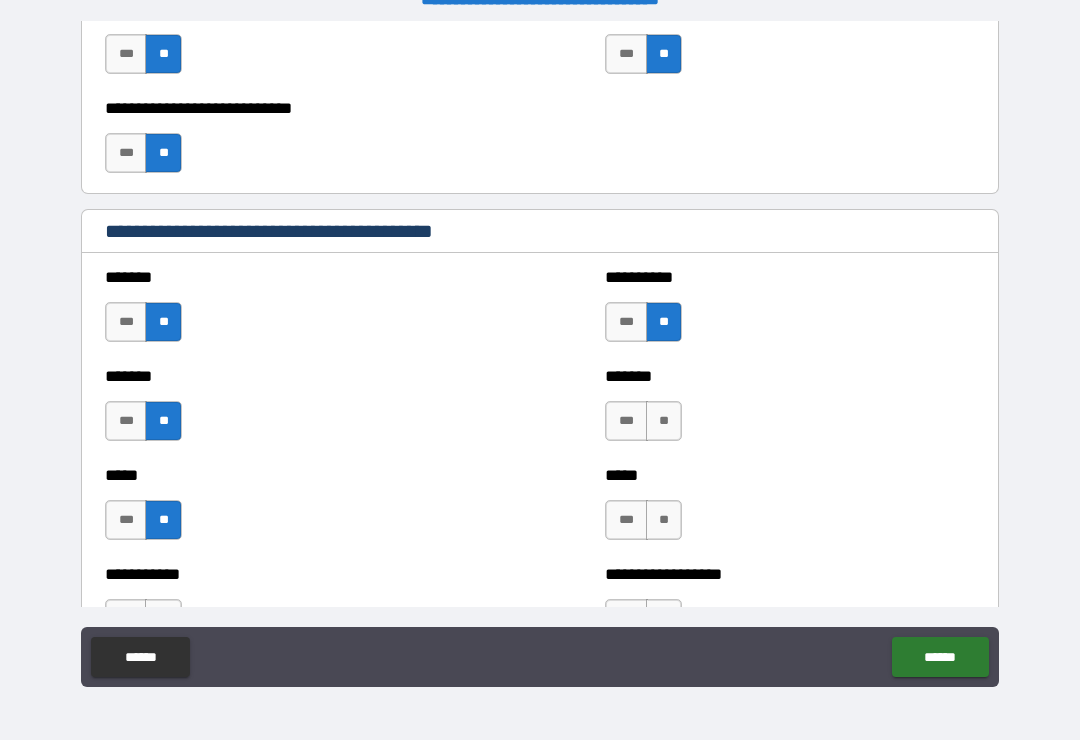 click on "**" at bounding box center (664, 421) 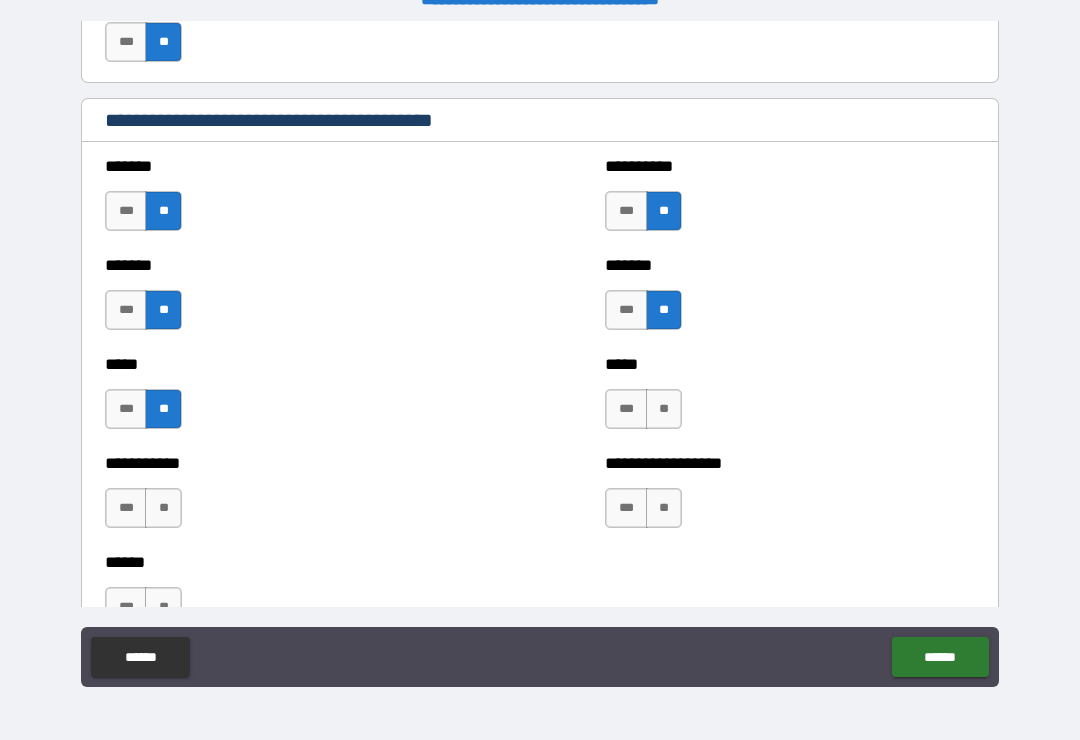 scroll, scrollTop: 1754, scrollLeft: 0, axis: vertical 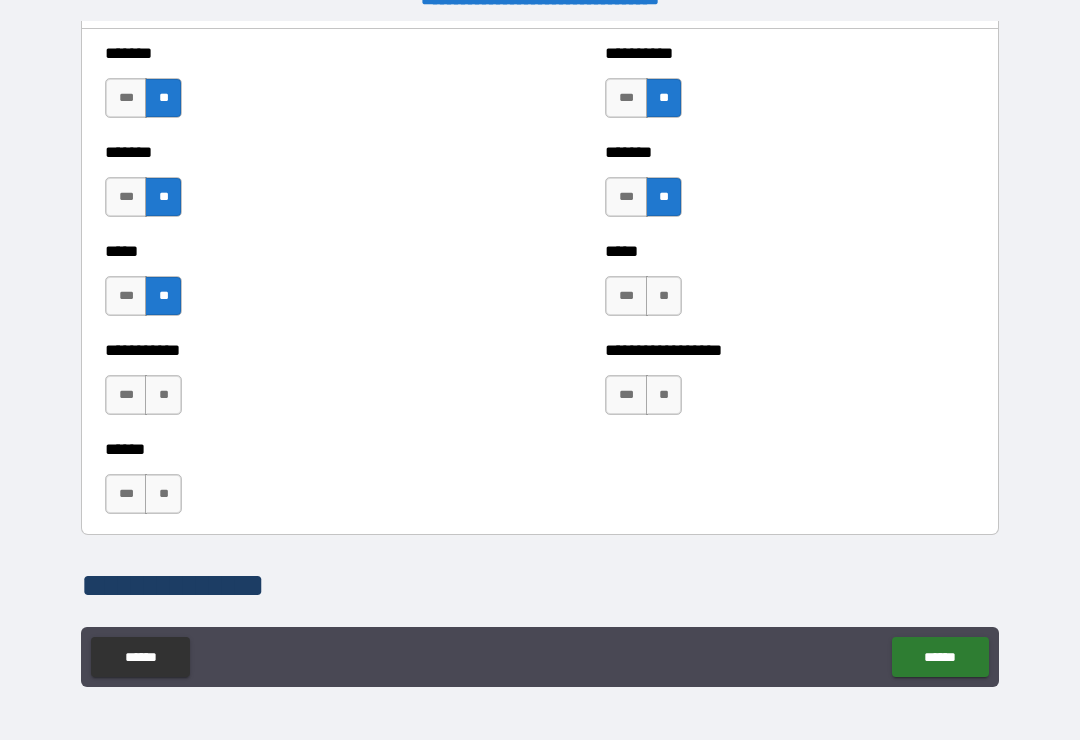 click on "**" at bounding box center [664, 296] 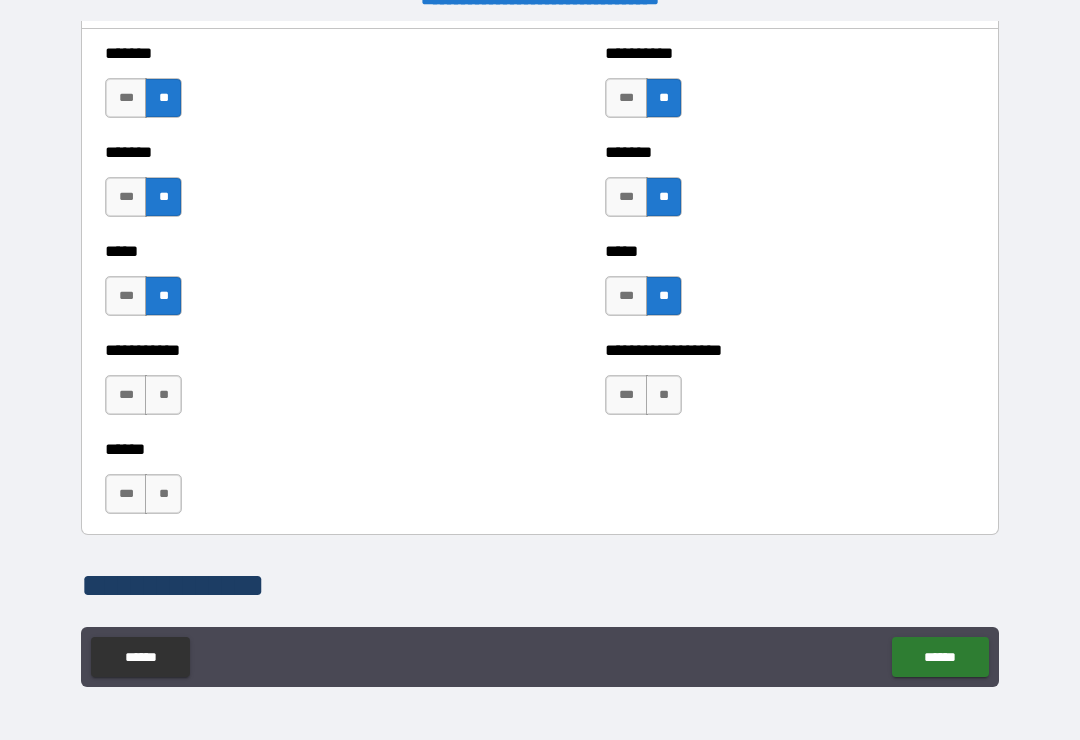 click on "**" at bounding box center (664, 395) 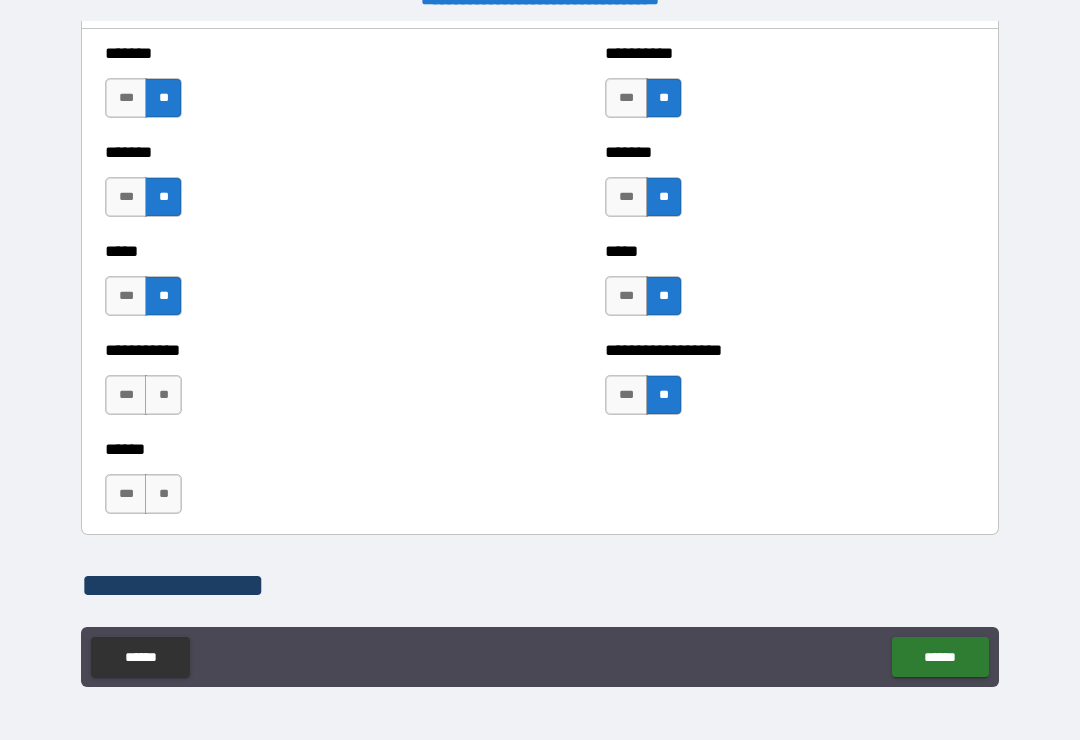 click on "**" at bounding box center (163, 494) 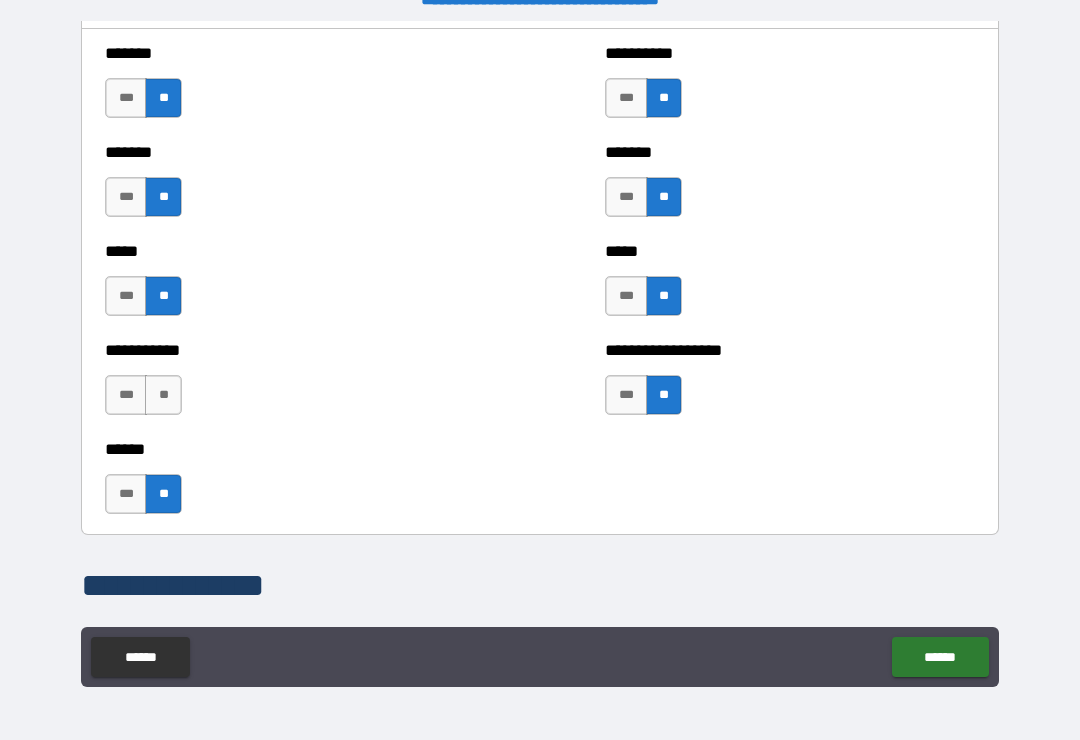 click on "**" at bounding box center (163, 395) 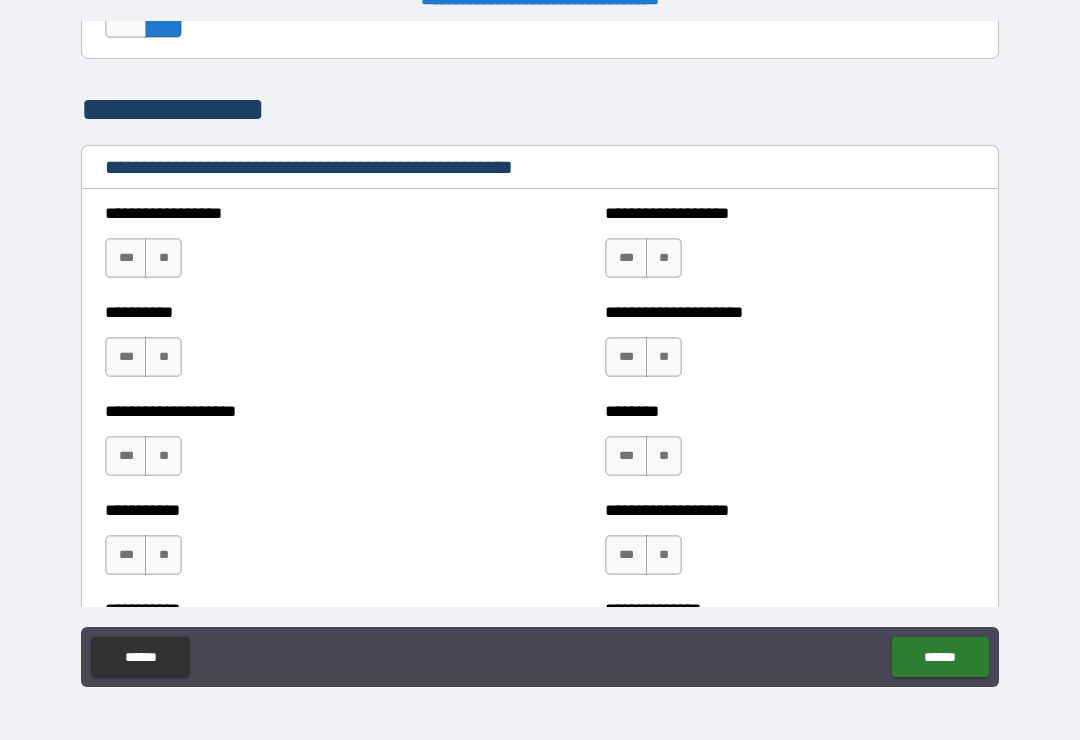 scroll, scrollTop: 2233, scrollLeft: 0, axis: vertical 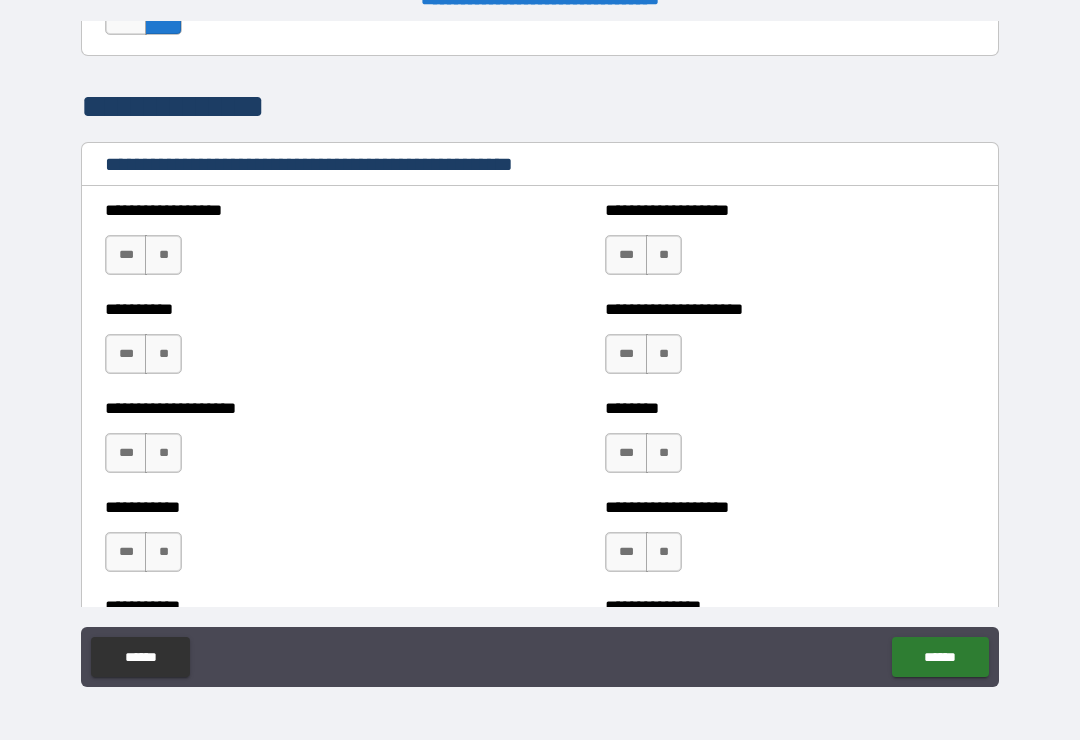 click on "**" at bounding box center (664, 255) 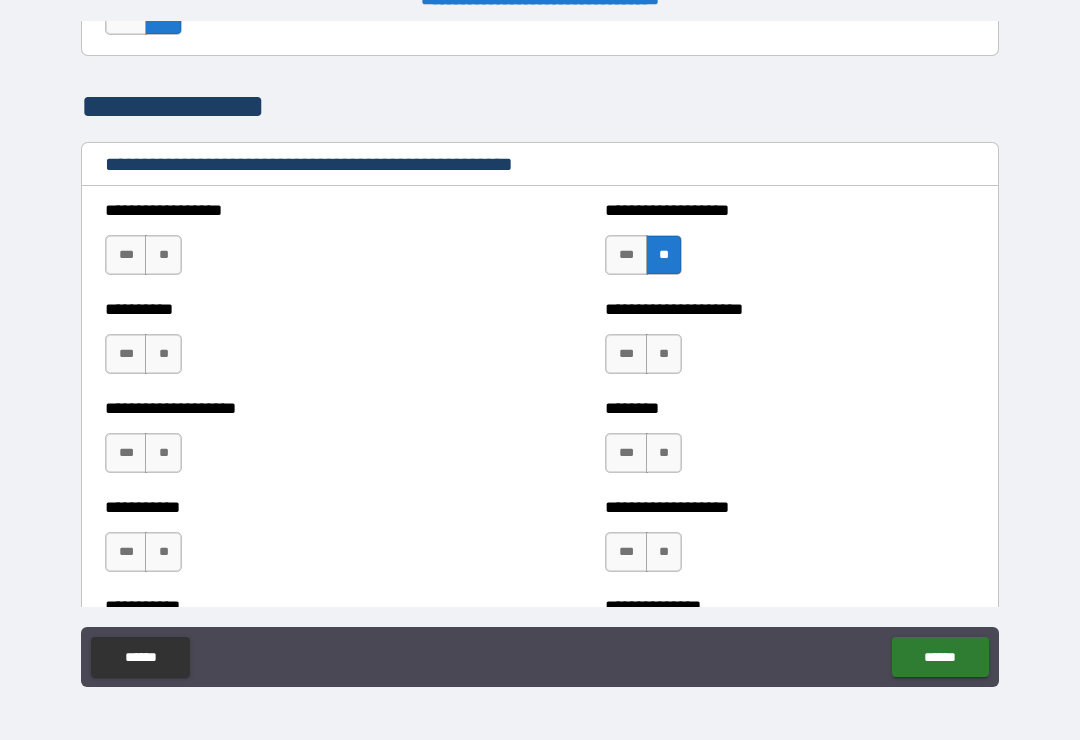 click on "**" at bounding box center [163, 255] 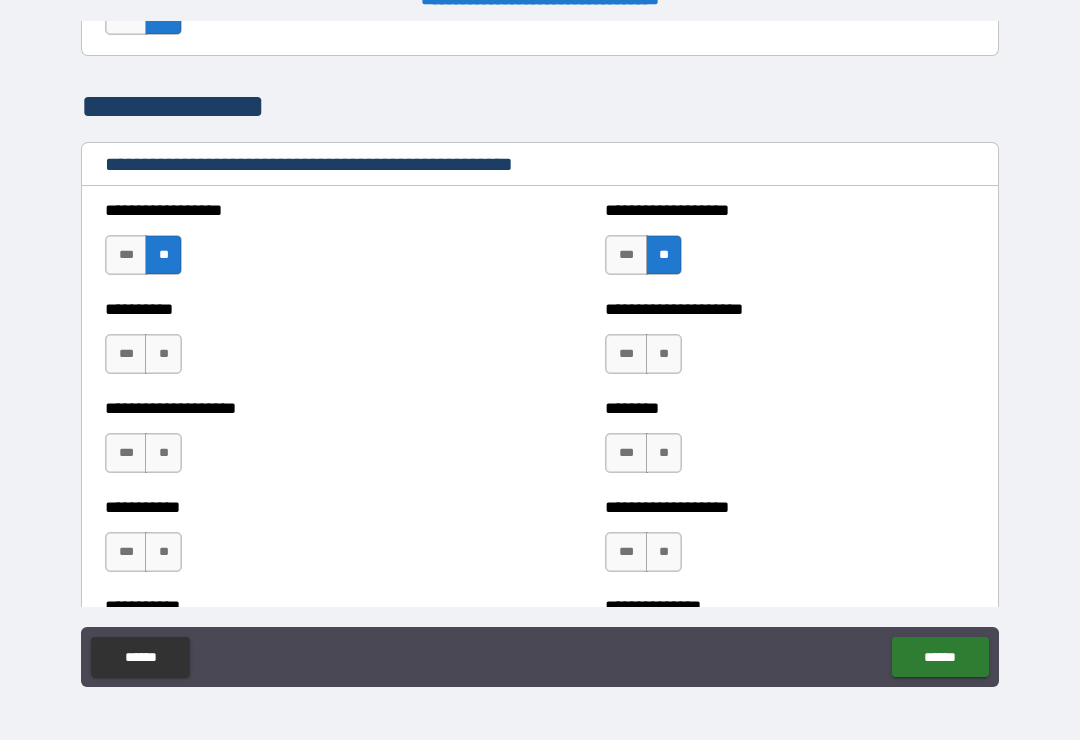 click on "**" at bounding box center [163, 354] 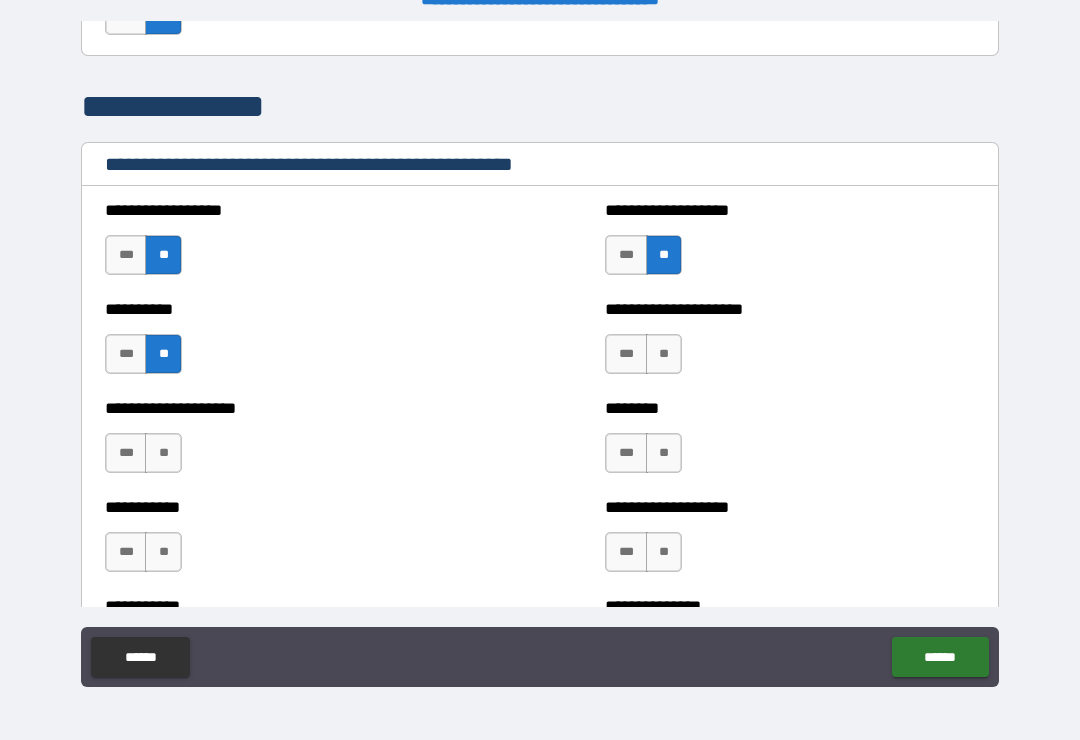 click on "**" at bounding box center (664, 354) 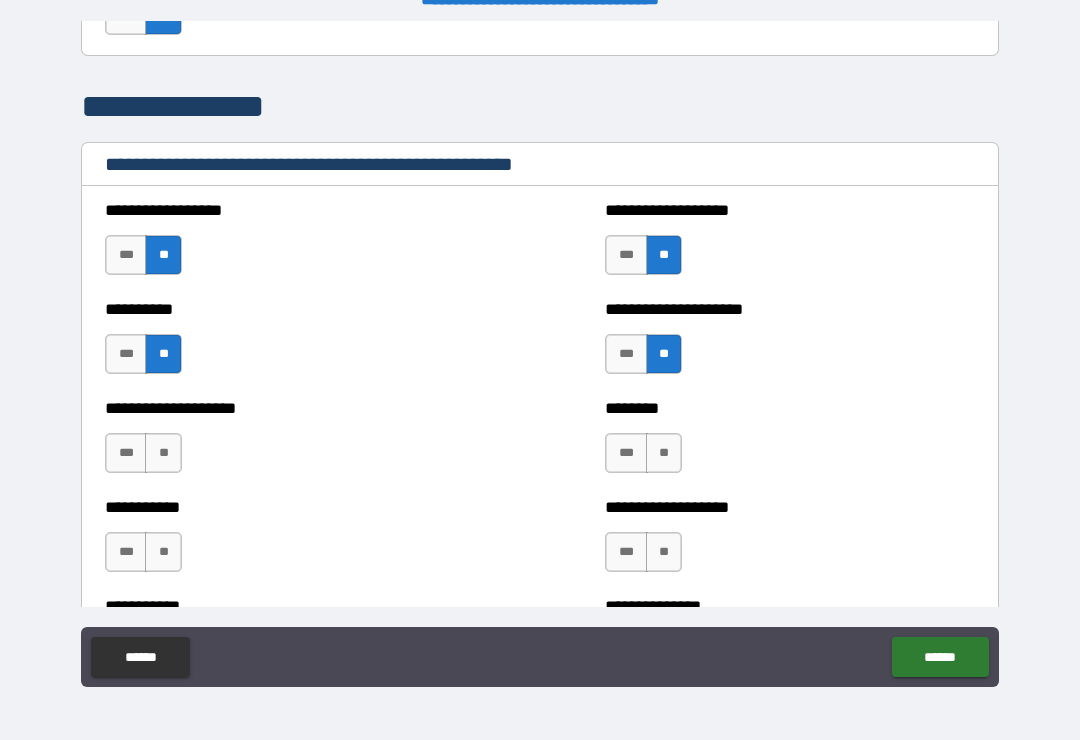 click on "**" at bounding box center (664, 453) 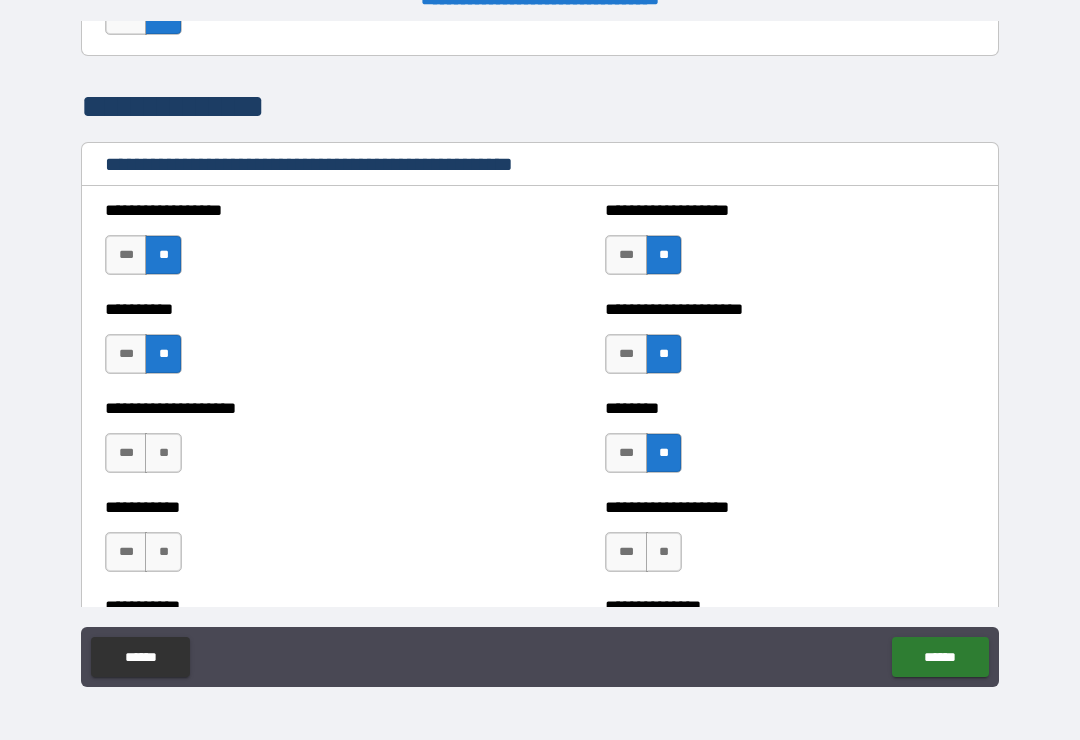 click on "**" at bounding box center (163, 453) 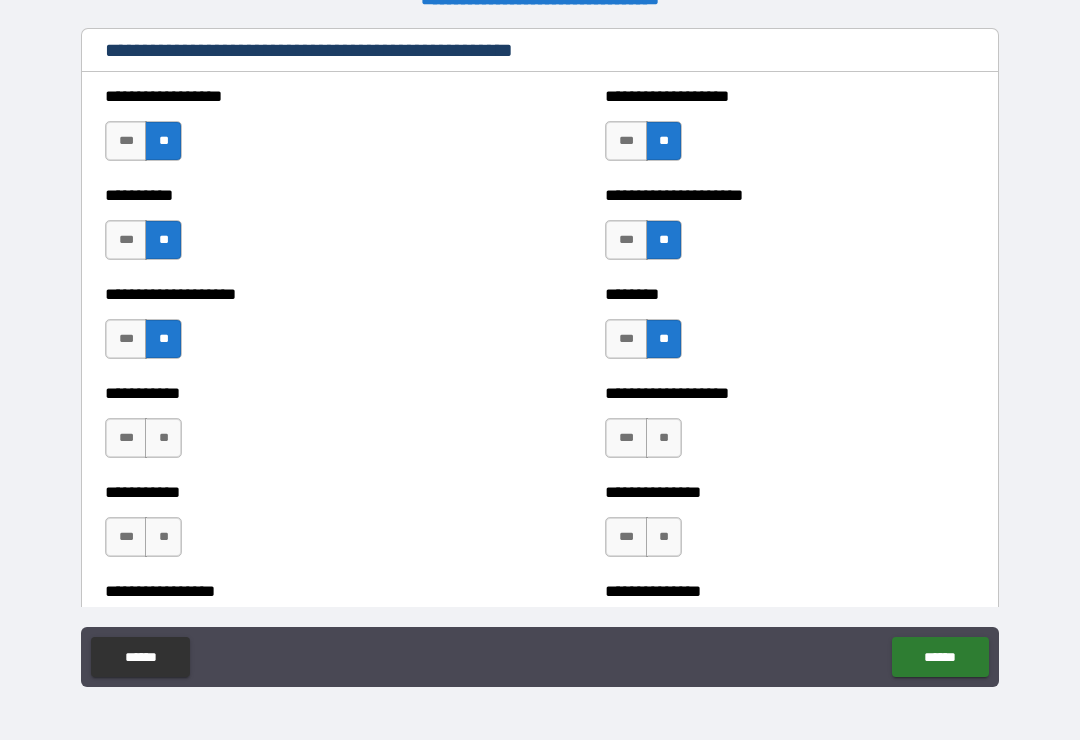 scroll, scrollTop: 2476, scrollLeft: 0, axis: vertical 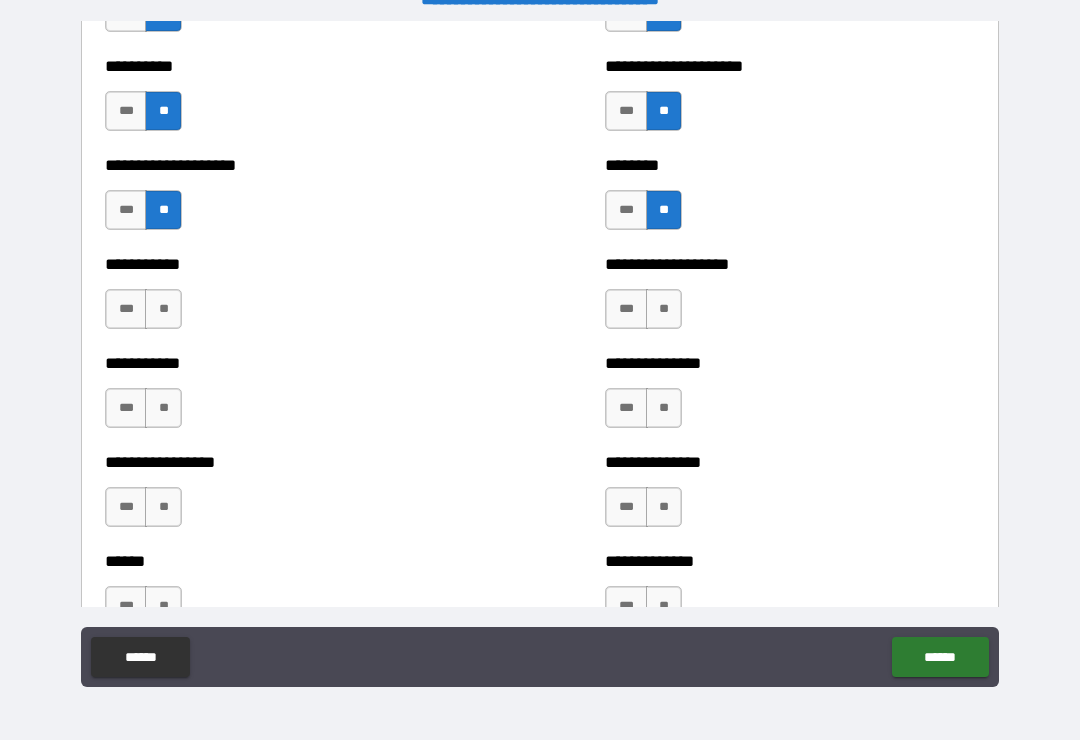 click on "**" at bounding box center (664, 309) 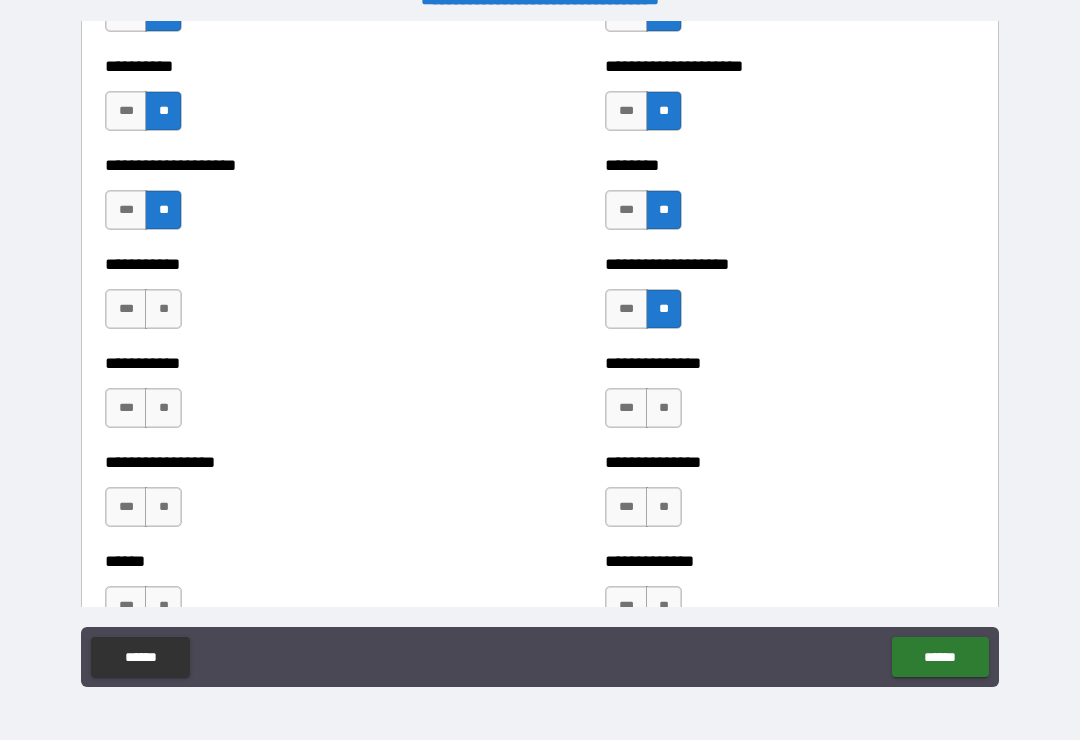 click on "**" at bounding box center (163, 309) 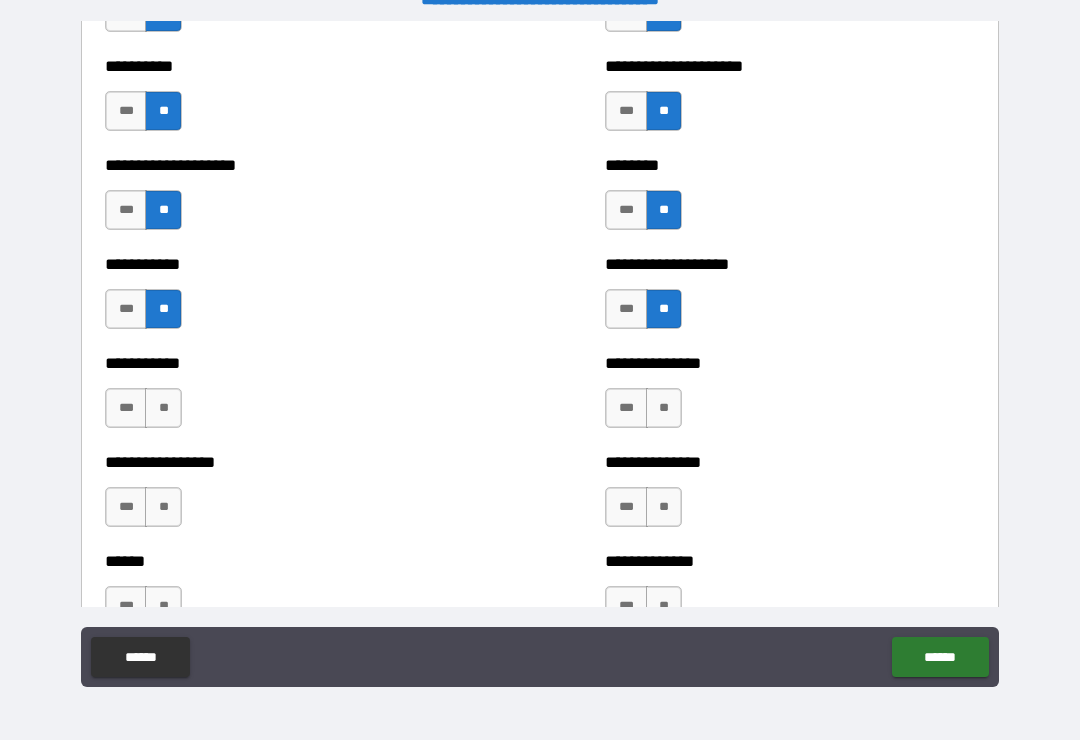 click on "**" at bounding box center [163, 408] 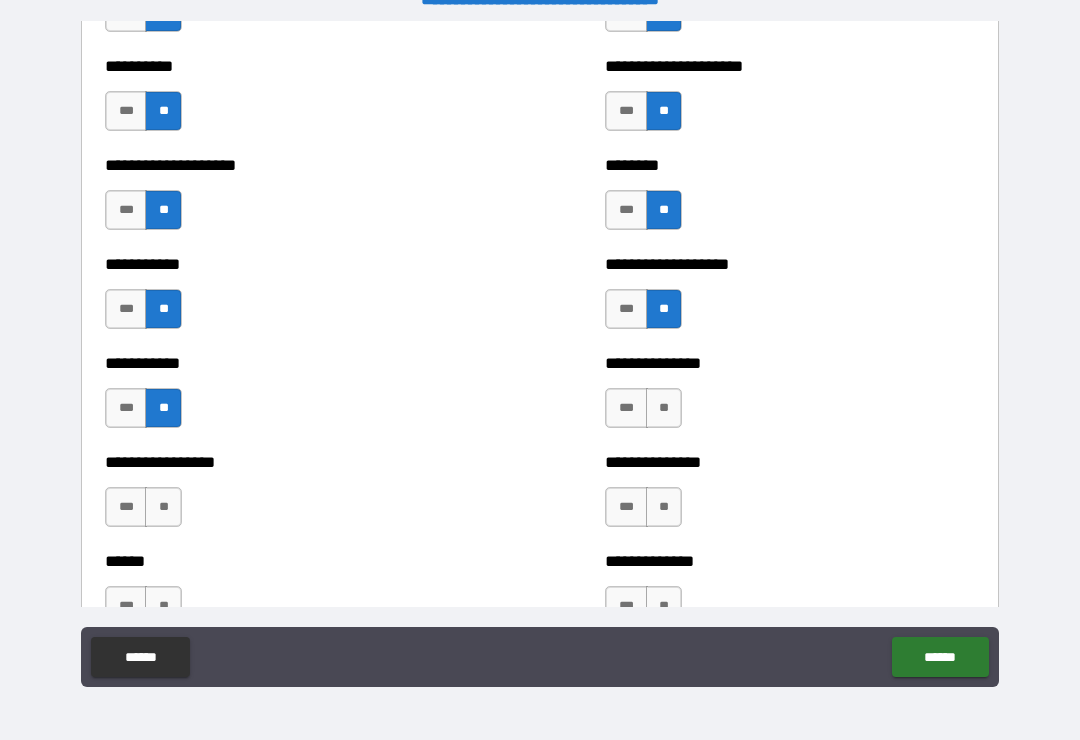 click on "**" at bounding box center [664, 408] 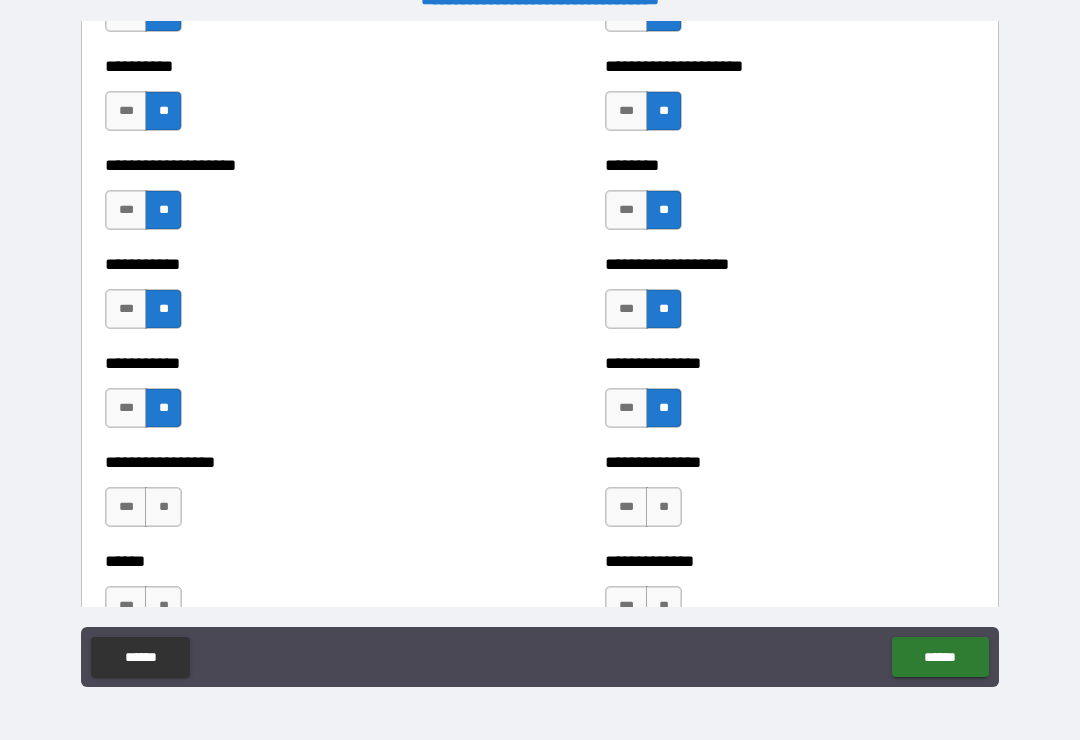 click on "**" at bounding box center (664, 507) 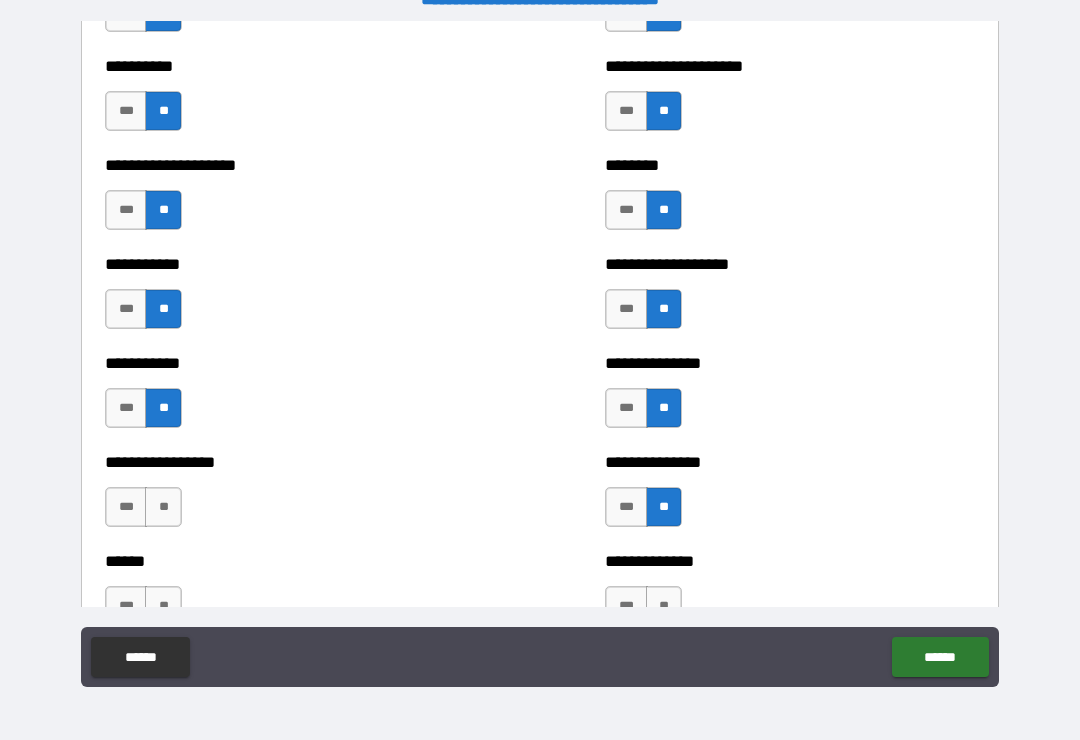 click on "**" at bounding box center [163, 507] 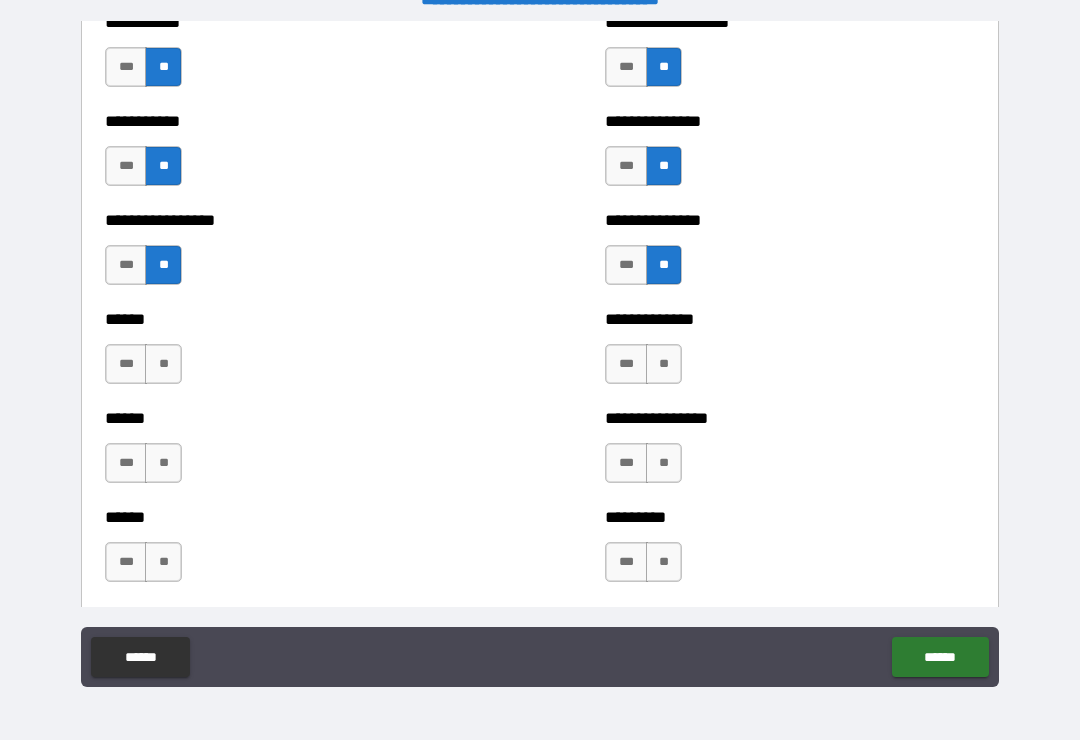 scroll, scrollTop: 2739, scrollLeft: 0, axis: vertical 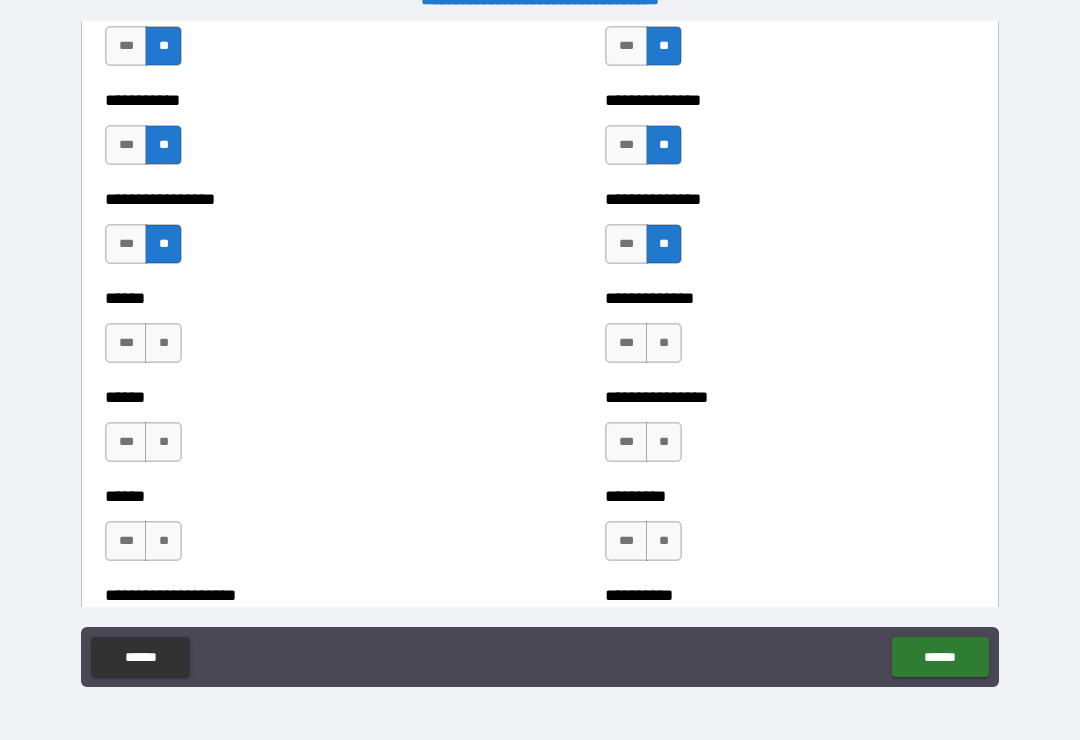 click on "**" at bounding box center (664, 343) 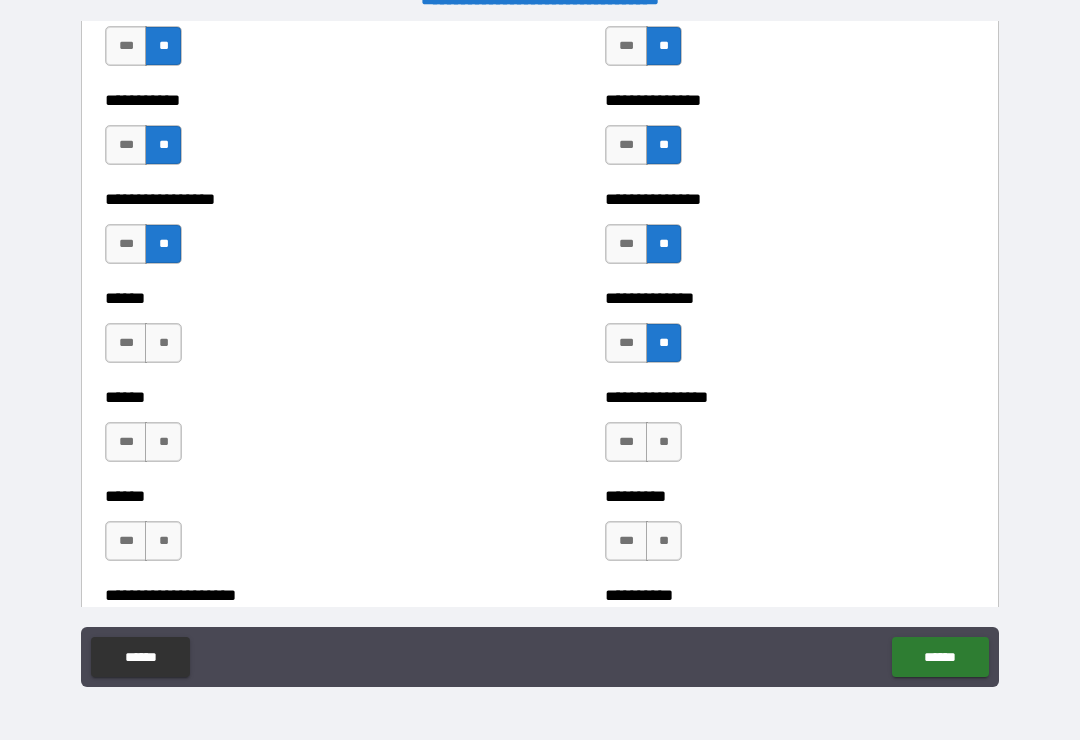 click on "**" at bounding box center (163, 343) 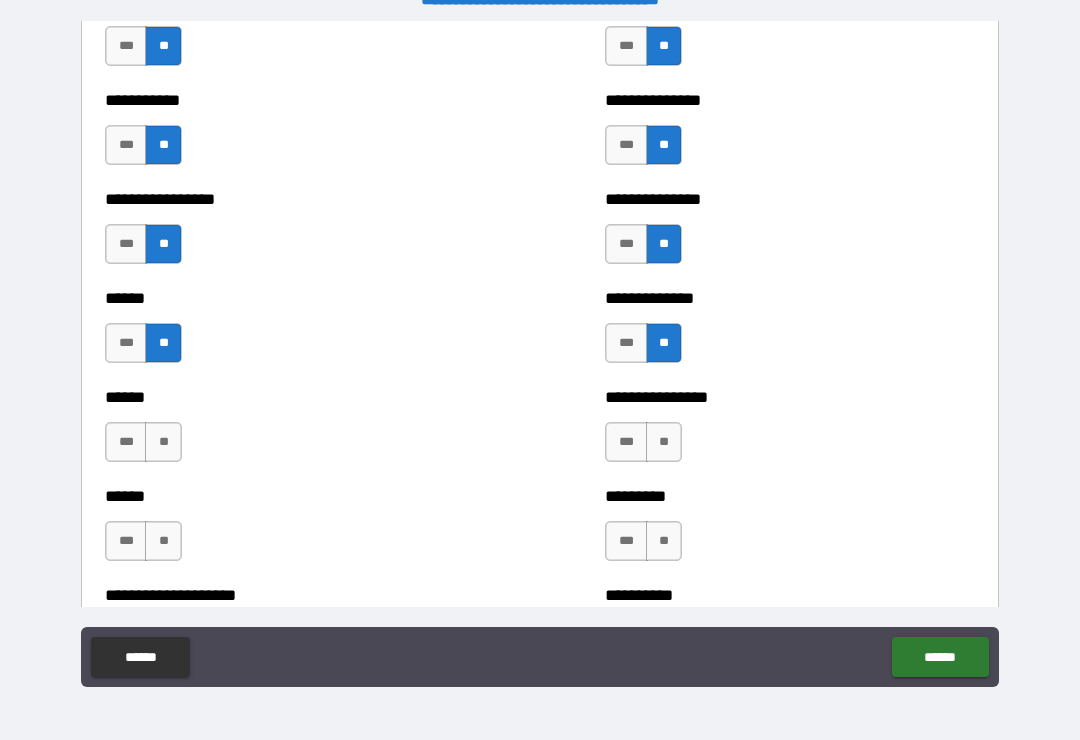 click on "**" at bounding box center (163, 442) 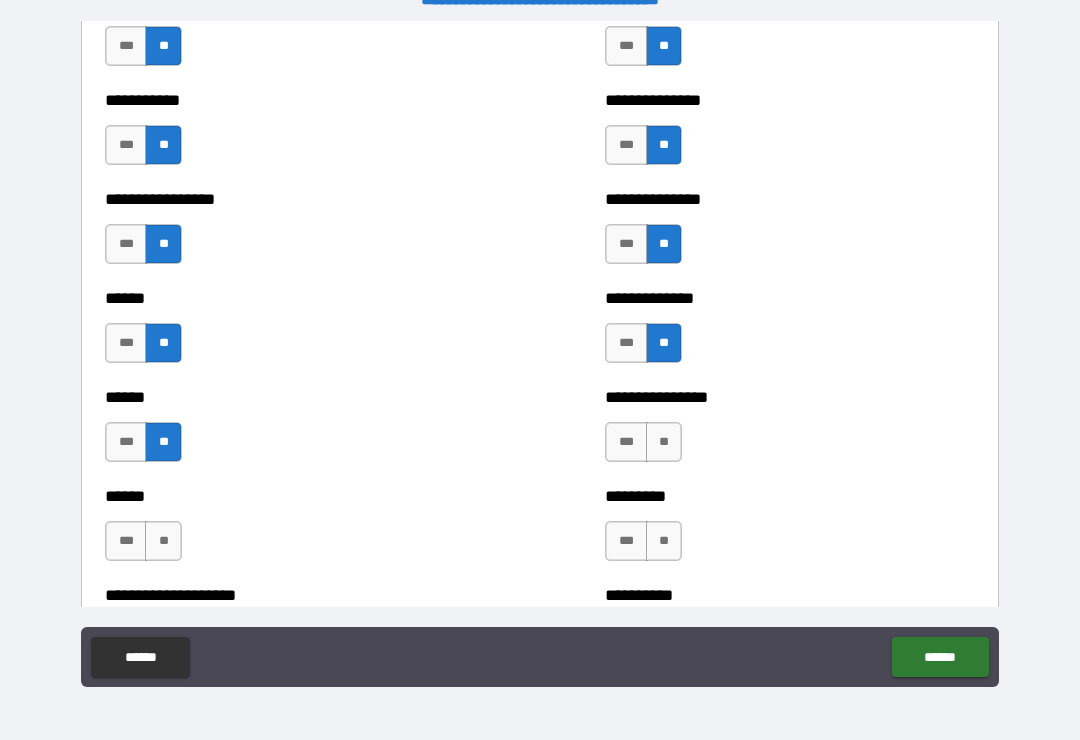 click on "**" at bounding box center (664, 442) 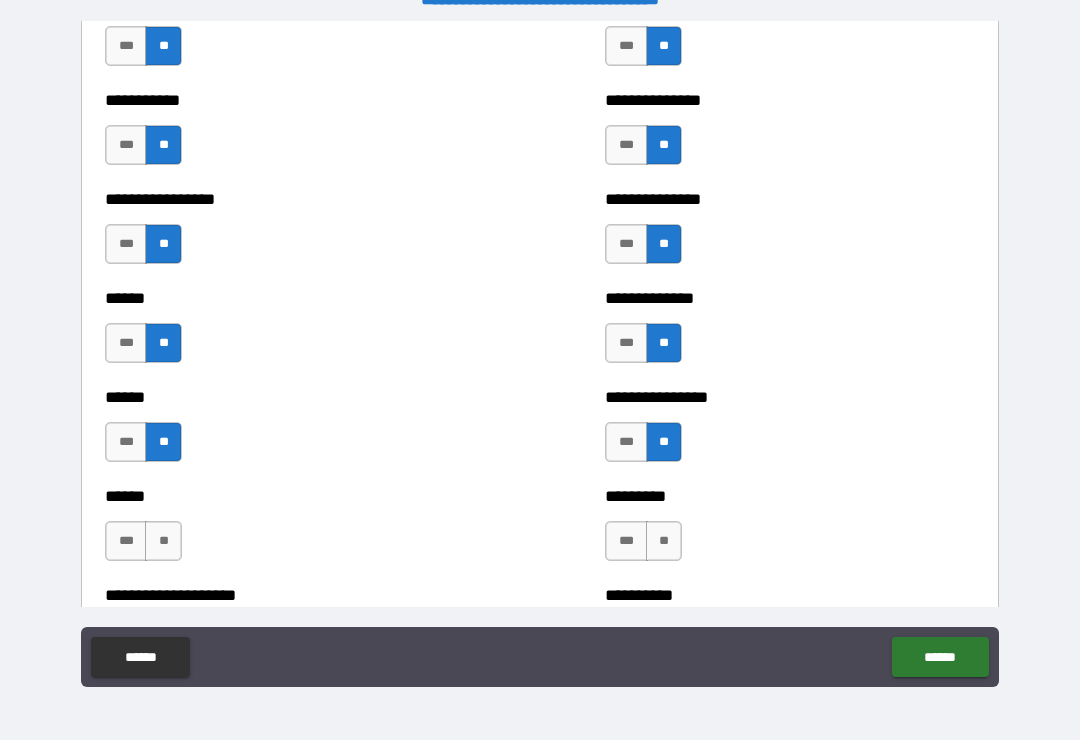 click on "**" at bounding box center [664, 541] 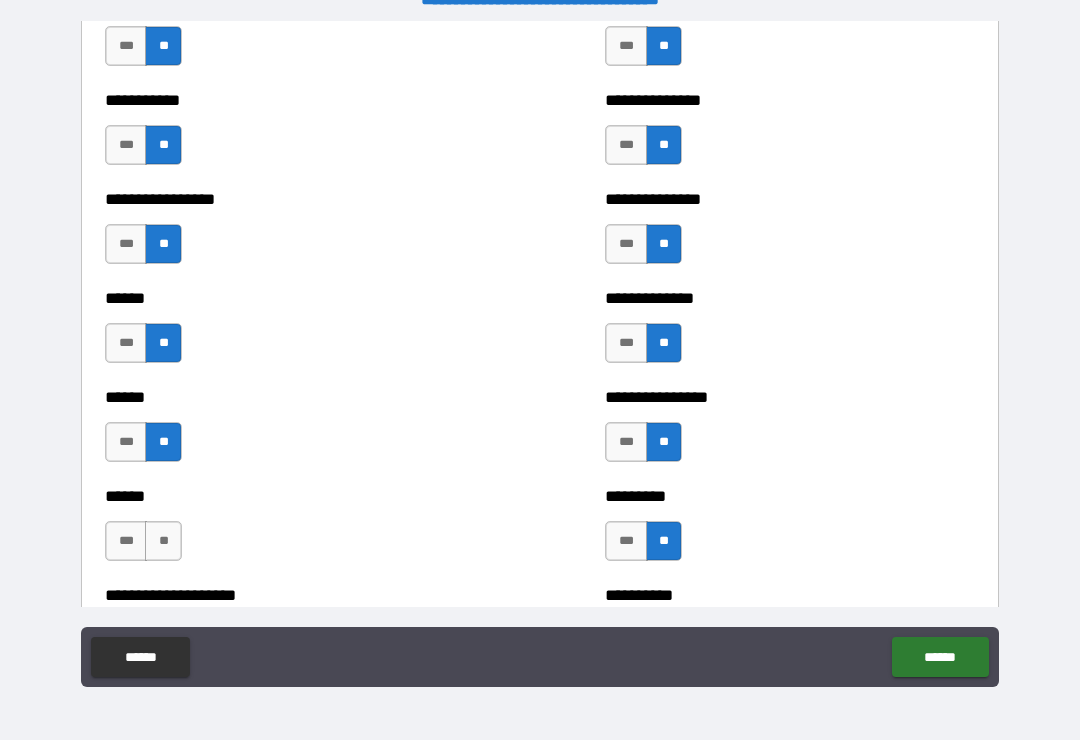 click on "**" at bounding box center (163, 541) 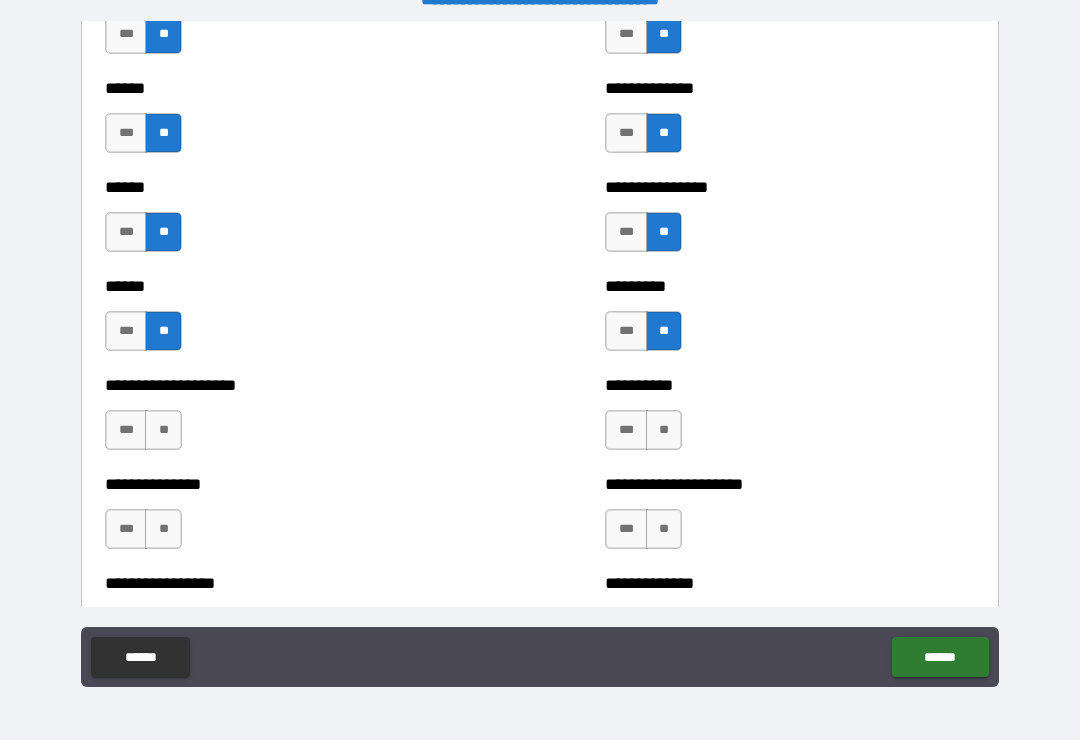 scroll, scrollTop: 2966, scrollLeft: 0, axis: vertical 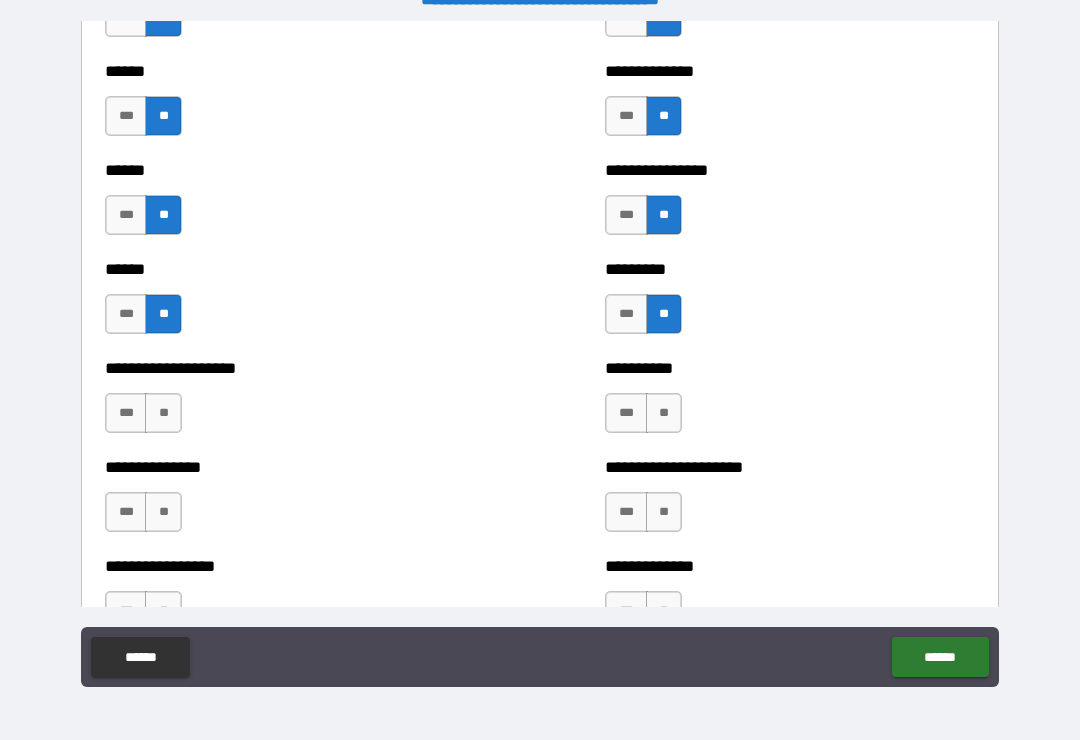 click on "**" at bounding box center (664, 413) 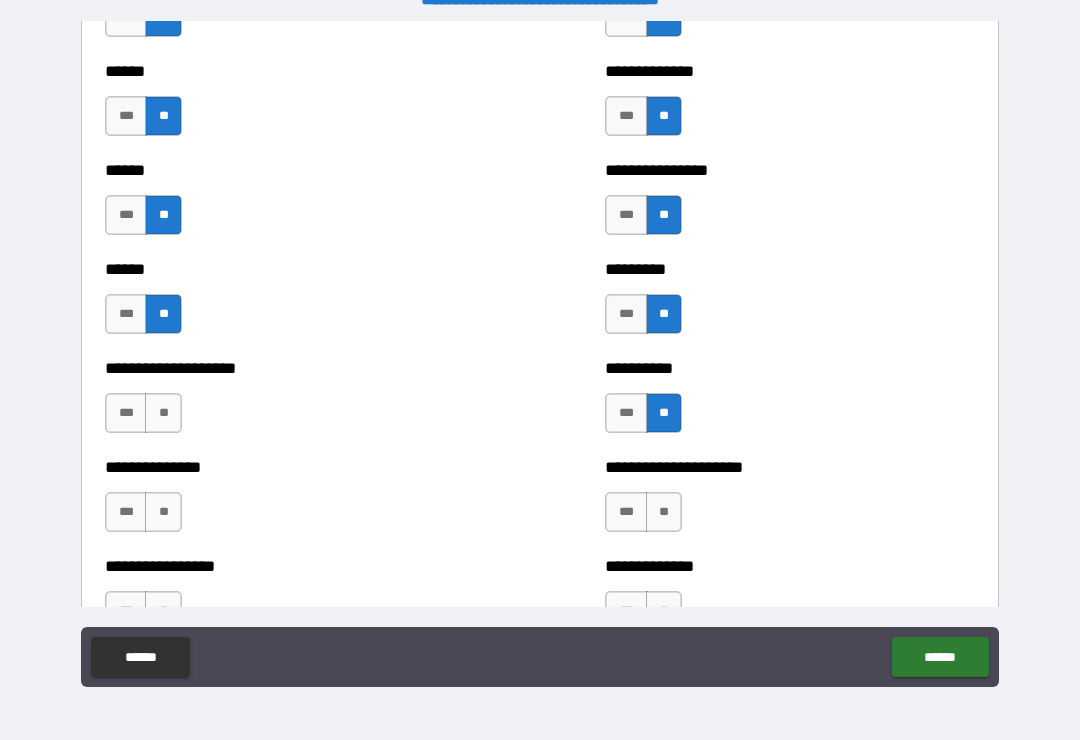 click on "**" at bounding box center (163, 413) 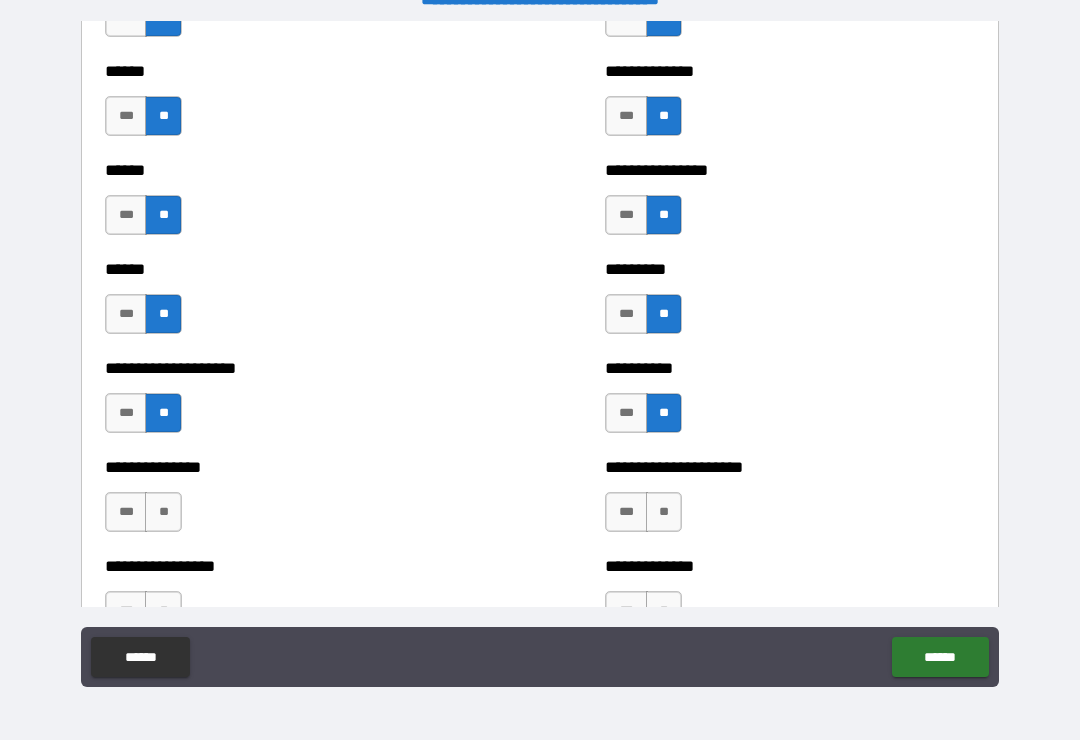click on "**" at bounding box center (163, 512) 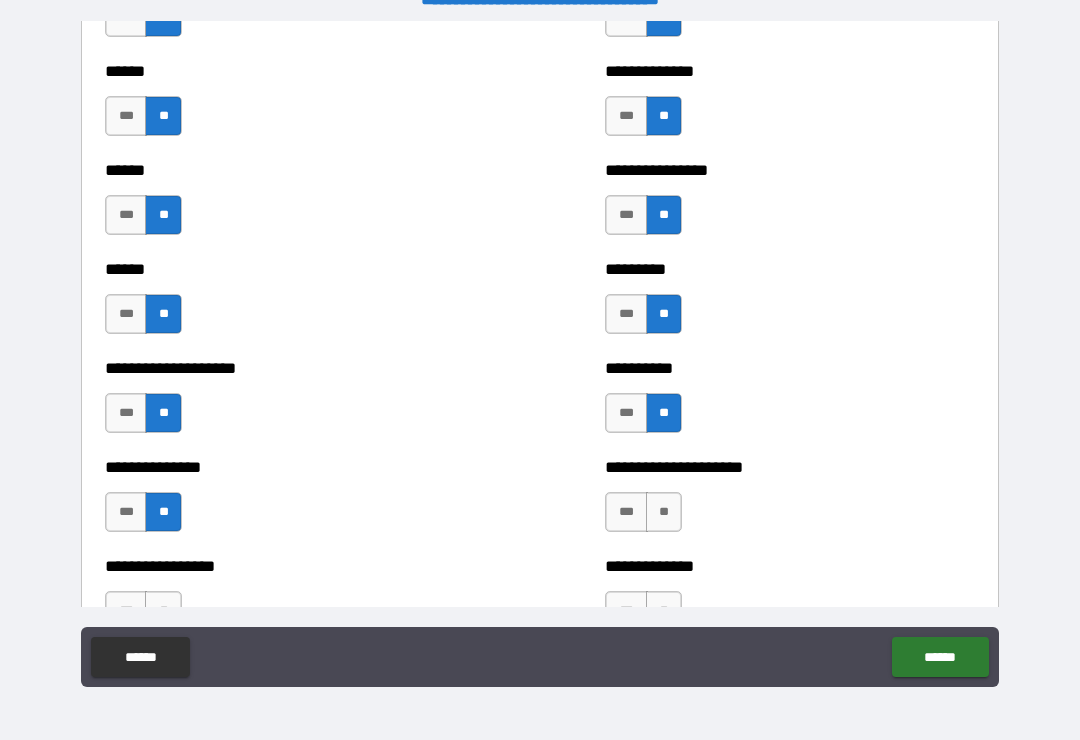 click on "**" at bounding box center (664, 512) 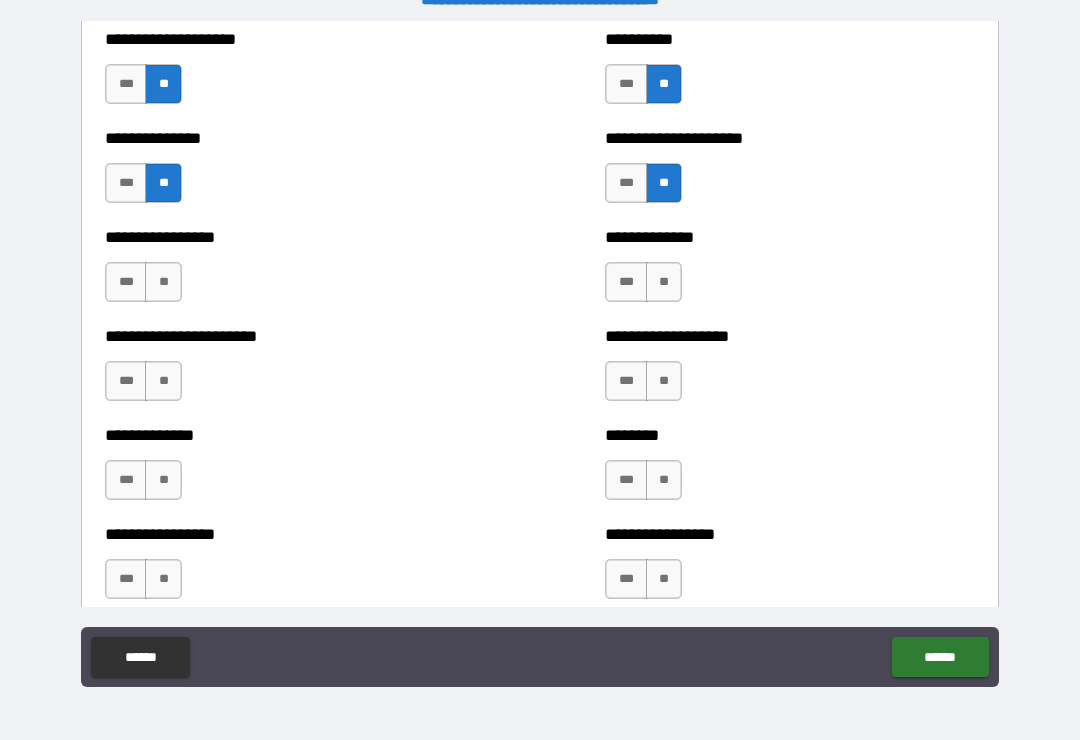 scroll, scrollTop: 3312, scrollLeft: 0, axis: vertical 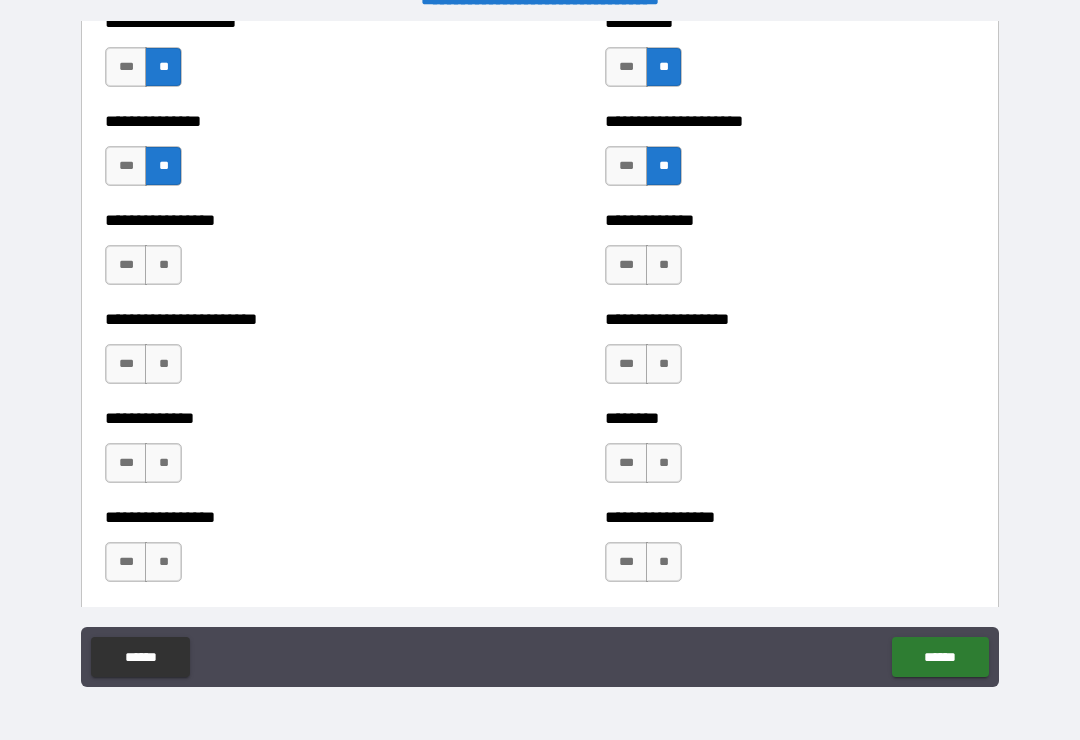 click on "**" at bounding box center [664, 265] 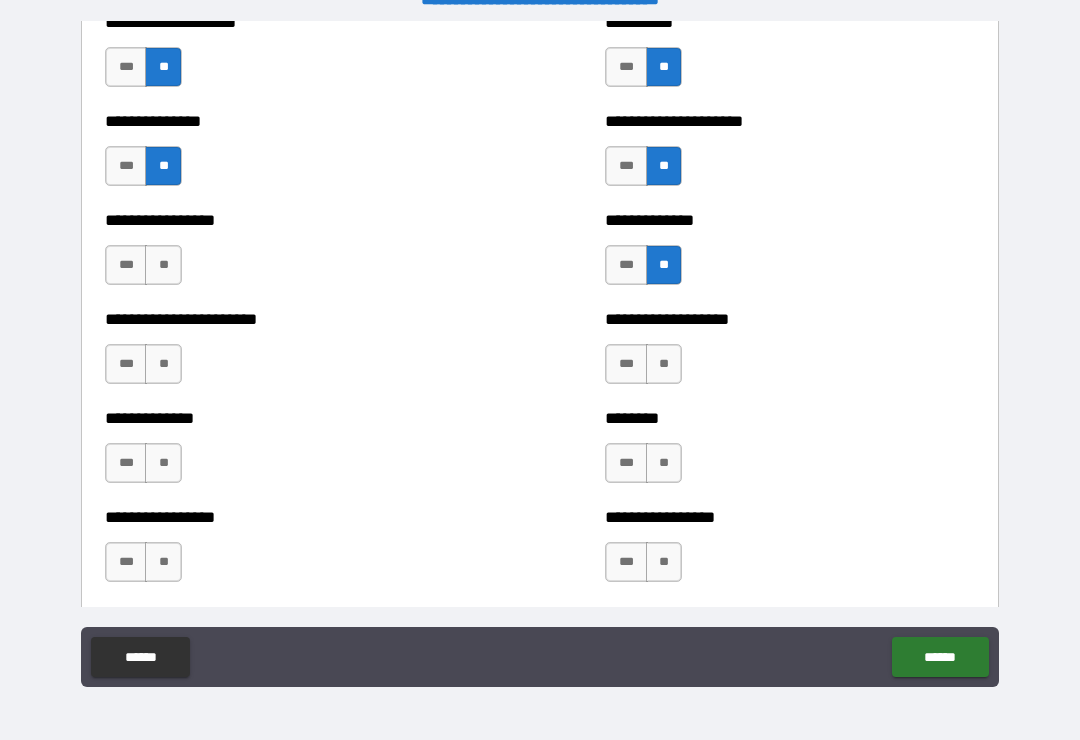 click on "**" at bounding box center (664, 364) 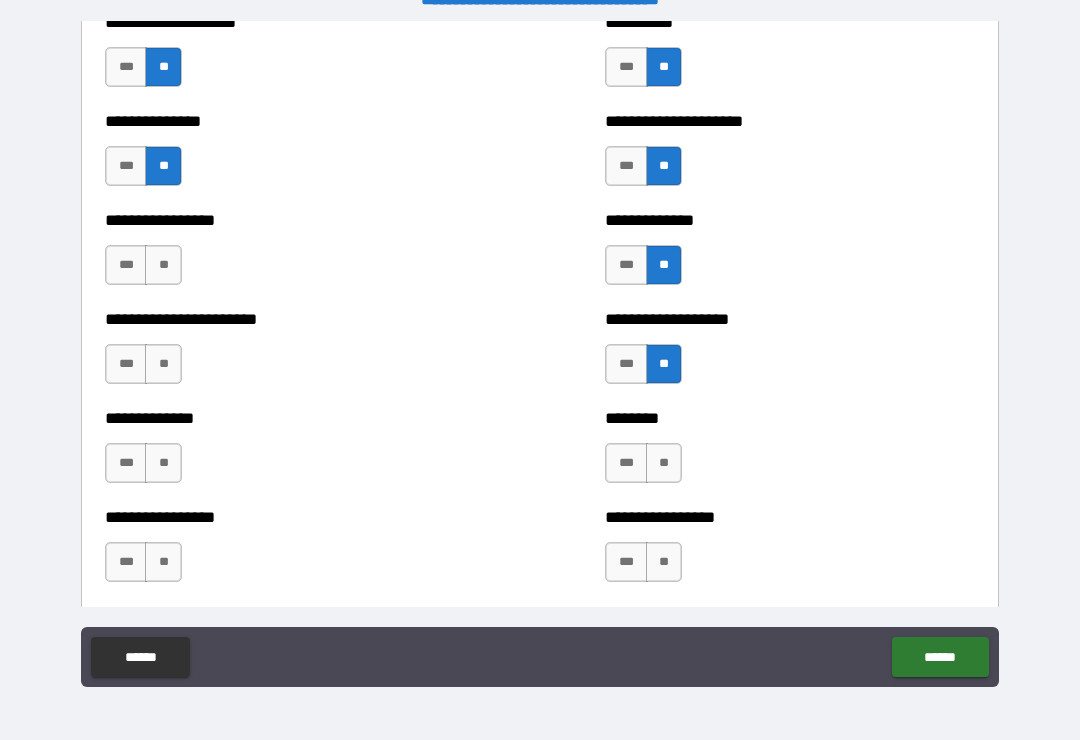 click on "**" at bounding box center (664, 463) 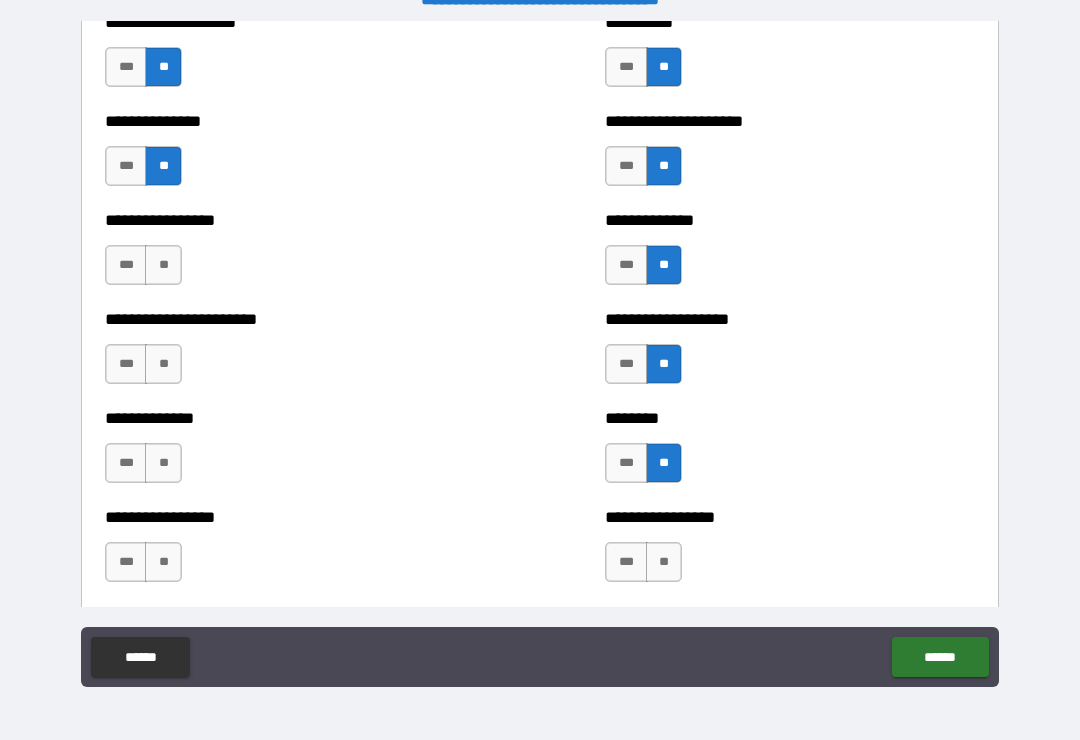click on "**" at bounding box center [664, 562] 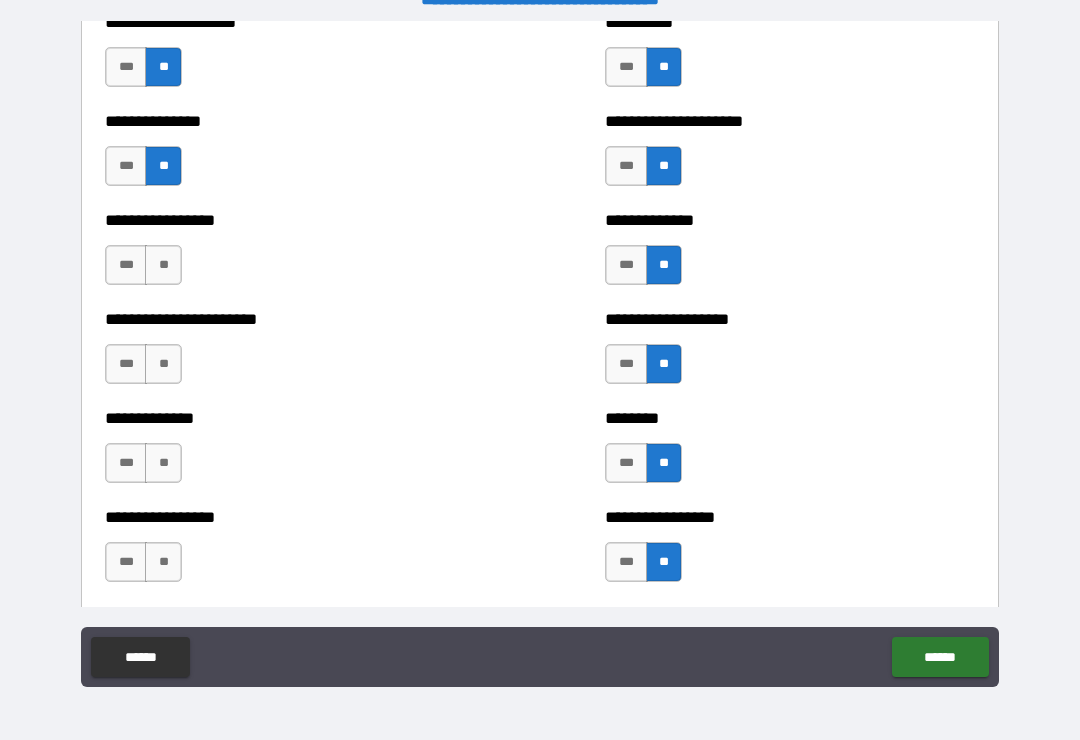 click on "**********" at bounding box center [290, 552] 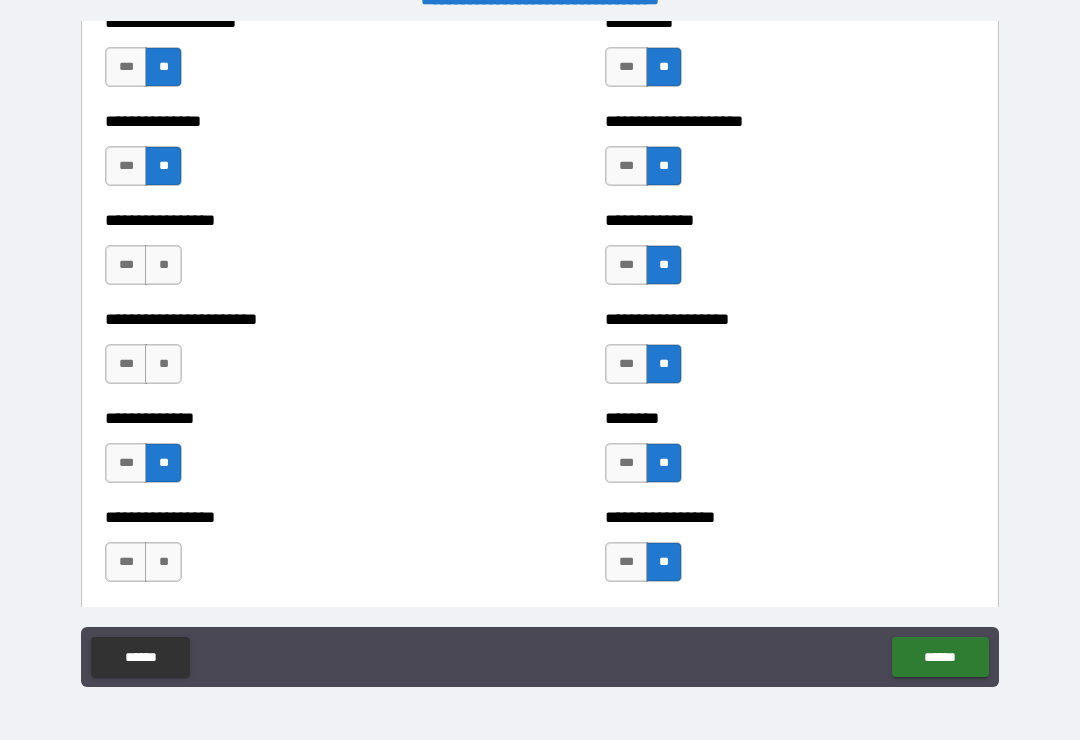 click on "**" at bounding box center [163, 364] 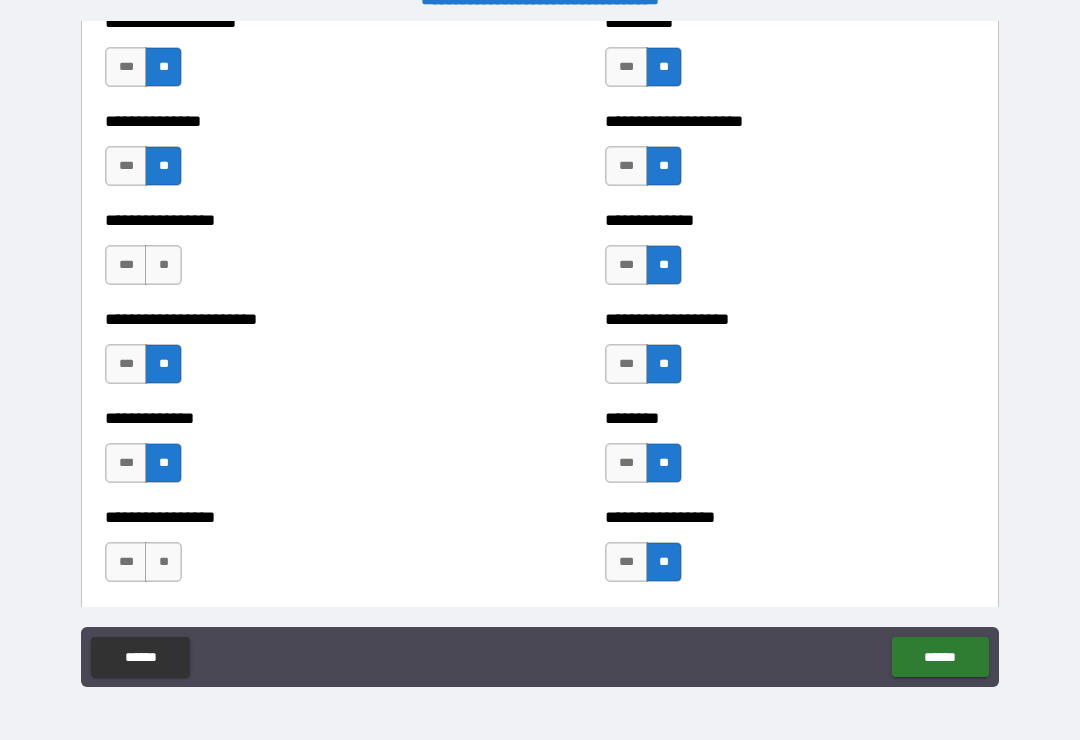 click on "**" at bounding box center [163, 265] 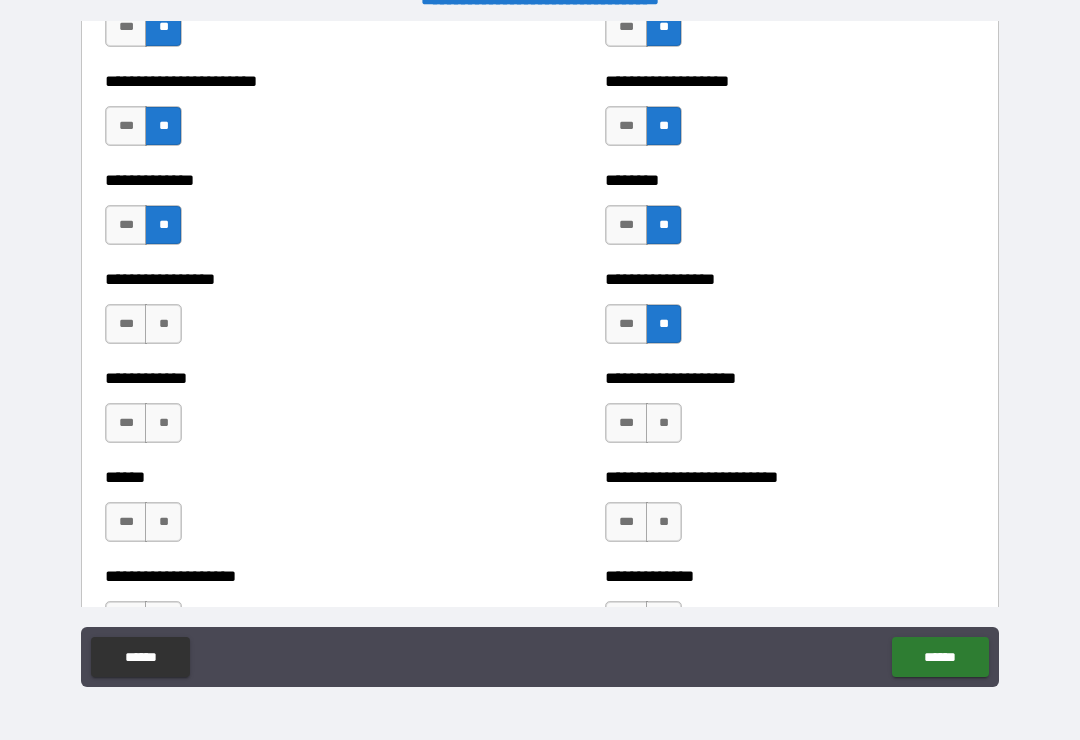 scroll, scrollTop: 3563, scrollLeft: 0, axis: vertical 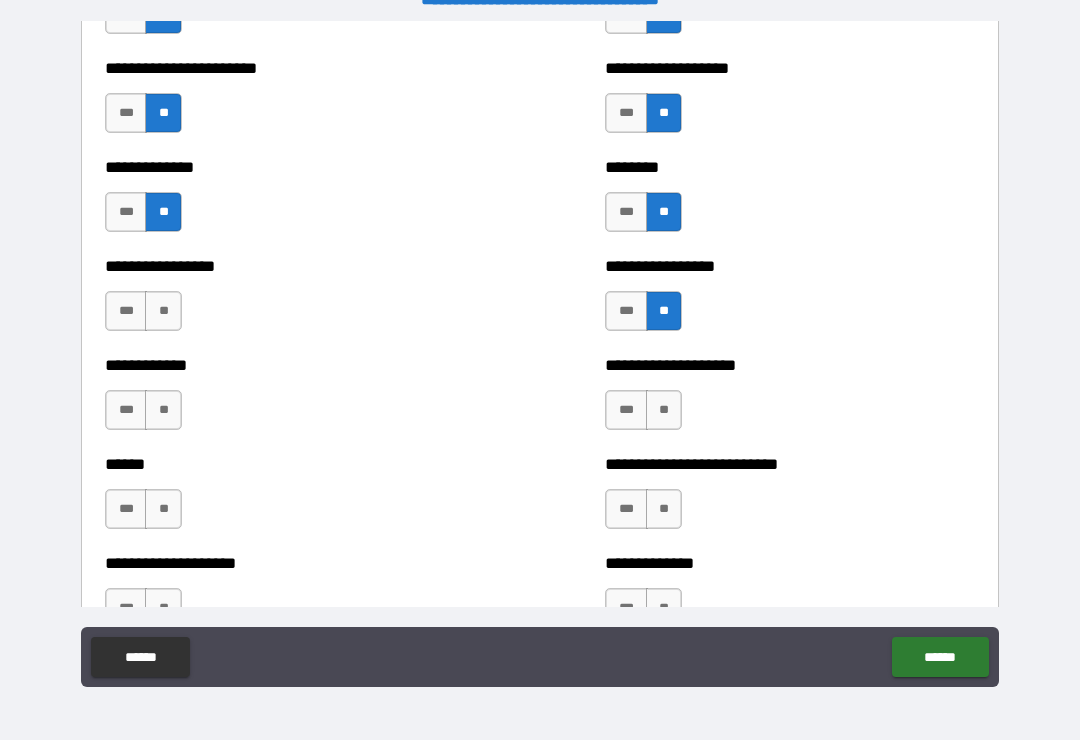 click on "**" at bounding box center [664, 410] 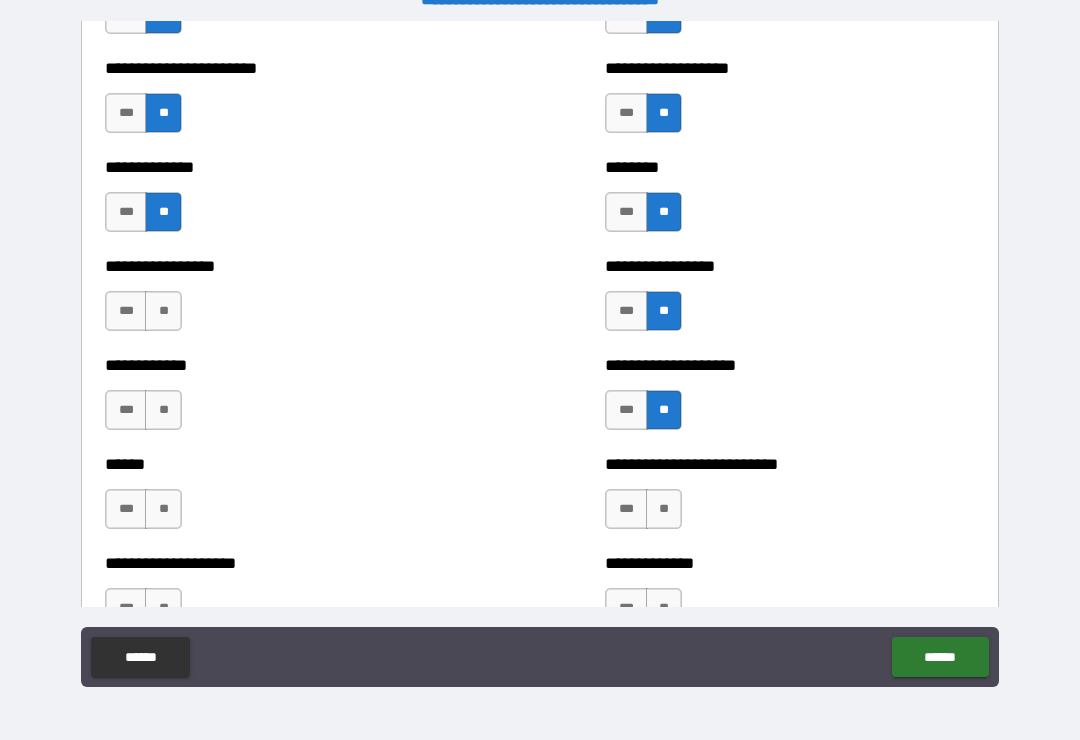click on "**" at bounding box center [163, 410] 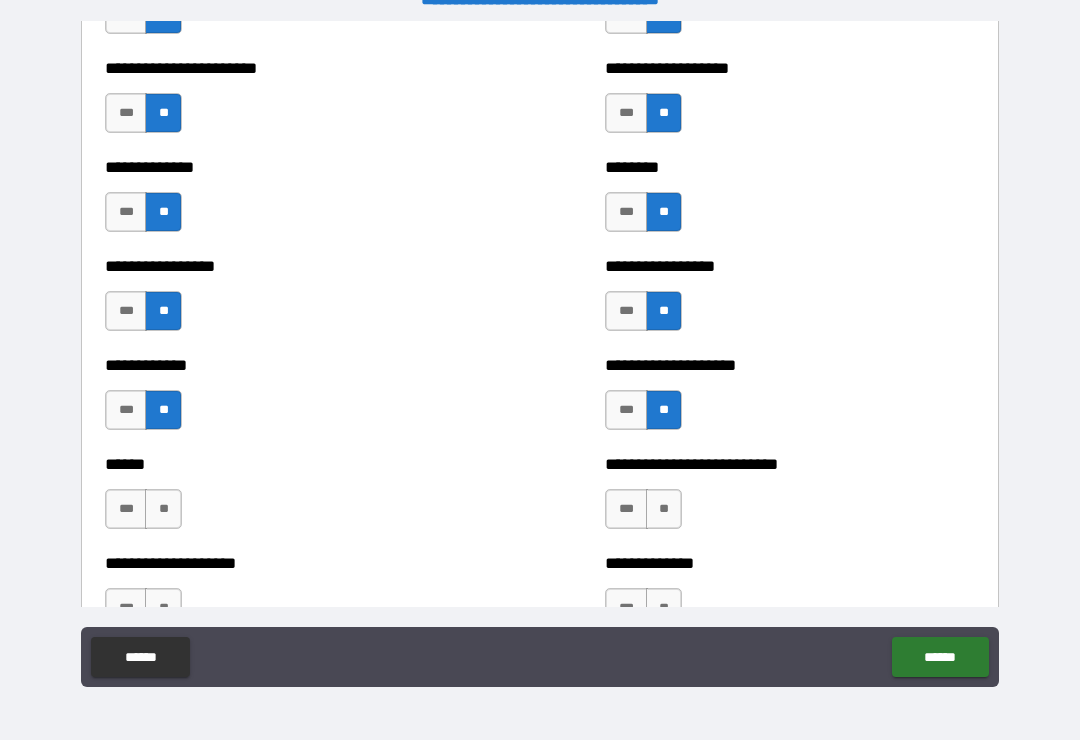 click on "*** **" at bounding box center [146, 514] 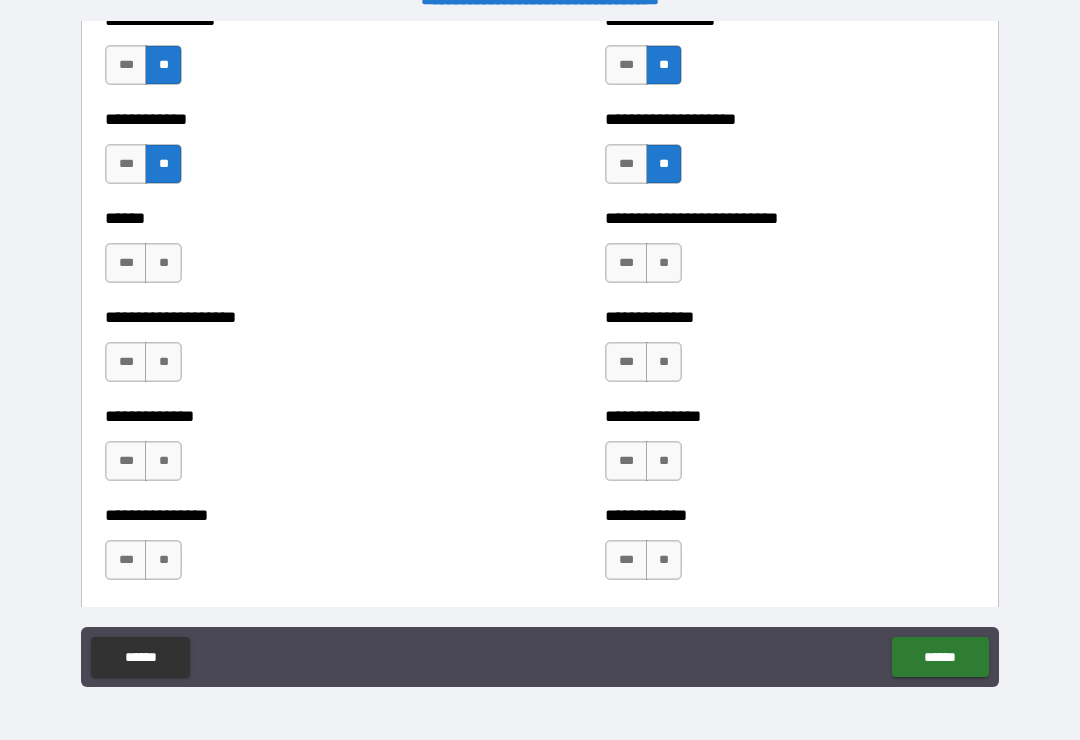 scroll, scrollTop: 3810, scrollLeft: 0, axis: vertical 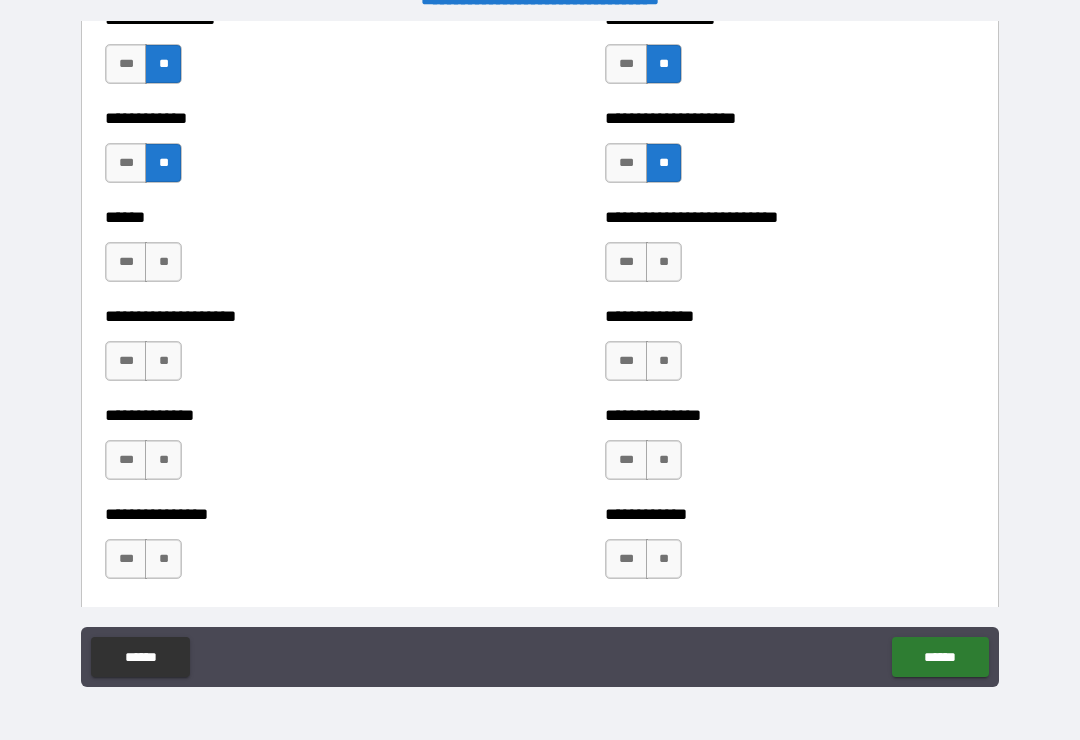 click on "**" at bounding box center (163, 262) 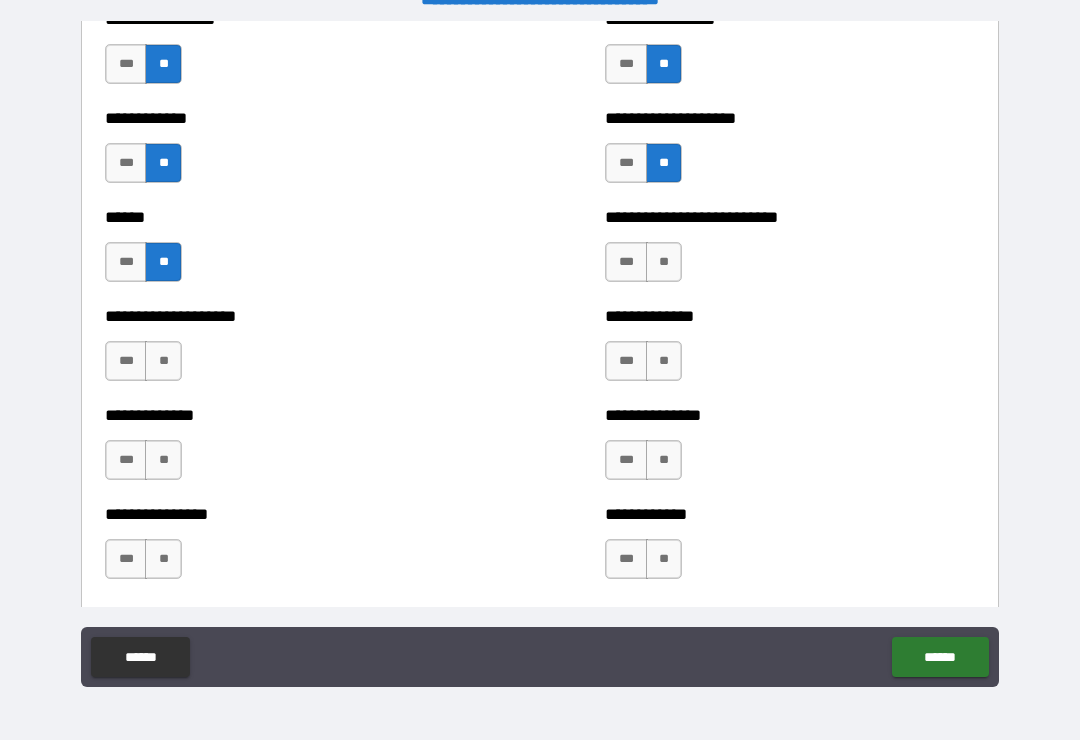 click on "**" at bounding box center [163, 361] 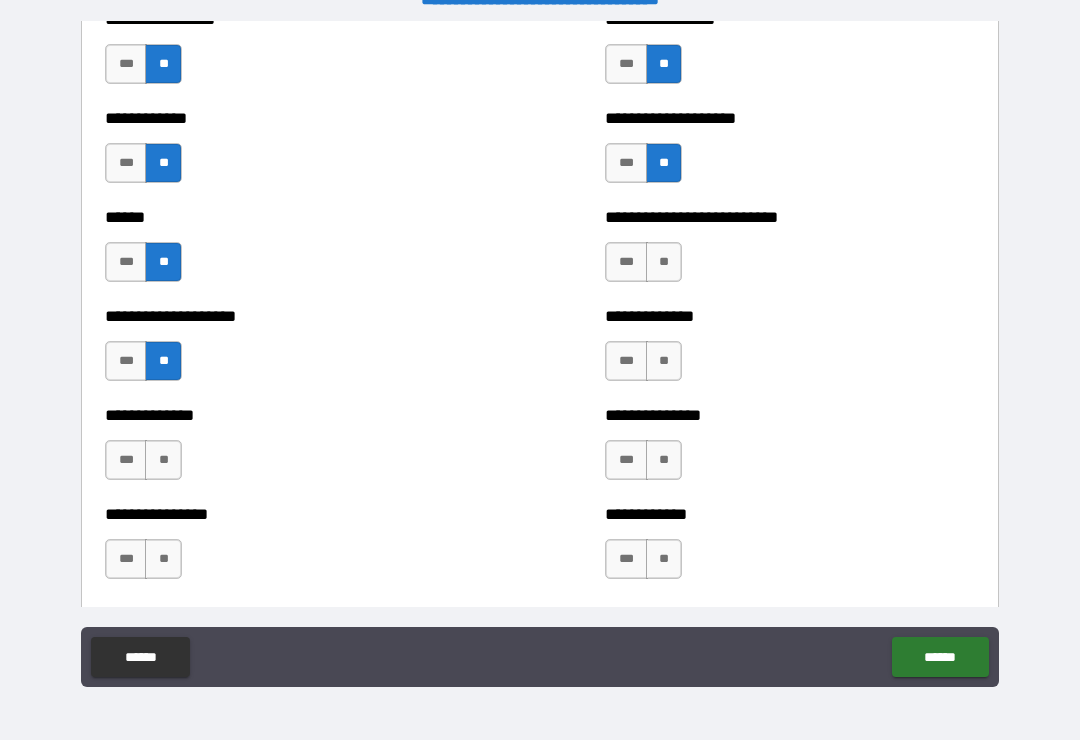 click on "**" at bounding box center (664, 361) 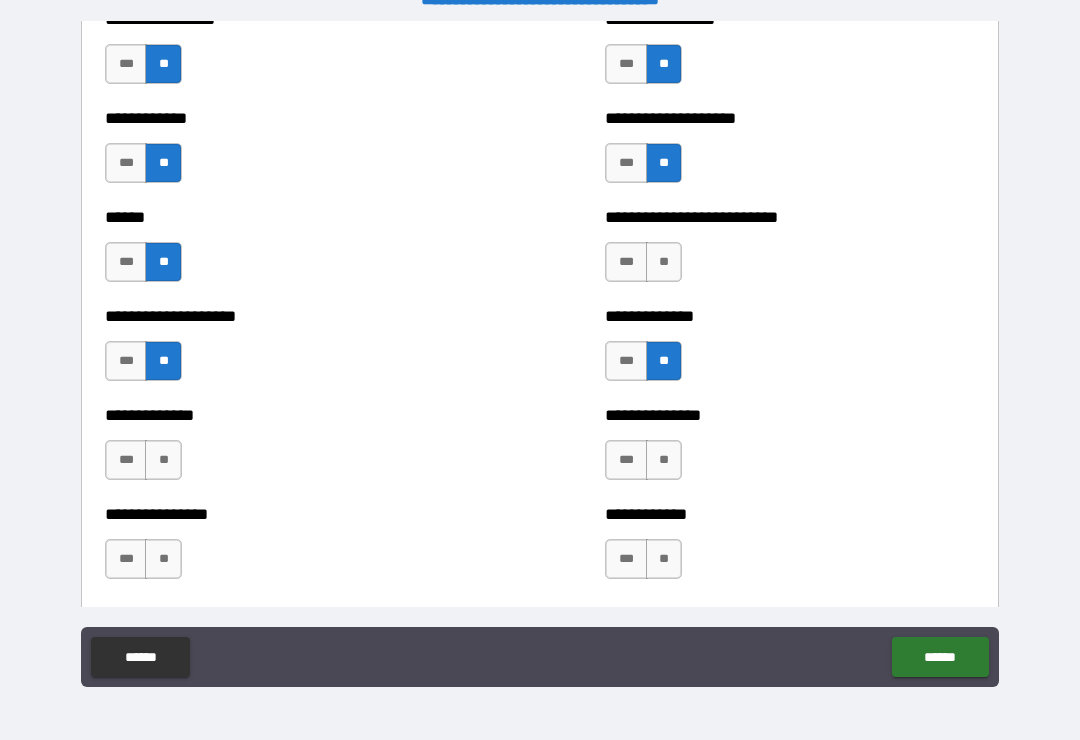 click on "**" at bounding box center [664, 262] 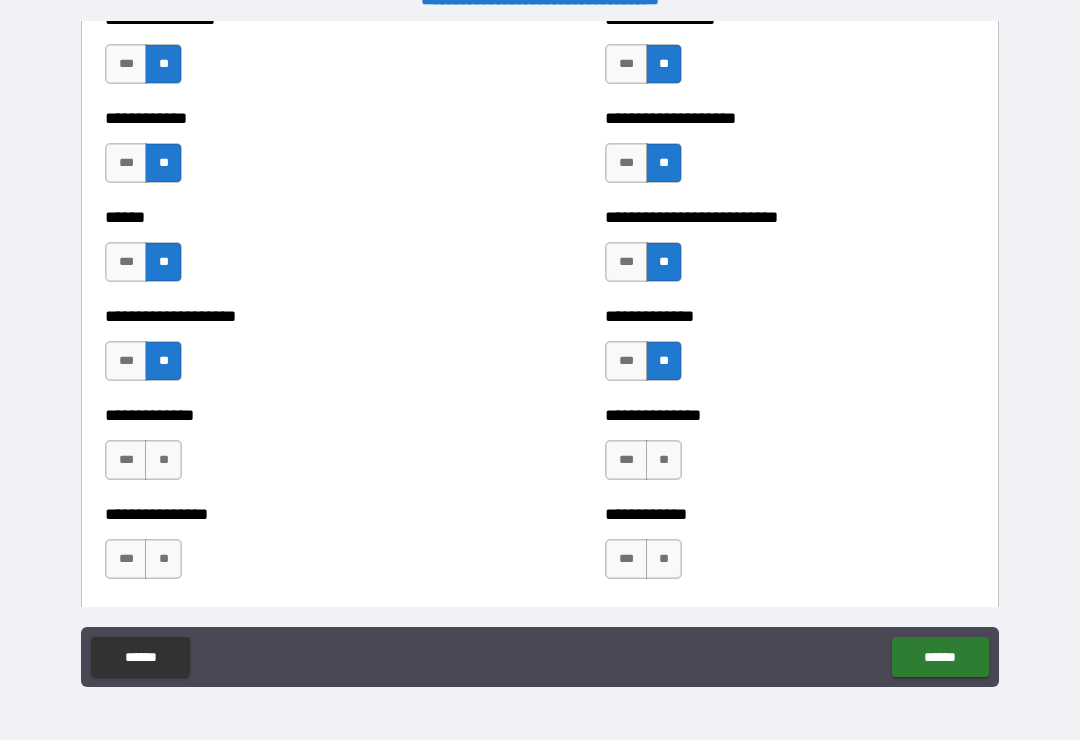 click on "**" at bounding box center [163, 460] 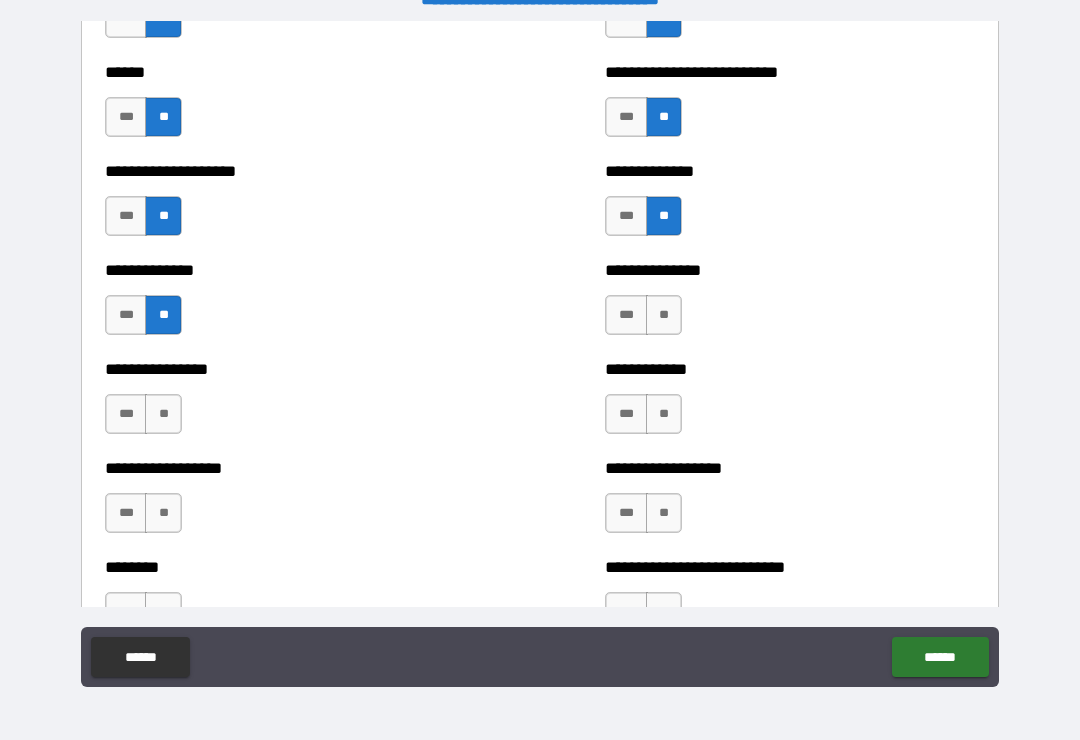 scroll, scrollTop: 3954, scrollLeft: 0, axis: vertical 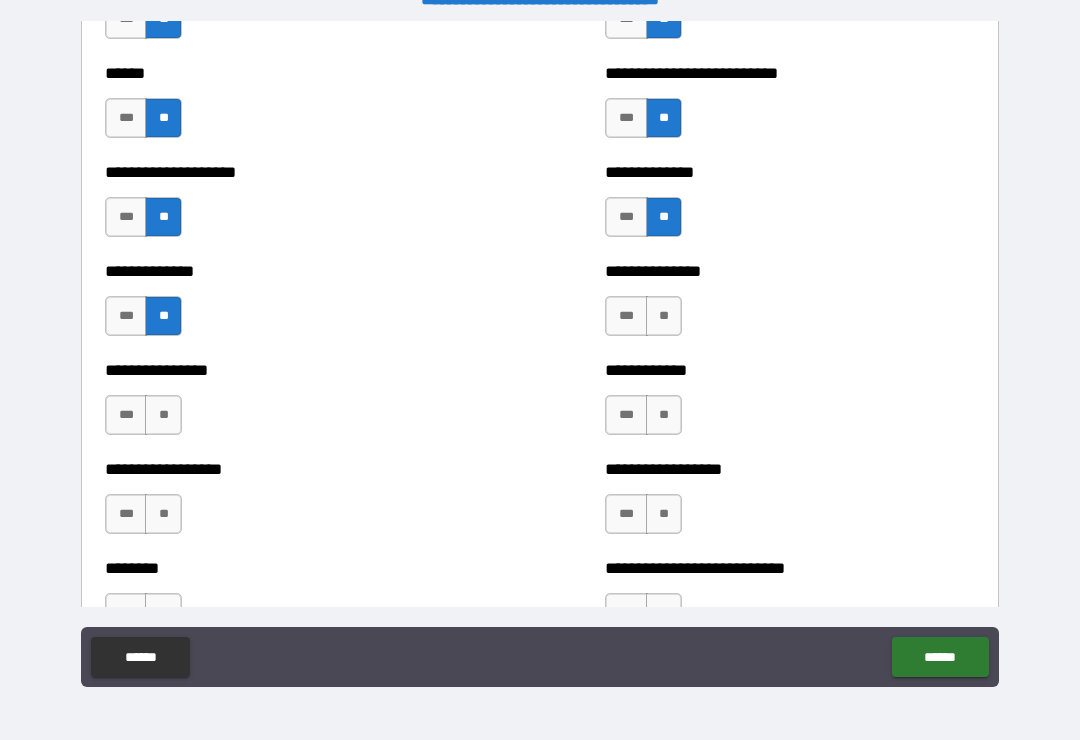 click on "**" at bounding box center (664, 316) 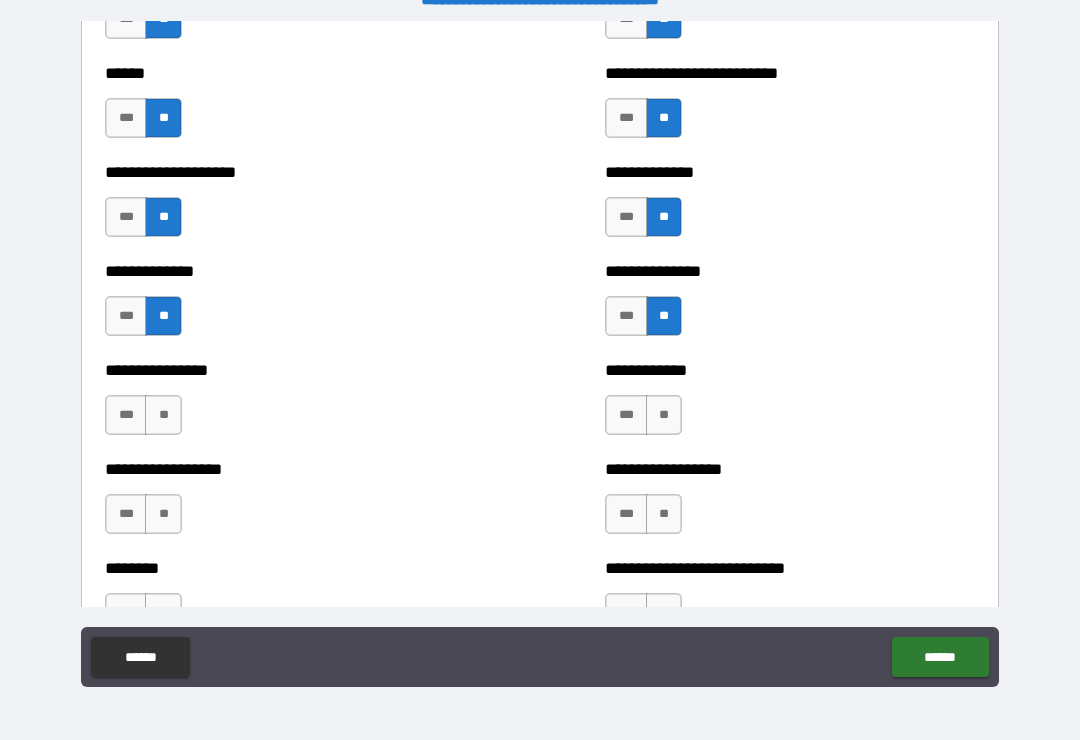 click on "**" at bounding box center [664, 415] 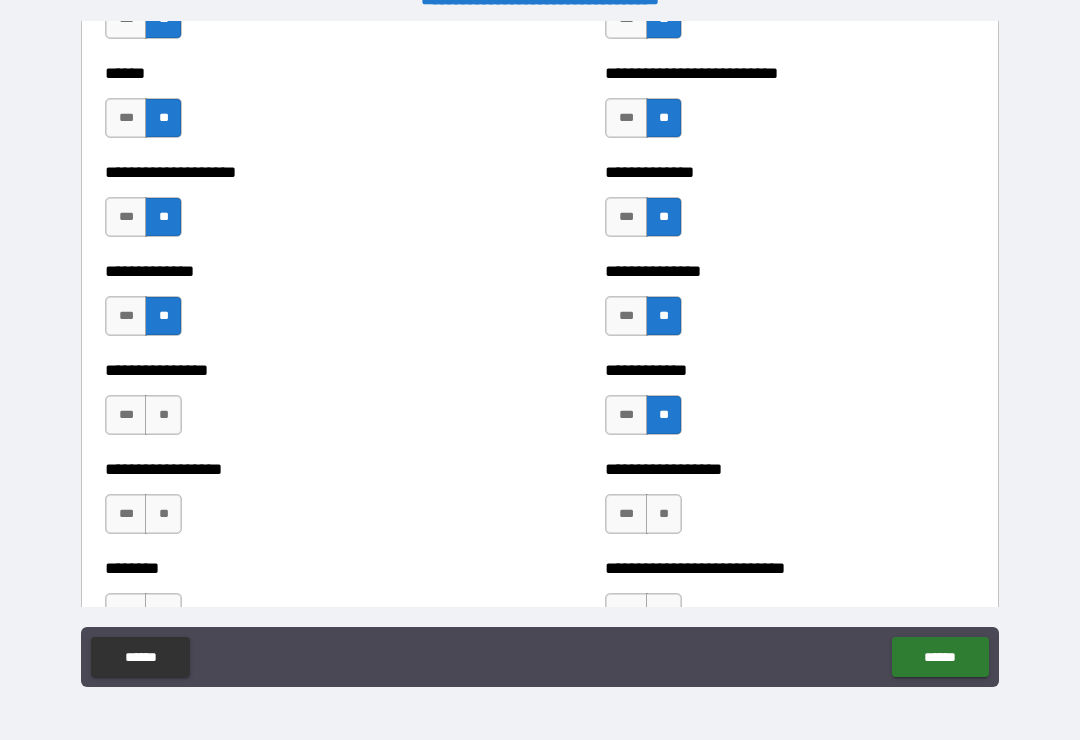 click on "**" at bounding box center [163, 415] 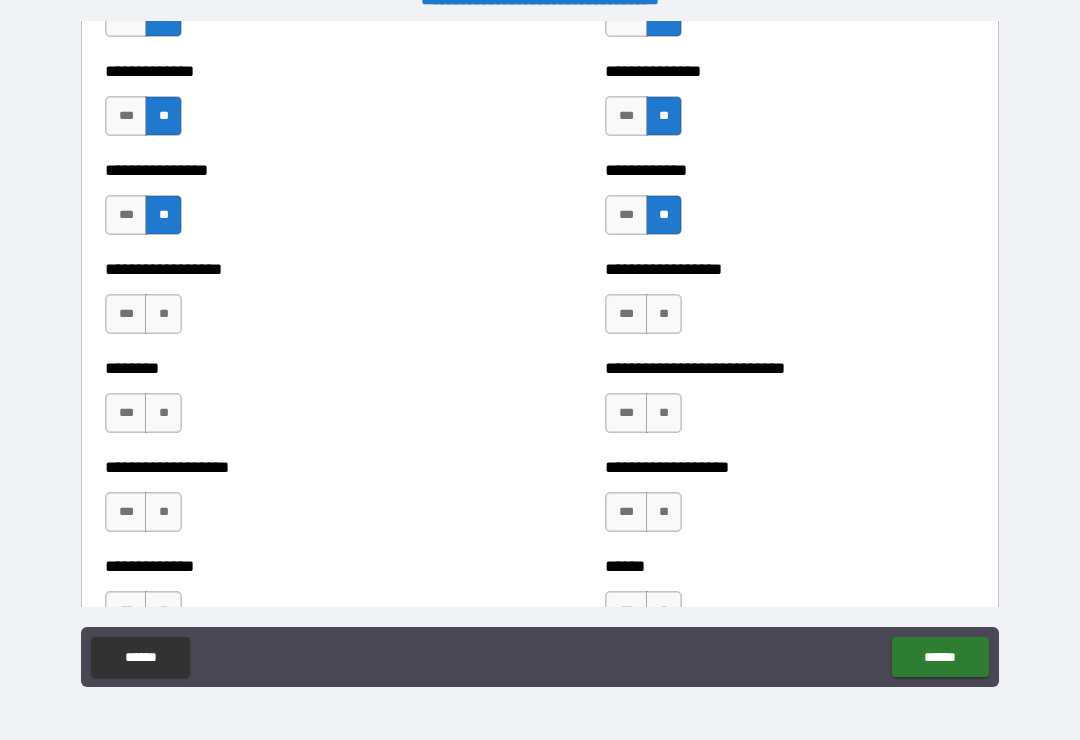 scroll, scrollTop: 4161, scrollLeft: 0, axis: vertical 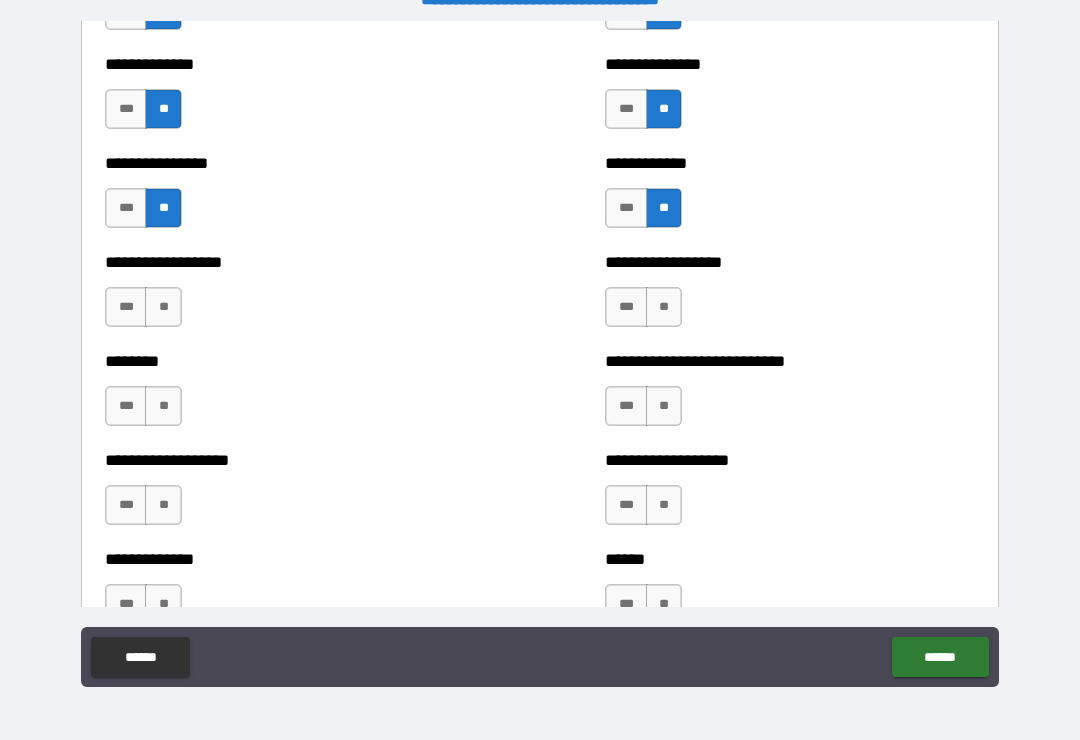 click on "**" at bounding box center (664, 307) 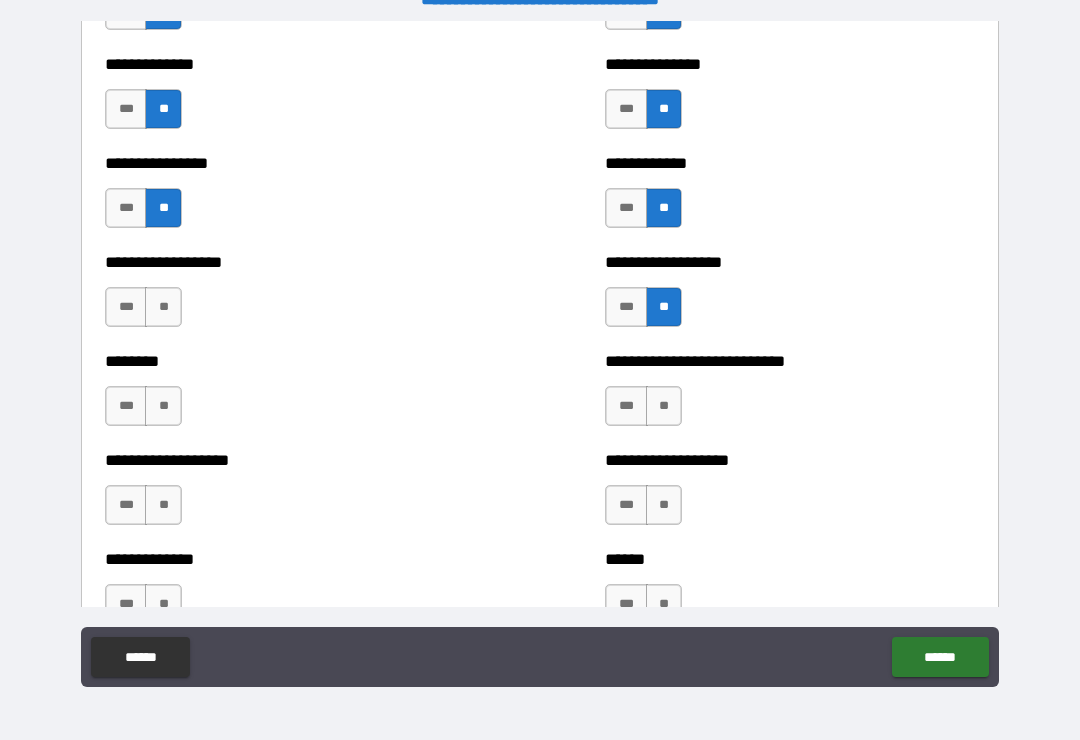 click on "**" at bounding box center (664, 406) 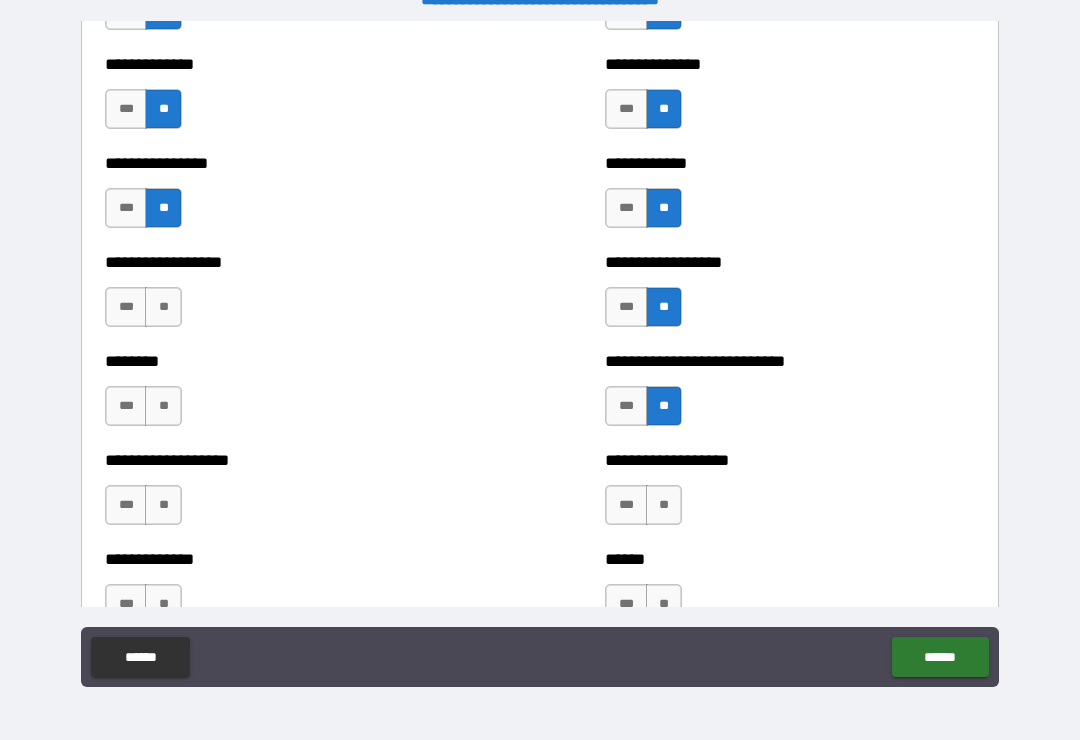 click on "**" at bounding box center [163, 406] 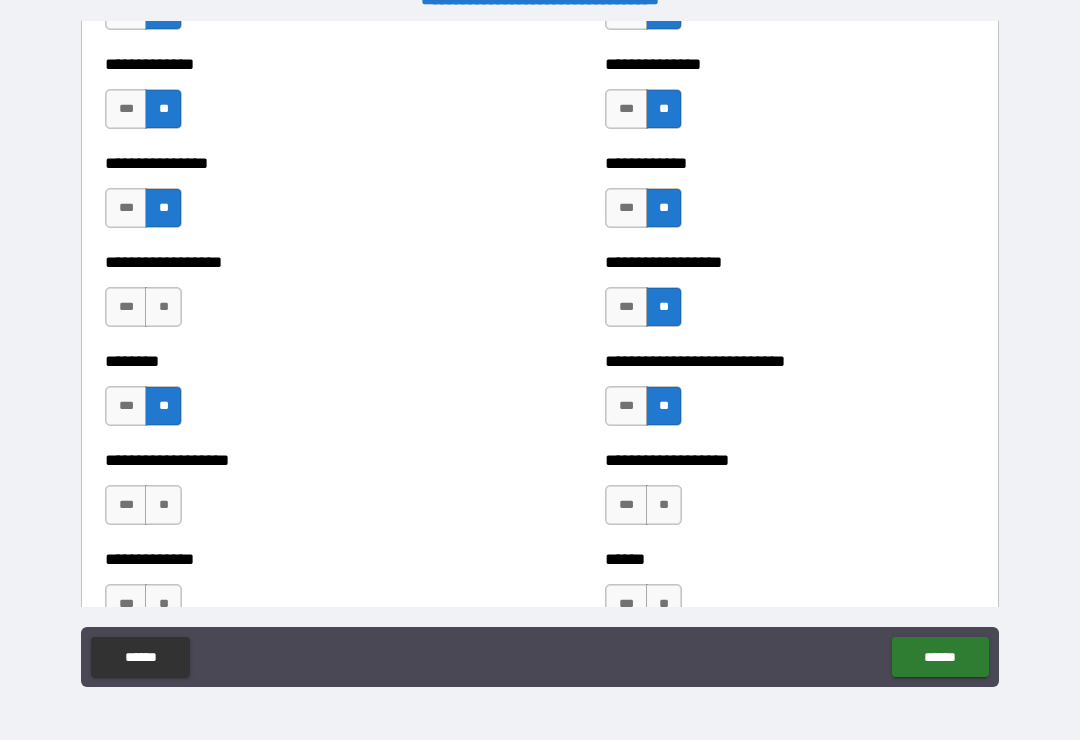 click on "**" at bounding box center [163, 307] 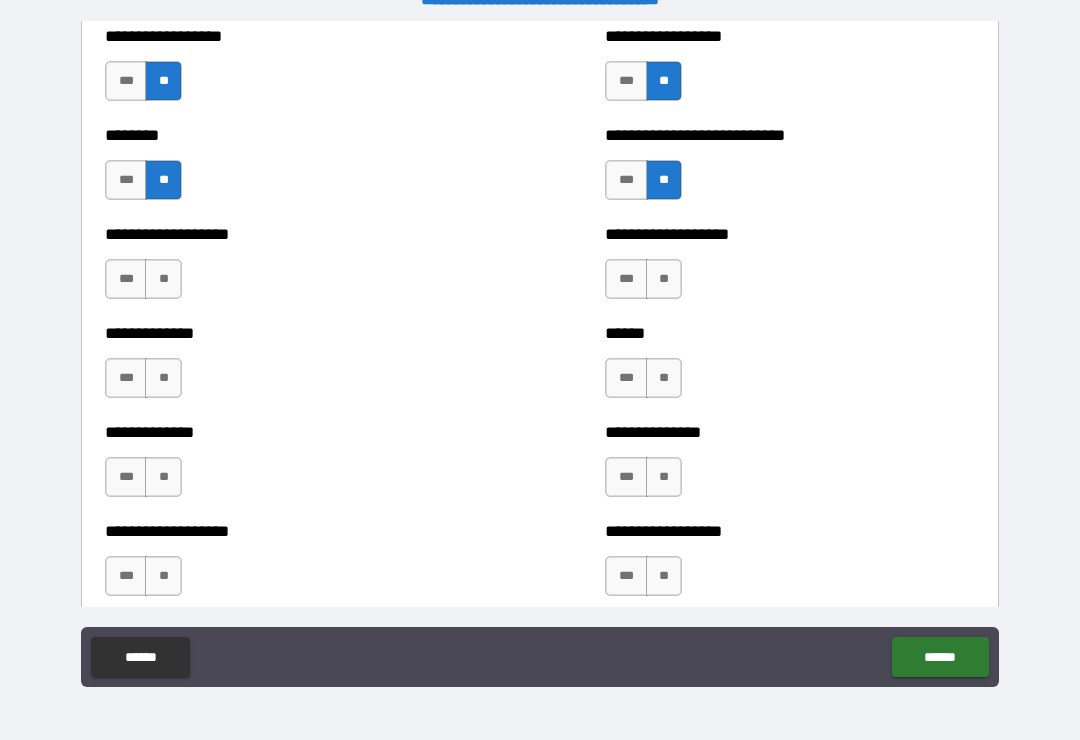 scroll, scrollTop: 4388, scrollLeft: 0, axis: vertical 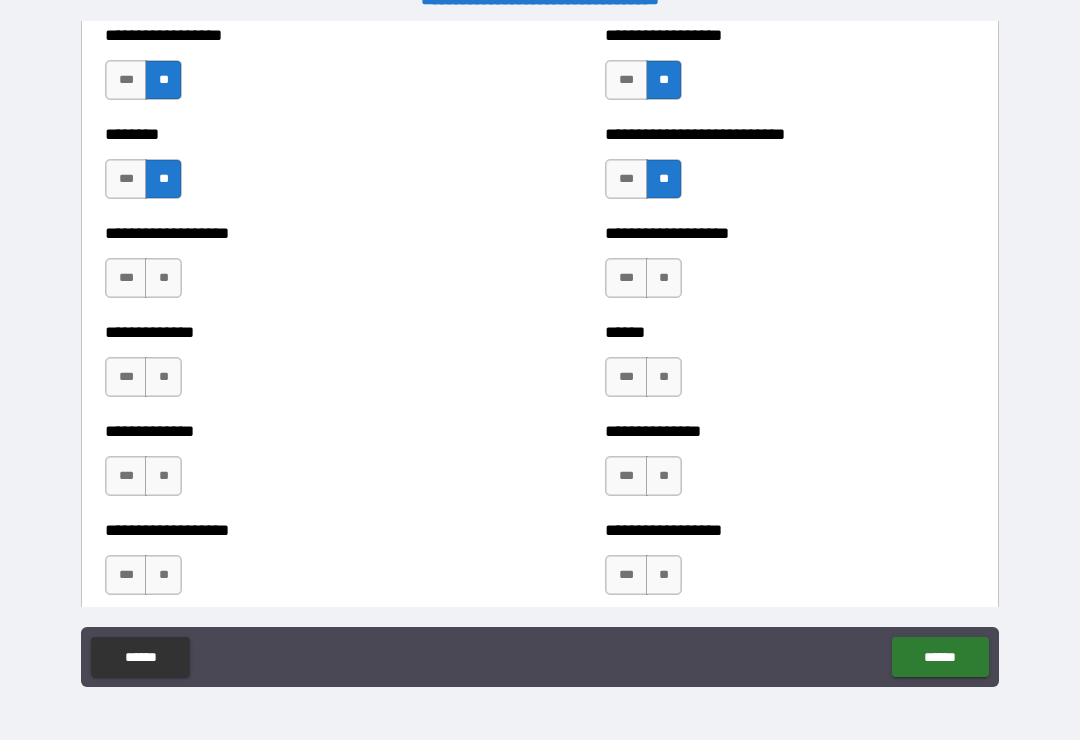 click on "**" at bounding box center (664, 278) 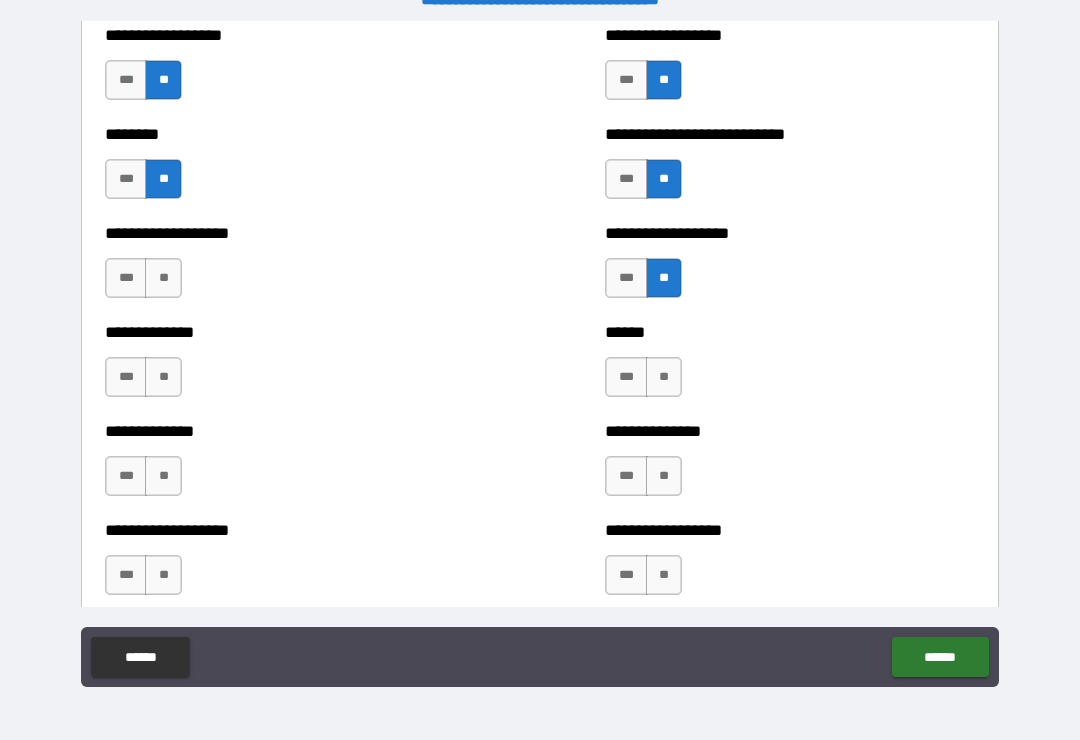 click on "**" at bounding box center [664, 377] 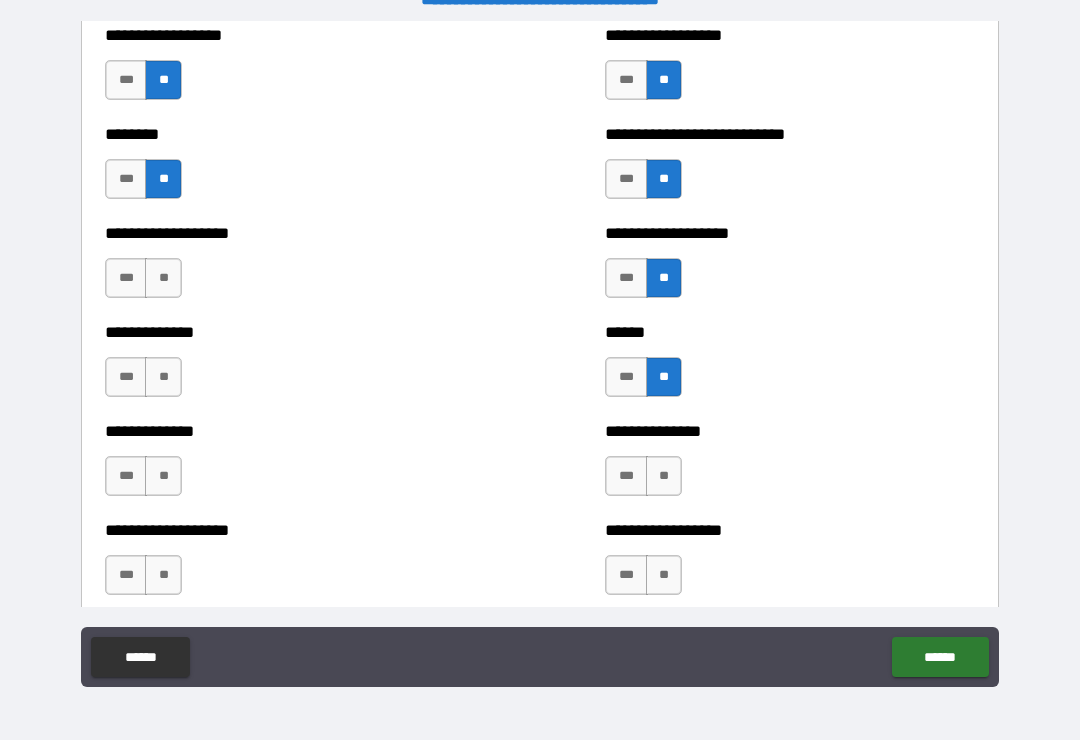 click on "**" at bounding box center (163, 278) 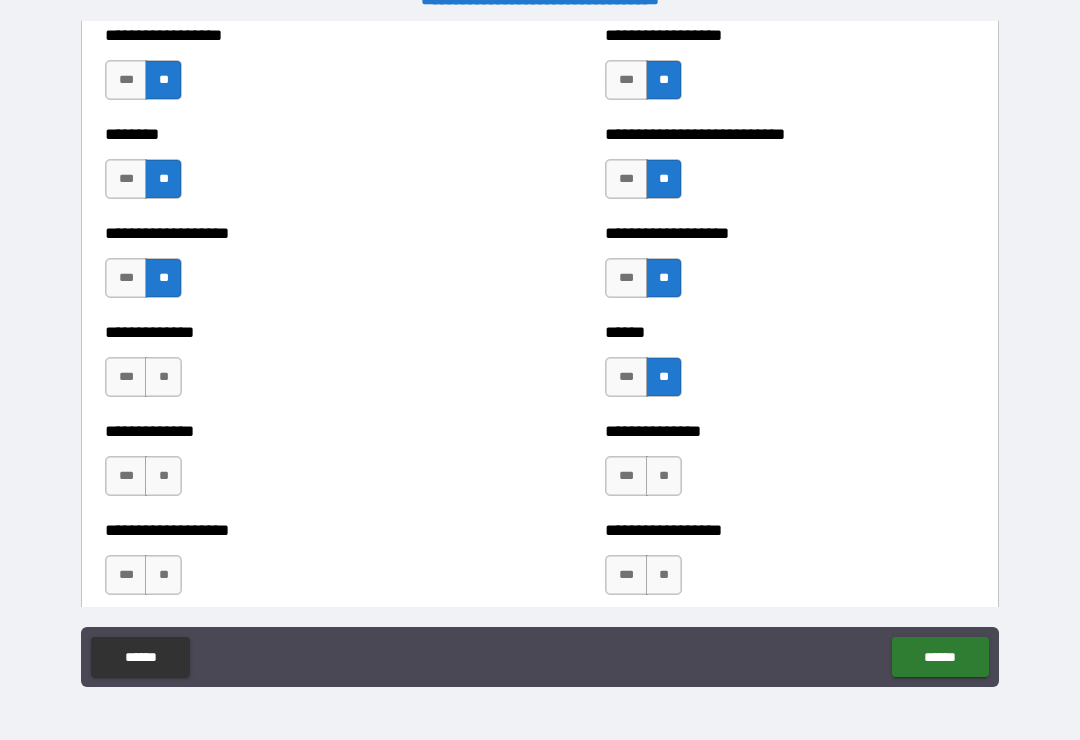 click on "**" at bounding box center [163, 377] 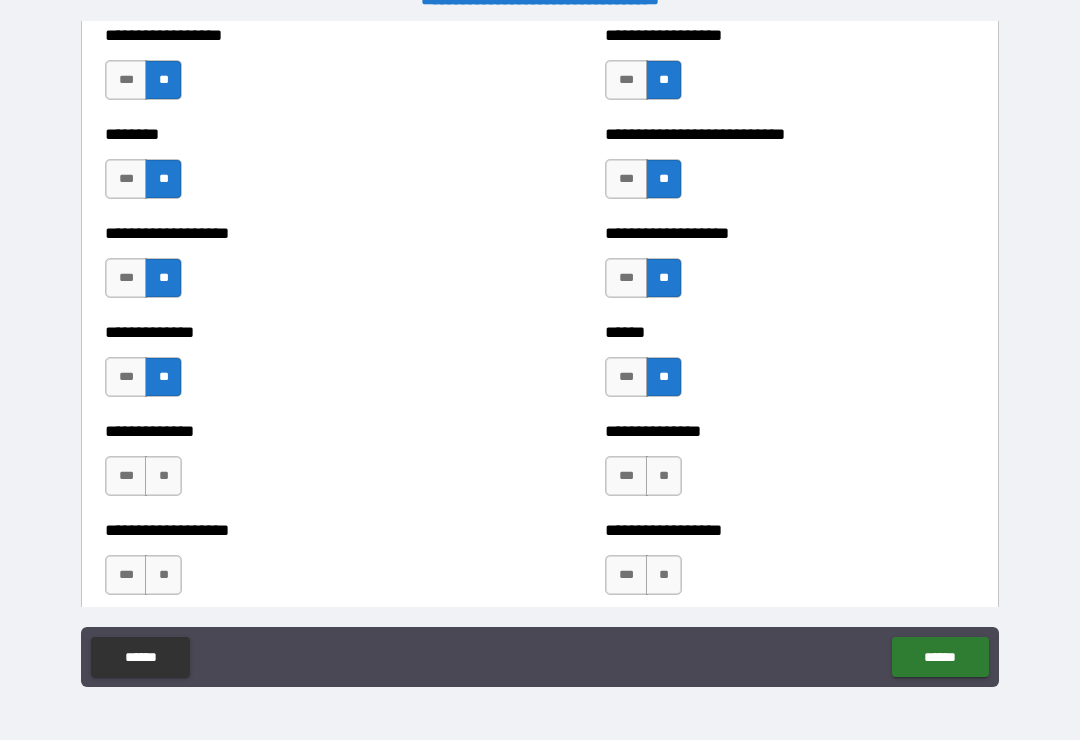 click on "**" at bounding box center [664, 476] 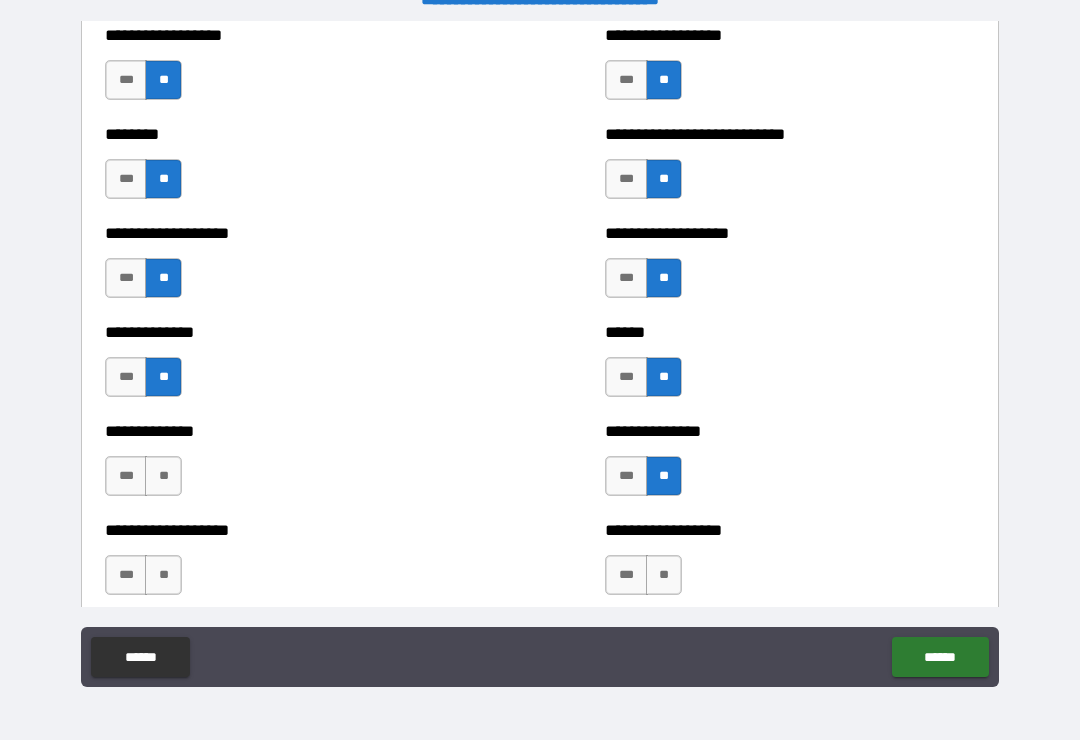 click on "**" at bounding box center (163, 476) 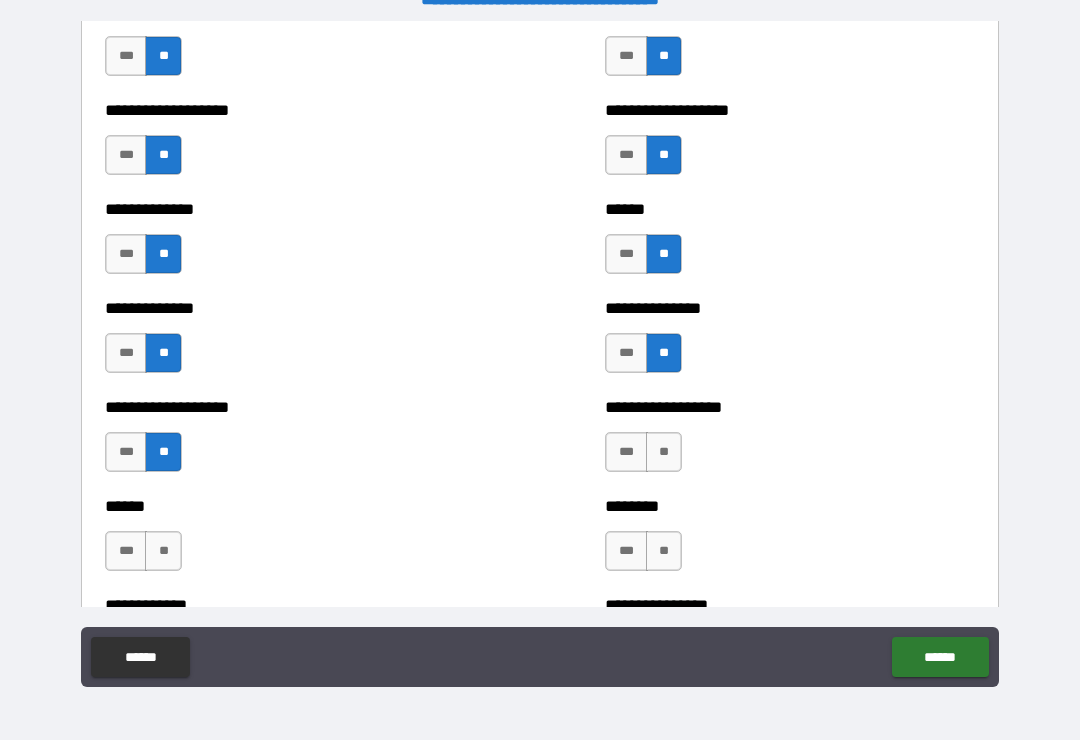 scroll, scrollTop: 4544, scrollLeft: 0, axis: vertical 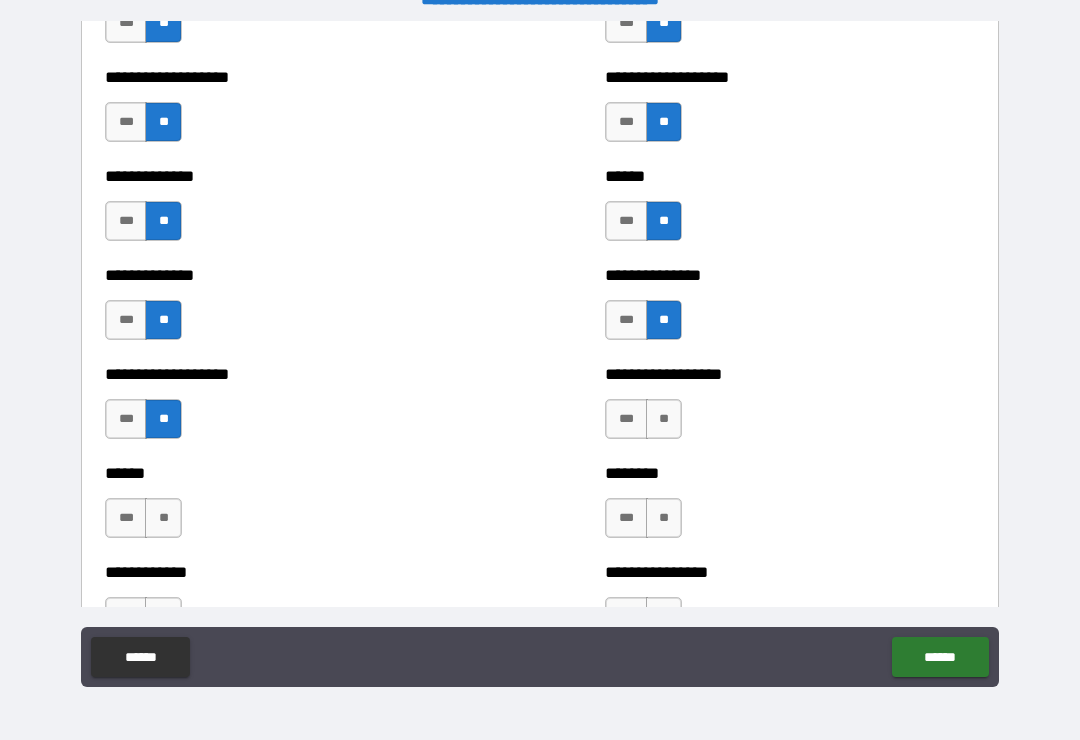 click on "**" at bounding box center [664, 419] 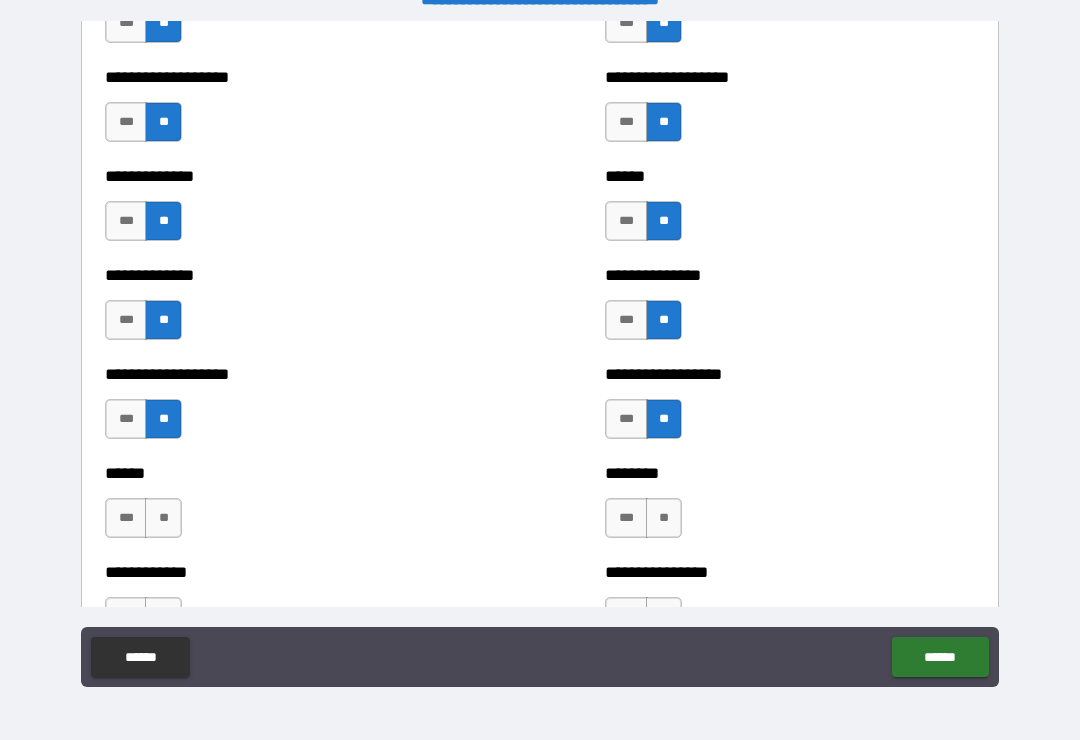 click on "**" at bounding box center [664, 518] 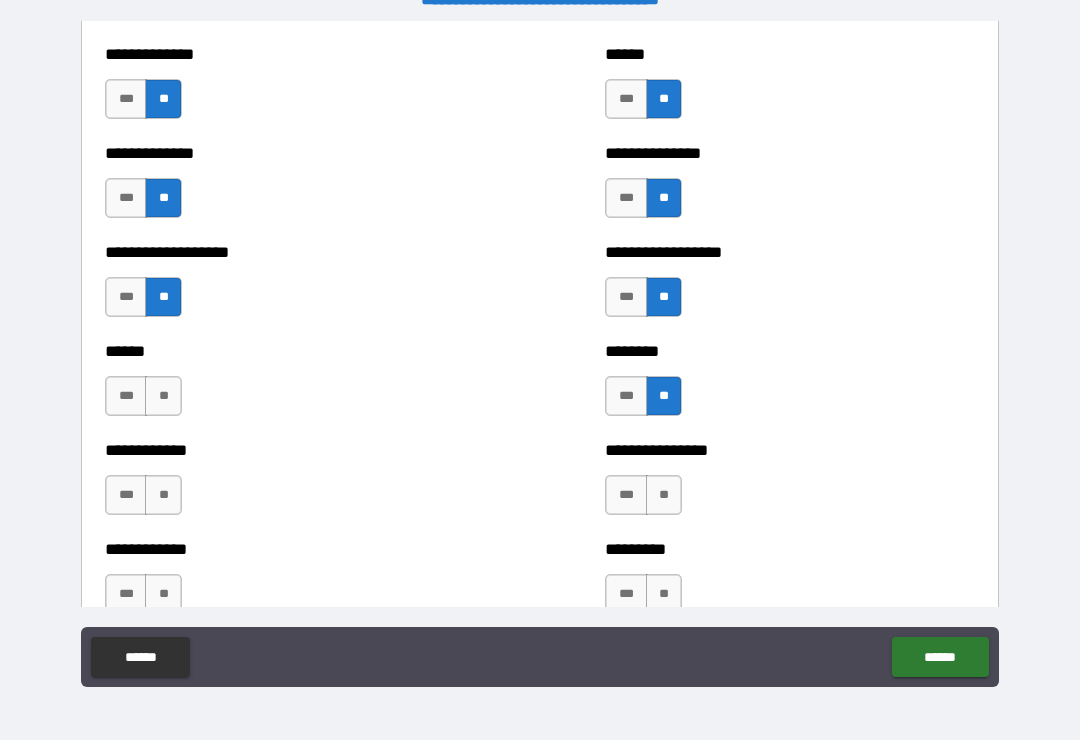 scroll, scrollTop: 4689, scrollLeft: 0, axis: vertical 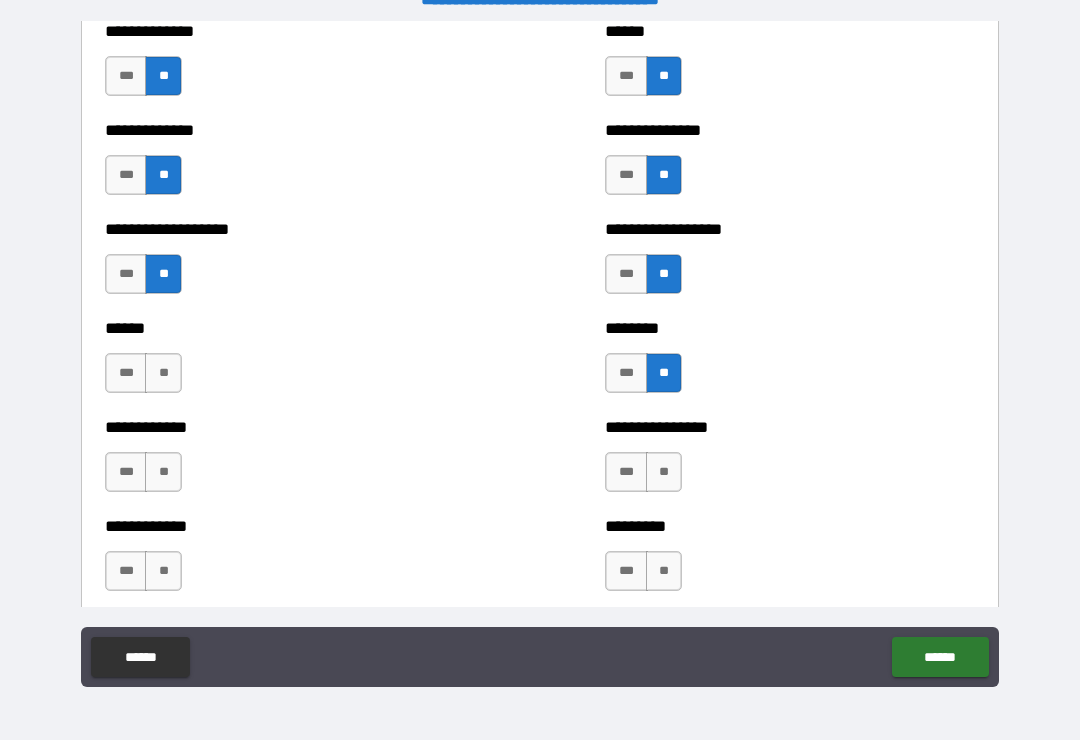click on "**" at bounding box center (163, 373) 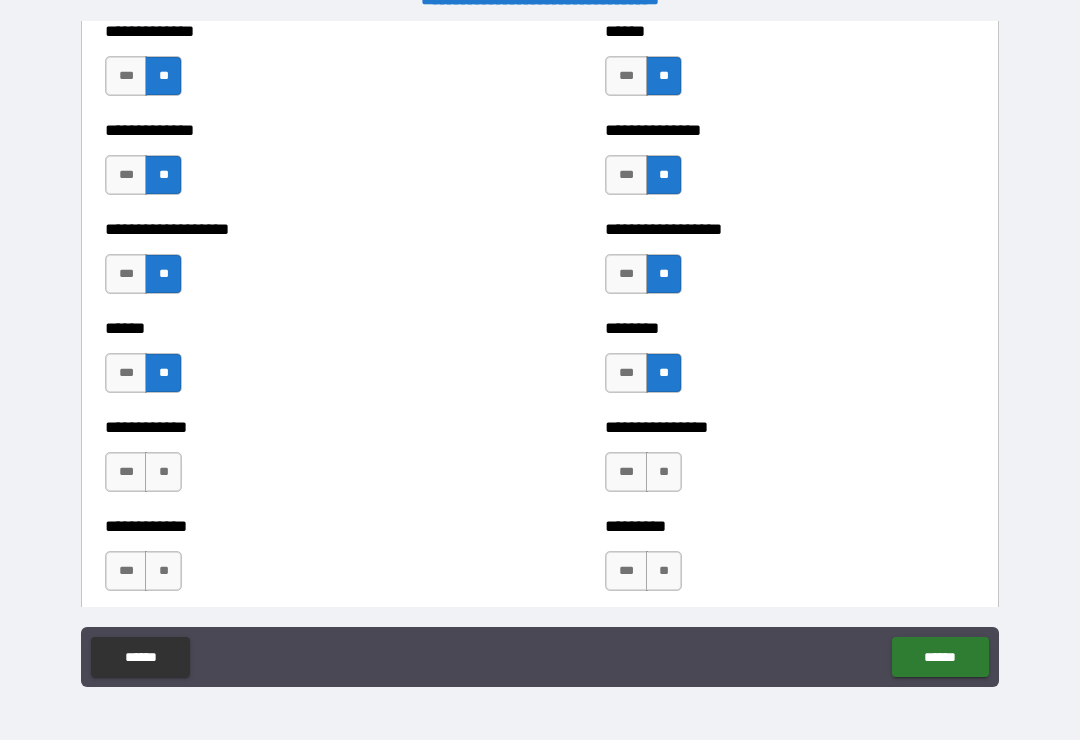 click on "**" at bounding box center [163, 472] 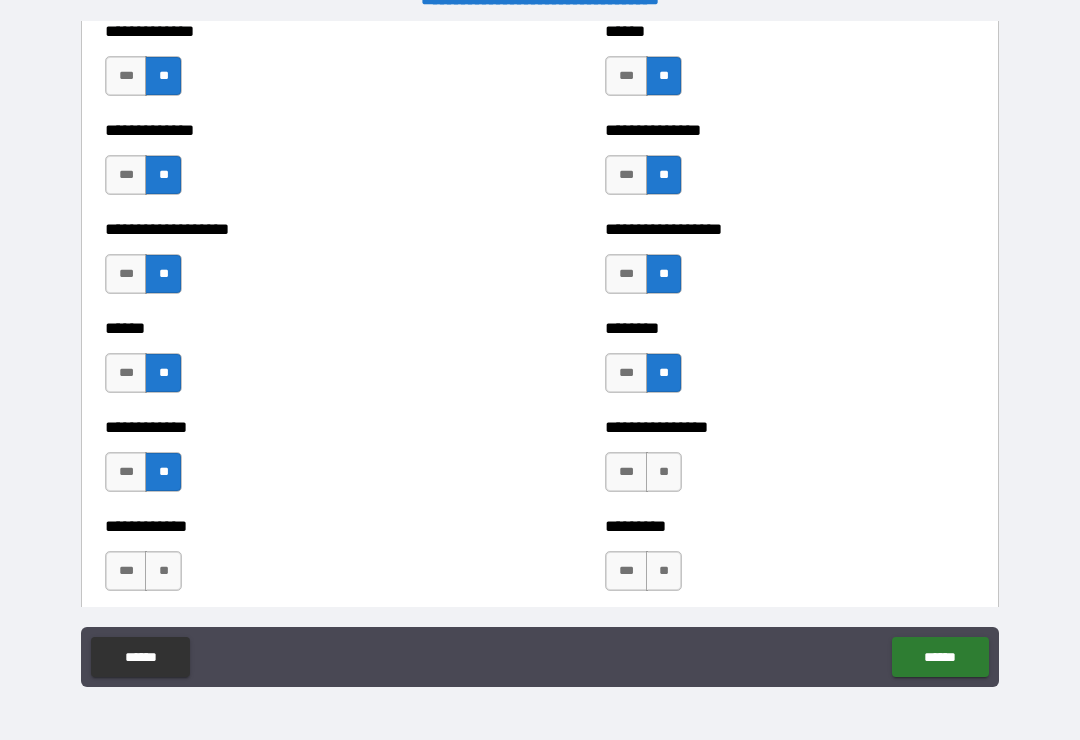 click on "**" at bounding box center (664, 472) 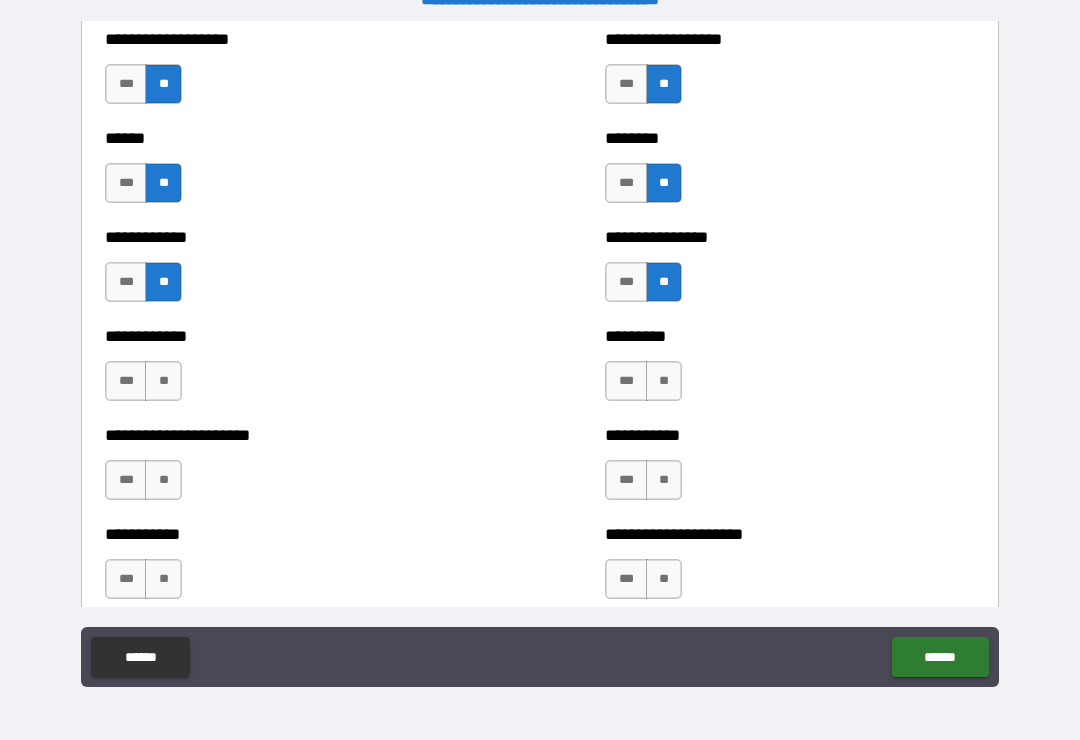 scroll, scrollTop: 4878, scrollLeft: 0, axis: vertical 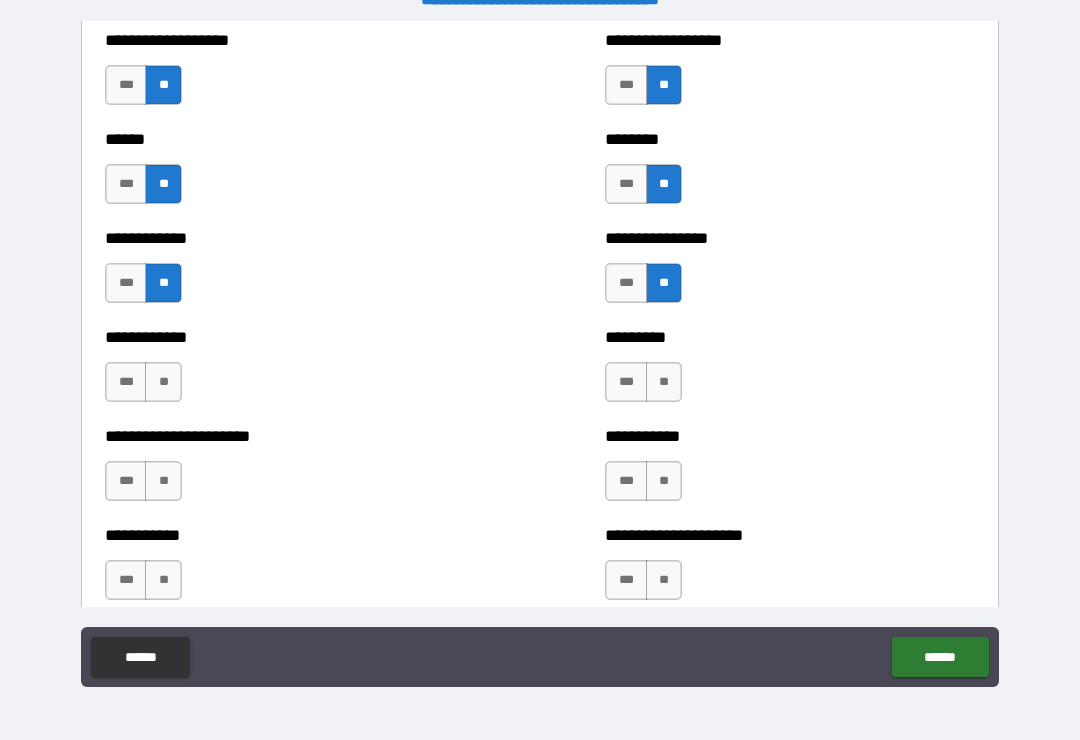 click on "**" at bounding box center (664, 382) 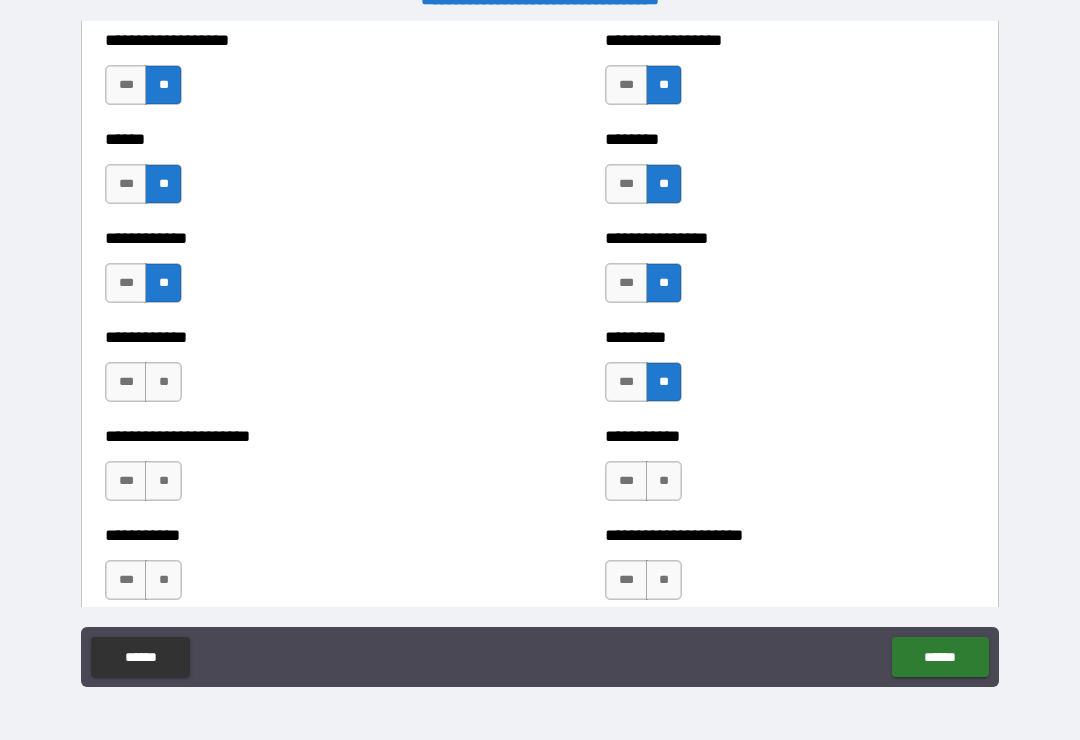 click on "**" at bounding box center (664, 481) 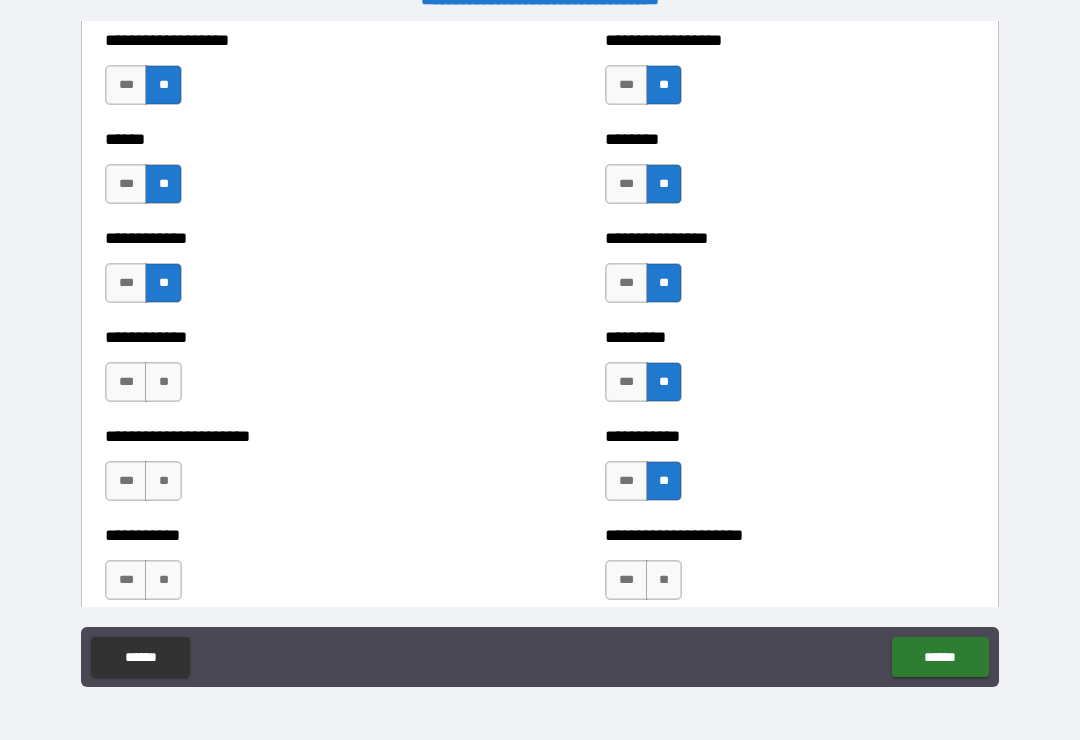 click on "**" at bounding box center [163, 481] 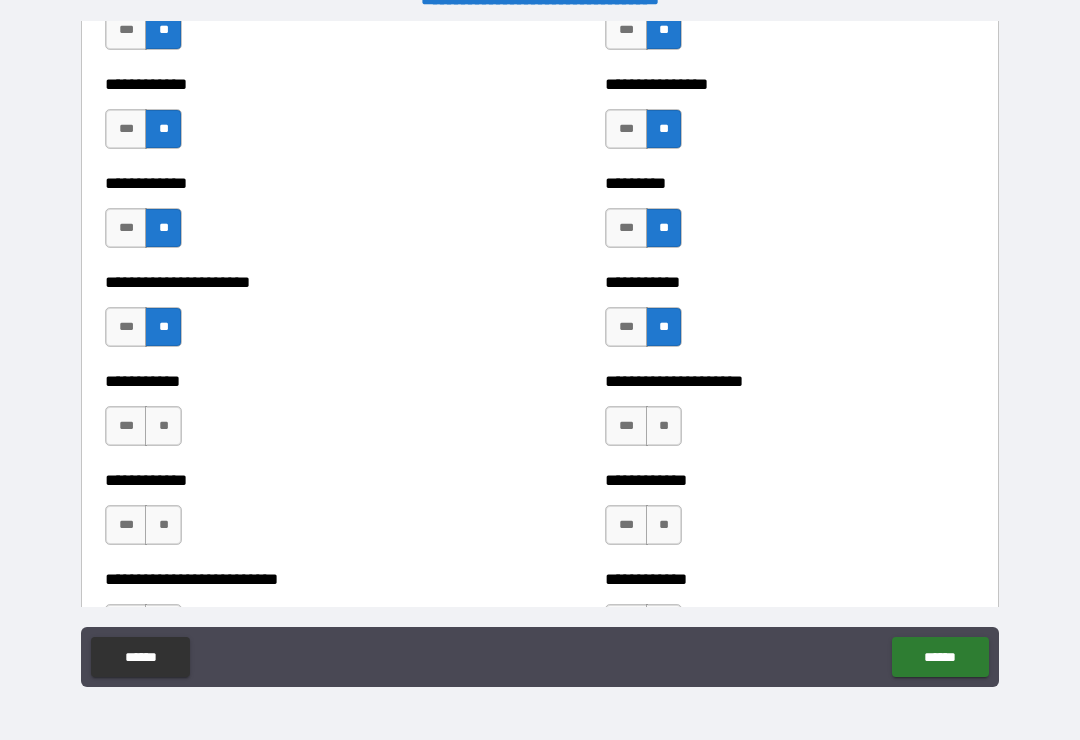 scroll, scrollTop: 5114, scrollLeft: 0, axis: vertical 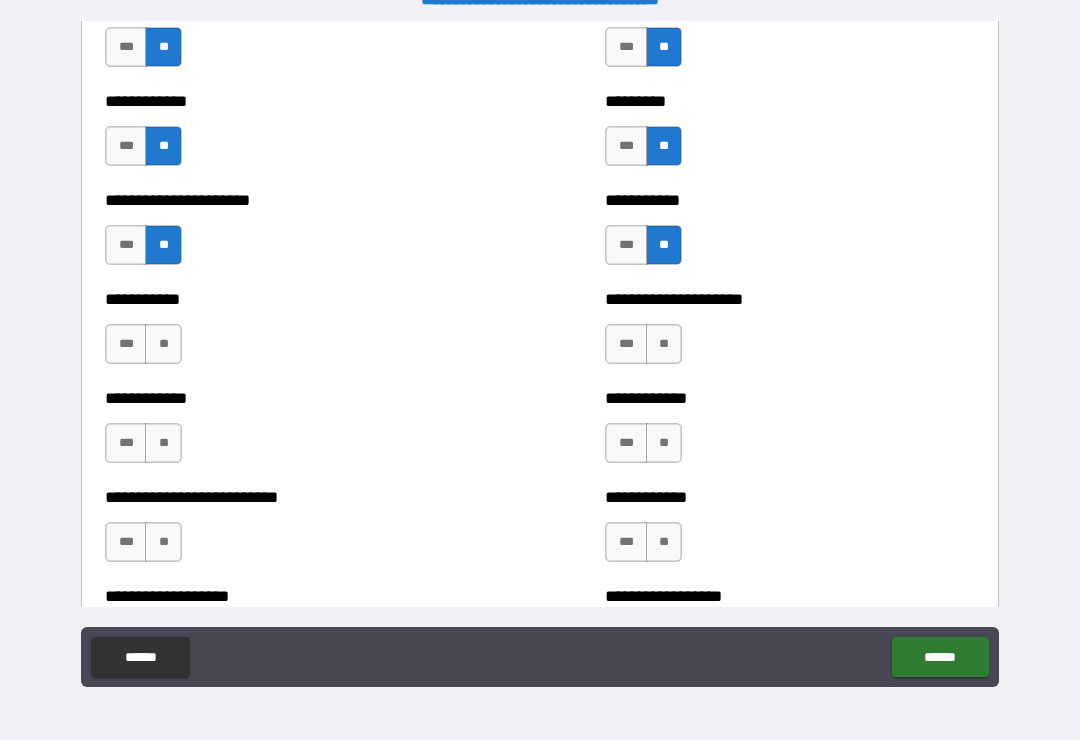 click on "**" at bounding box center (664, 344) 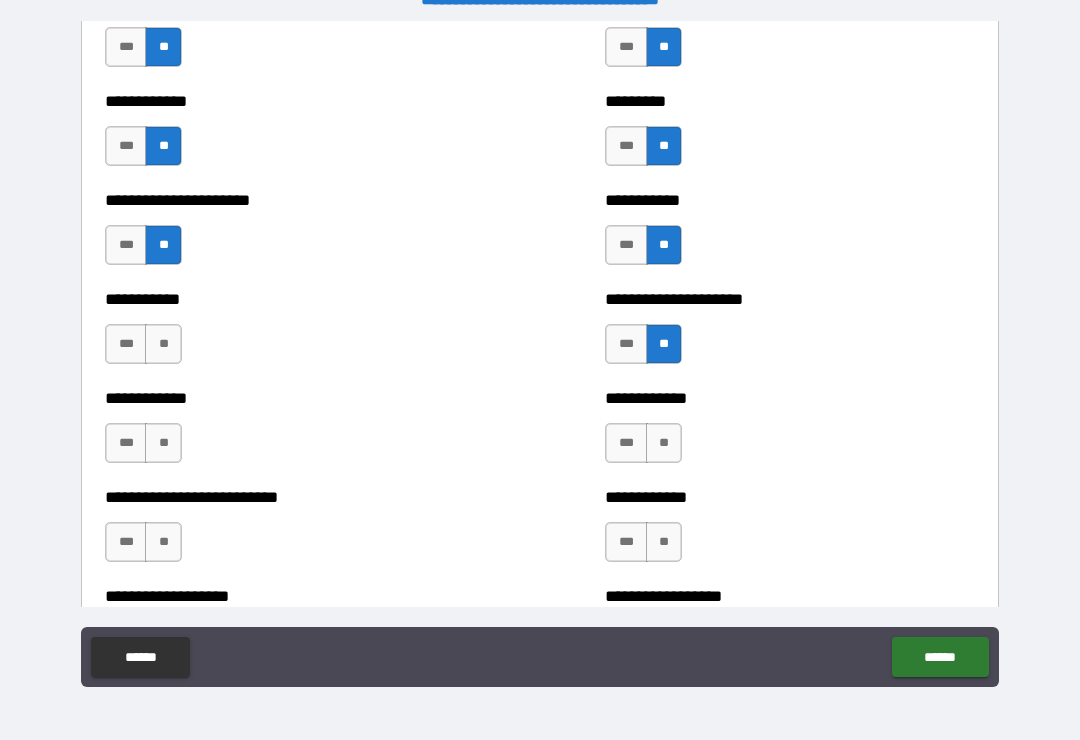 click on "**" at bounding box center [664, 443] 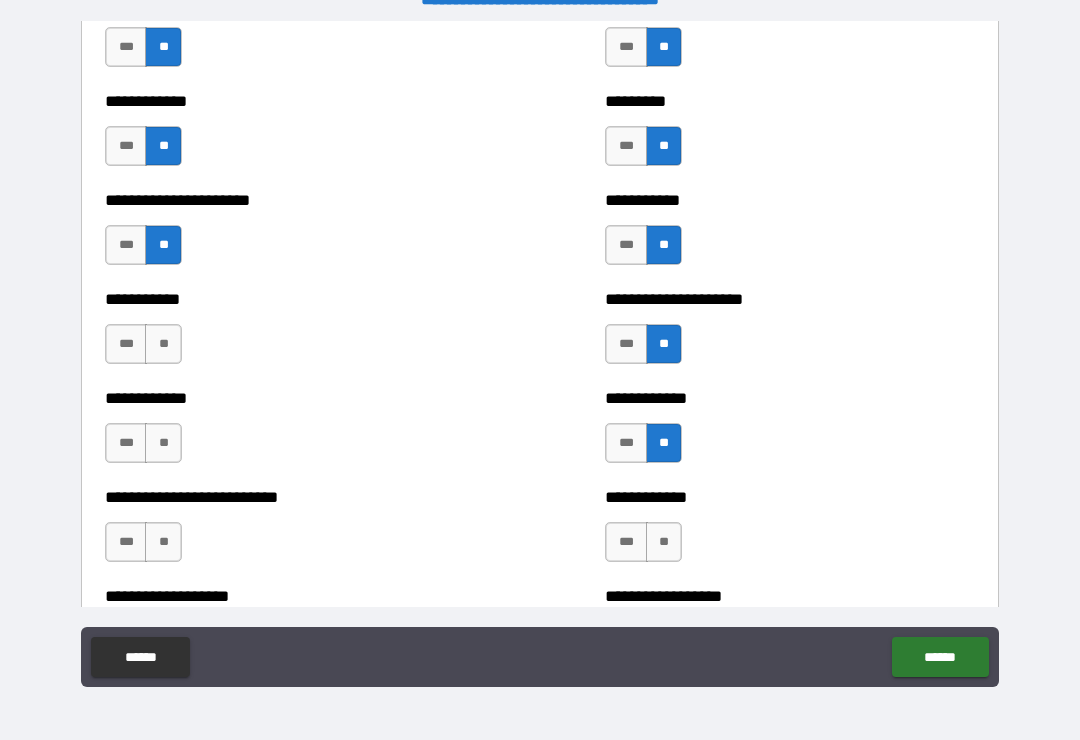 click on "**" at bounding box center (163, 344) 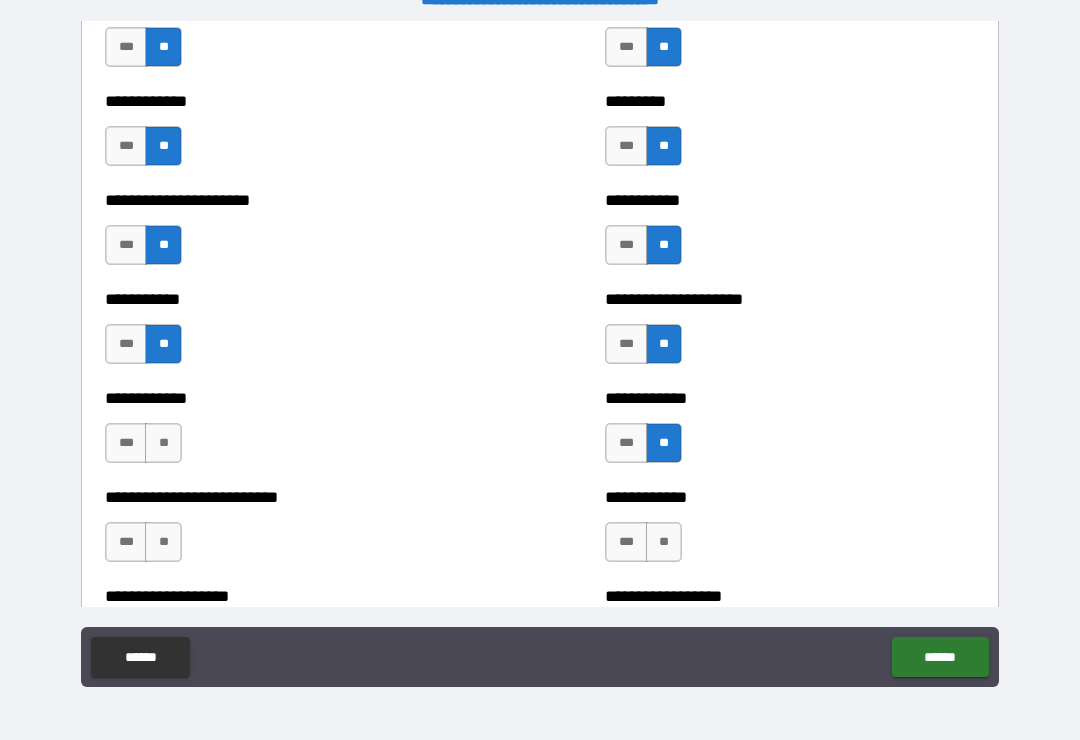 click on "**" at bounding box center [163, 443] 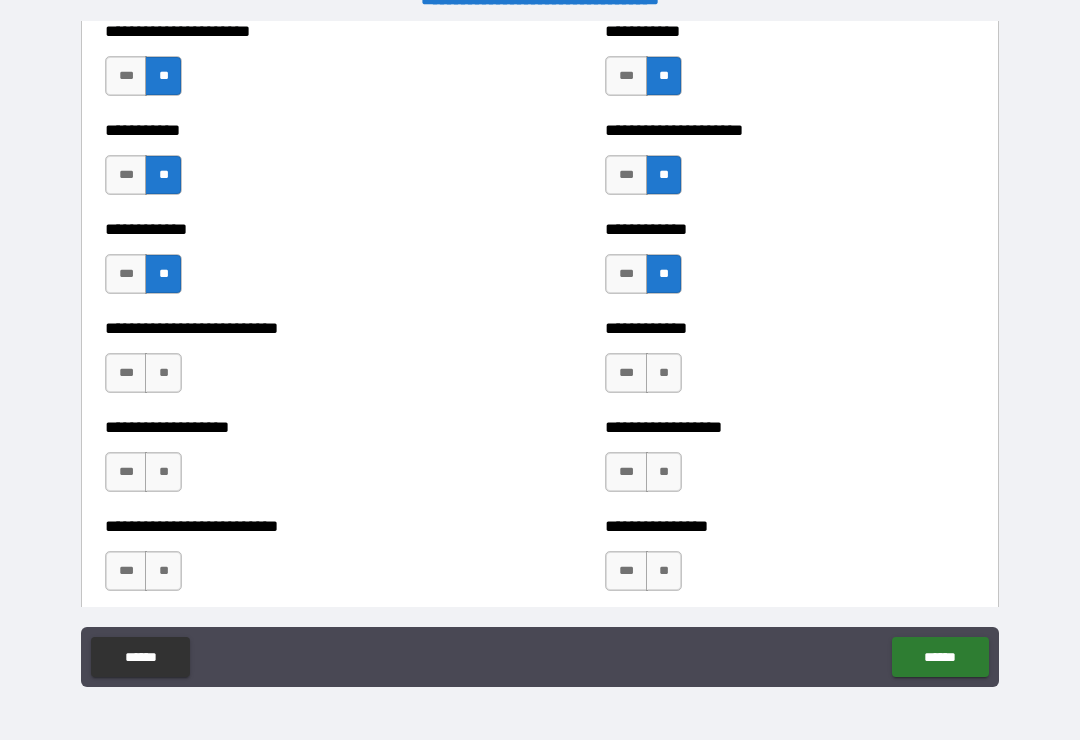 scroll, scrollTop: 5345, scrollLeft: 0, axis: vertical 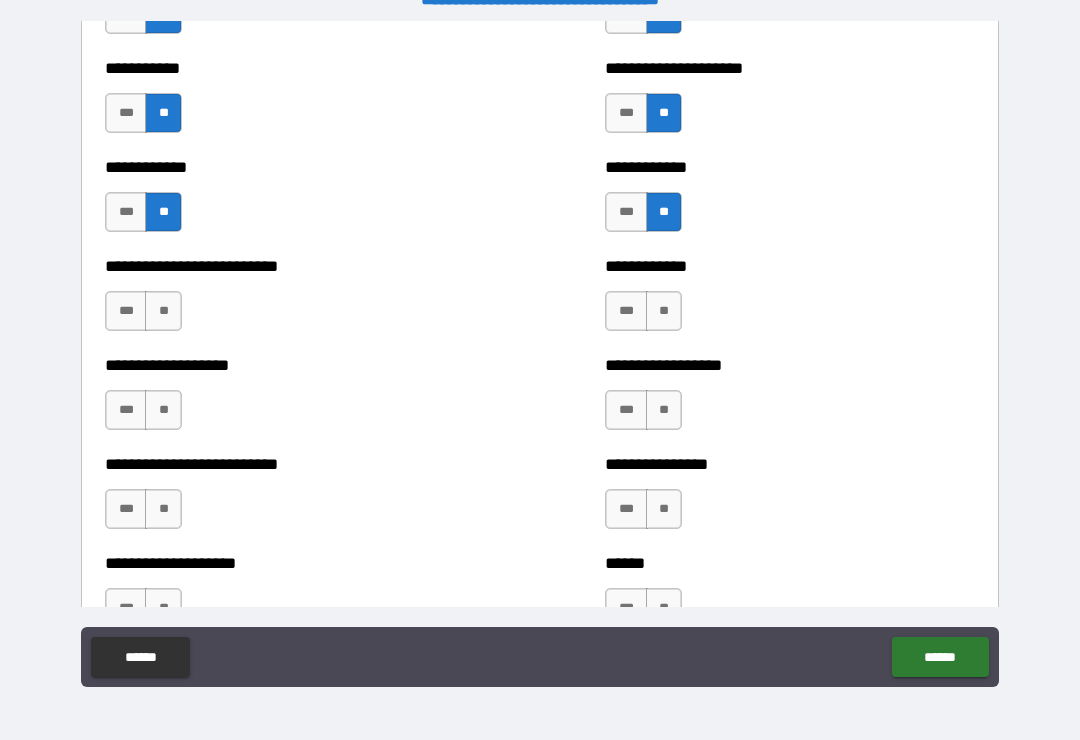 click on "**" at bounding box center (163, 311) 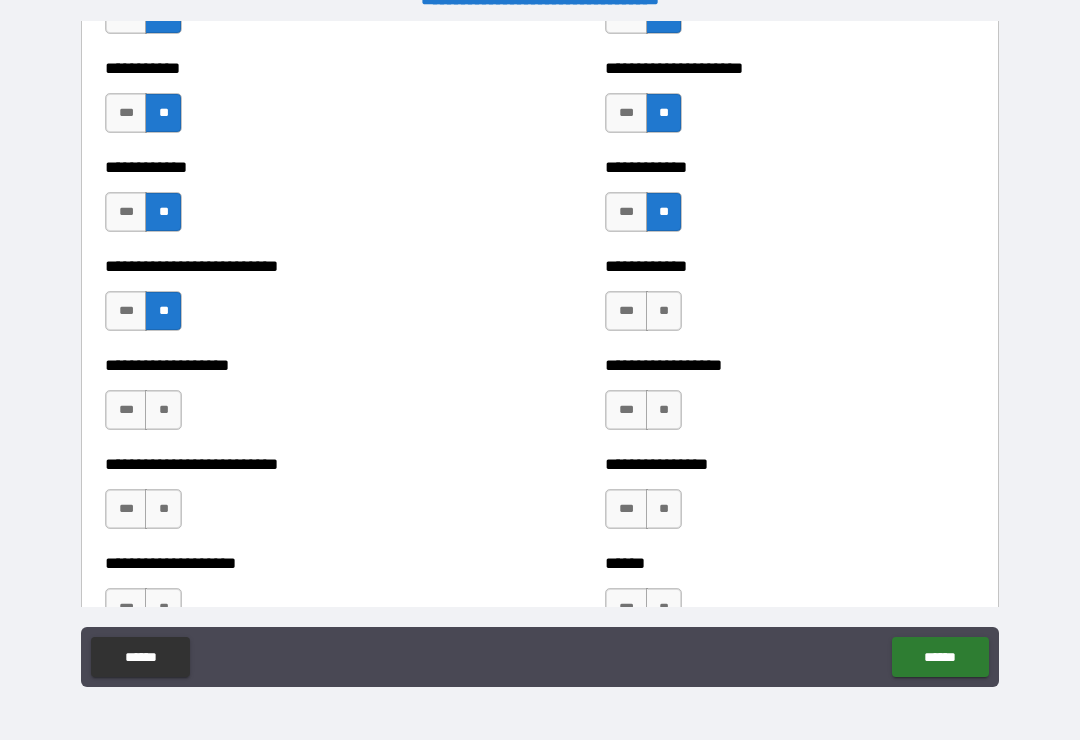 click on "**" at bounding box center [163, 410] 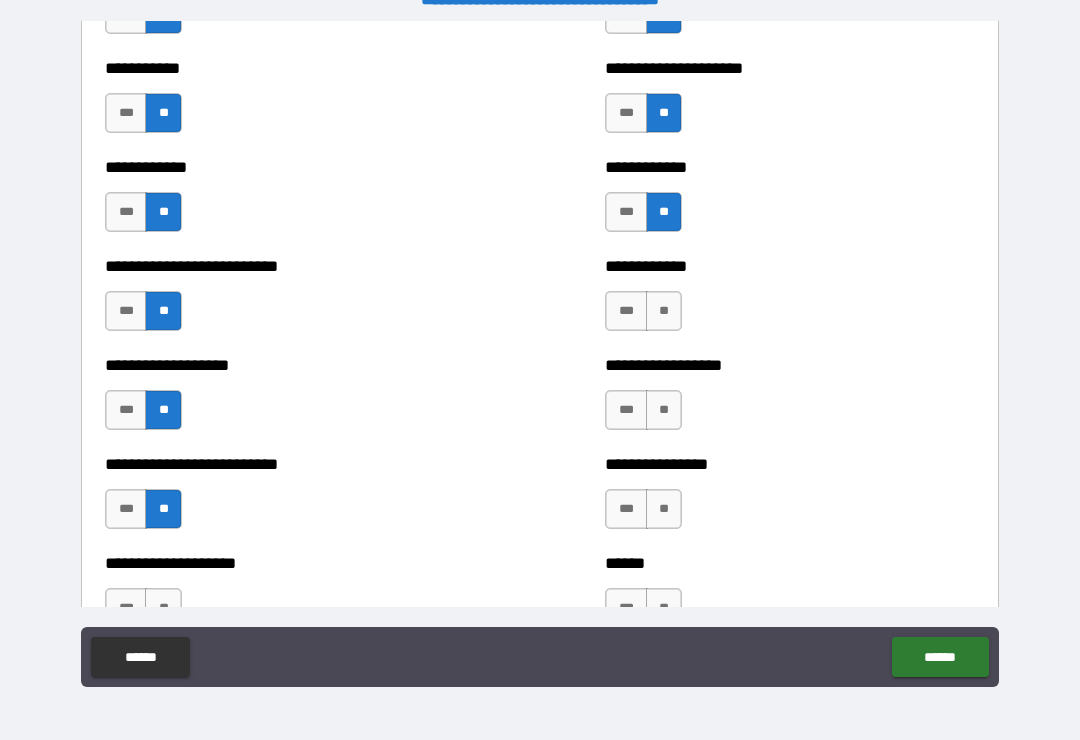 click on "**" at bounding box center (664, 311) 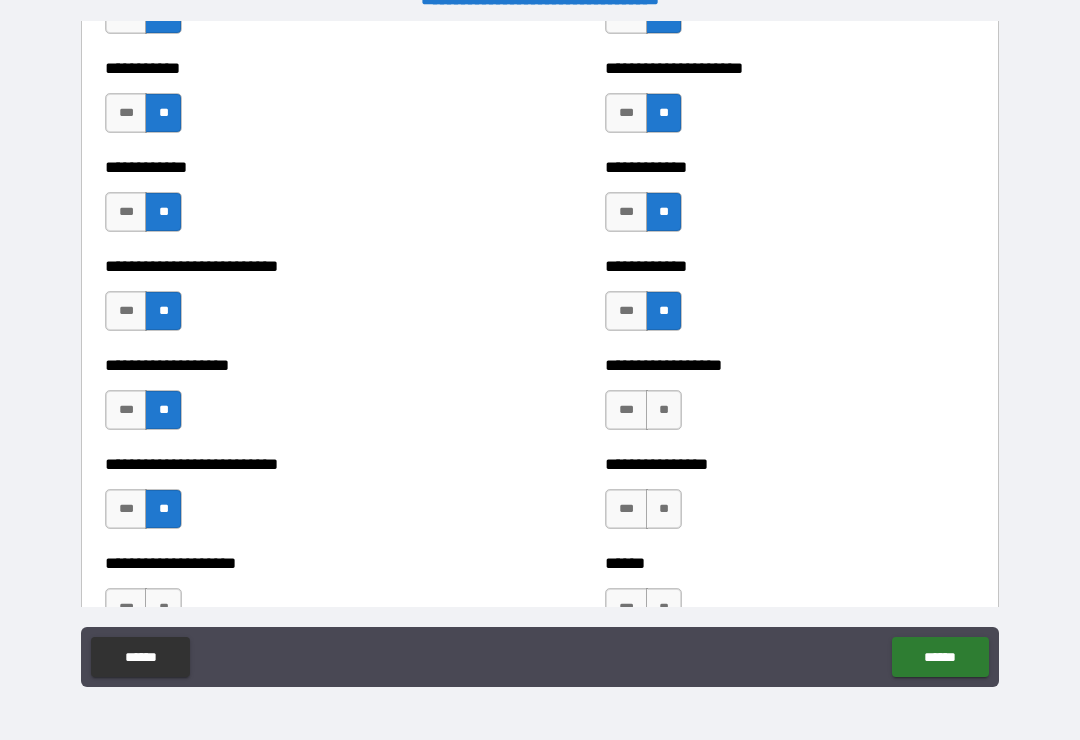 click on "**" at bounding box center (664, 410) 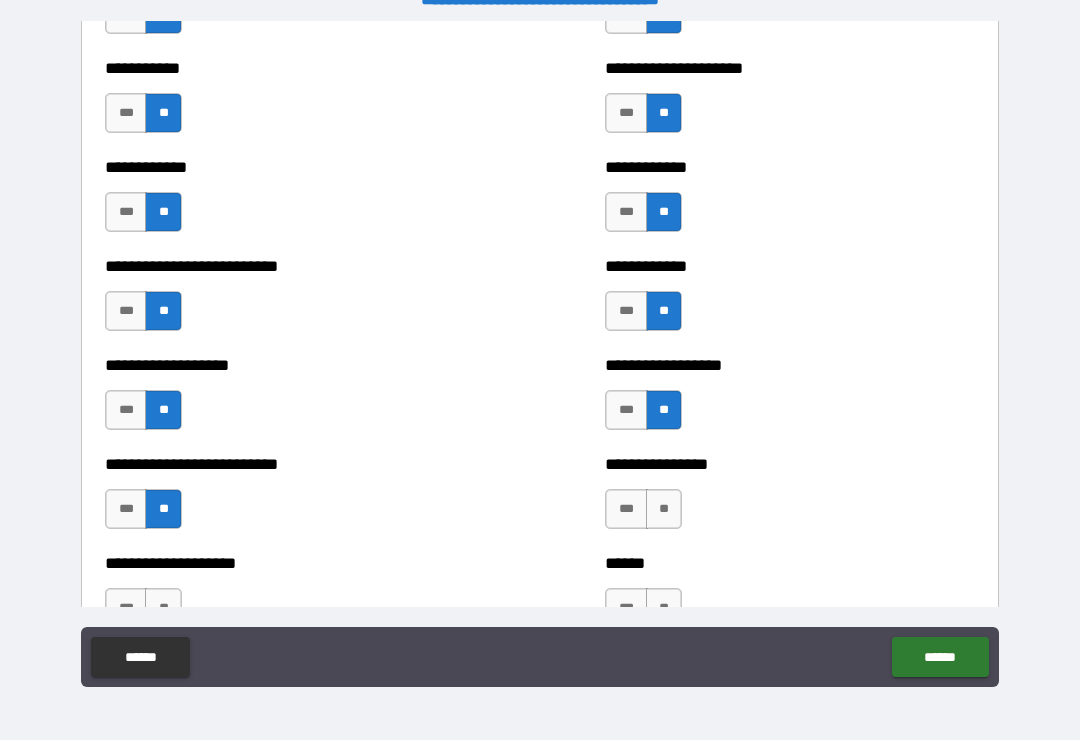 click on "**" at bounding box center (664, 509) 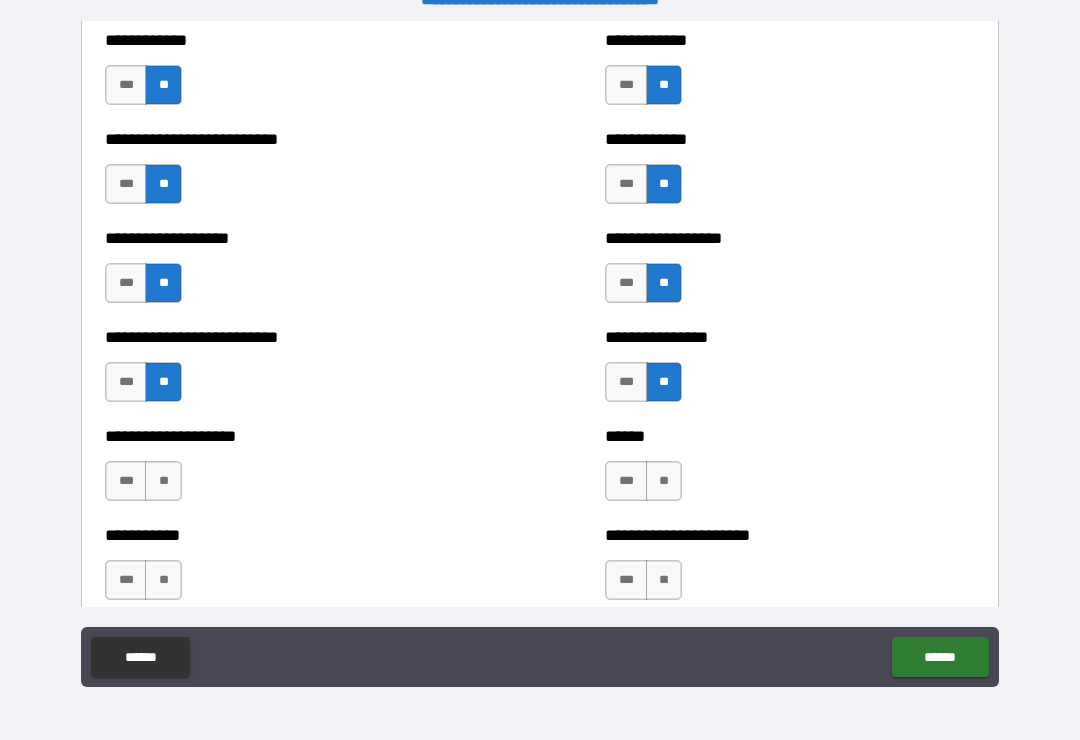 scroll, scrollTop: 5637, scrollLeft: 0, axis: vertical 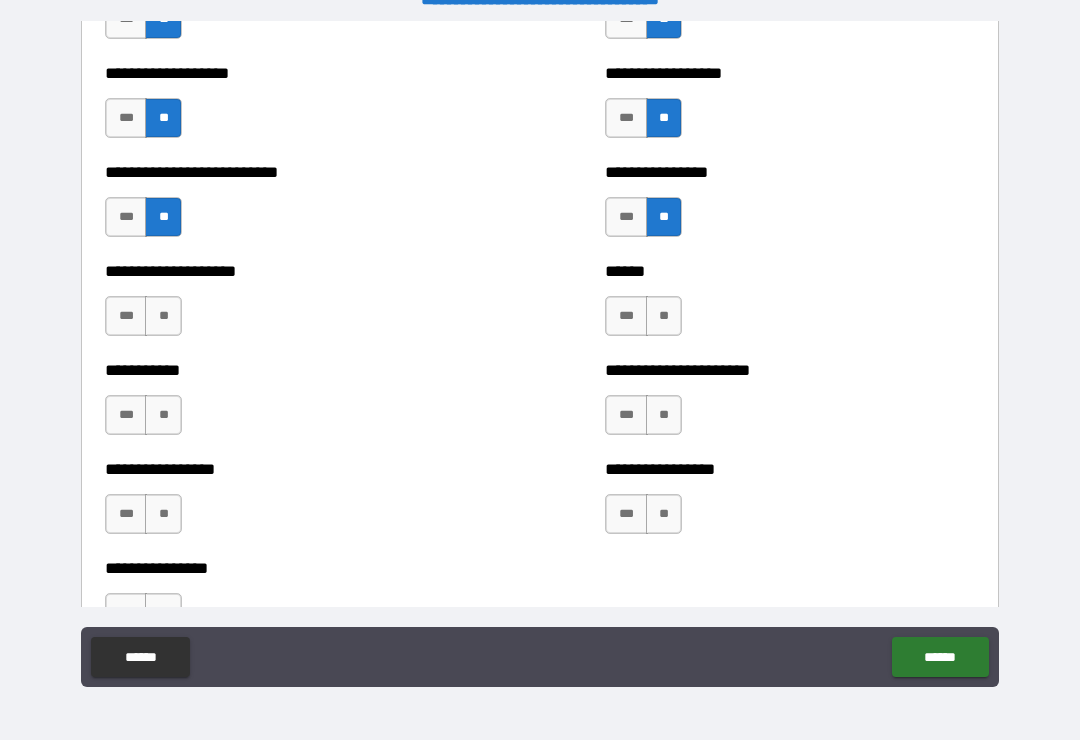 click on "**" at bounding box center [664, 316] 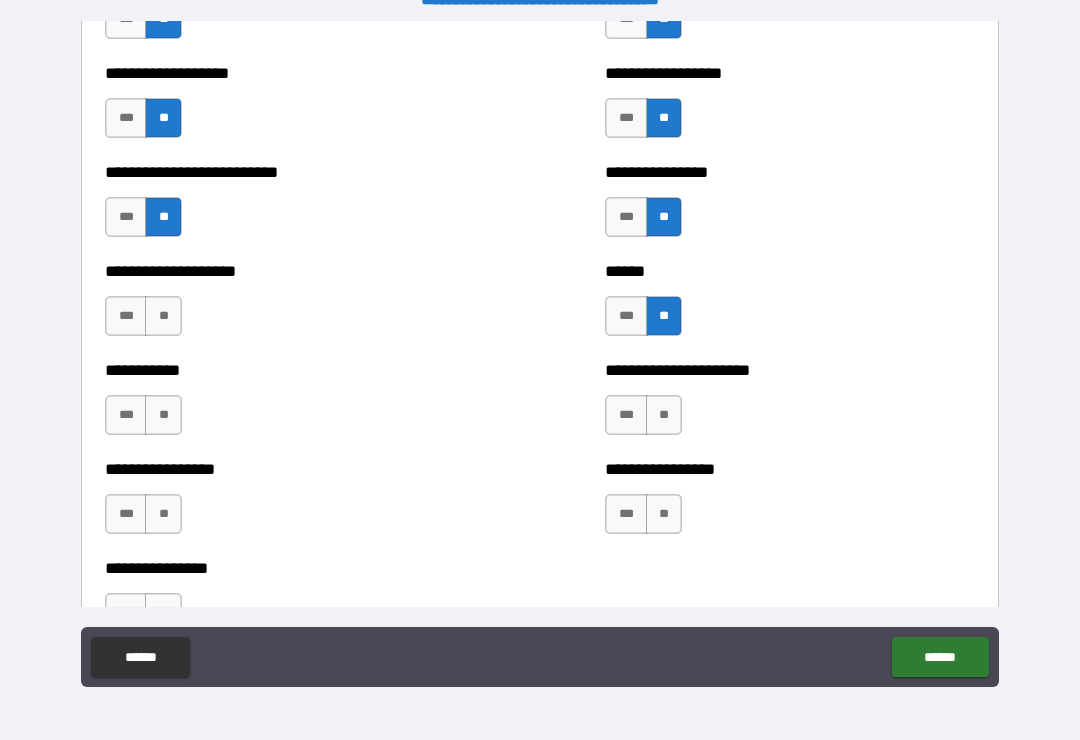 click on "**" at bounding box center (163, 316) 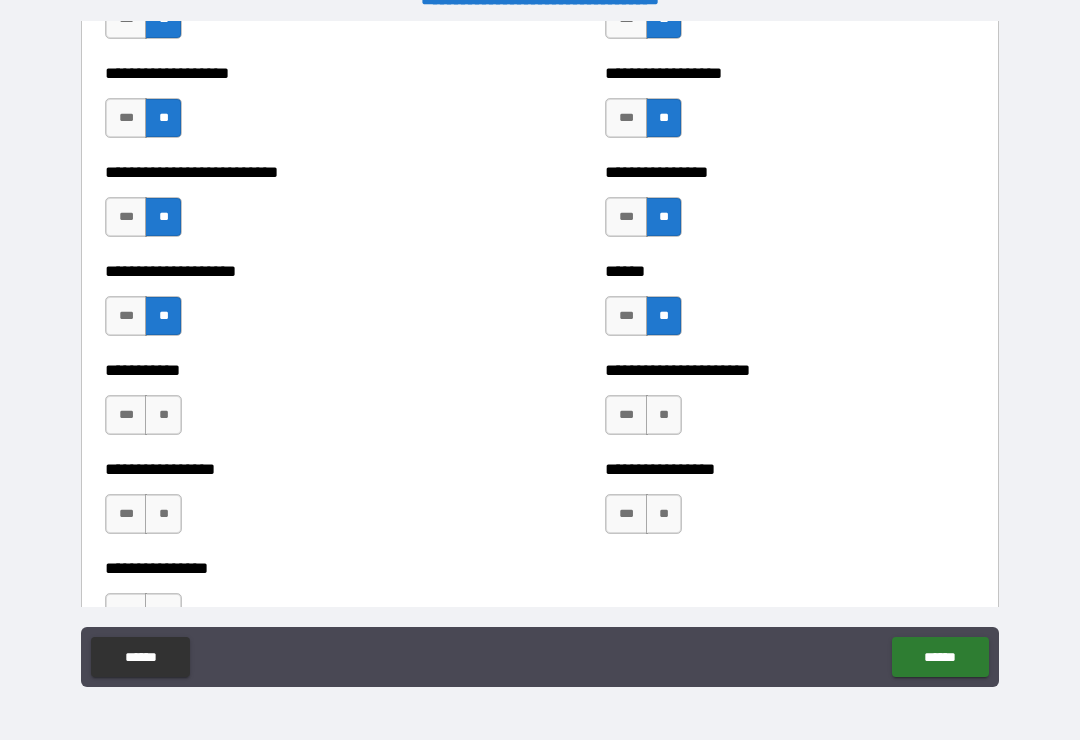 click on "**" at bounding box center (163, 415) 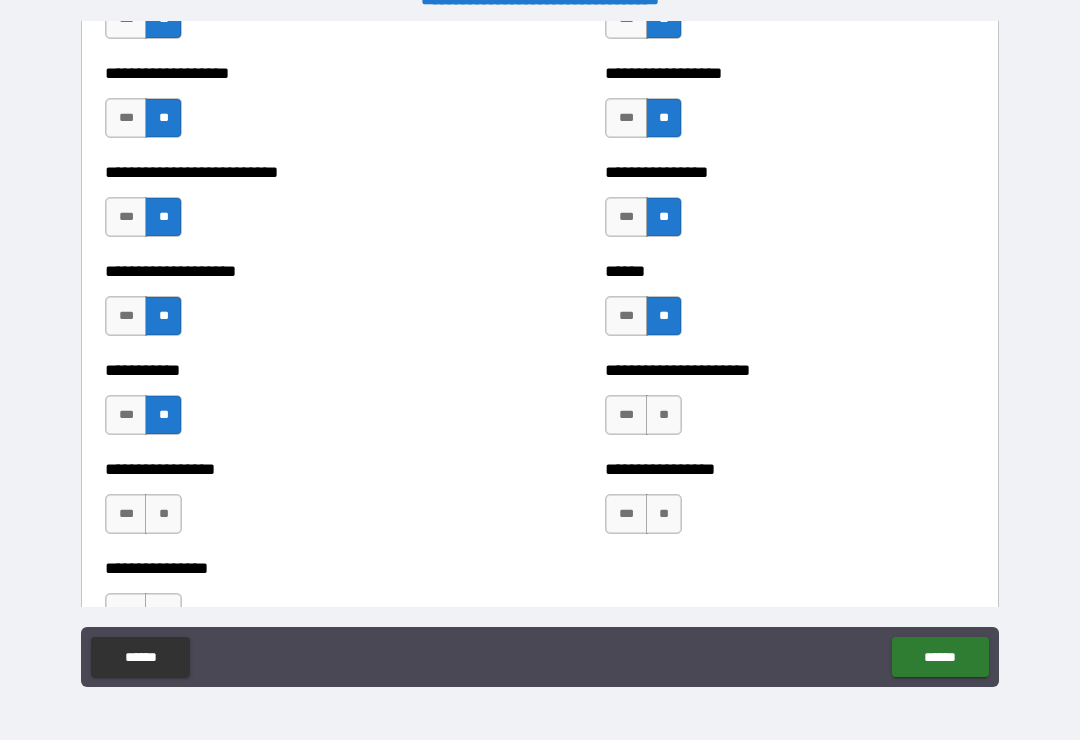 click on "**" at bounding box center [664, 415] 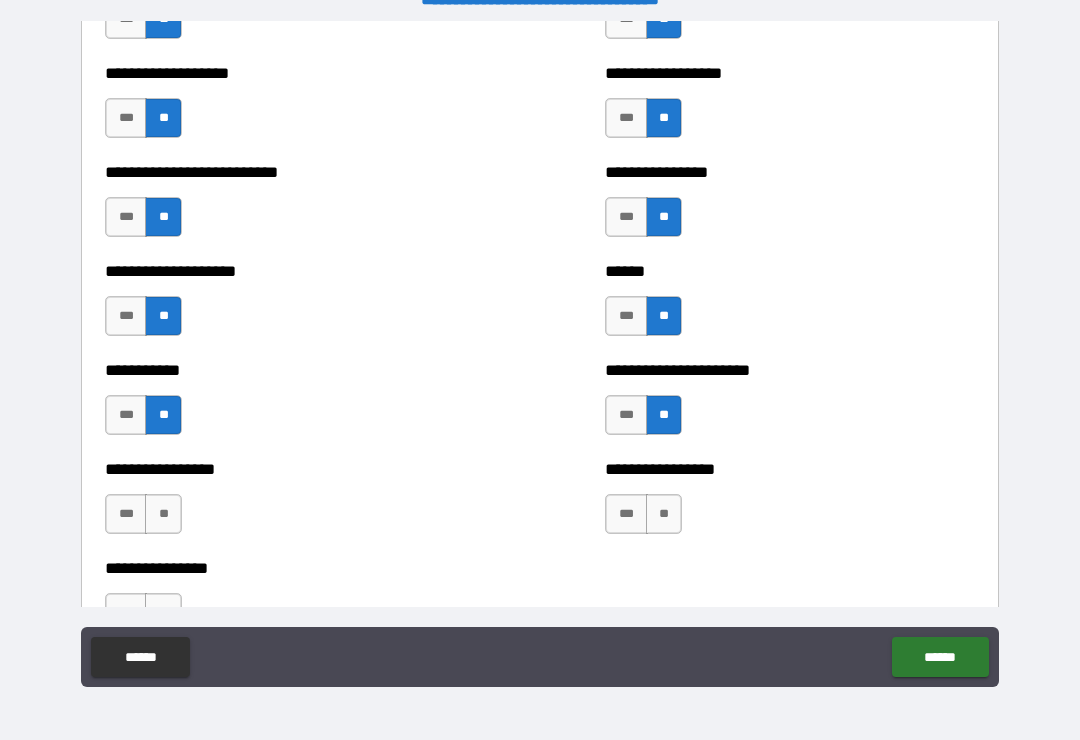 click on "**" at bounding box center (664, 514) 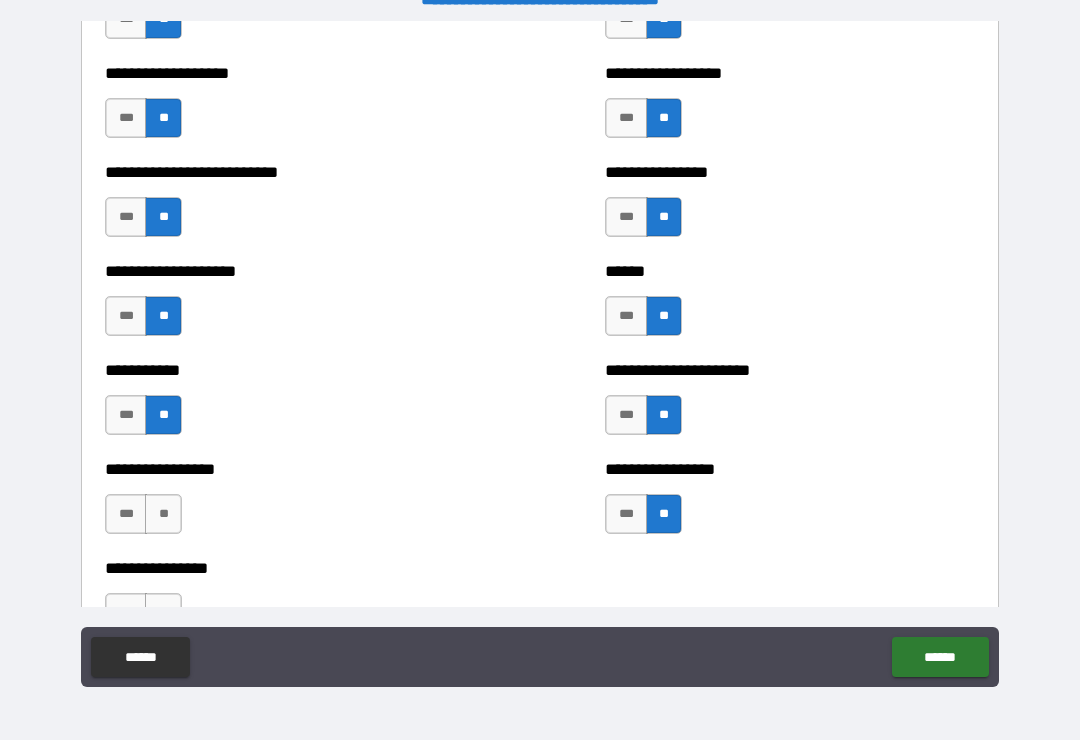 click on "**" at bounding box center [163, 514] 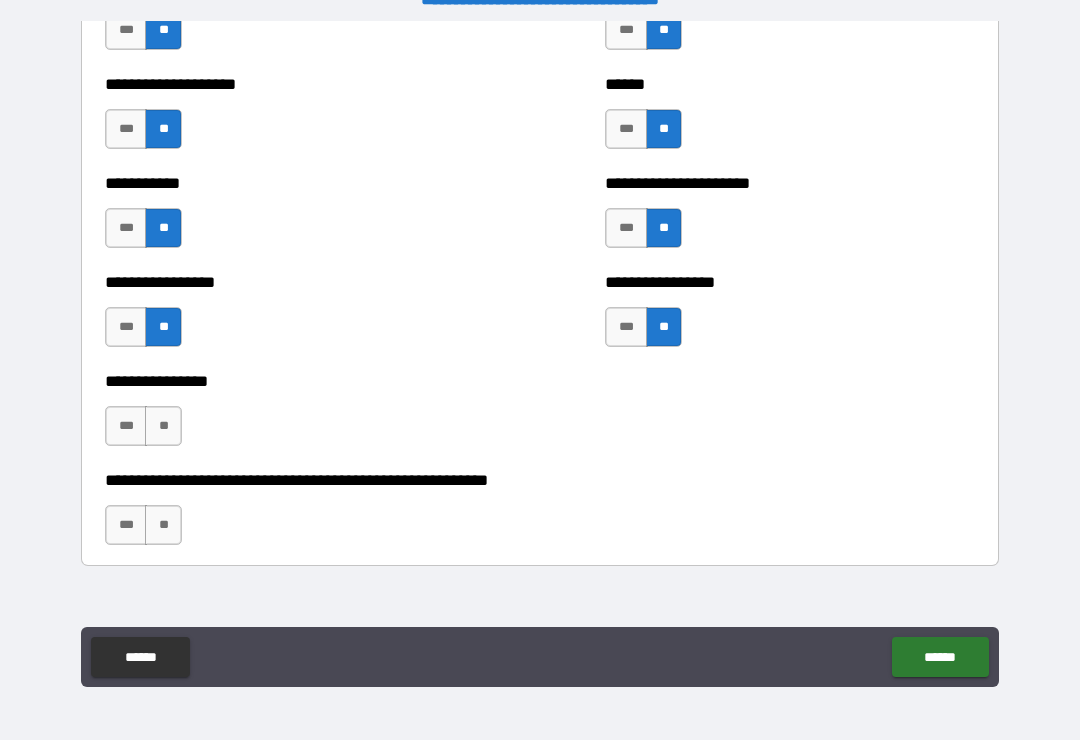 scroll, scrollTop: 5825, scrollLeft: 0, axis: vertical 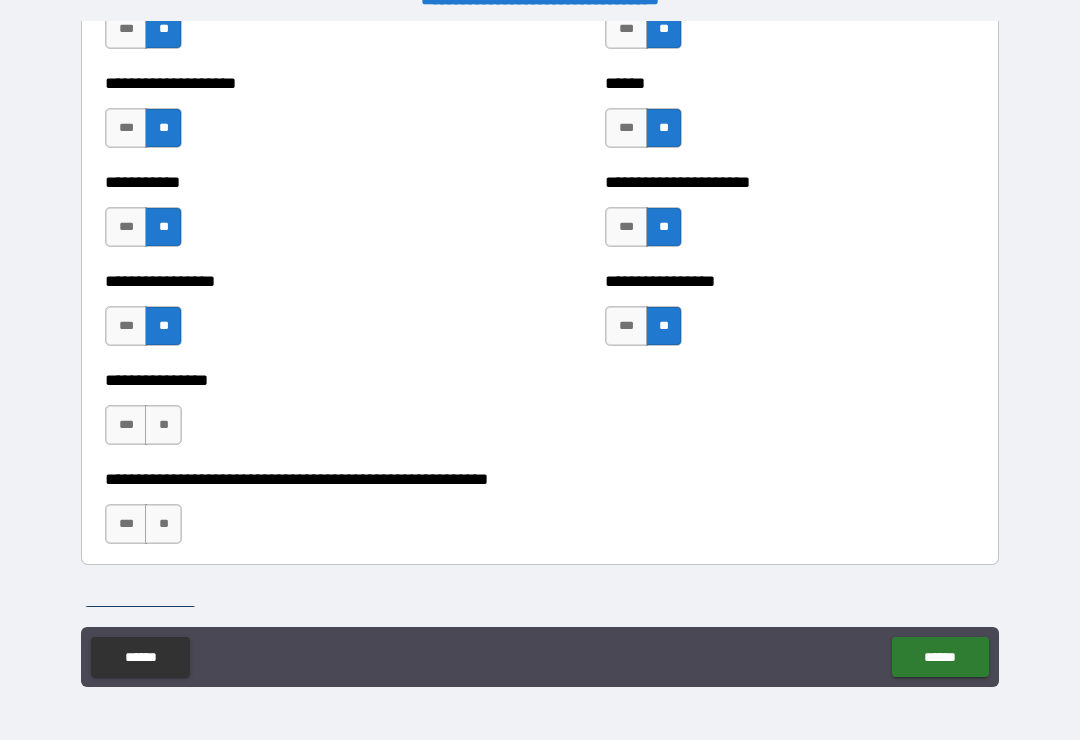 click on "**" at bounding box center [163, 425] 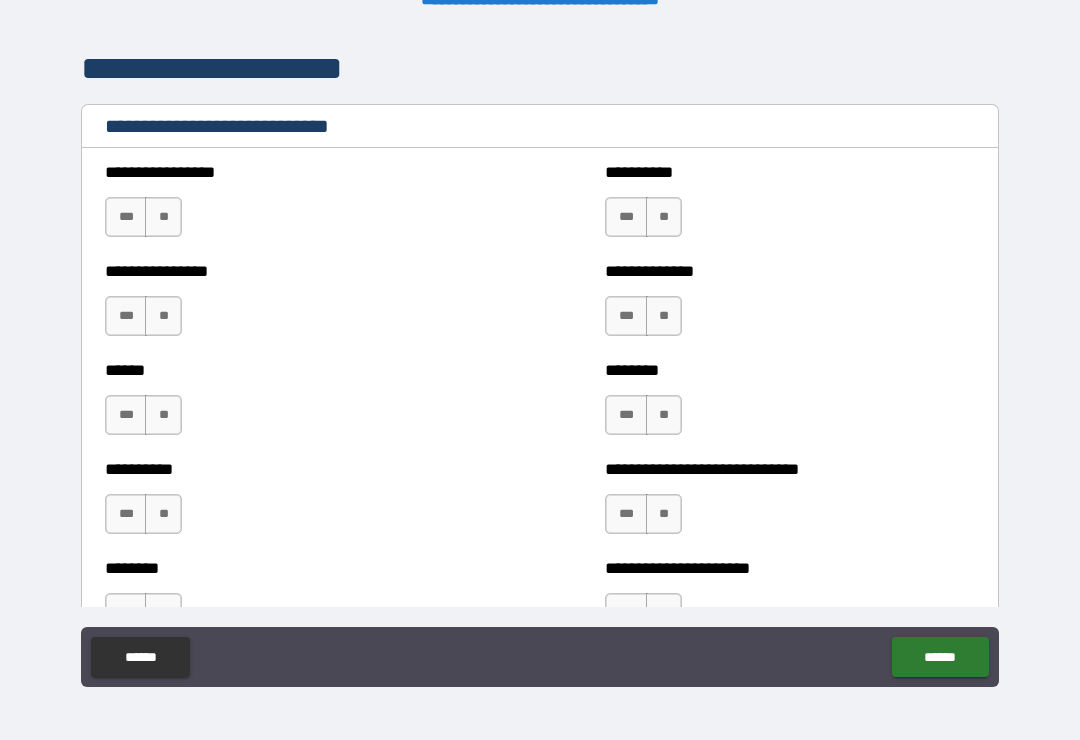 scroll, scrollTop: 6551, scrollLeft: 0, axis: vertical 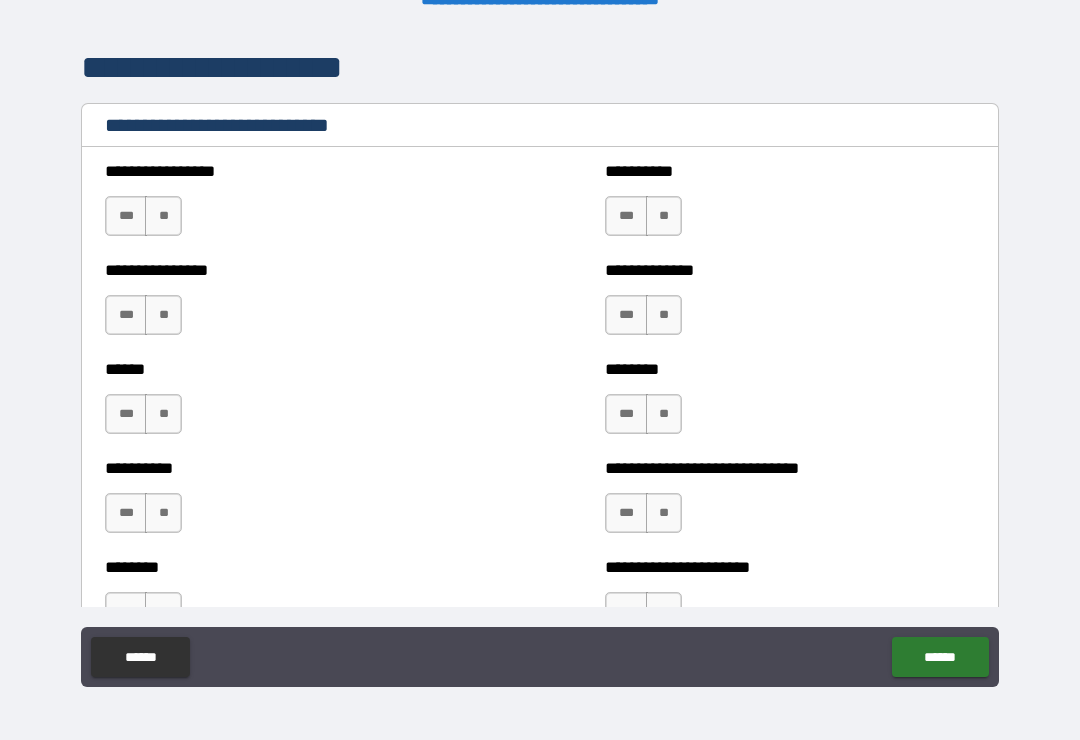 click on "**" at bounding box center (163, 216) 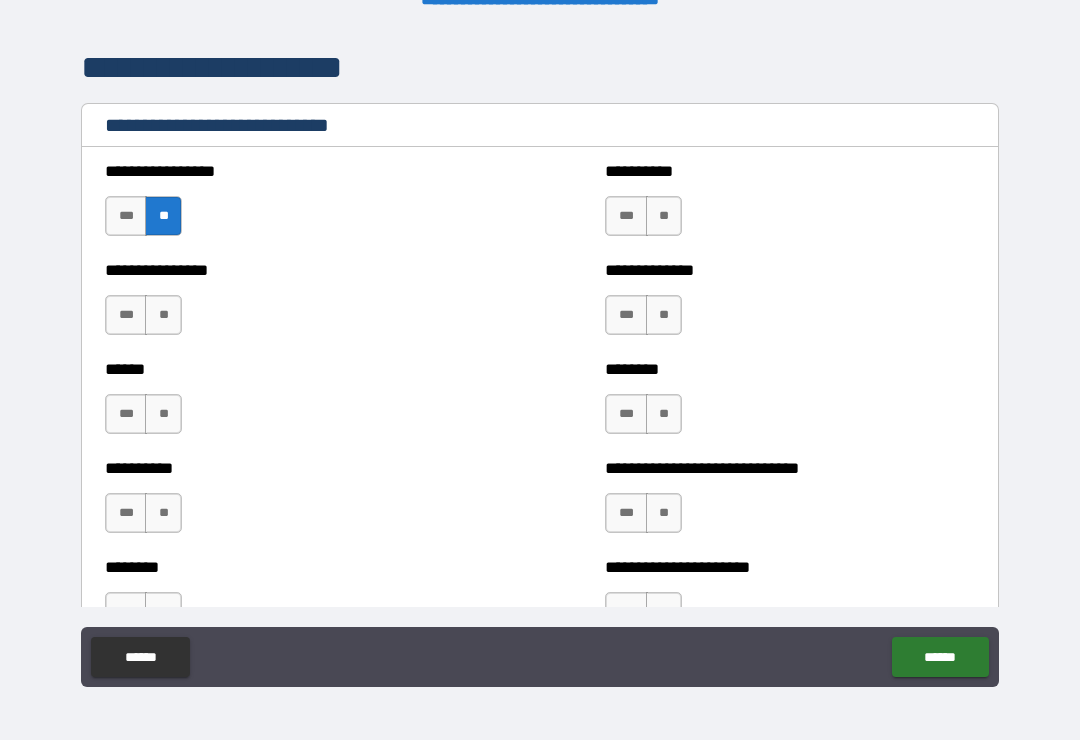 click on "**" at bounding box center [163, 315] 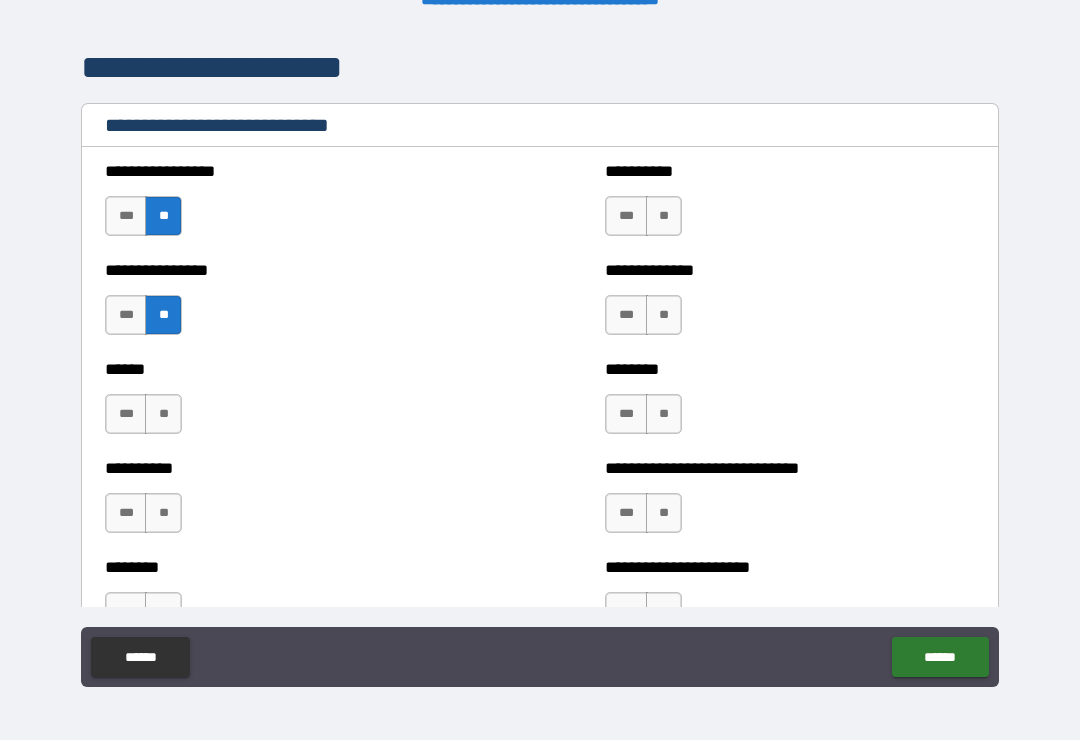 click on "**" at bounding box center (163, 414) 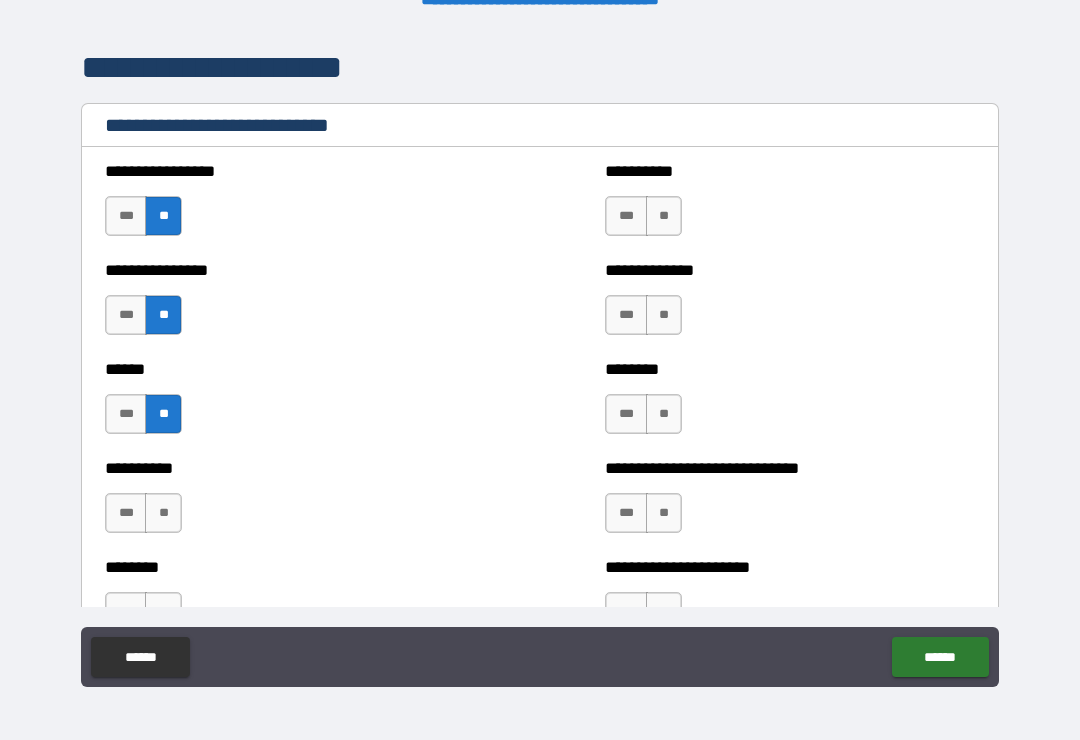 click on "**" at bounding box center [163, 513] 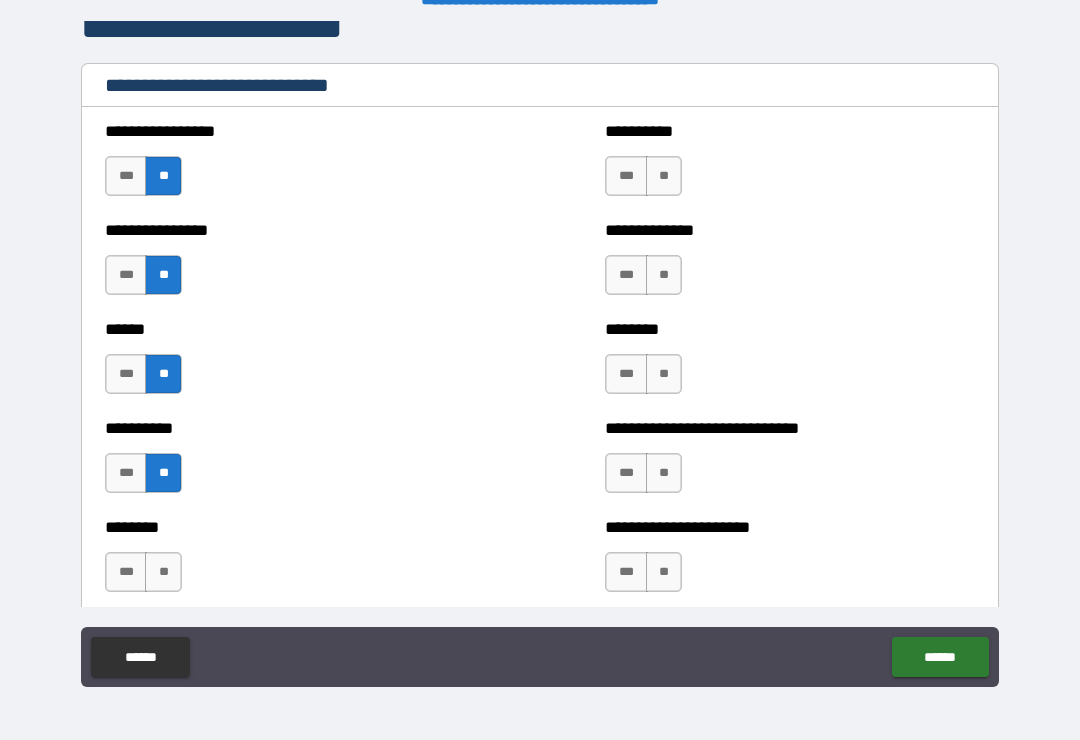 scroll, scrollTop: 6587, scrollLeft: 0, axis: vertical 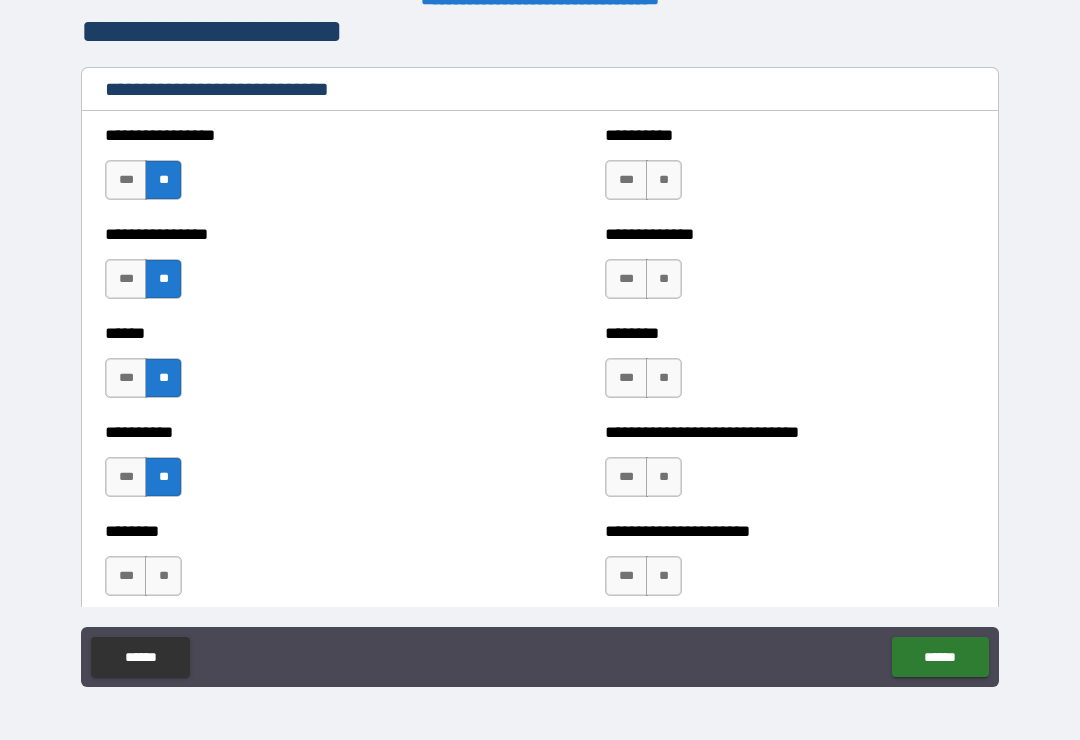 click on "**" at bounding box center (664, 180) 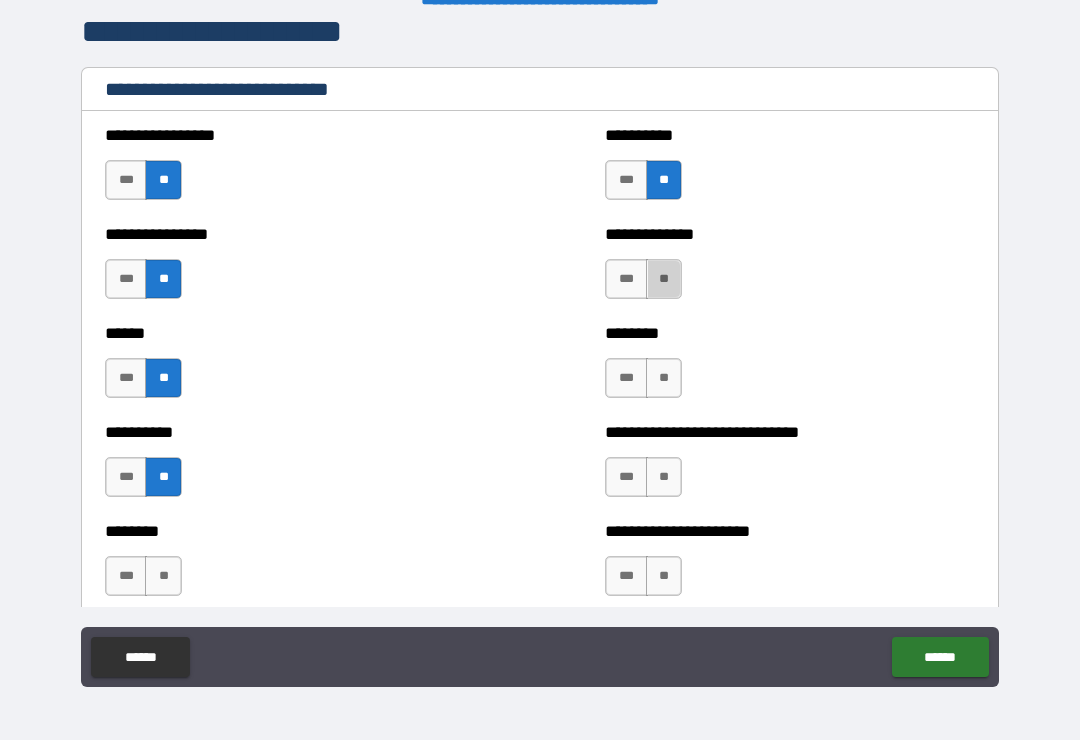 click on "**" at bounding box center (664, 279) 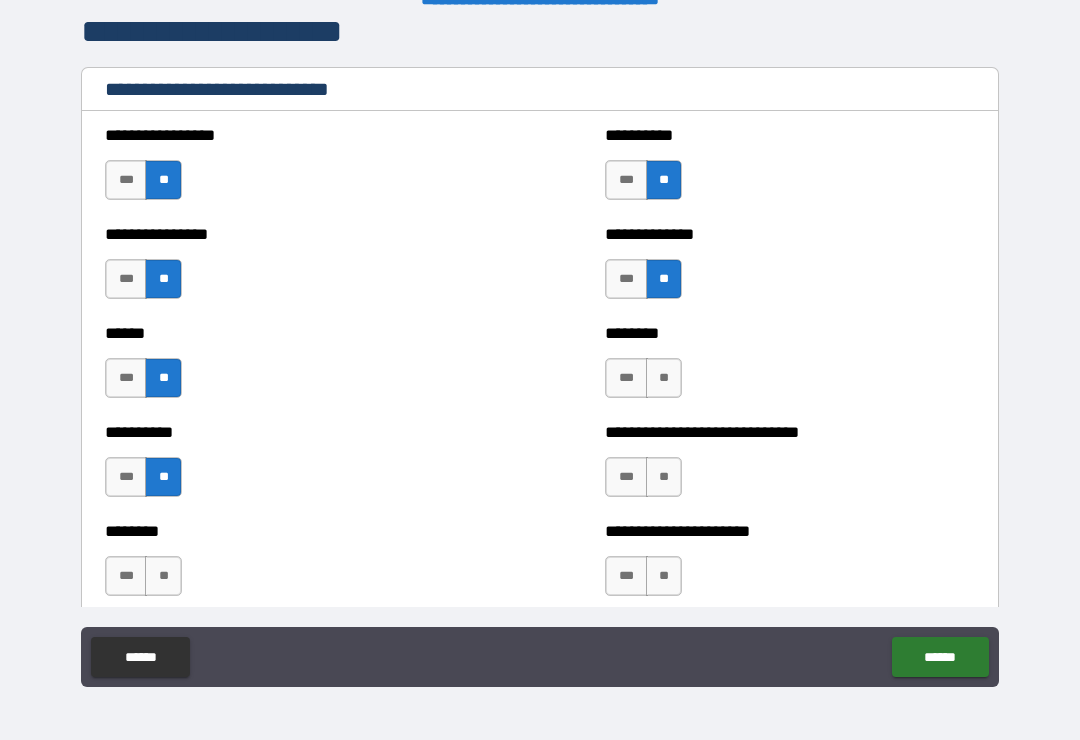click on "**" at bounding box center [664, 378] 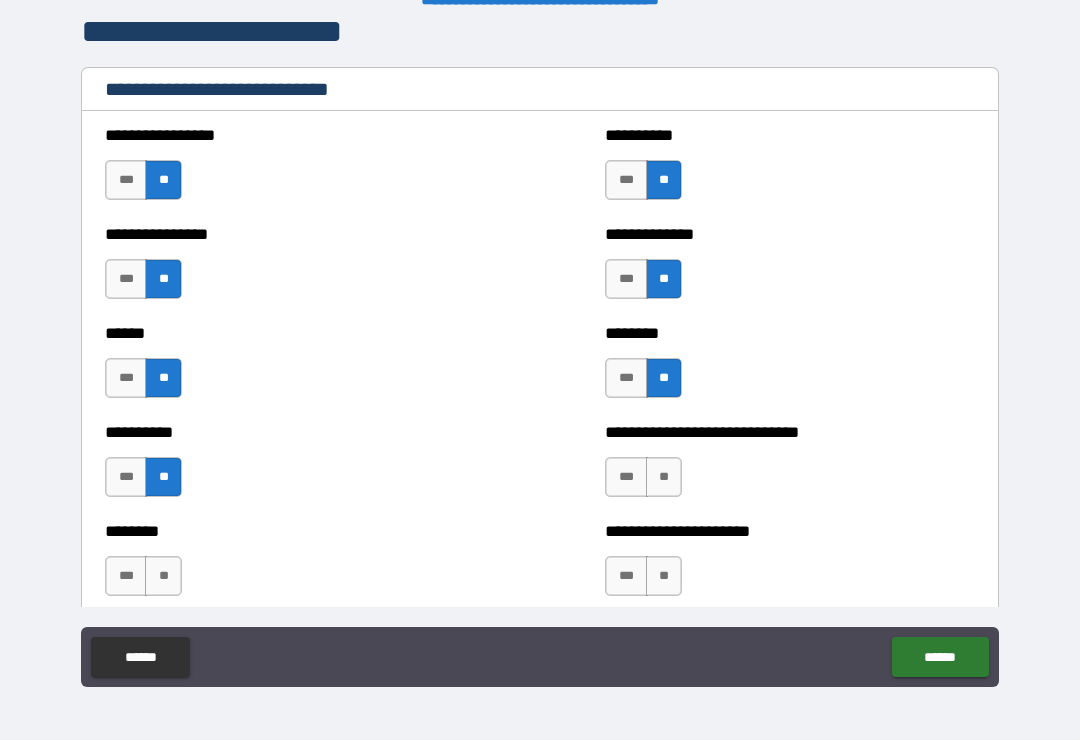 click on "**" at bounding box center [664, 477] 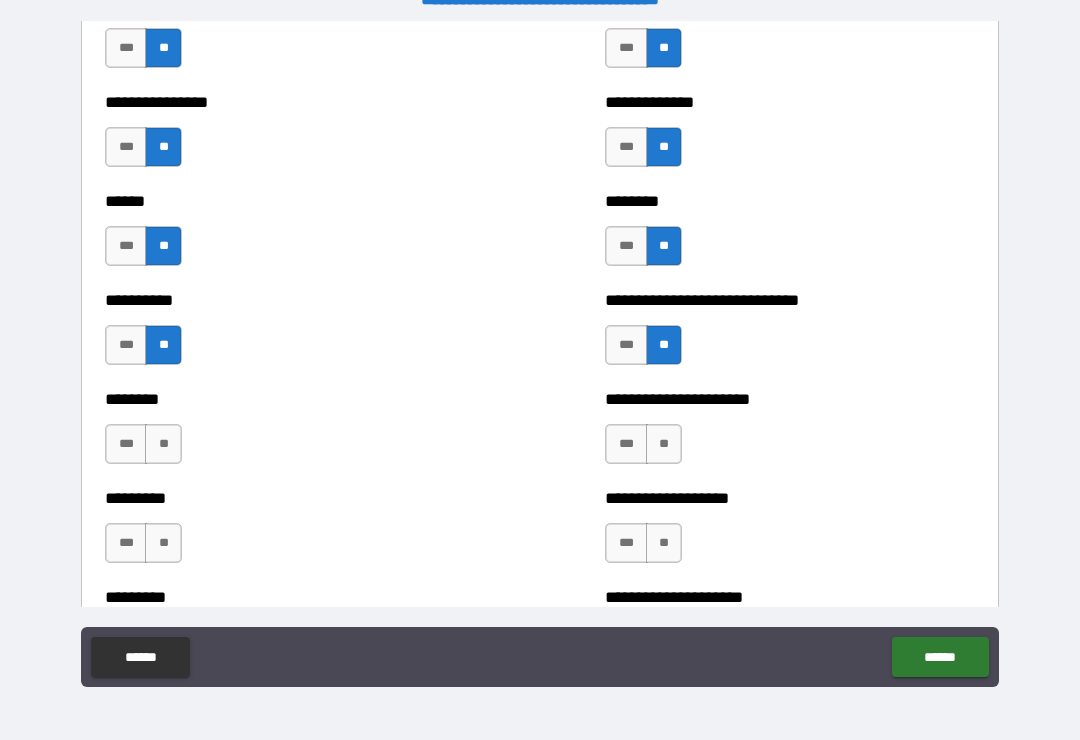 scroll, scrollTop: 6806, scrollLeft: 0, axis: vertical 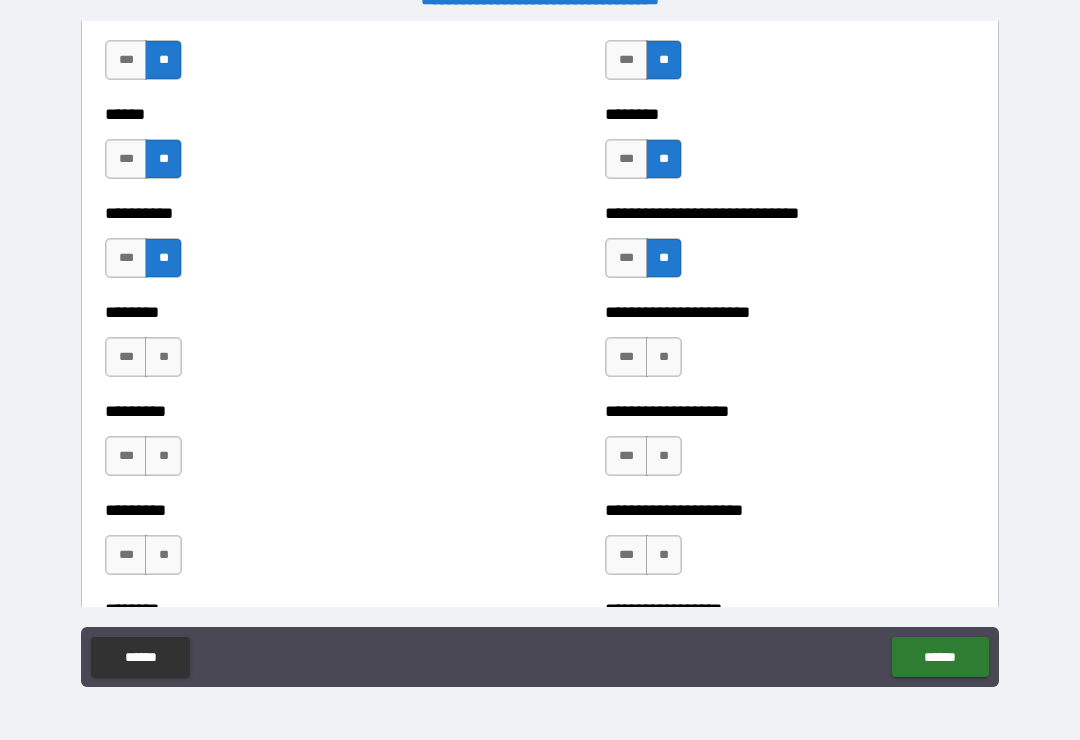 click on "**" at bounding box center [163, 357] 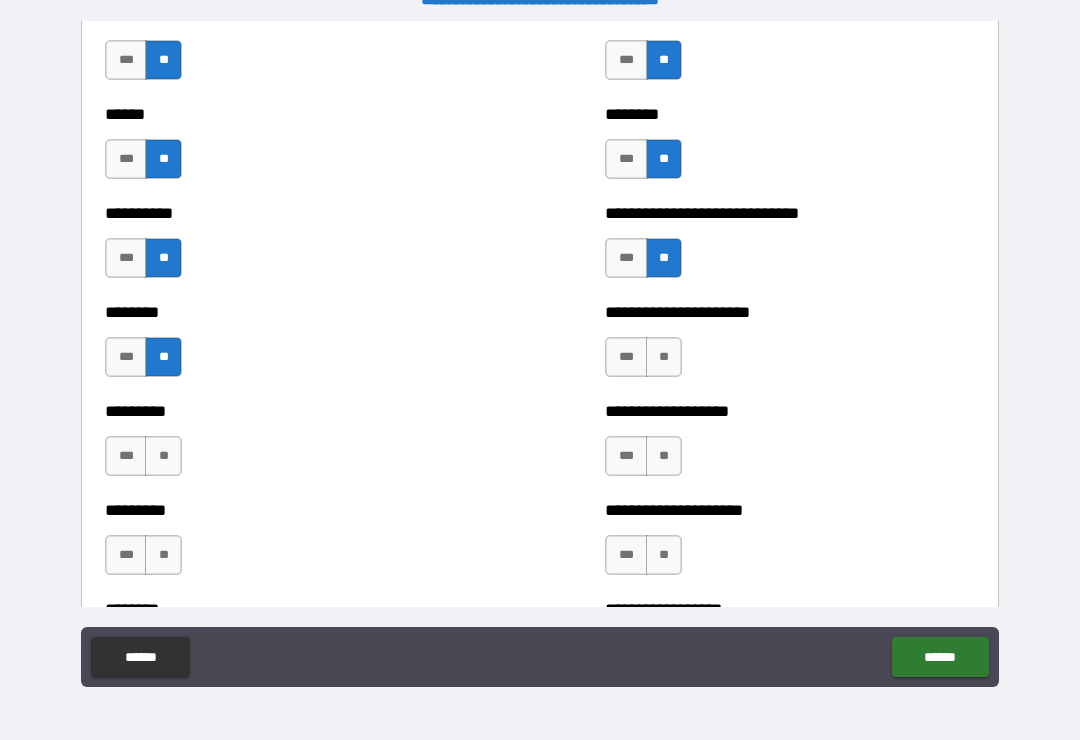 click on "**" at bounding box center [664, 357] 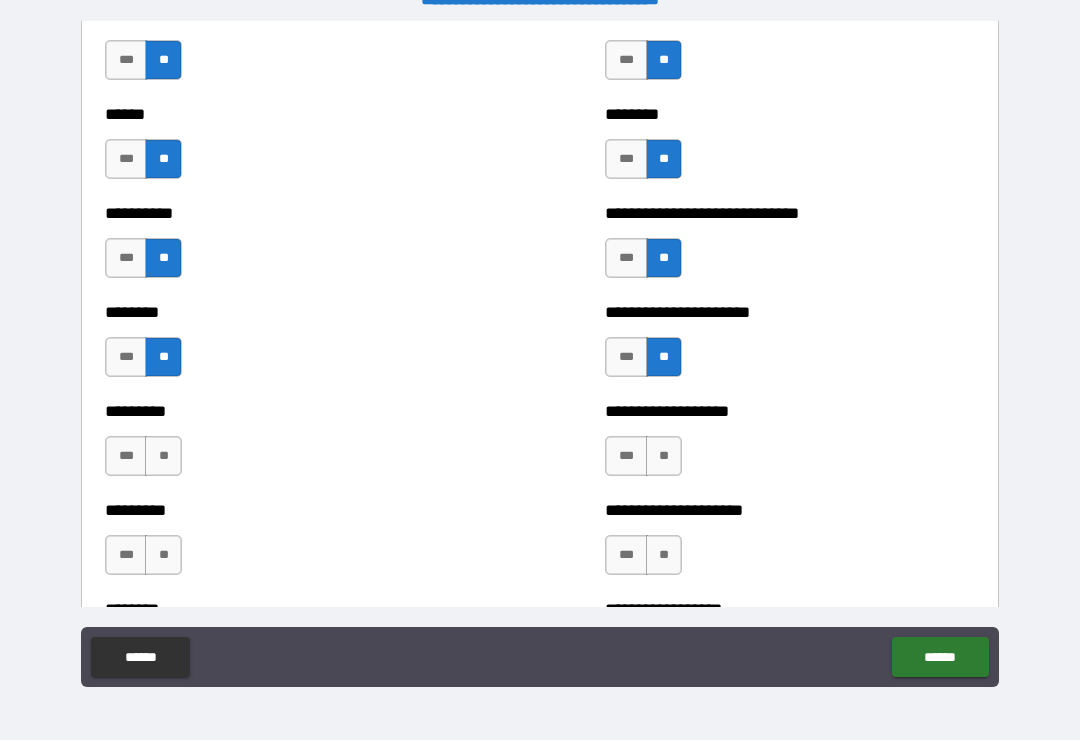 click on "**" at bounding box center (664, 456) 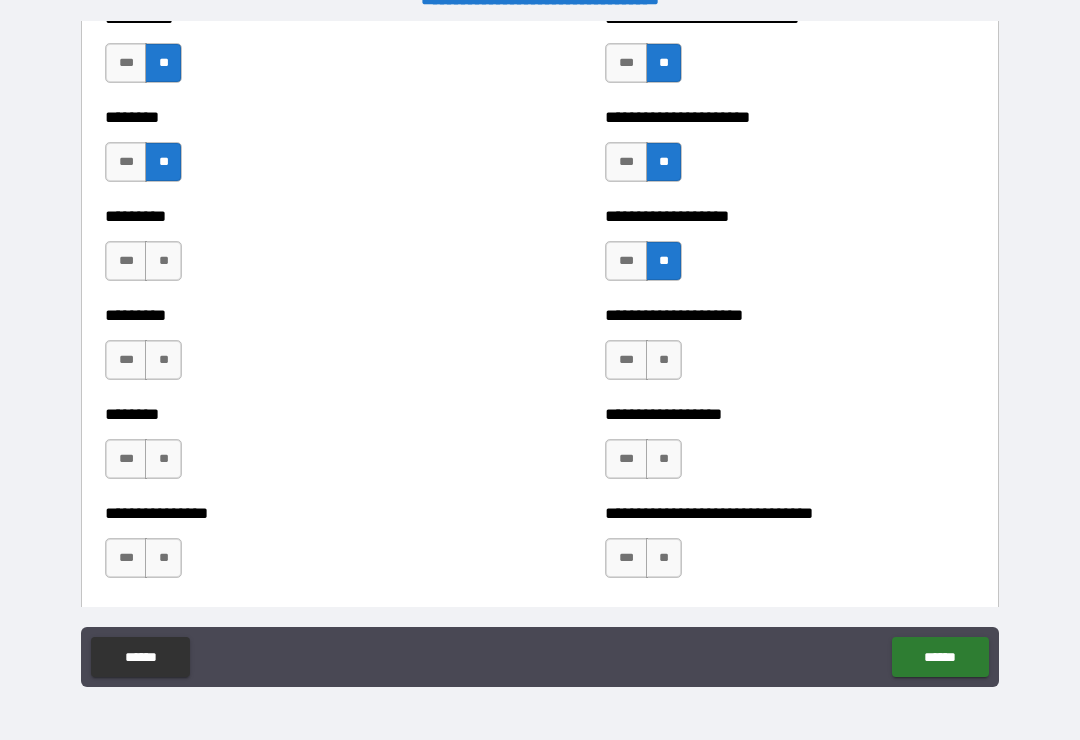 scroll, scrollTop: 7006, scrollLeft: 0, axis: vertical 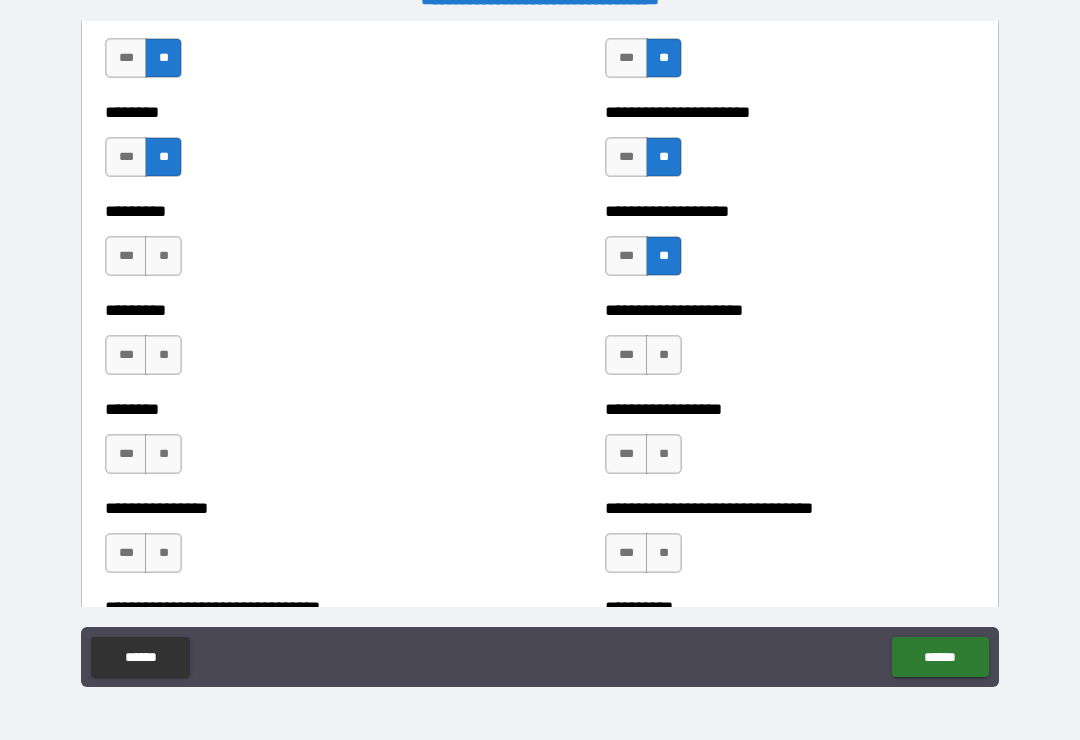 click on "**" at bounding box center (163, 256) 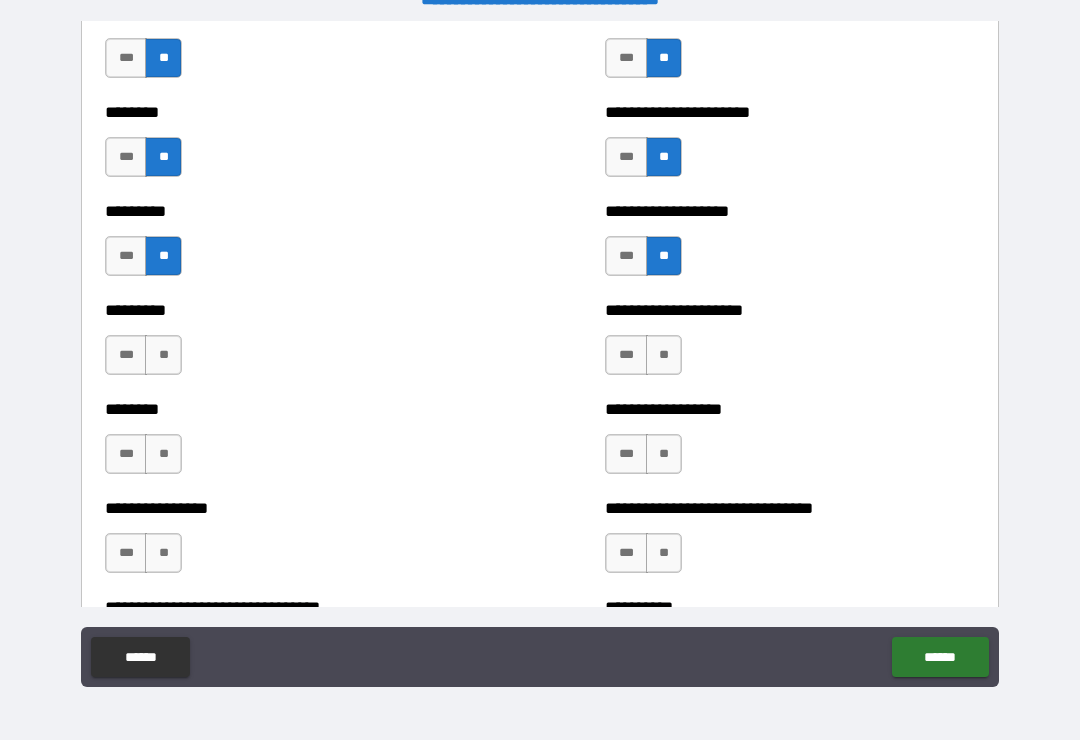 click on "**" at bounding box center [163, 355] 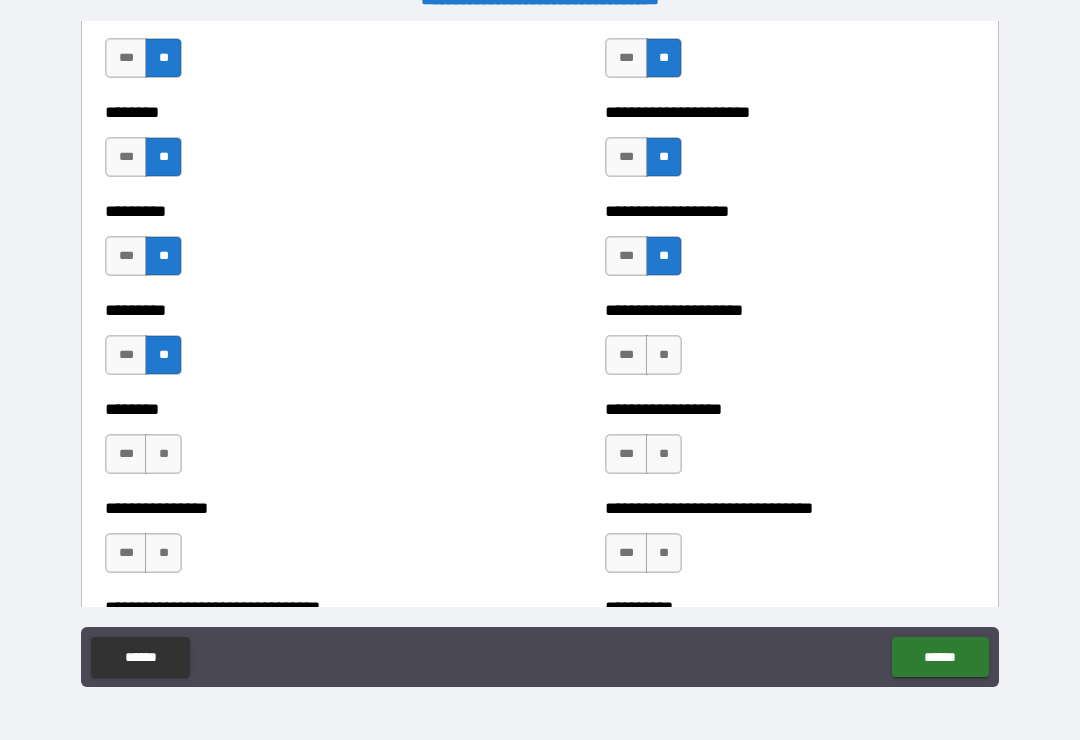 click on "**" at bounding box center (664, 355) 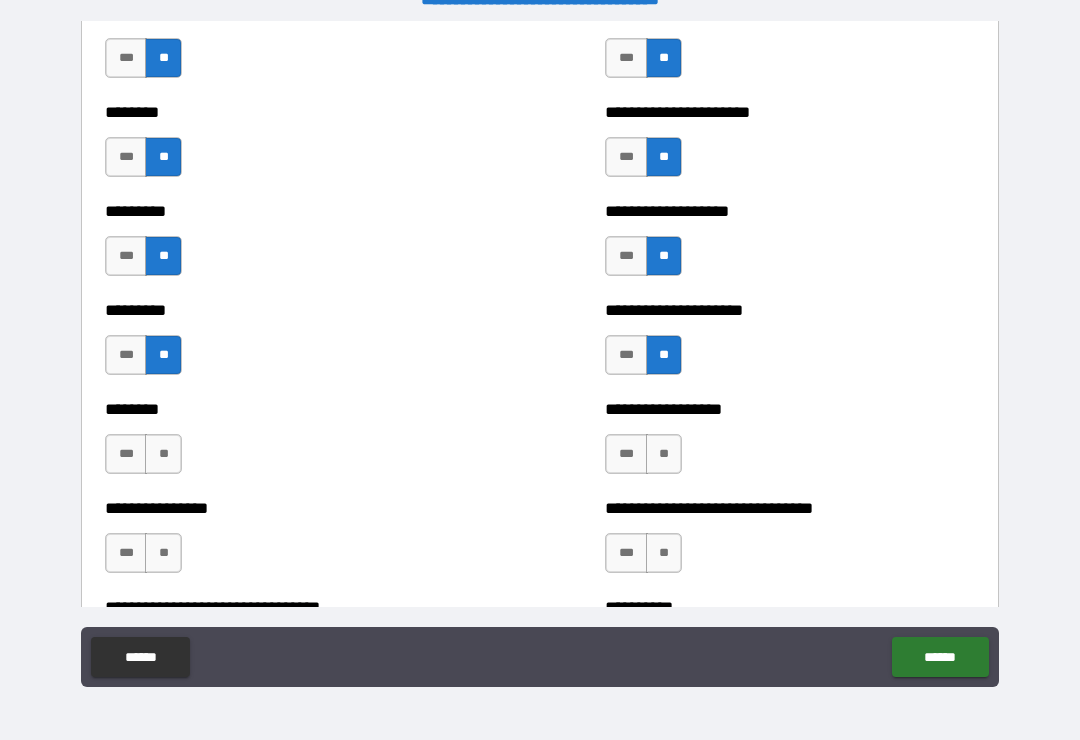 click on "**" at bounding box center [664, 454] 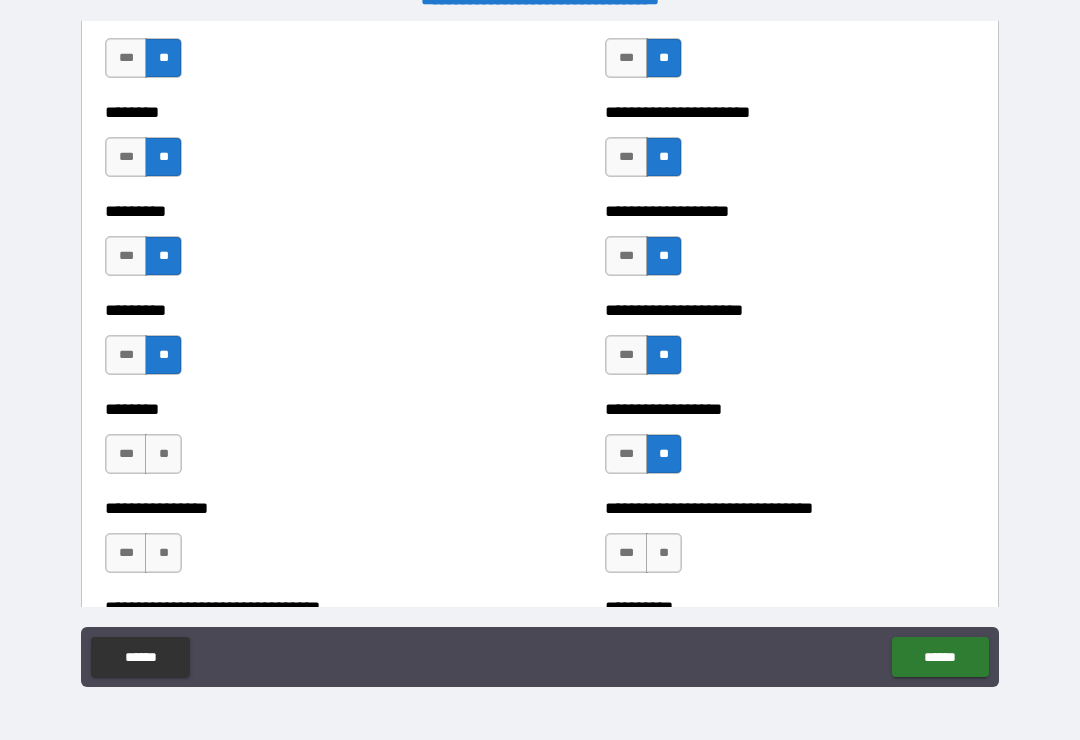 click on "**" at bounding box center [163, 454] 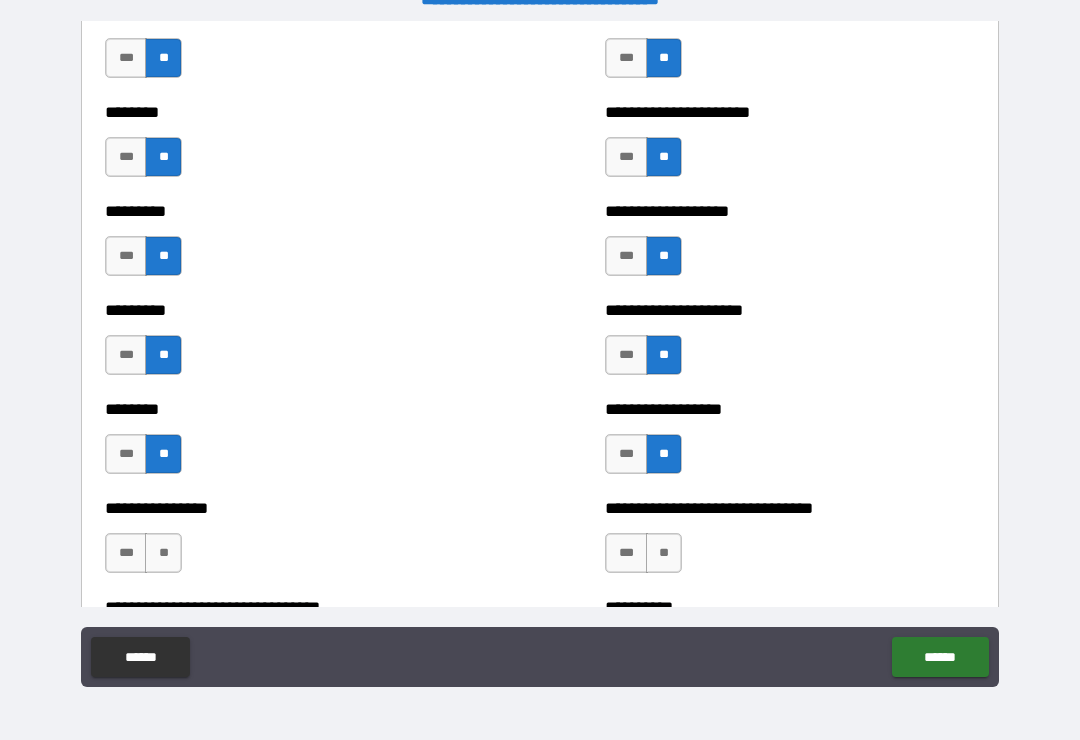 click on "**" at bounding box center [163, 553] 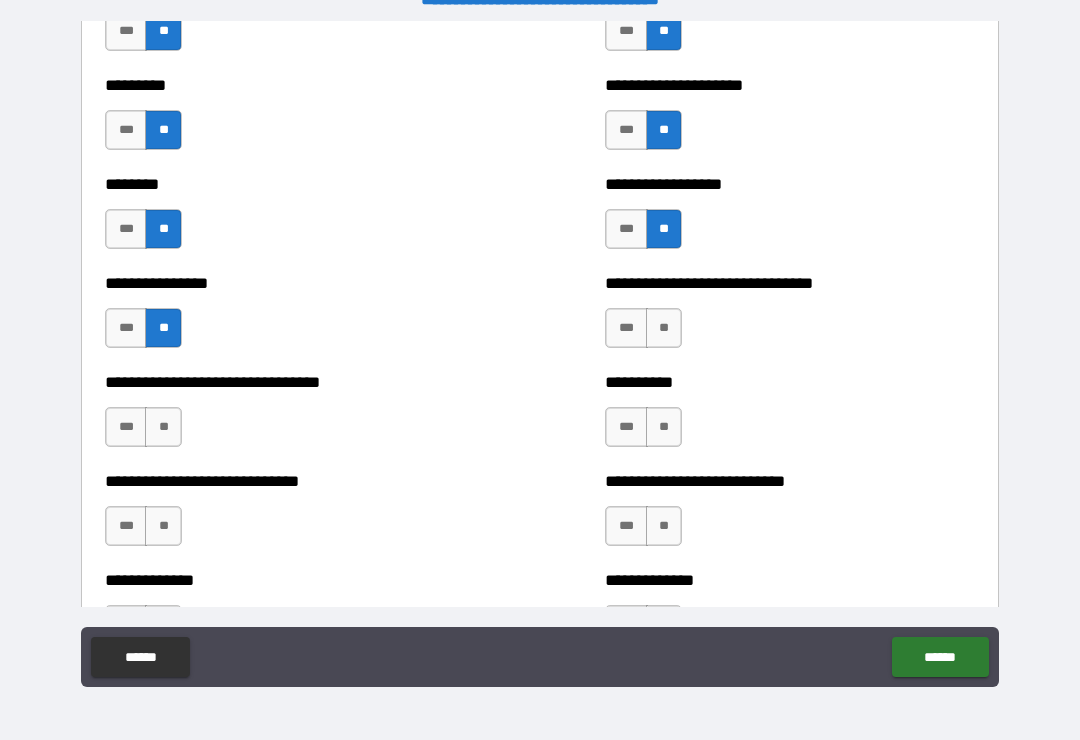 scroll, scrollTop: 7284, scrollLeft: 0, axis: vertical 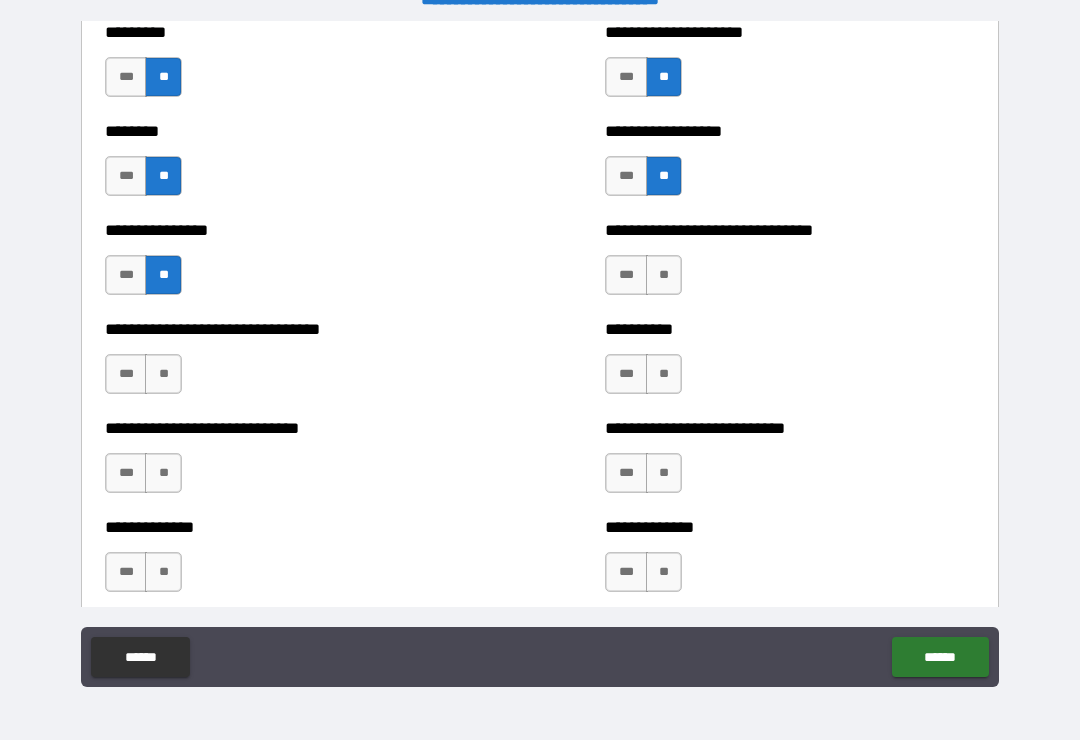 click on "**" at bounding box center (664, 275) 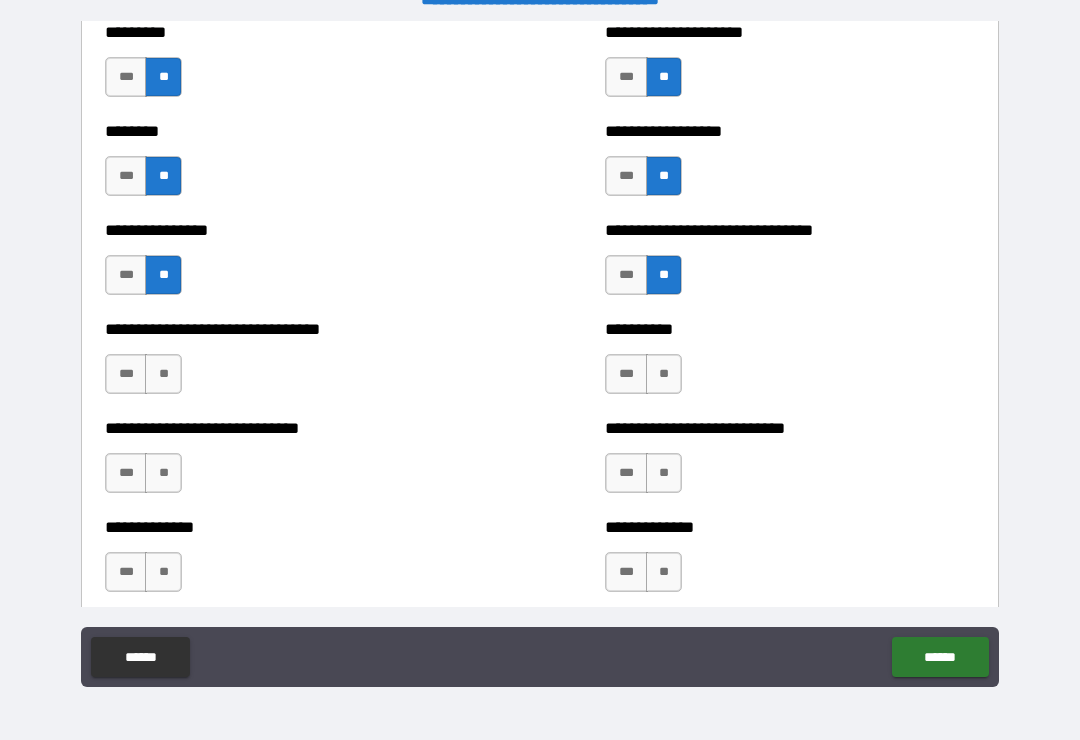click on "**" at bounding box center [664, 374] 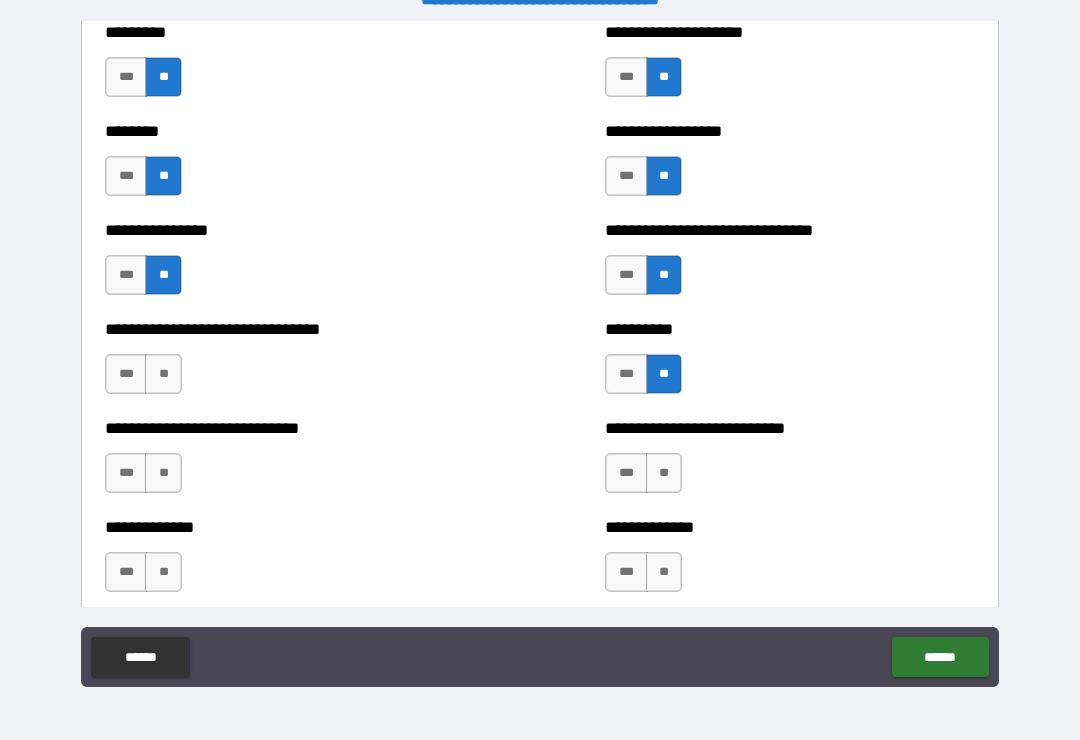 click on "**" at bounding box center (163, 374) 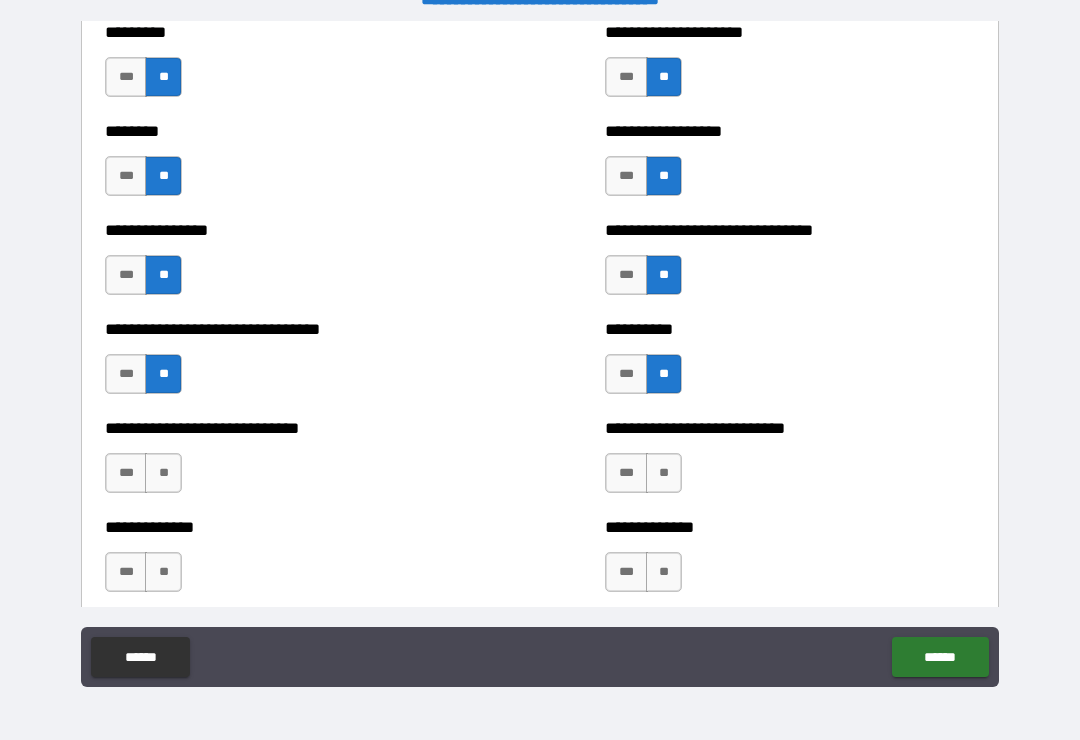 click on "**" at bounding box center [163, 473] 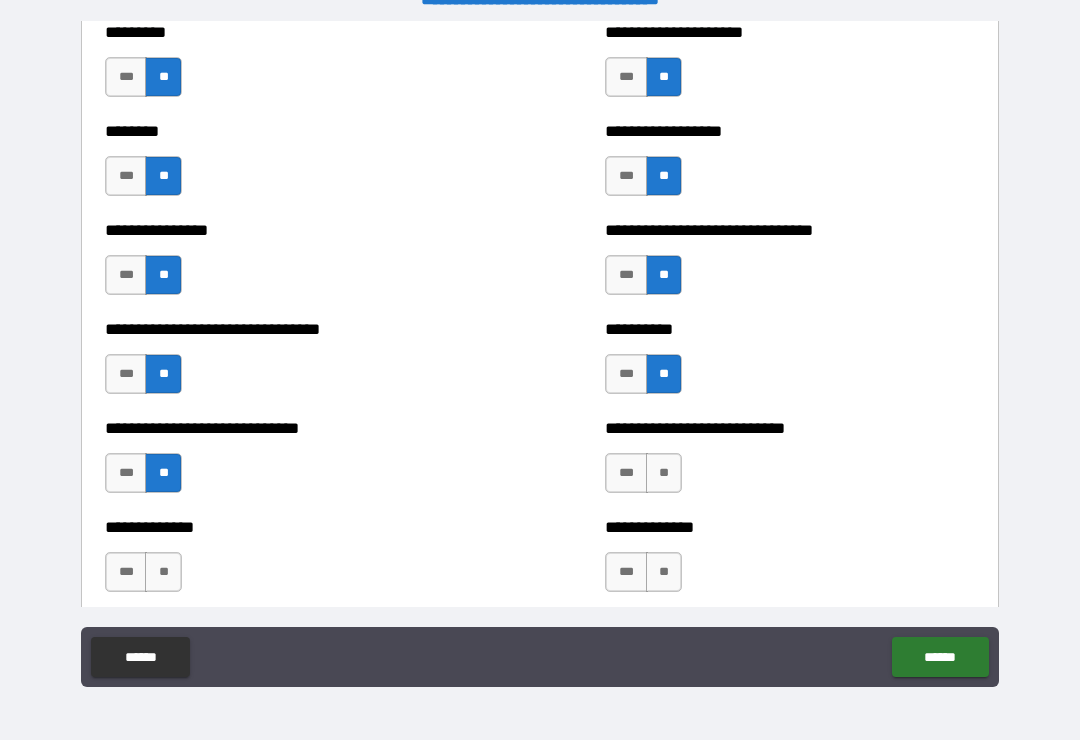 click on "**" at bounding box center [163, 572] 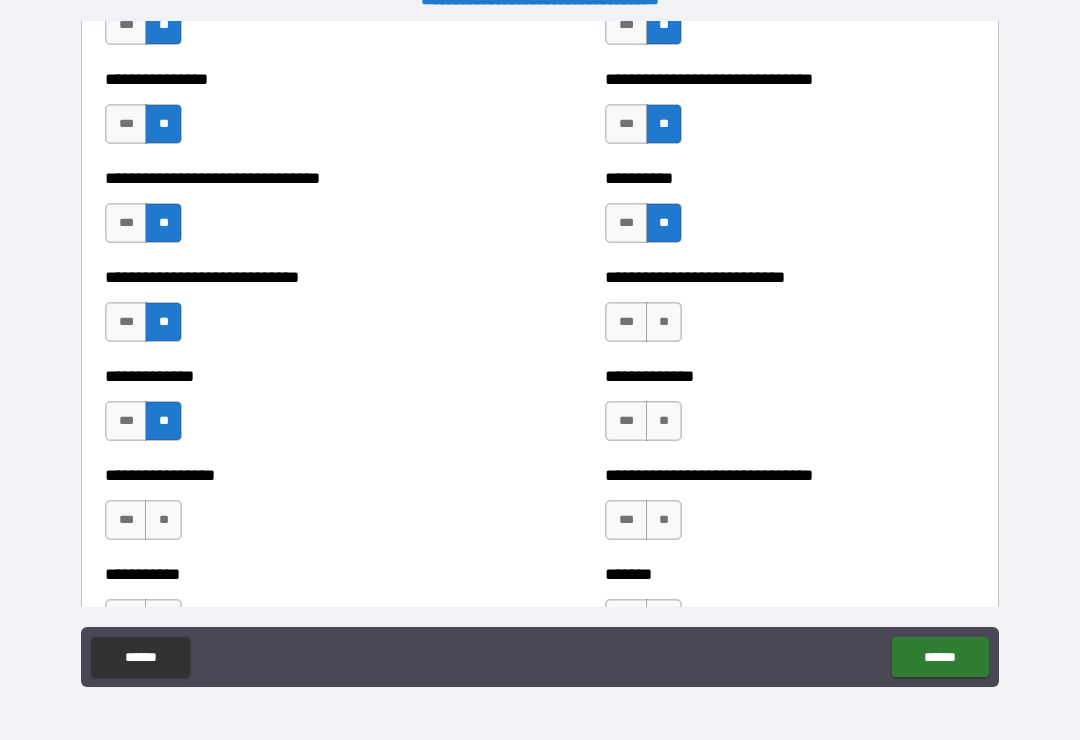 click on "**" at bounding box center [664, 322] 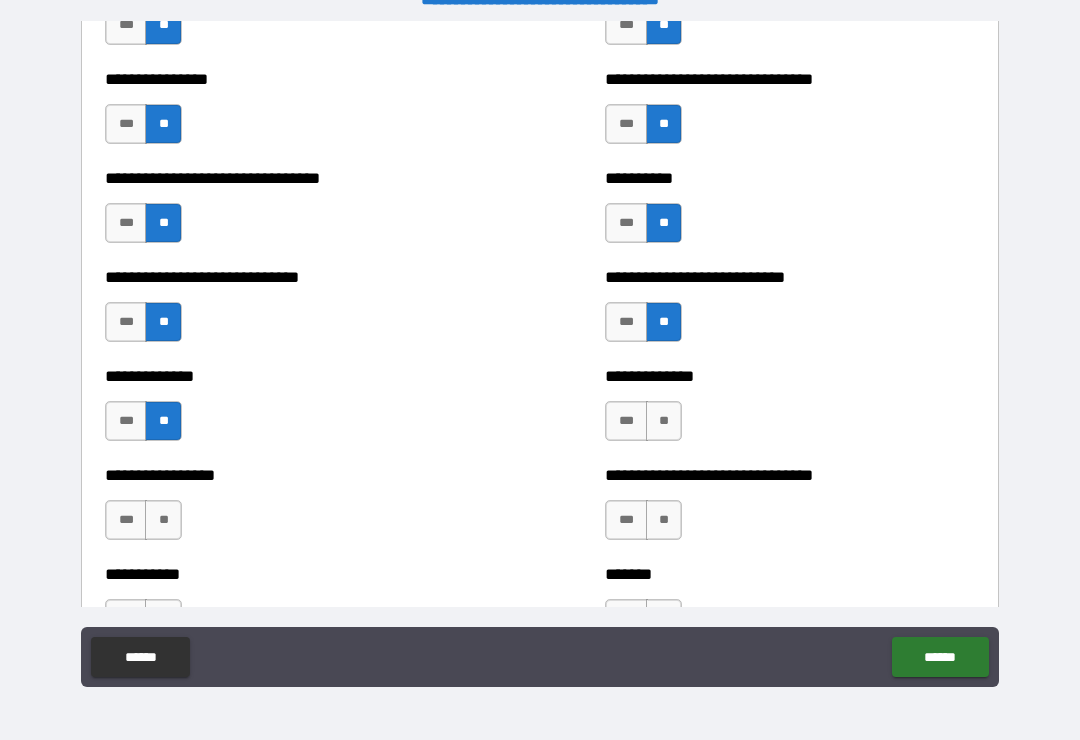 click on "**" at bounding box center (664, 421) 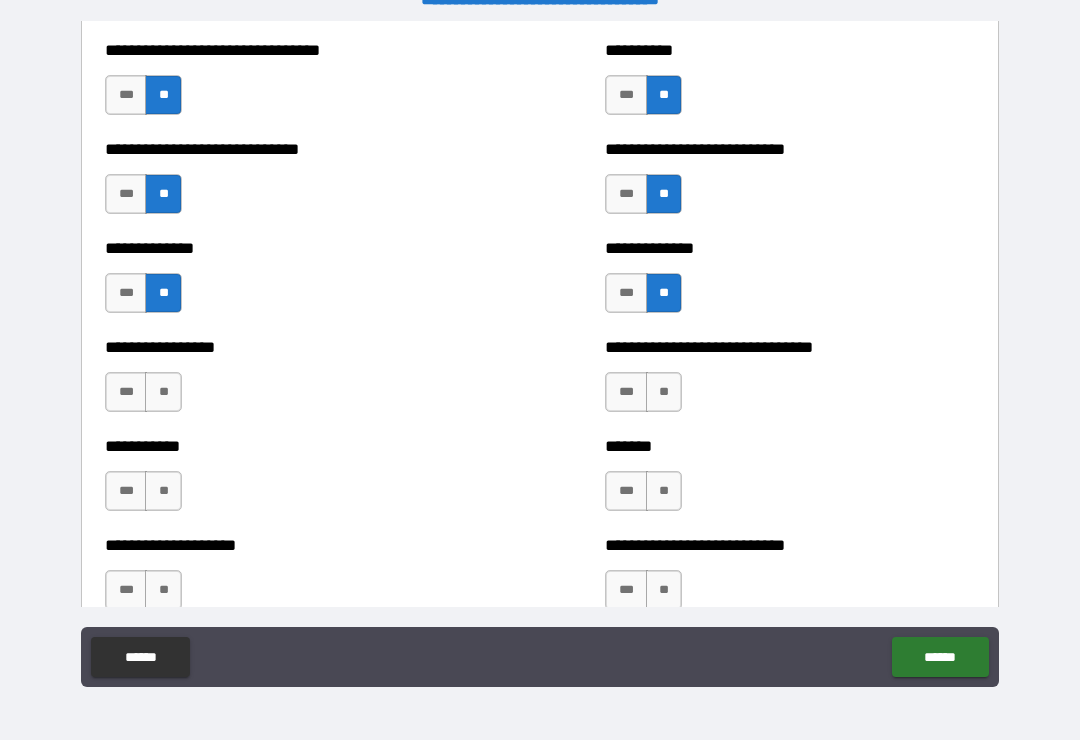 scroll, scrollTop: 7620, scrollLeft: 0, axis: vertical 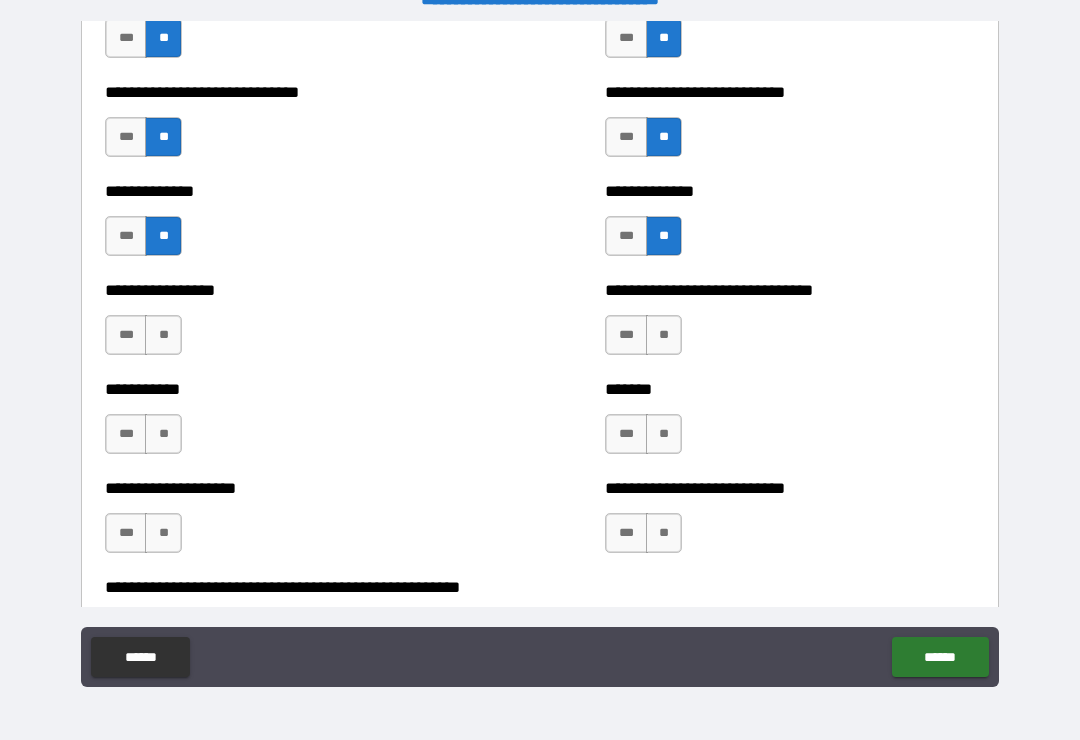click on "**" at bounding box center (163, 335) 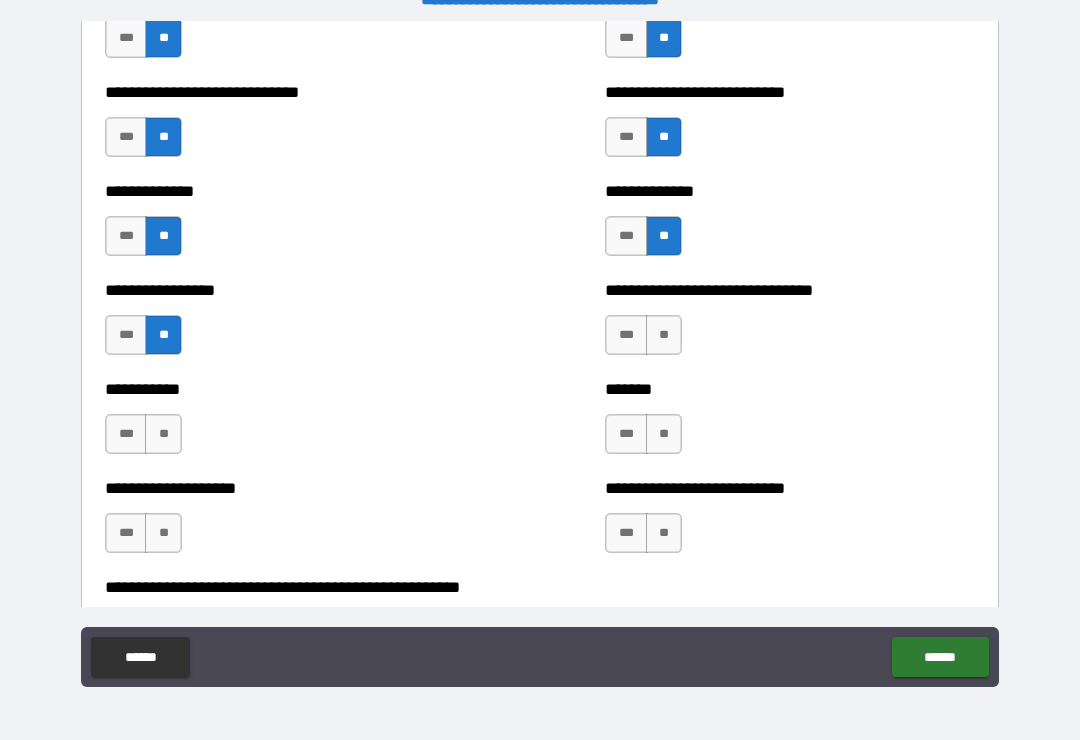 click on "**" at bounding box center (163, 434) 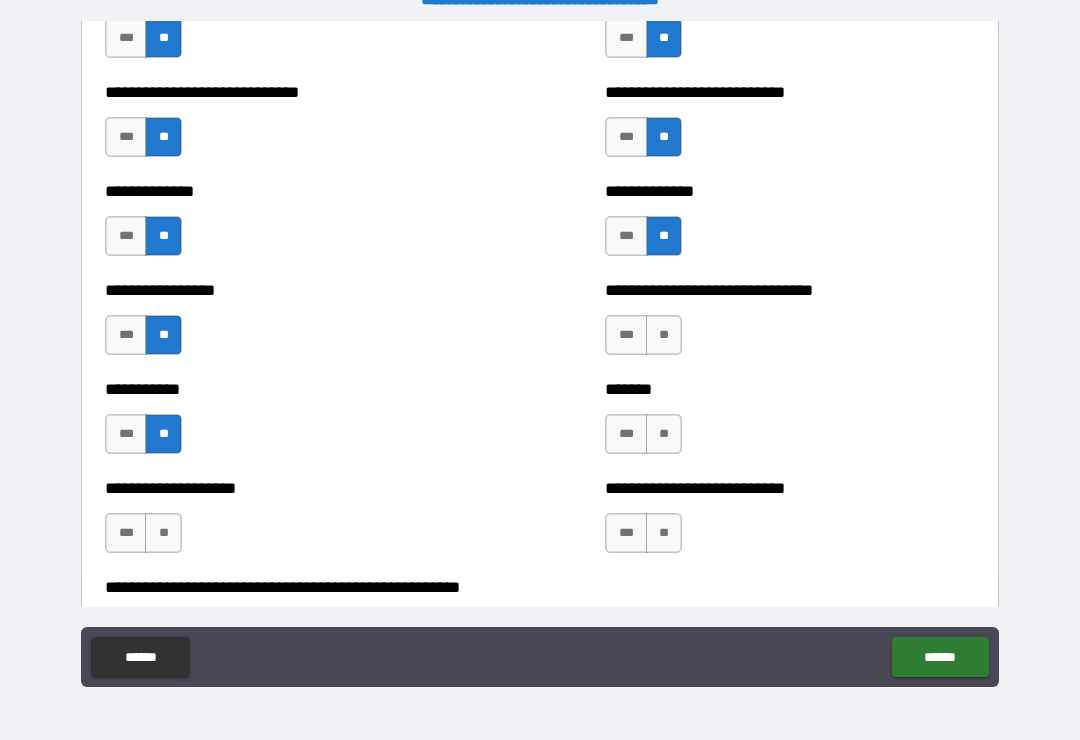 click on "**" at bounding box center (664, 335) 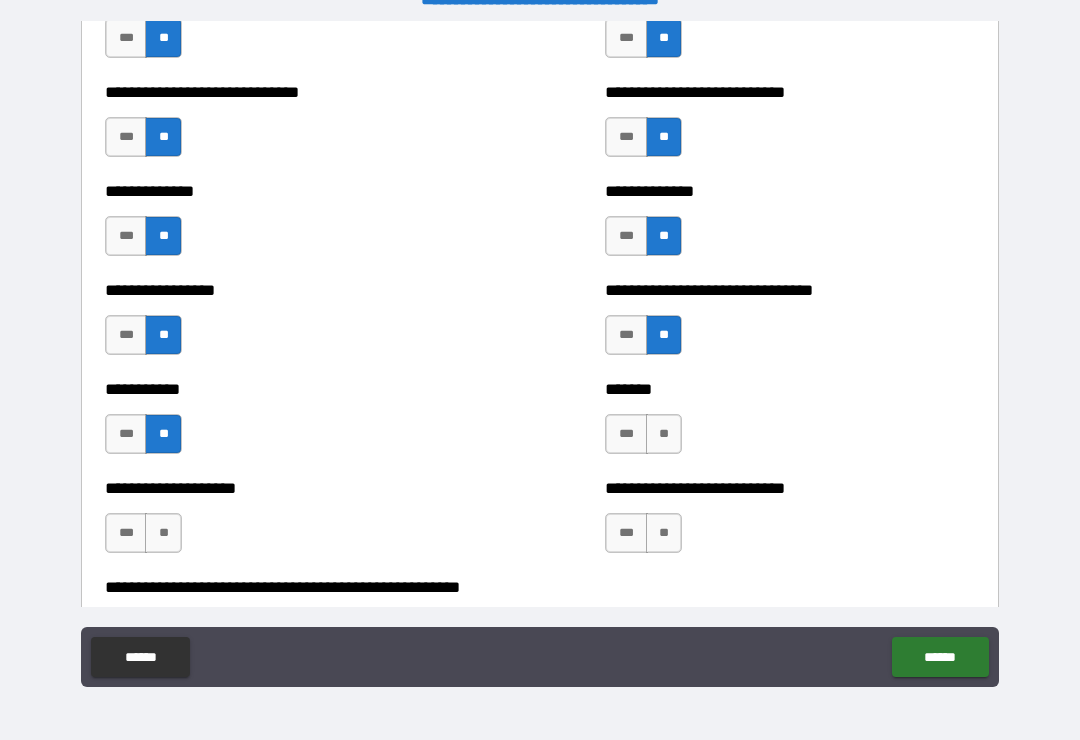 click on "**" at bounding box center (664, 434) 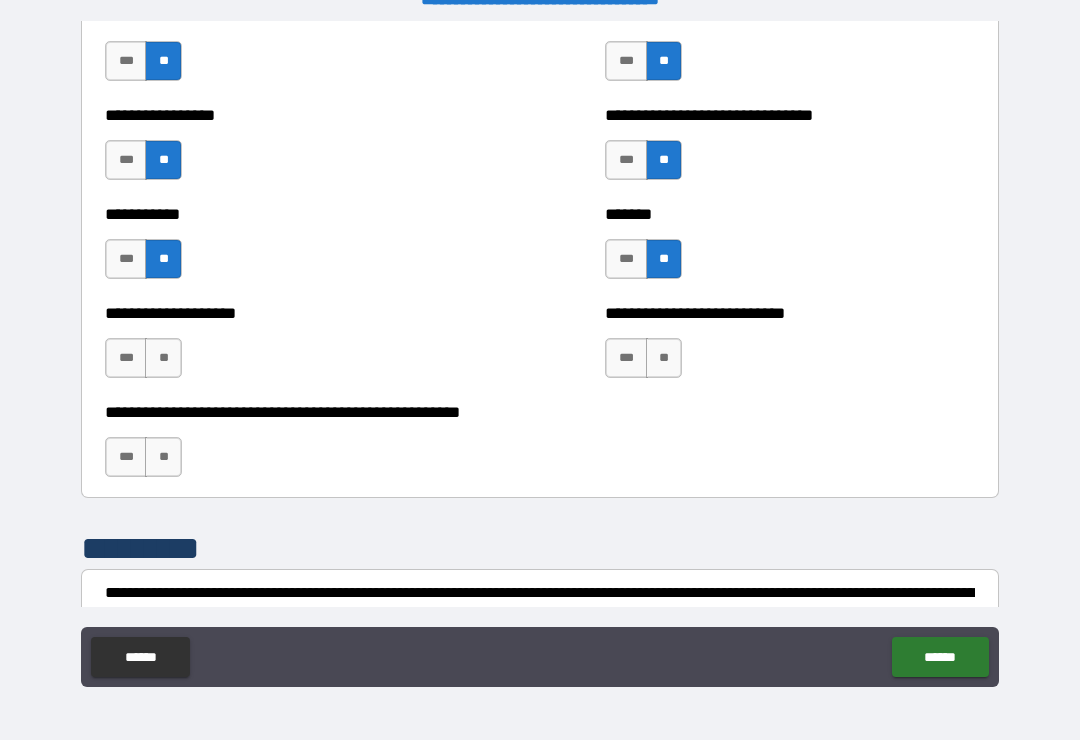 scroll, scrollTop: 7836, scrollLeft: 0, axis: vertical 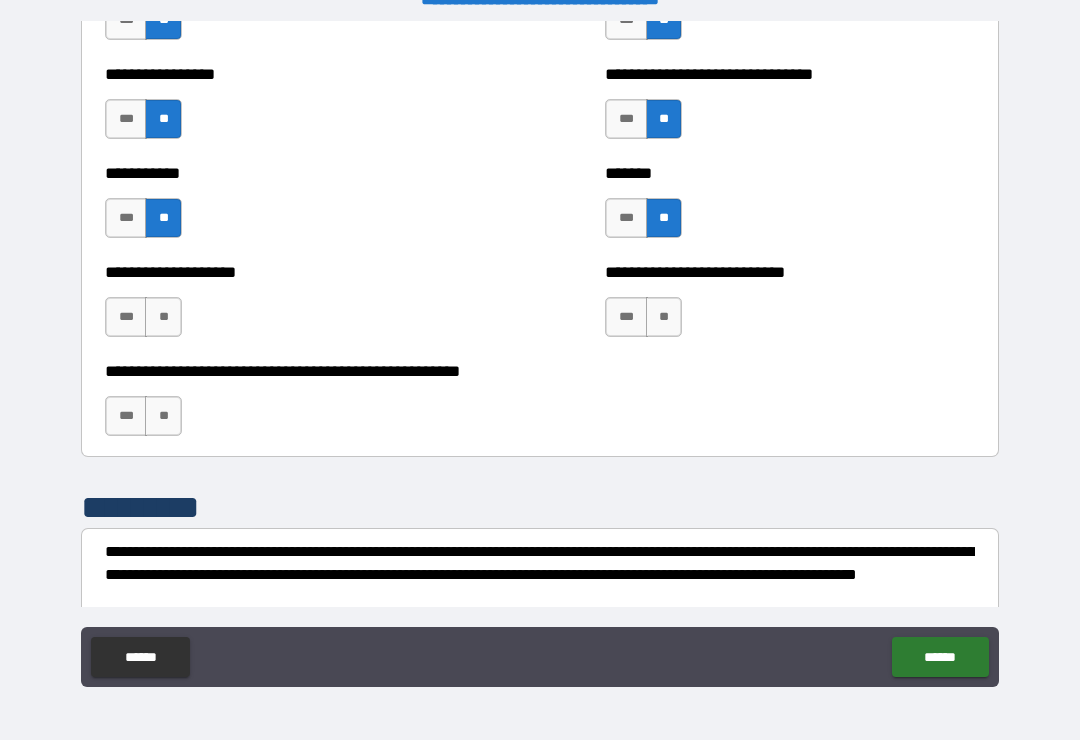 click on "**" at bounding box center (664, 317) 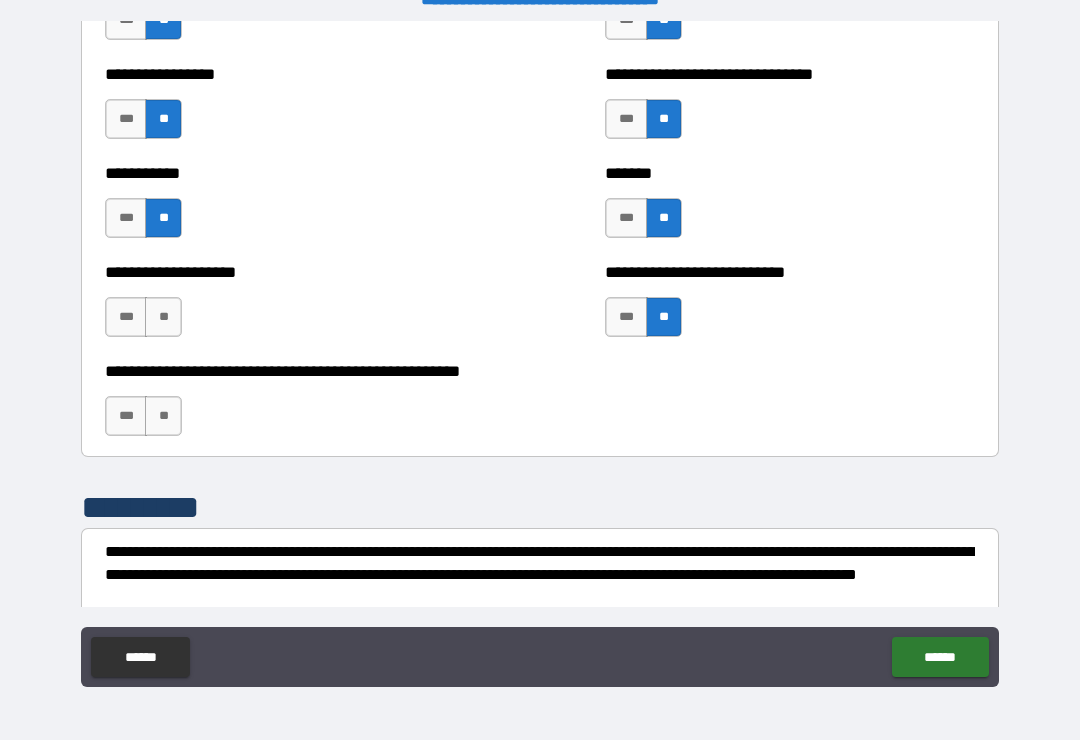 click on "**" at bounding box center (163, 317) 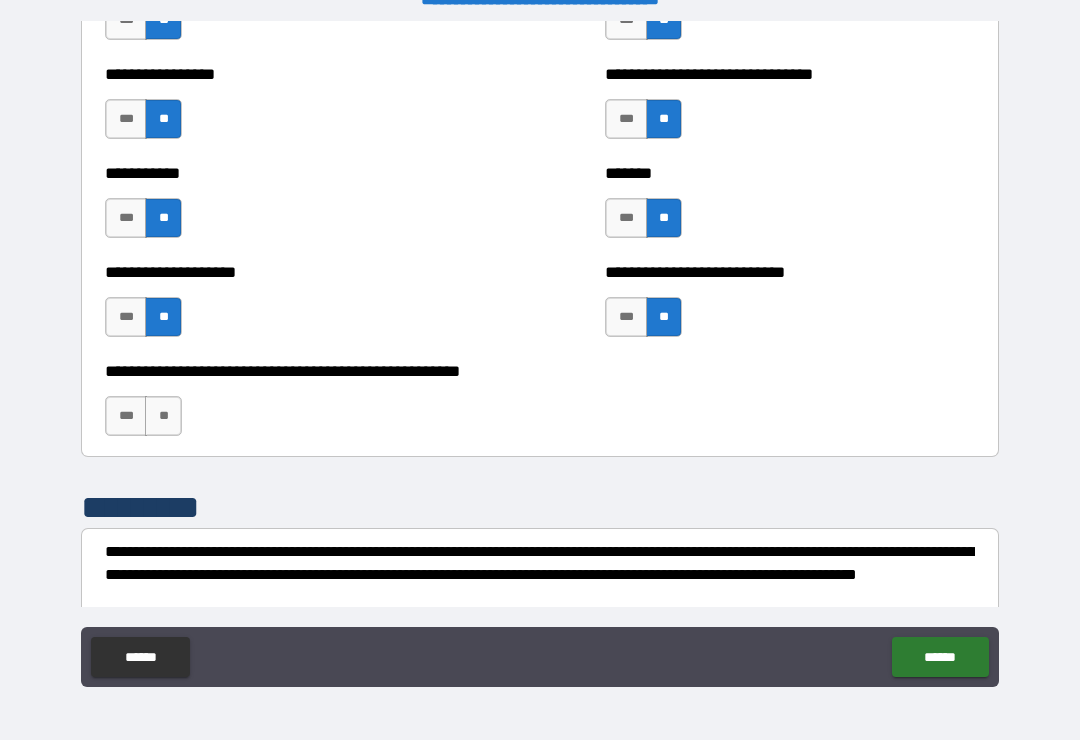 click on "**" at bounding box center [163, 416] 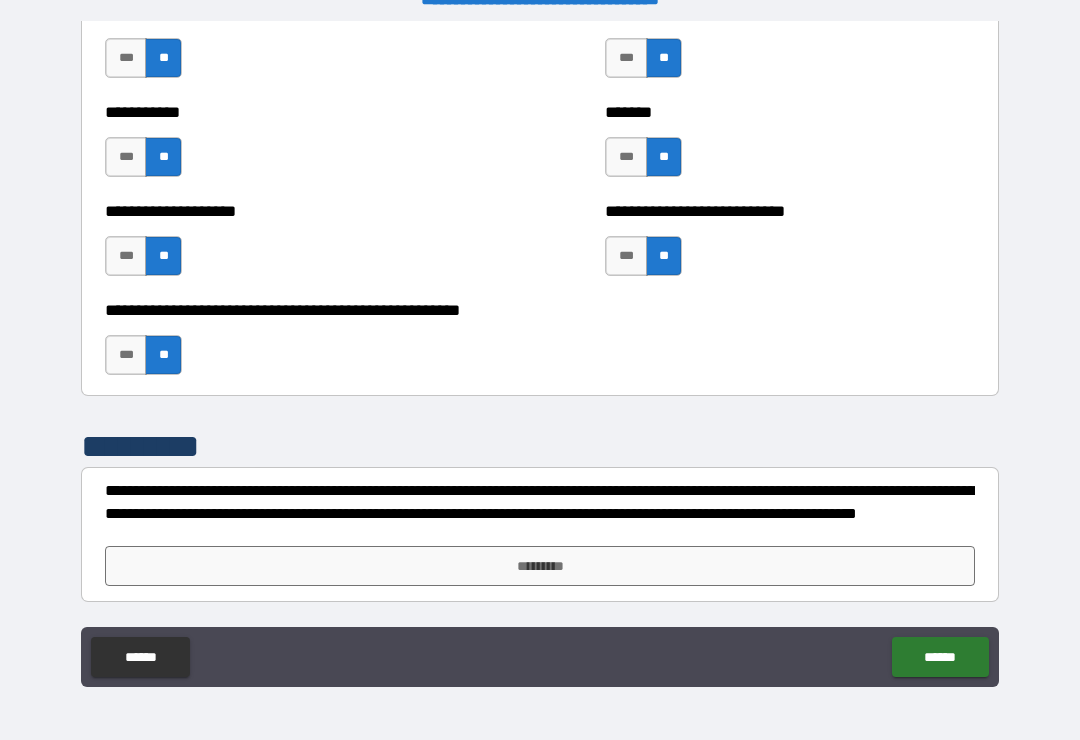 scroll, scrollTop: 7897, scrollLeft: 0, axis: vertical 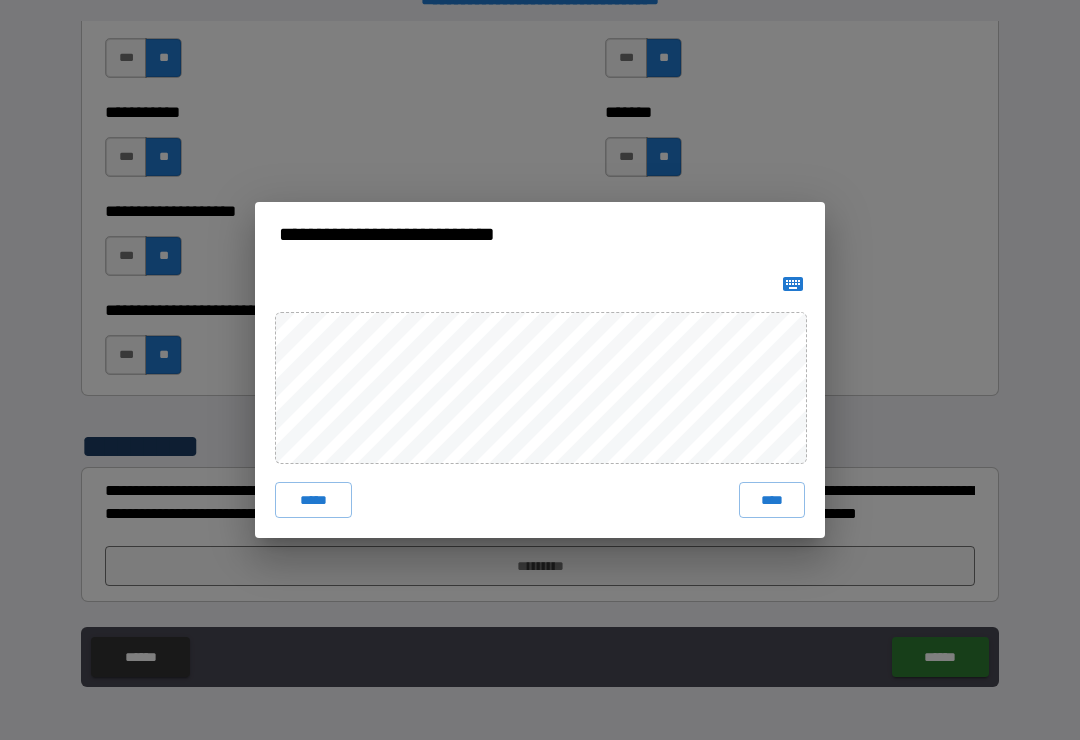 click on "****" at bounding box center [772, 500] 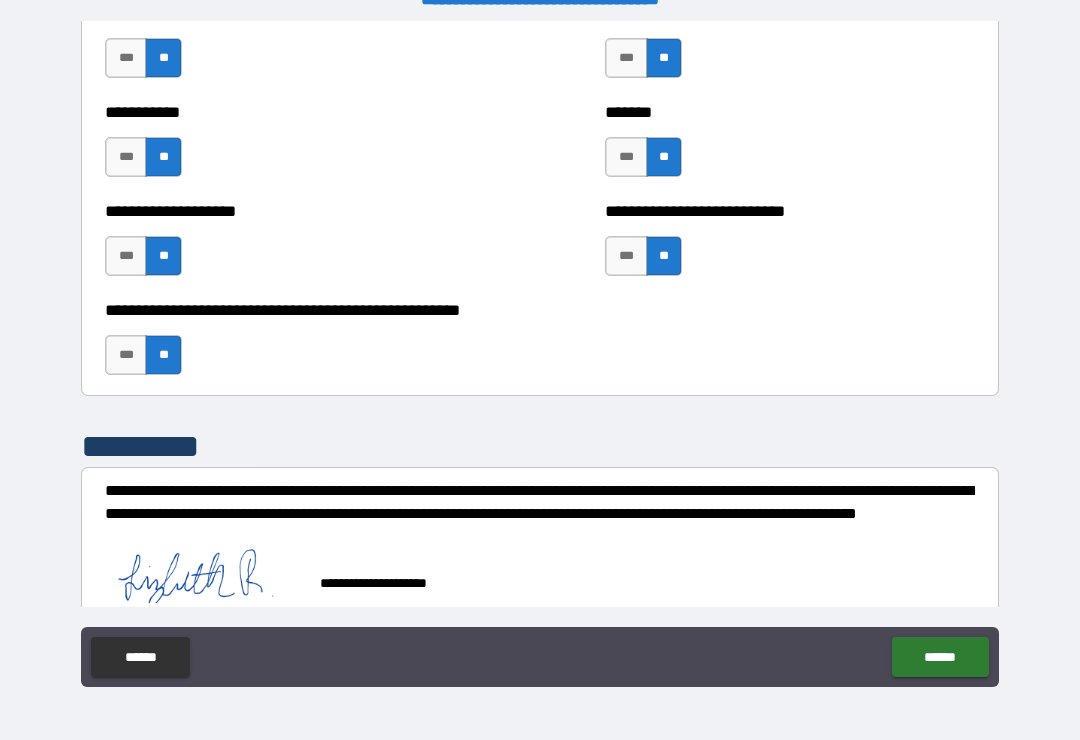 click on "******" at bounding box center (940, 657) 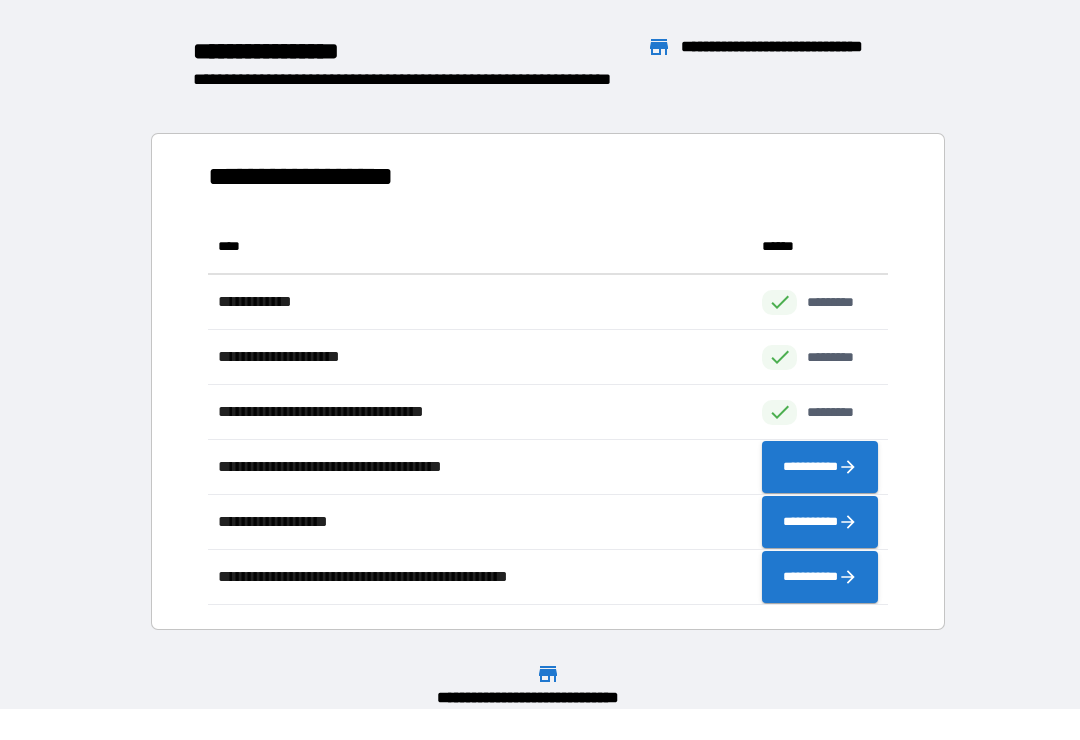 scroll, scrollTop: 1, scrollLeft: 1, axis: both 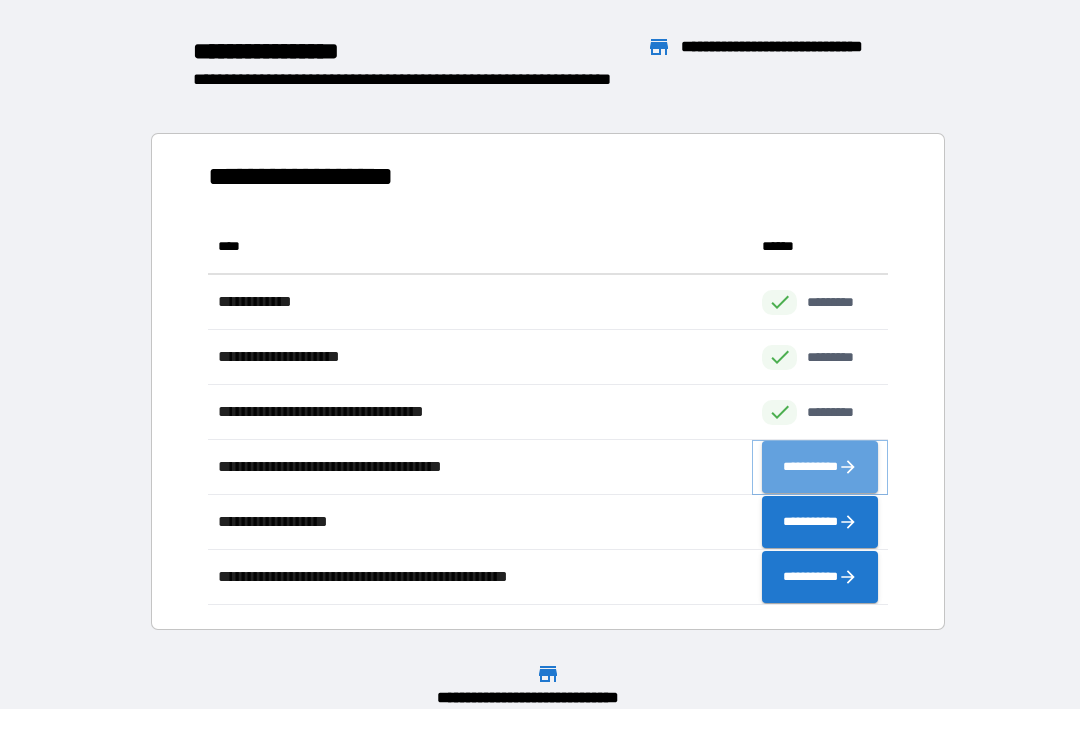 click on "**********" at bounding box center [820, 467] 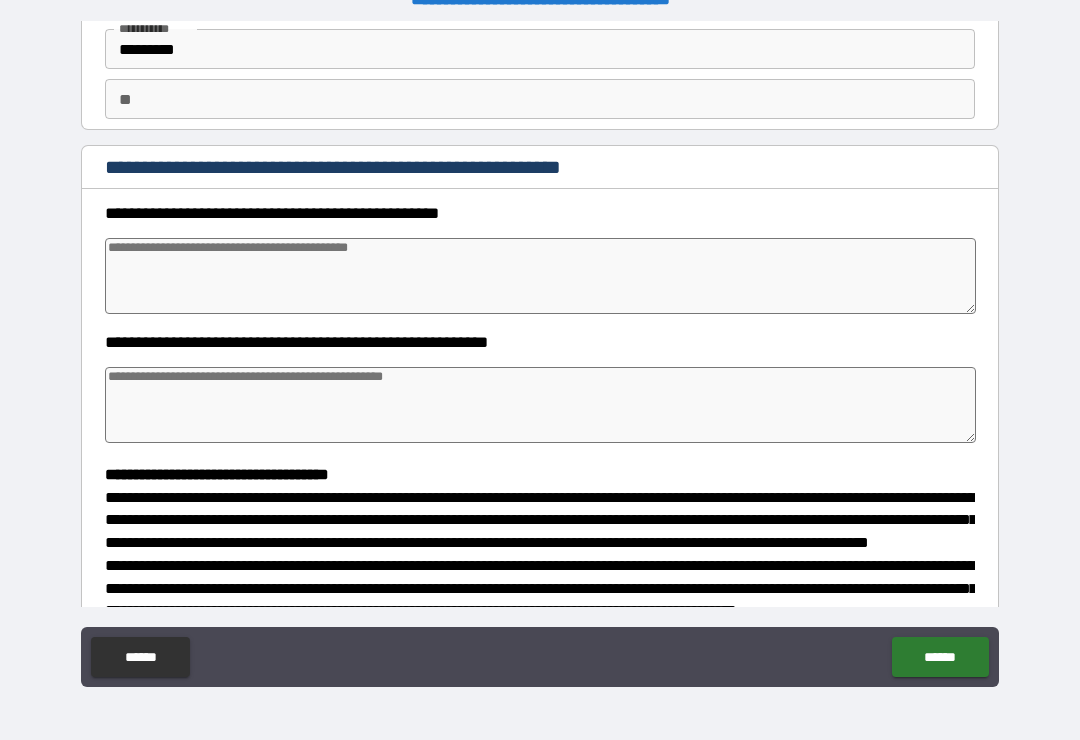 scroll, scrollTop: 138, scrollLeft: 0, axis: vertical 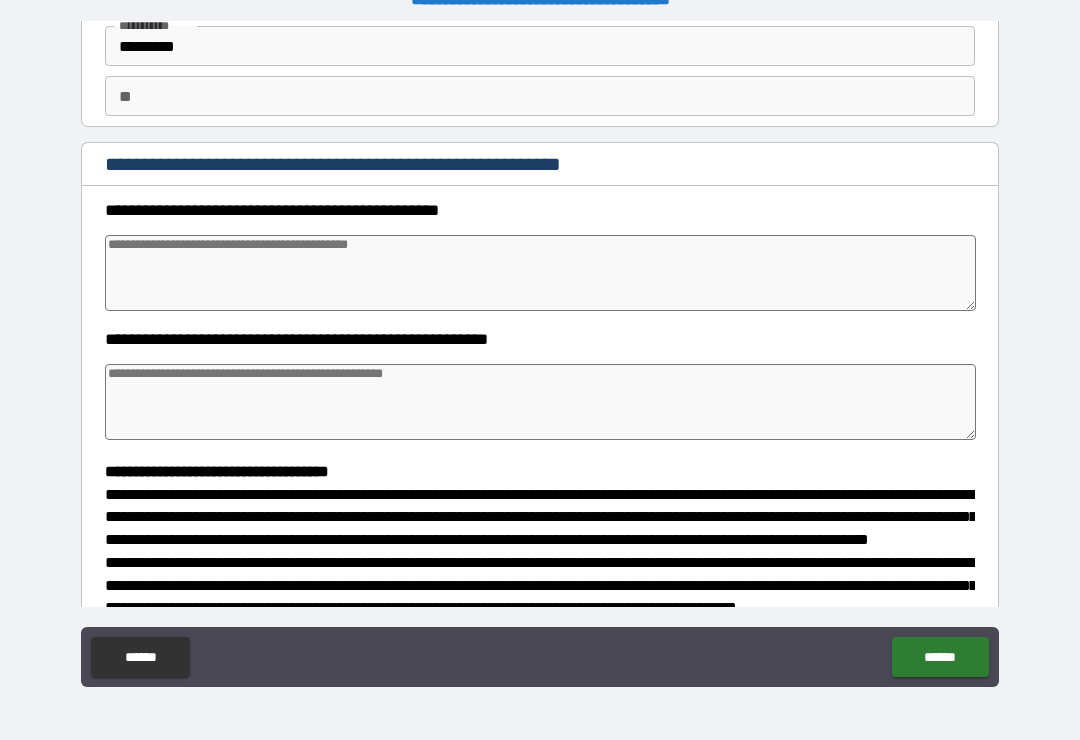 click at bounding box center (540, 273) 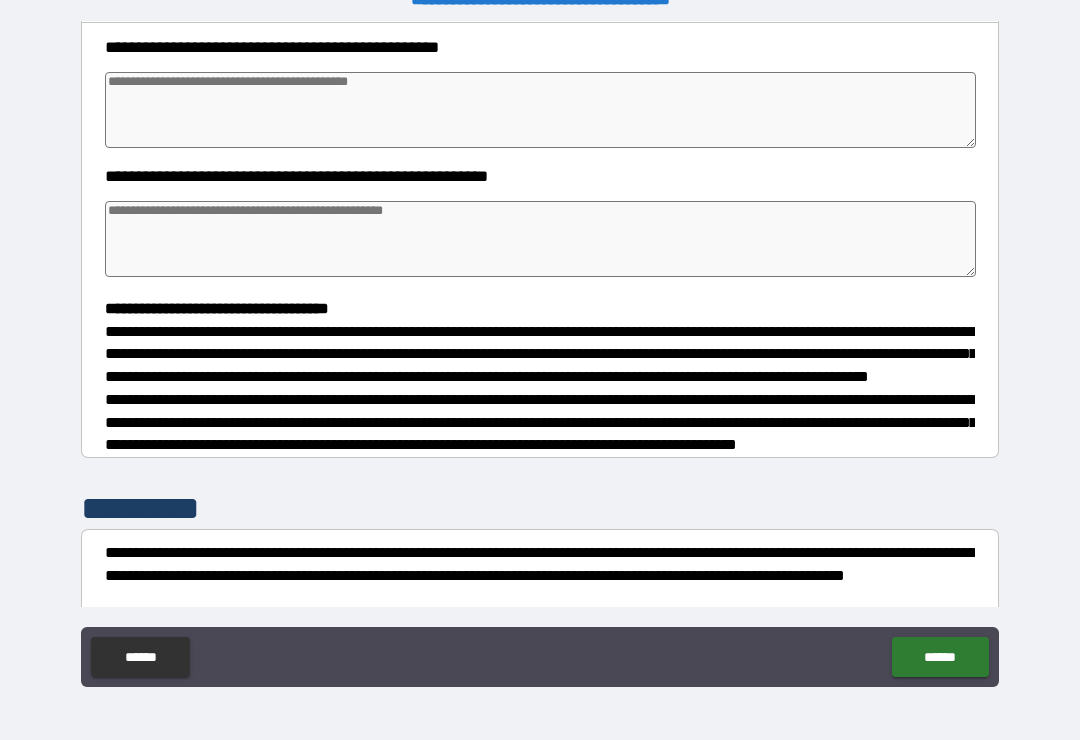 scroll, scrollTop: 321, scrollLeft: 0, axis: vertical 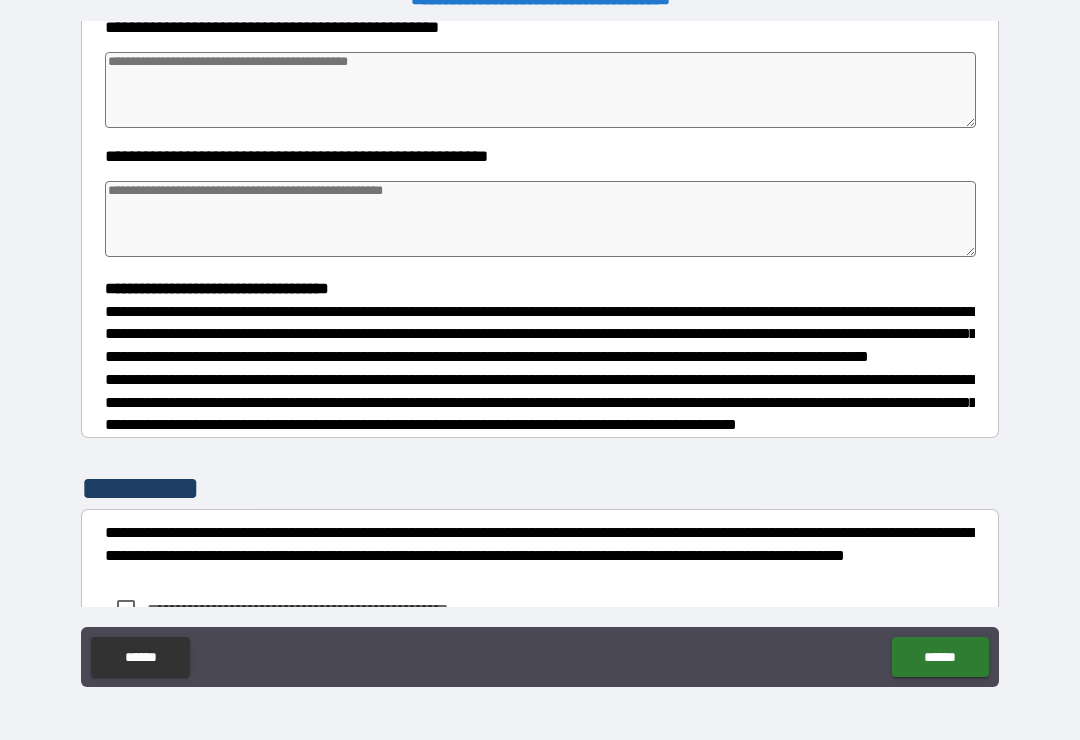 click at bounding box center [540, 219] 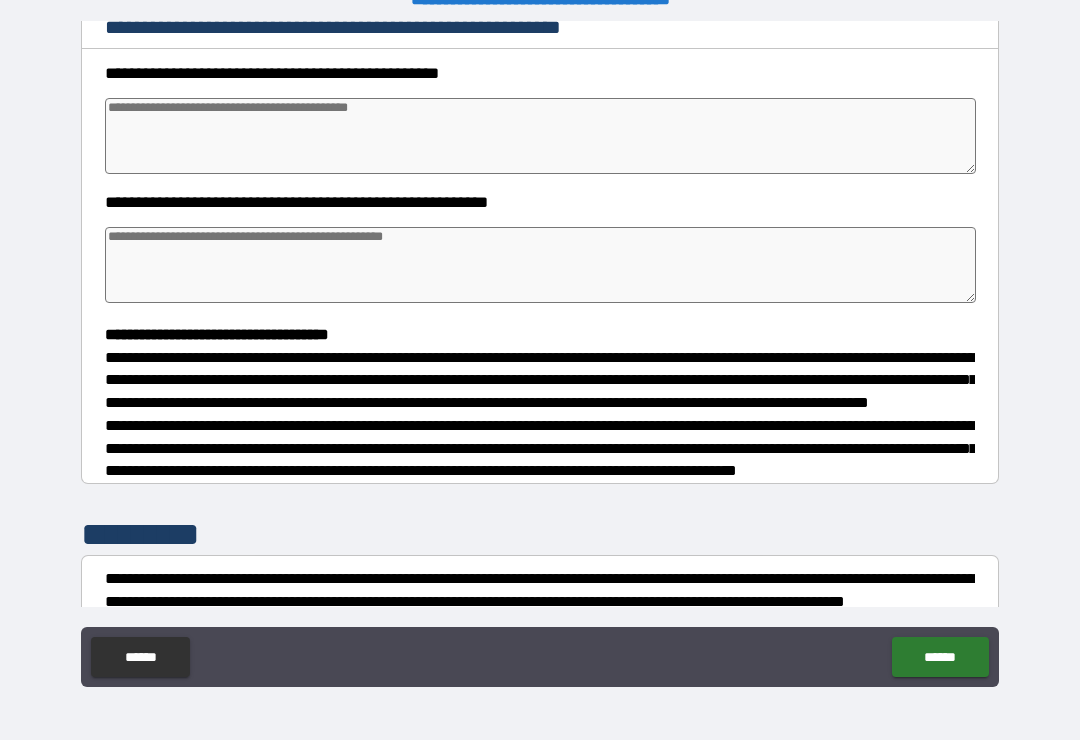 scroll, scrollTop: 279, scrollLeft: 0, axis: vertical 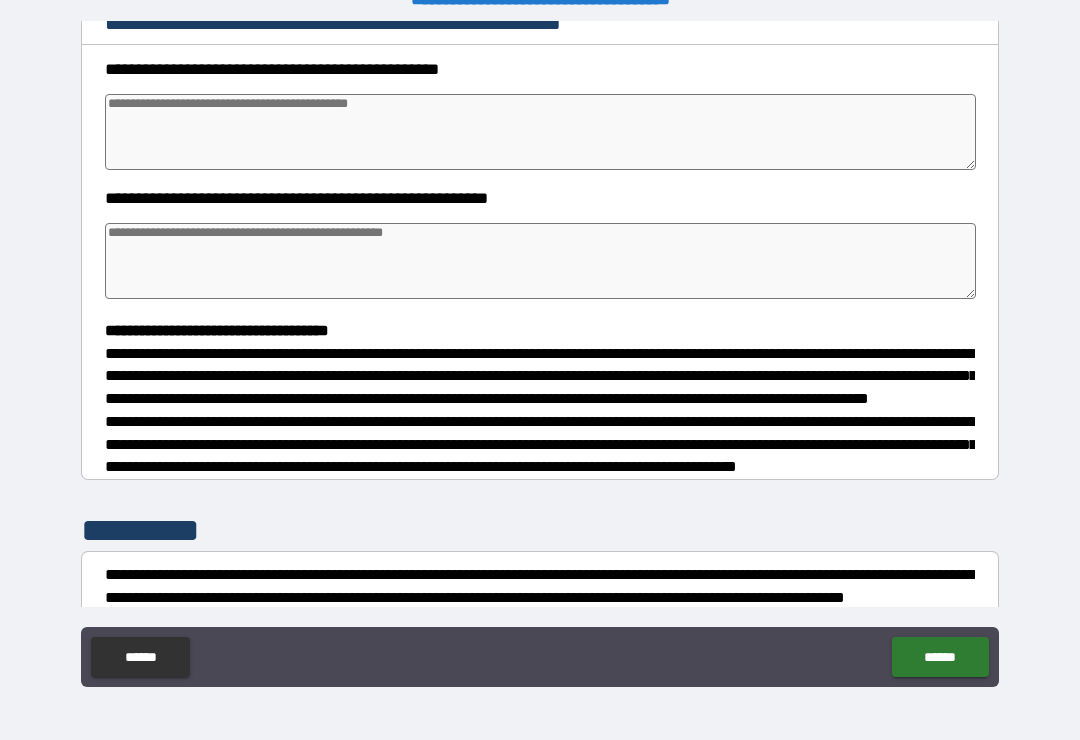click at bounding box center (540, 132) 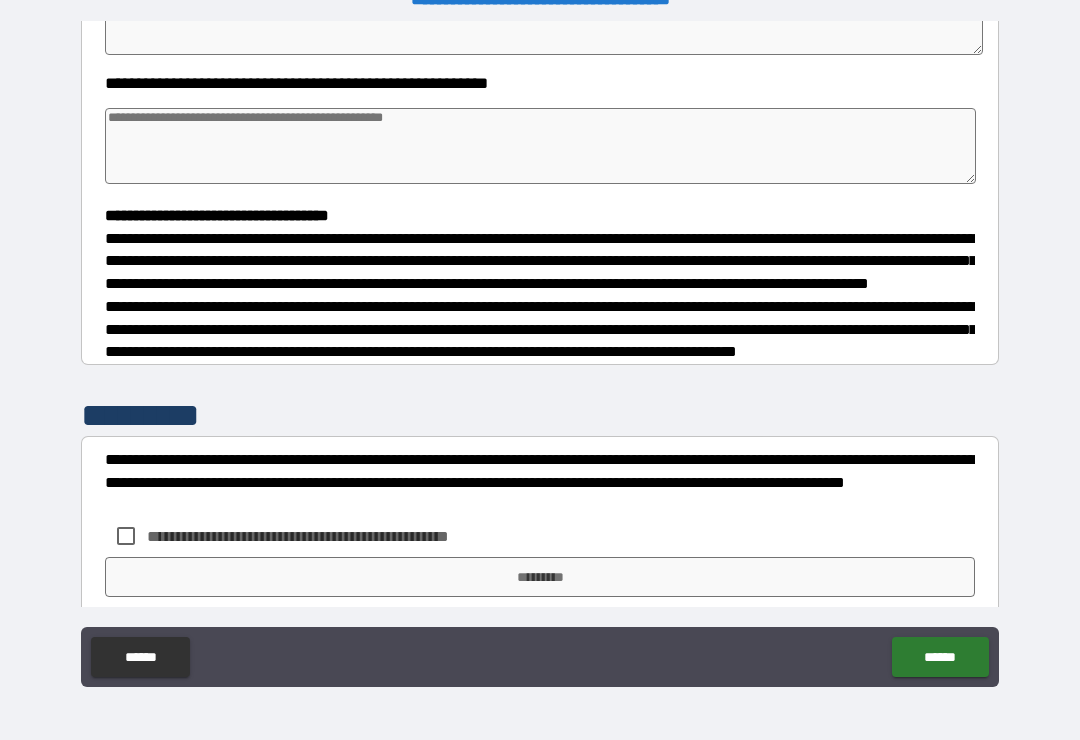 scroll, scrollTop: 395, scrollLeft: 0, axis: vertical 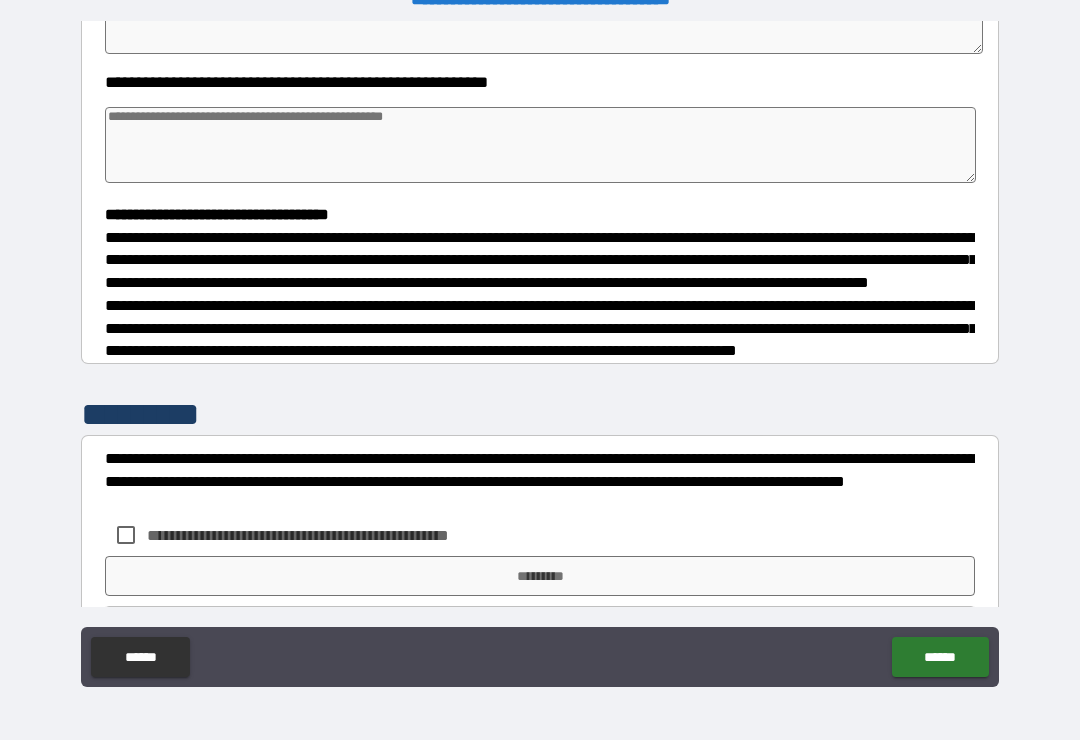 click at bounding box center (540, 145) 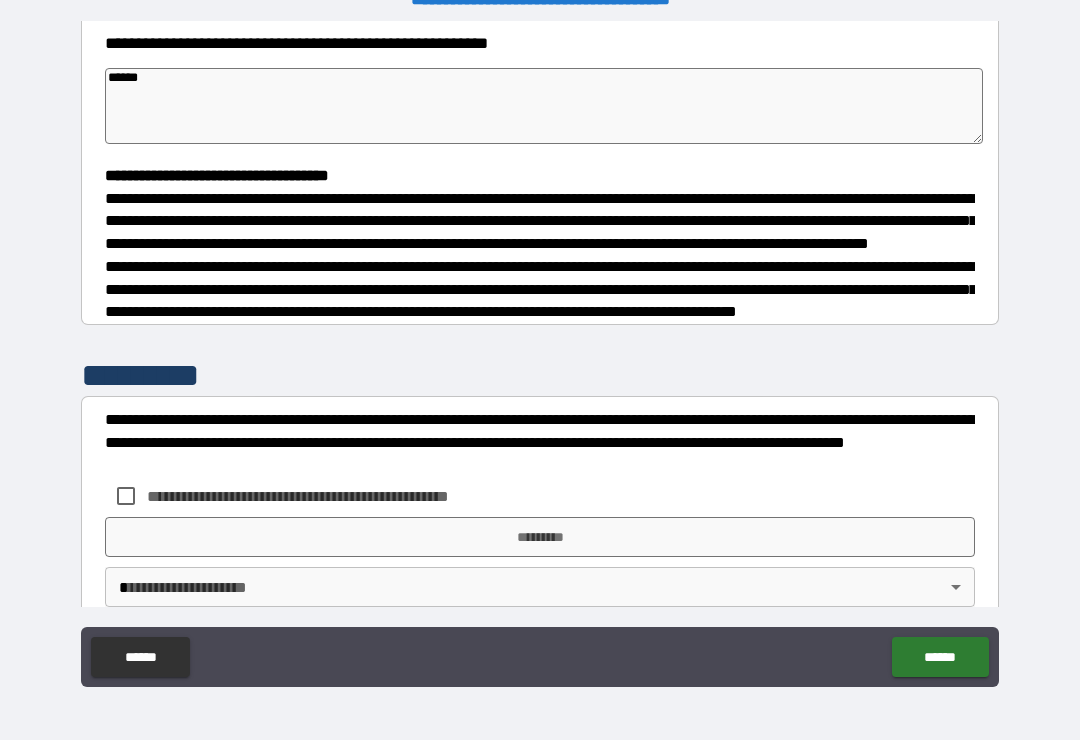 scroll, scrollTop: 458, scrollLeft: 0, axis: vertical 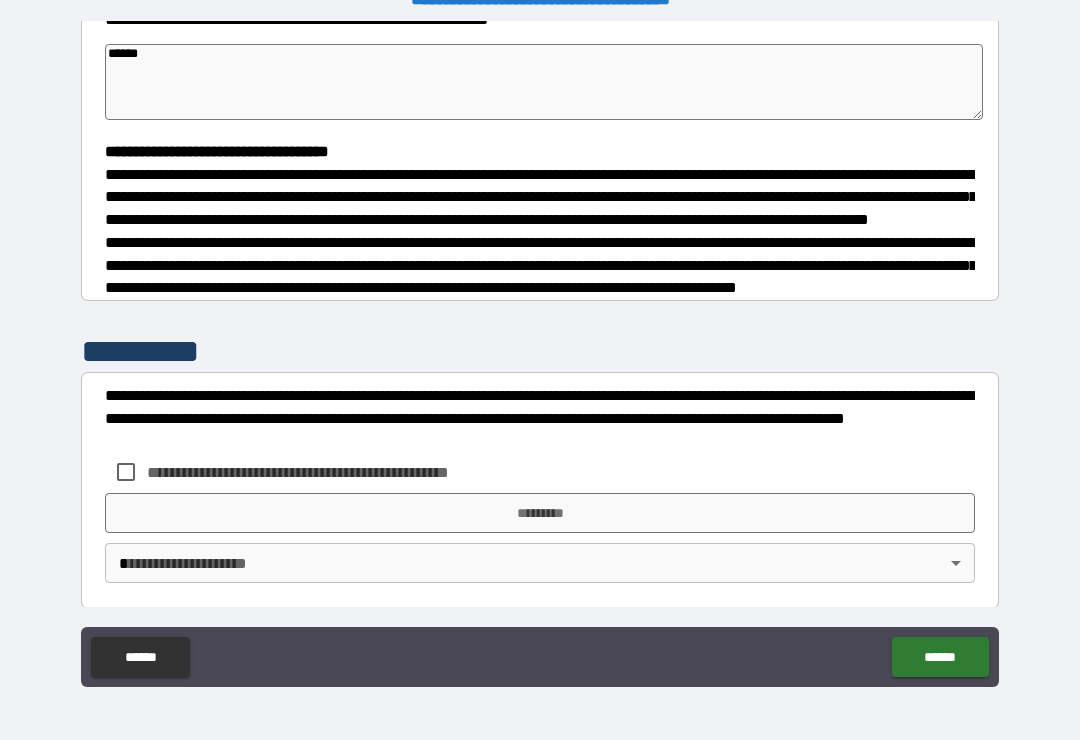 click on "******" at bounding box center [544, 82] 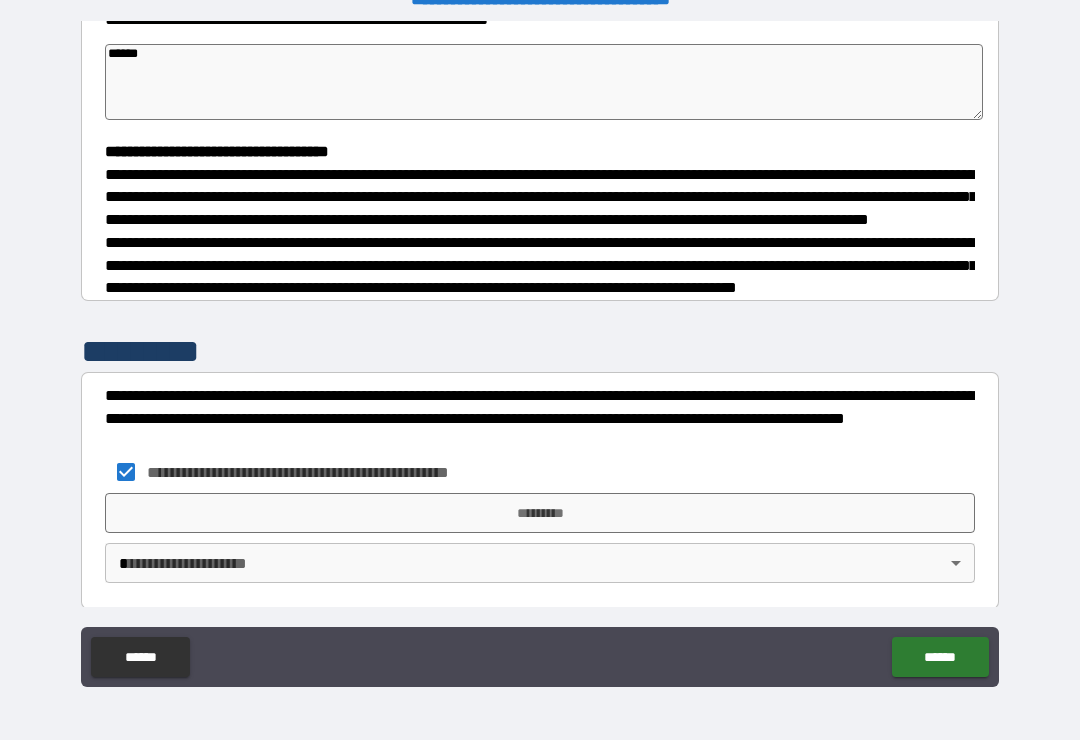 click on "*********" at bounding box center (540, 513) 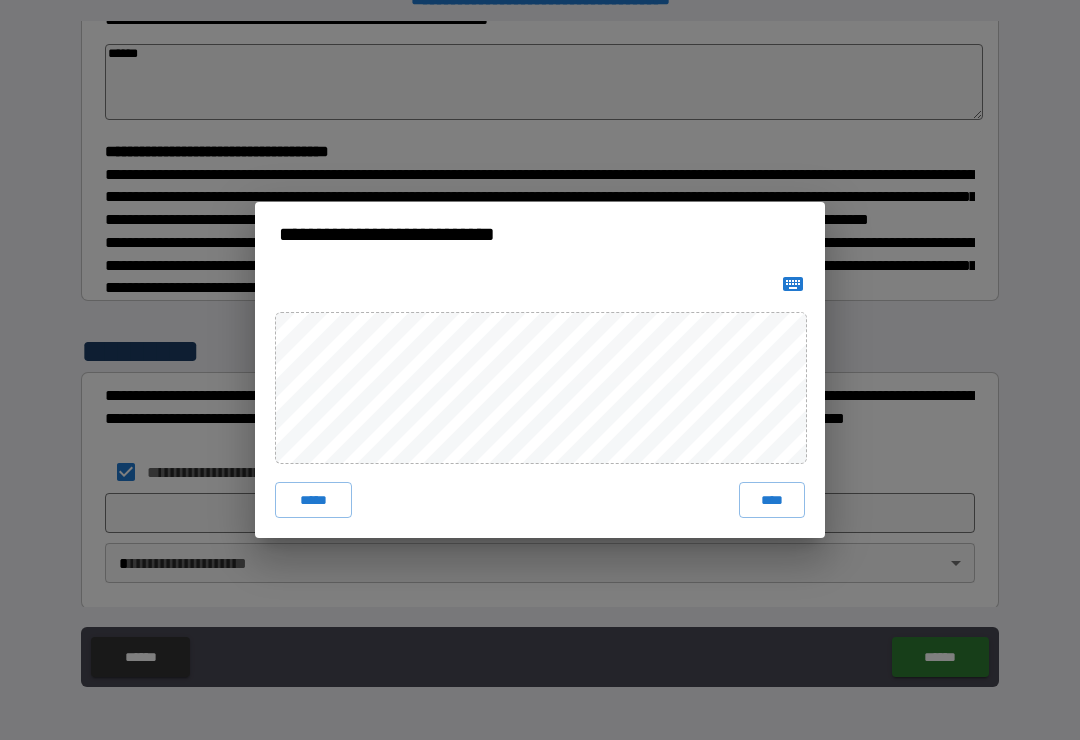 click on "****" at bounding box center [772, 500] 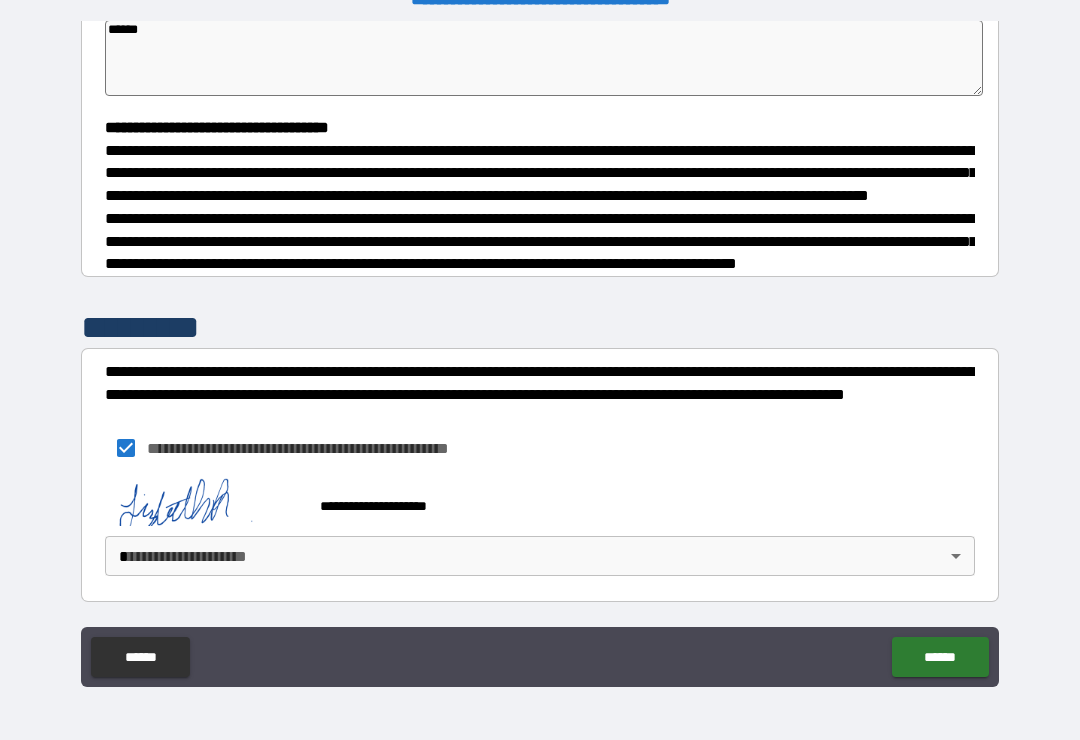 scroll, scrollTop: 521, scrollLeft: 0, axis: vertical 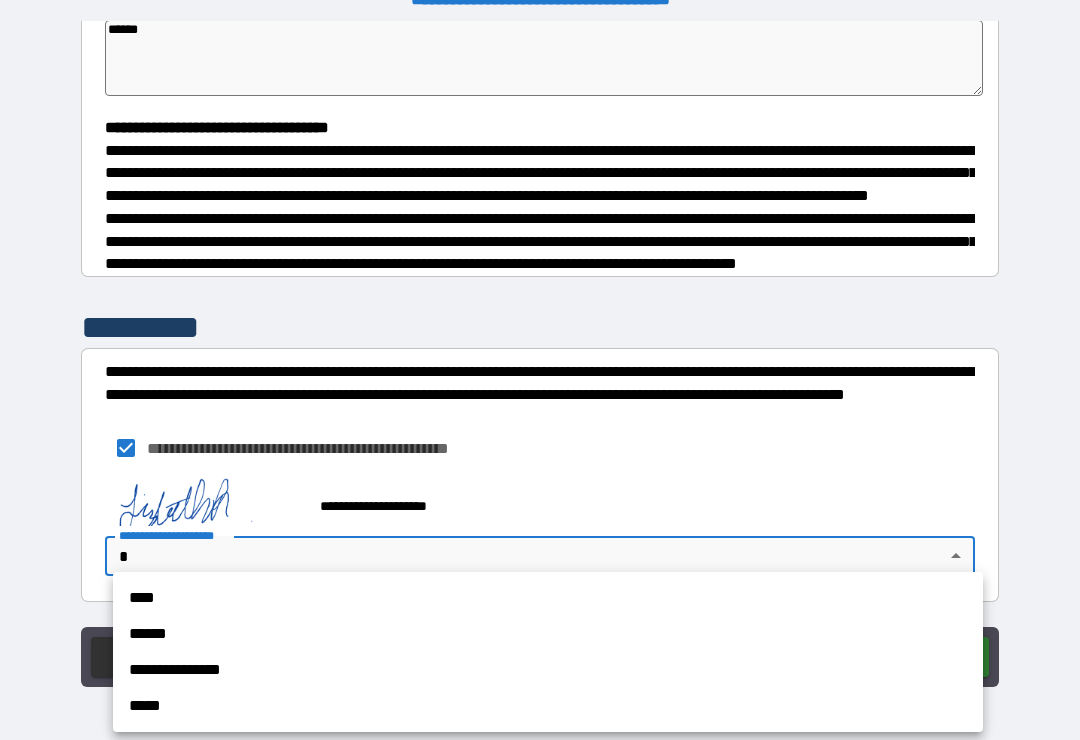 click on "**********" at bounding box center [548, 670] 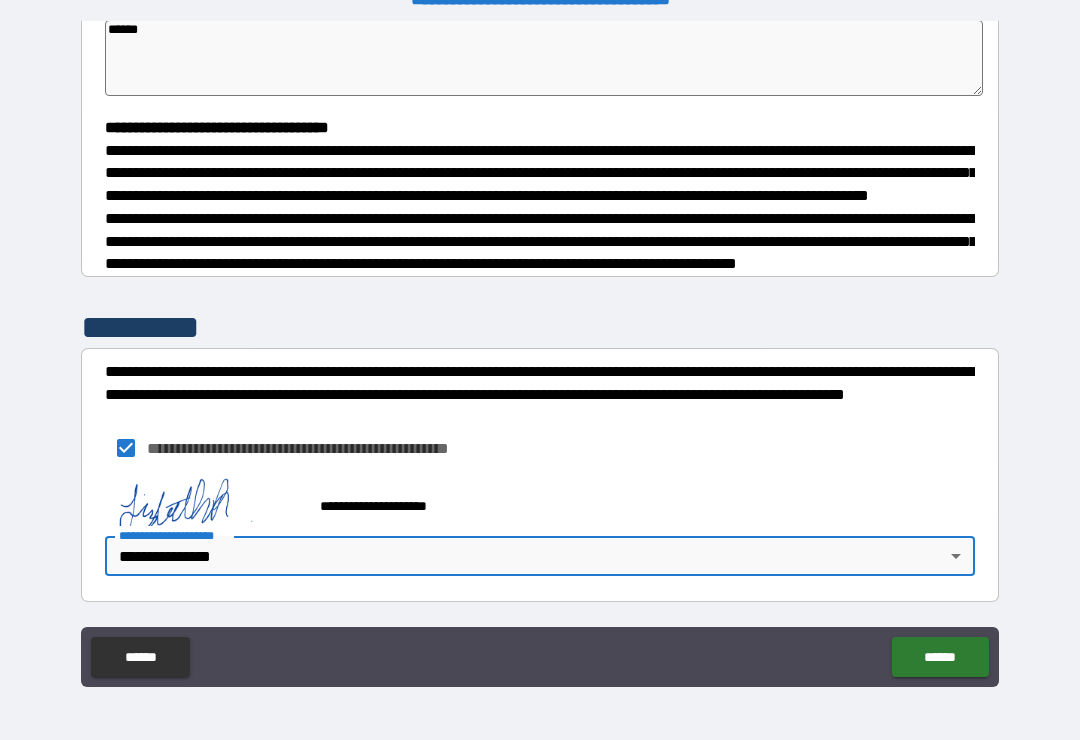 click on "******" at bounding box center (940, 657) 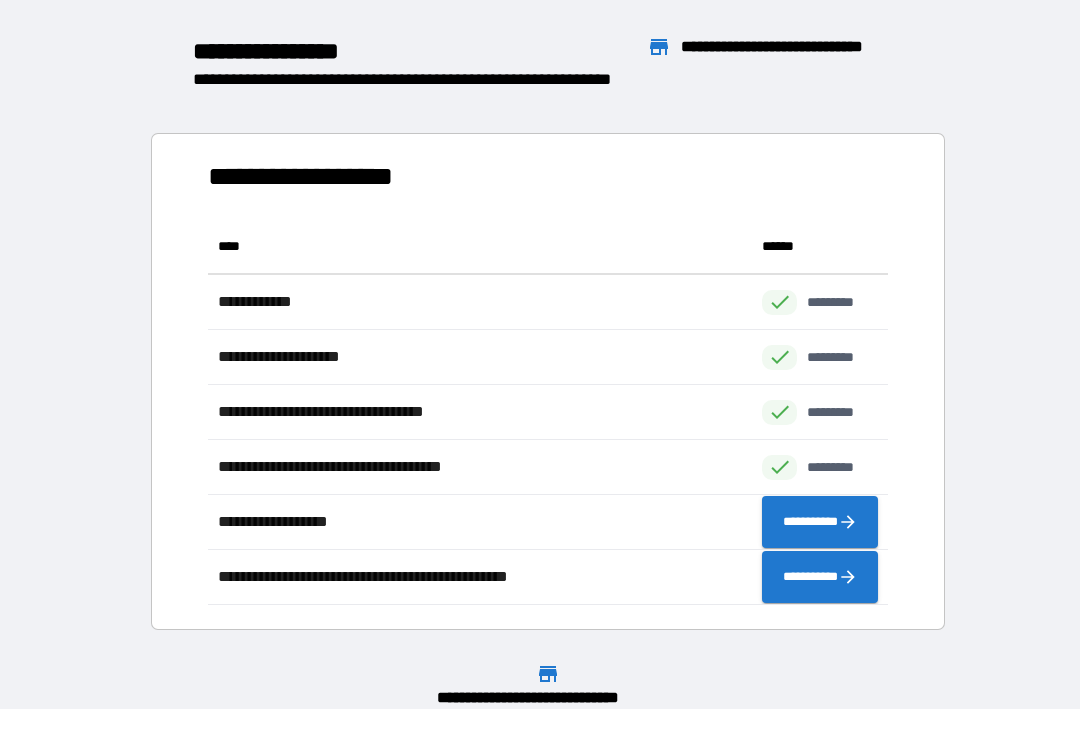 scroll, scrollTop: 1, scrollLeft: 1, axis: both 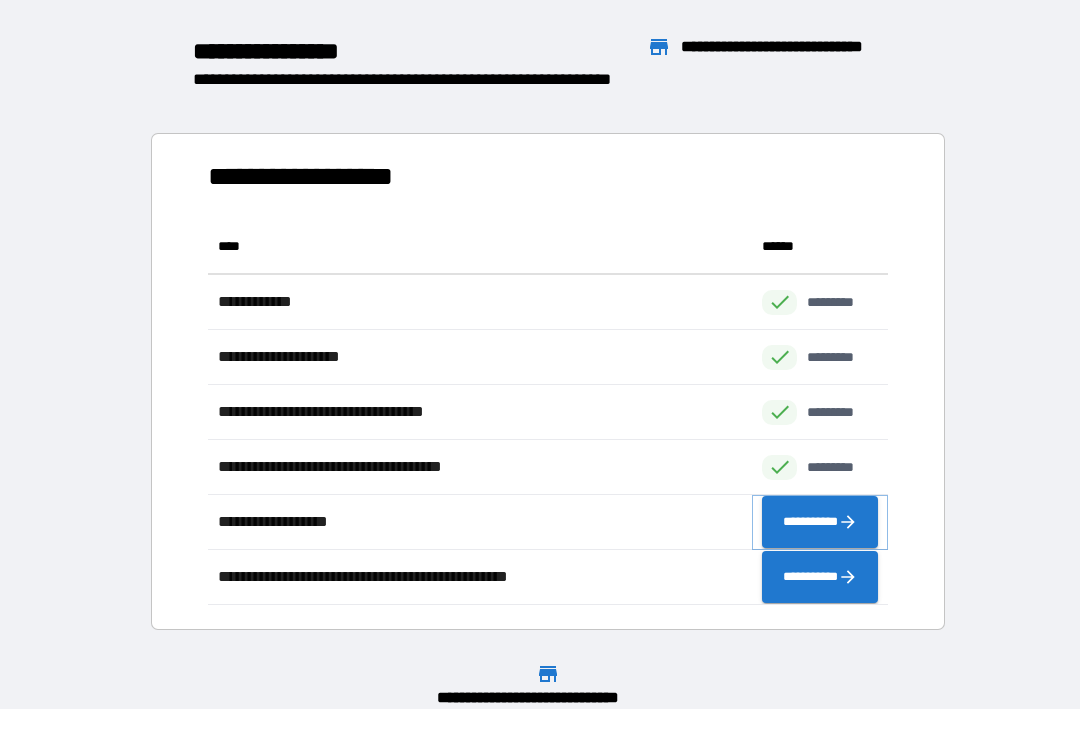 click on "**********" at bounding box center [820, 522] 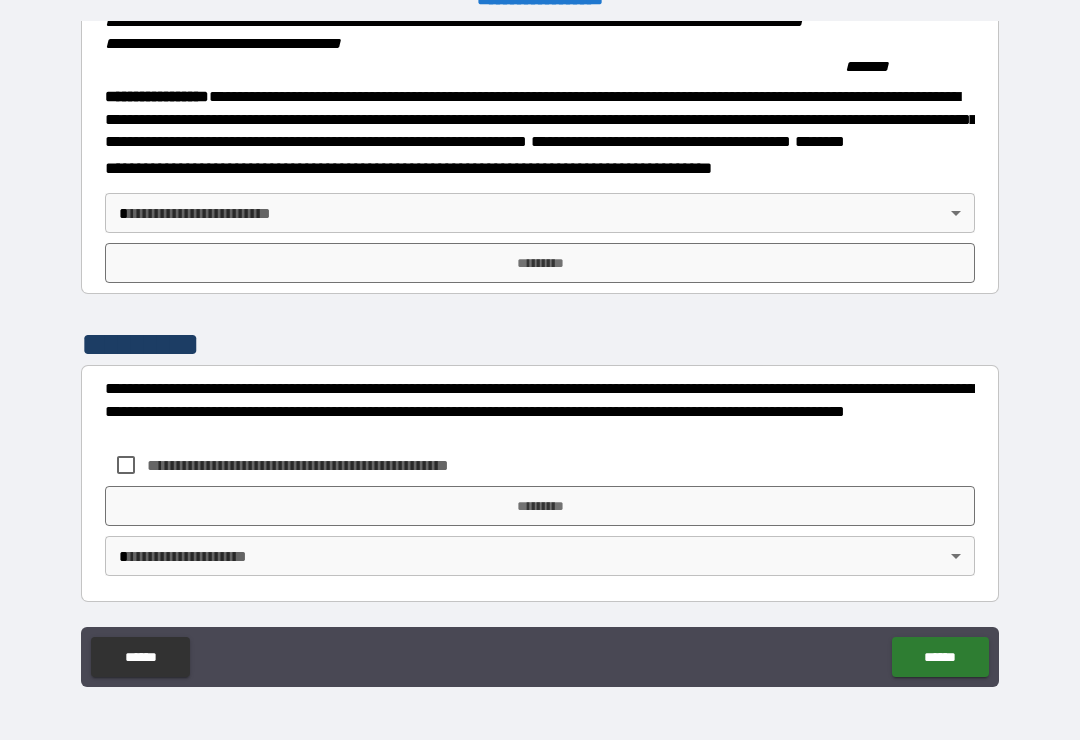 scroll, scrollTop: 2140, scrollLeft: 0, axis: vertical 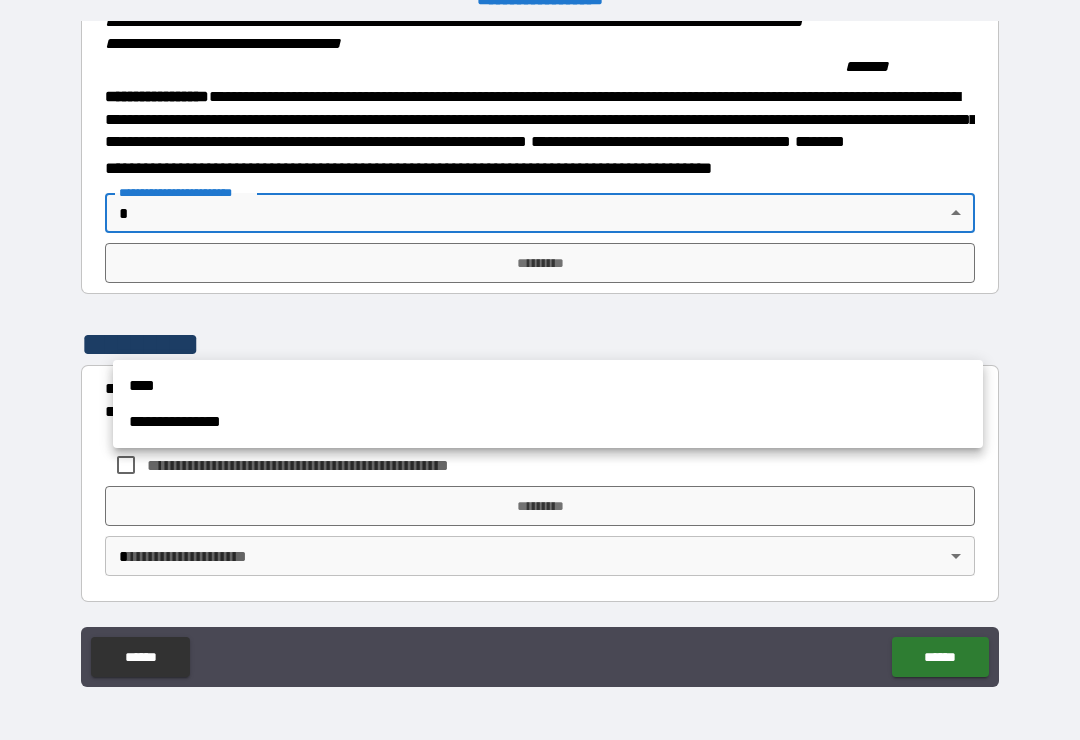 click on "**********" at bounding box center [548, 422] 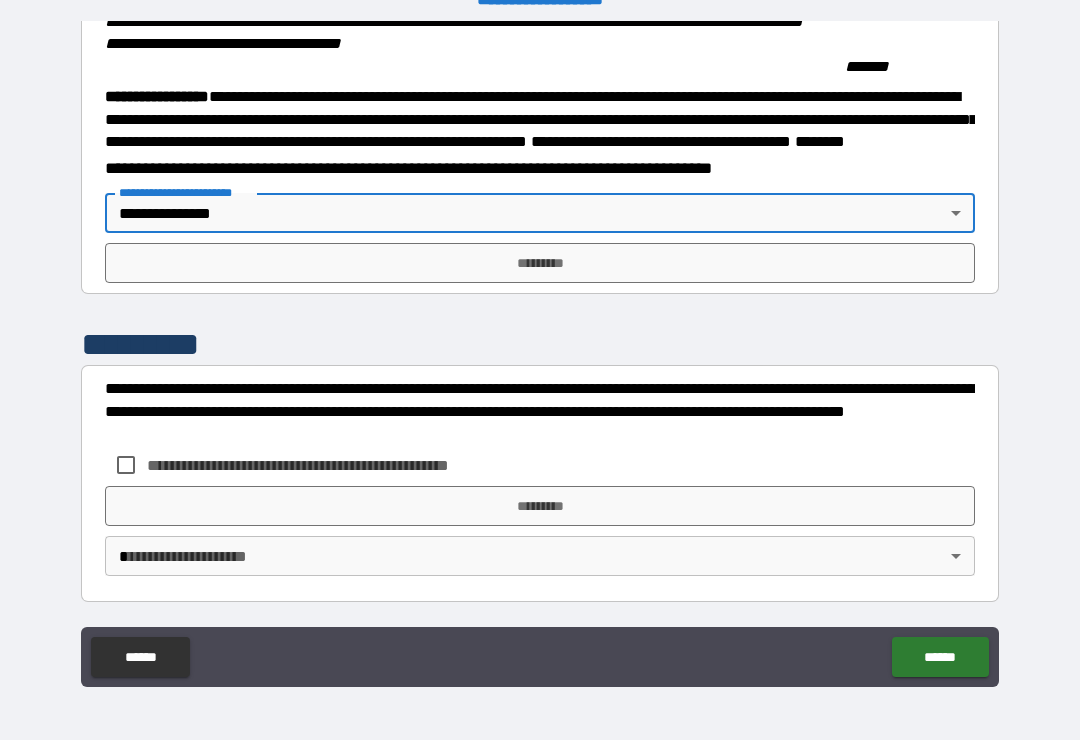 click on "*********" at bounding box center (540, 263) 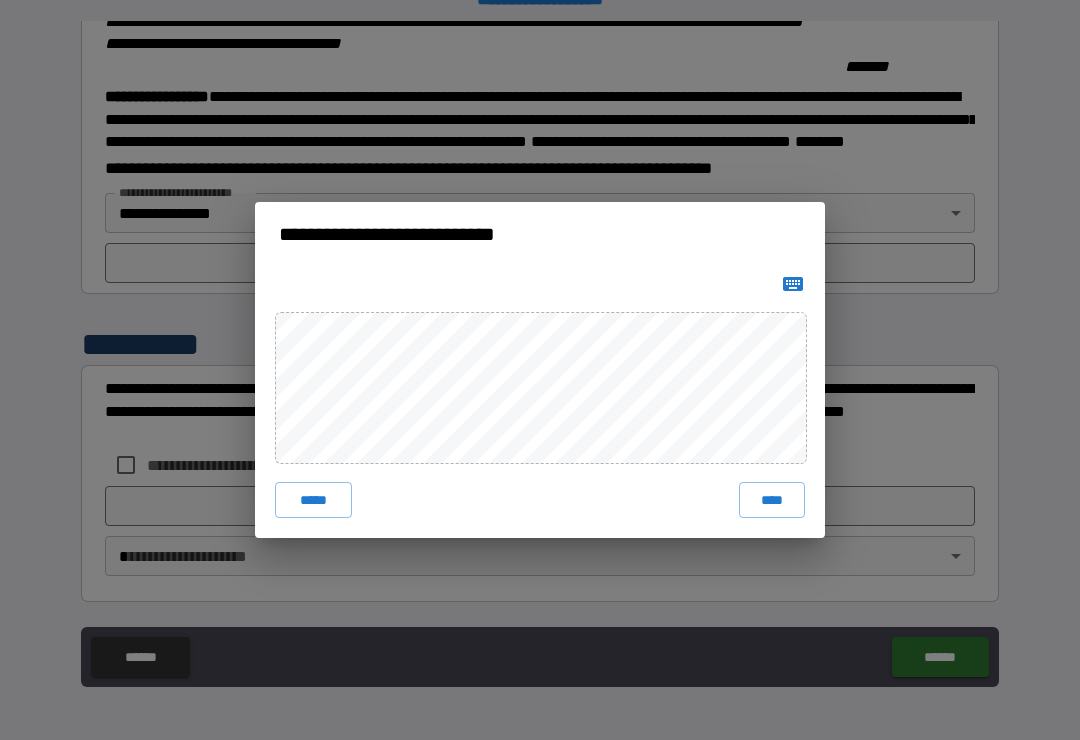 click on "****" at bounding box center [772, 500] 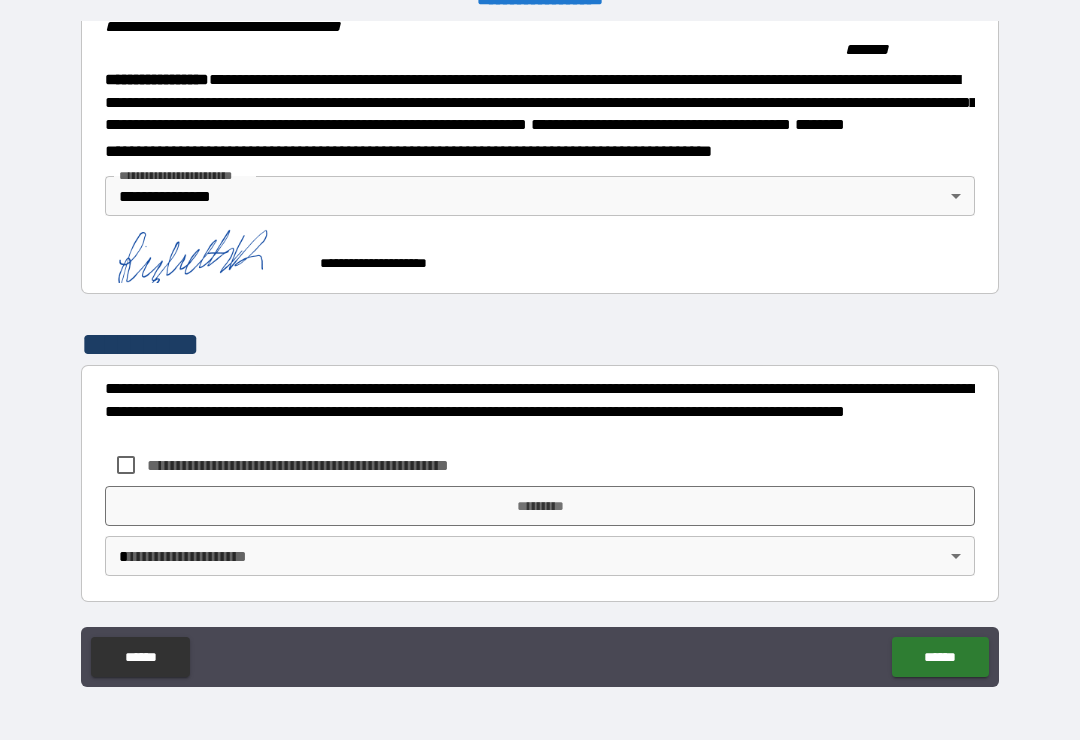 scroll, scrollTop: 2276, scrollLeft: 0, axis: vertical 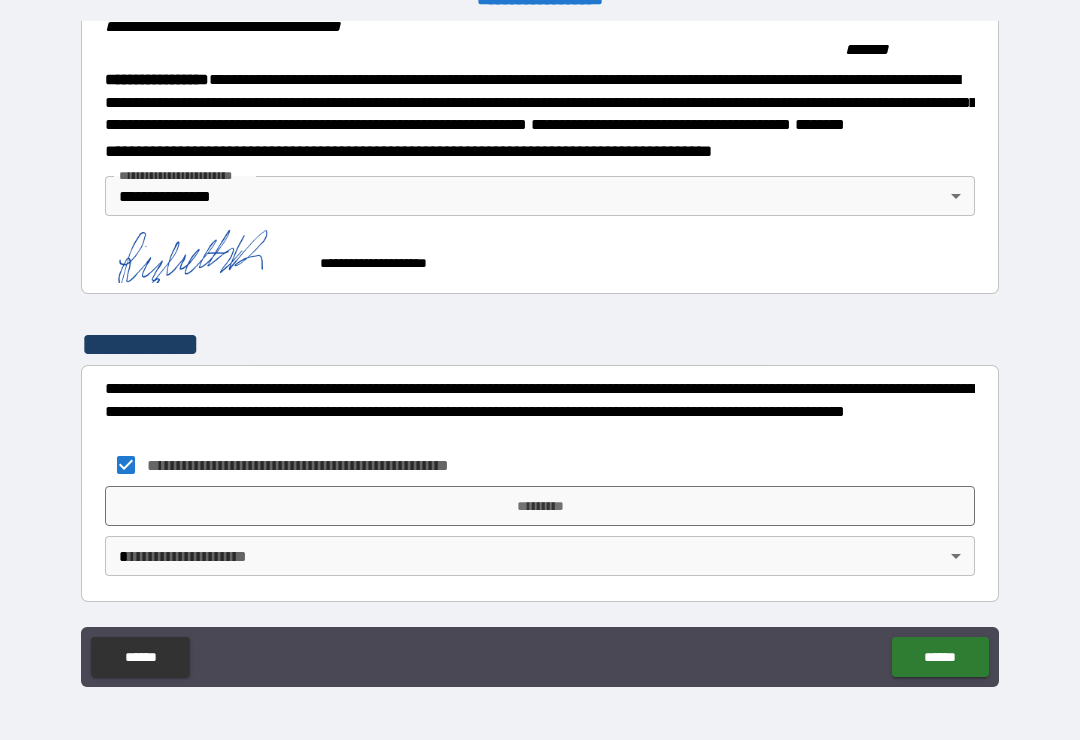 click on "*********" at bounding box center (540, 506) 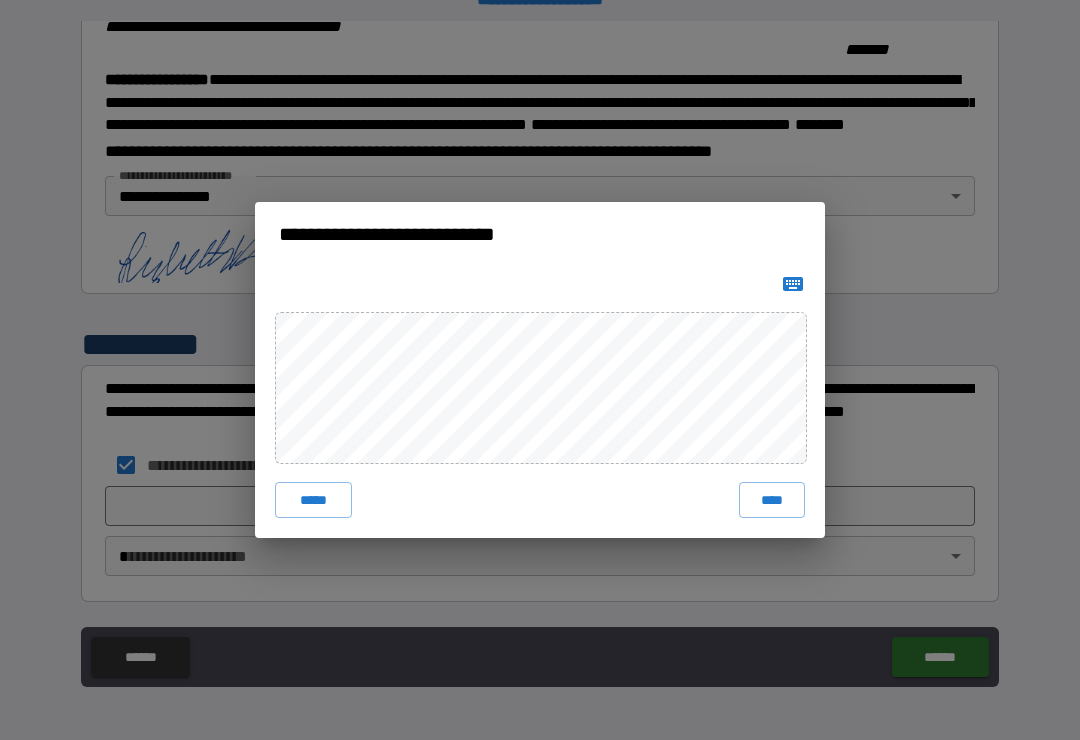 click on "****" at bounding box center [772, 500] 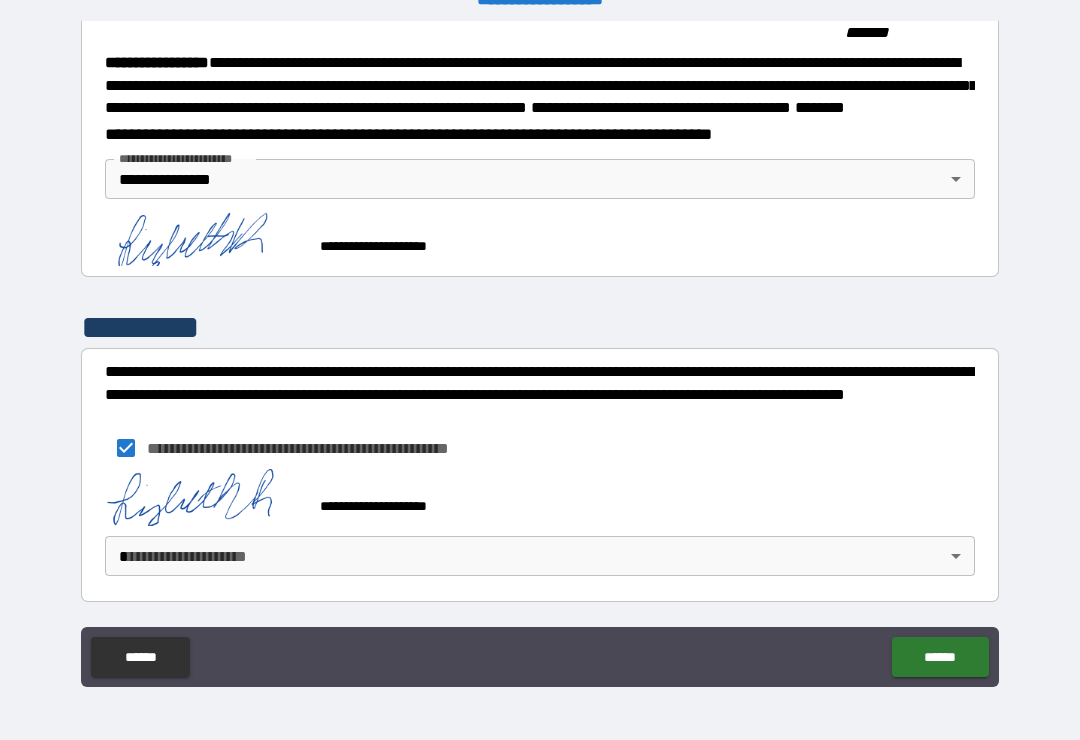 click on "******" at bounding box center (940, 657) 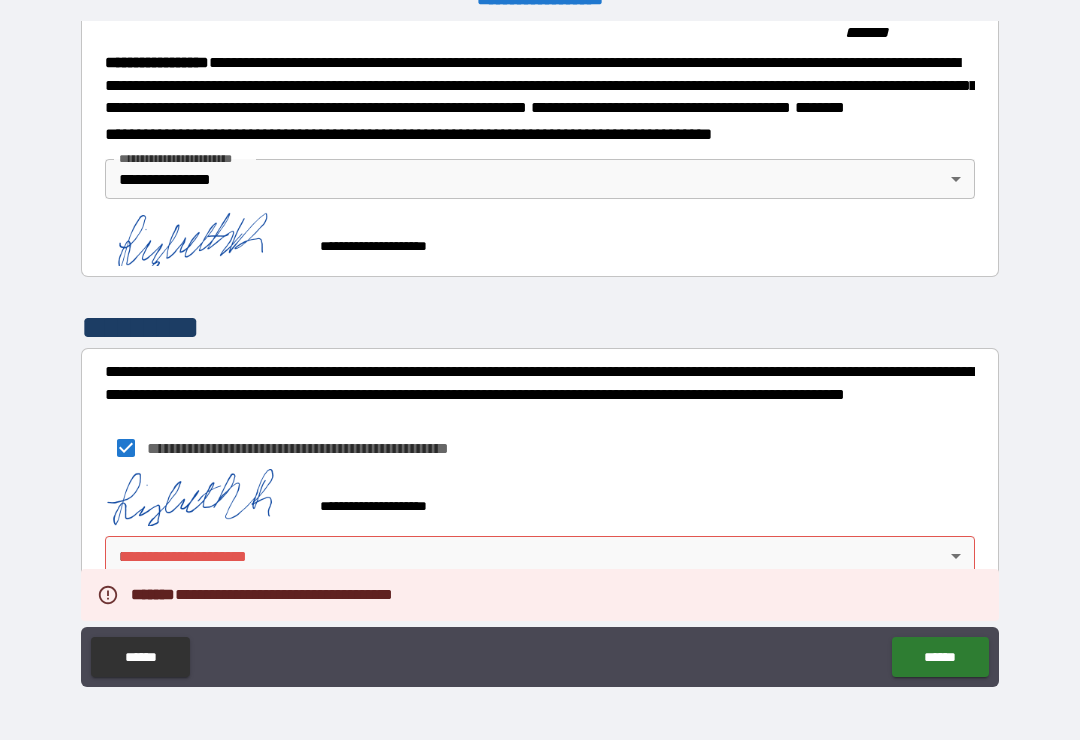 scroll, scrollTop: 2293, scrollLeft: 0, axis: vertical 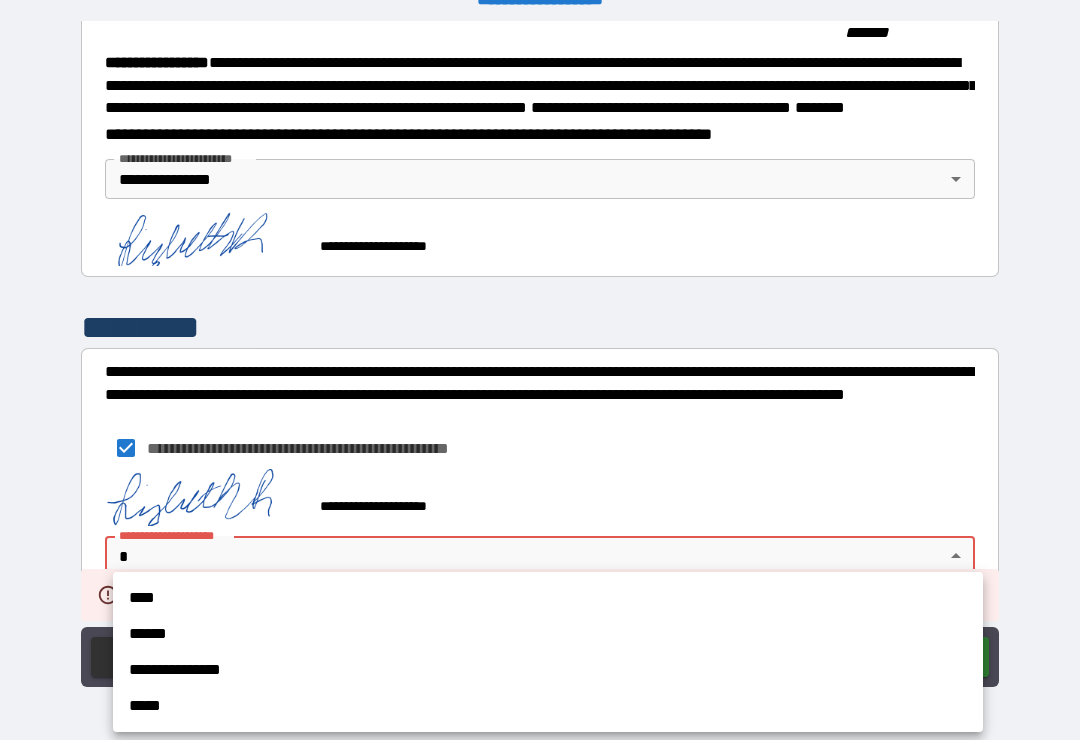 click on "**********" at bounding box center [548, 670] 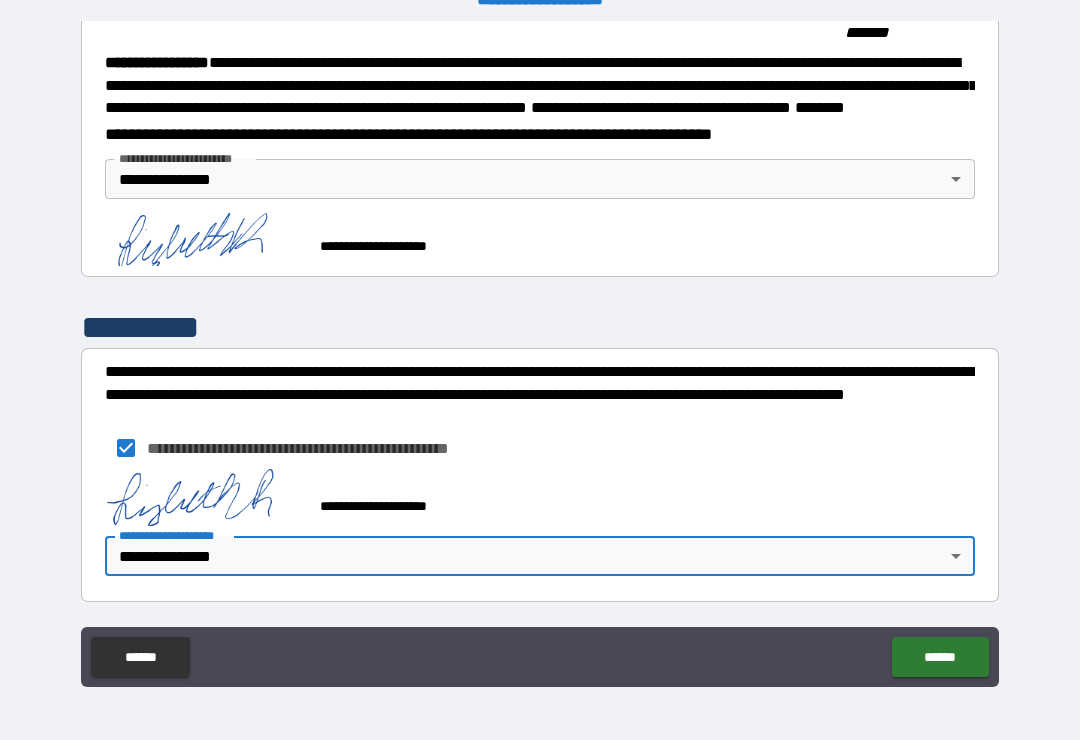 click on "******" at bounding box center (940, 657) 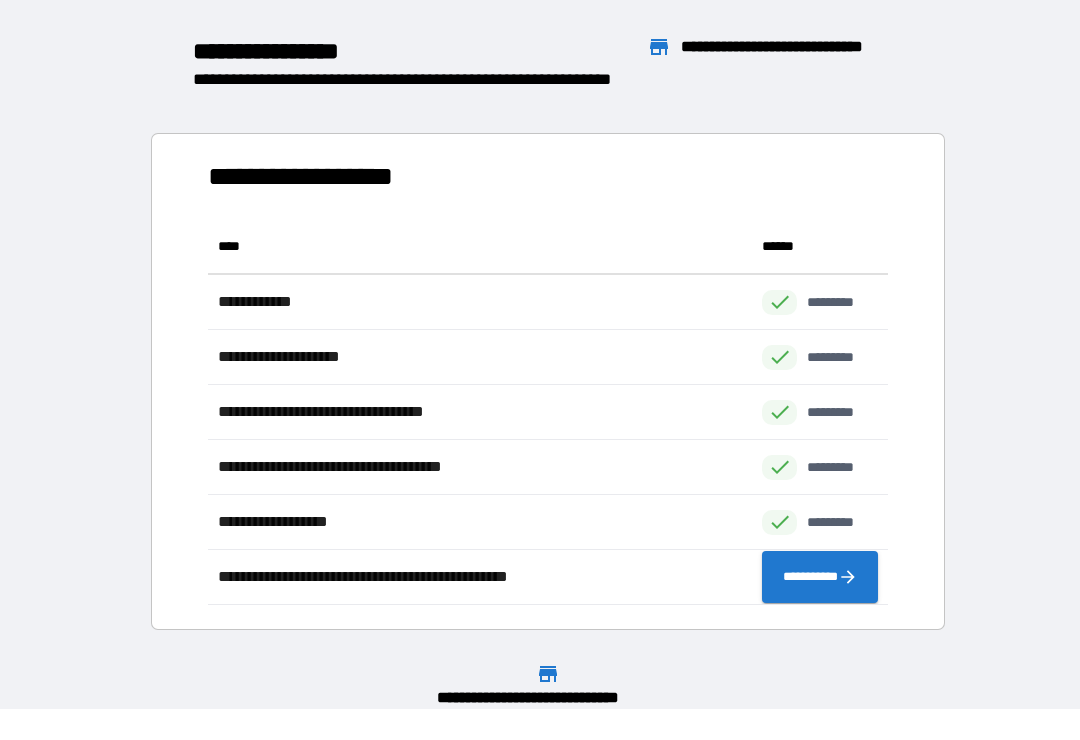 scroll, scrollTop: 1, scrollLeft: 1, axis: both 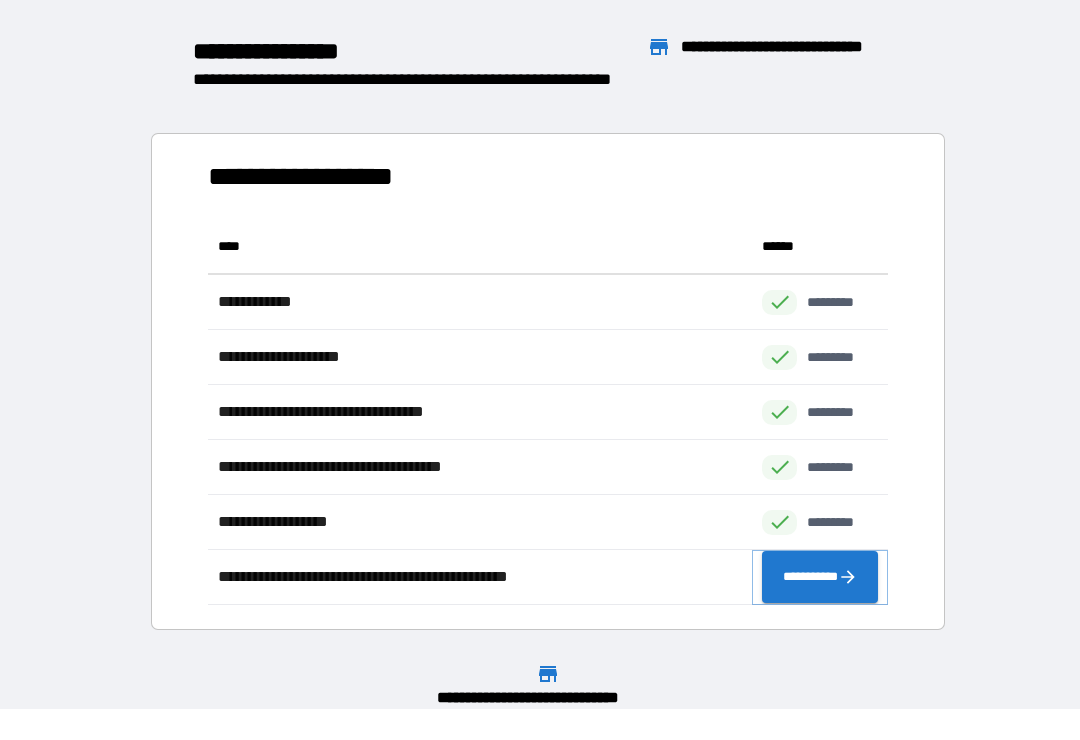 click on "**********" at bounding box center [820, 577] 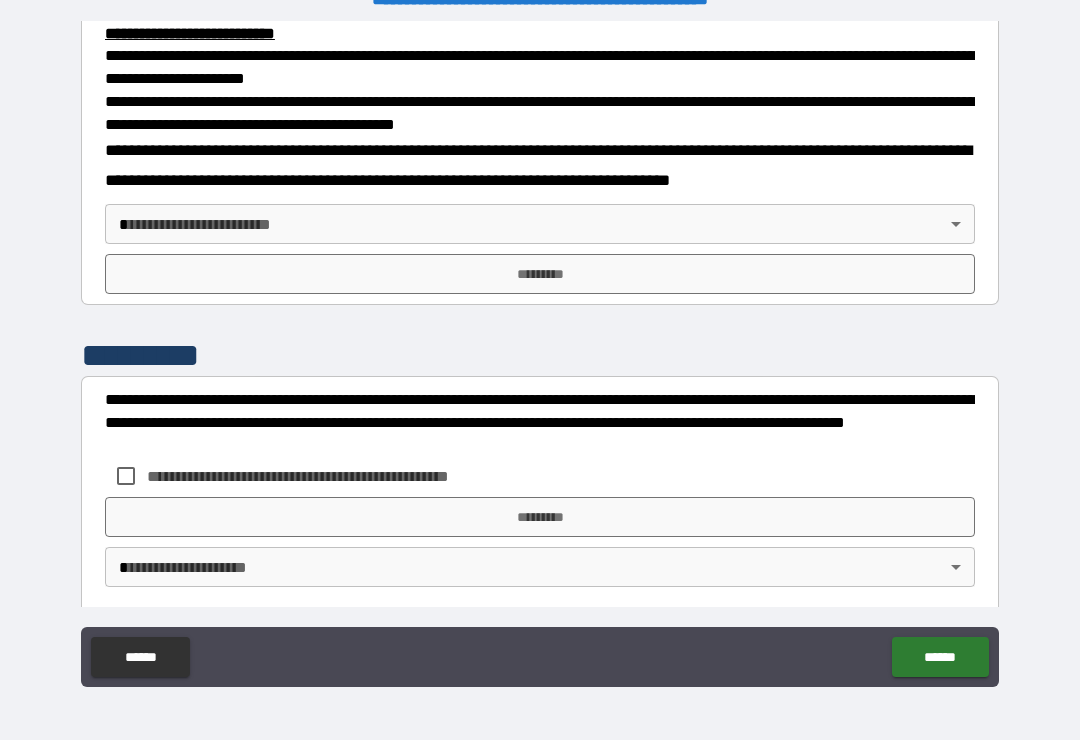 scroll, scrollTop: 666, scrollLeft: 0, axis: vertical 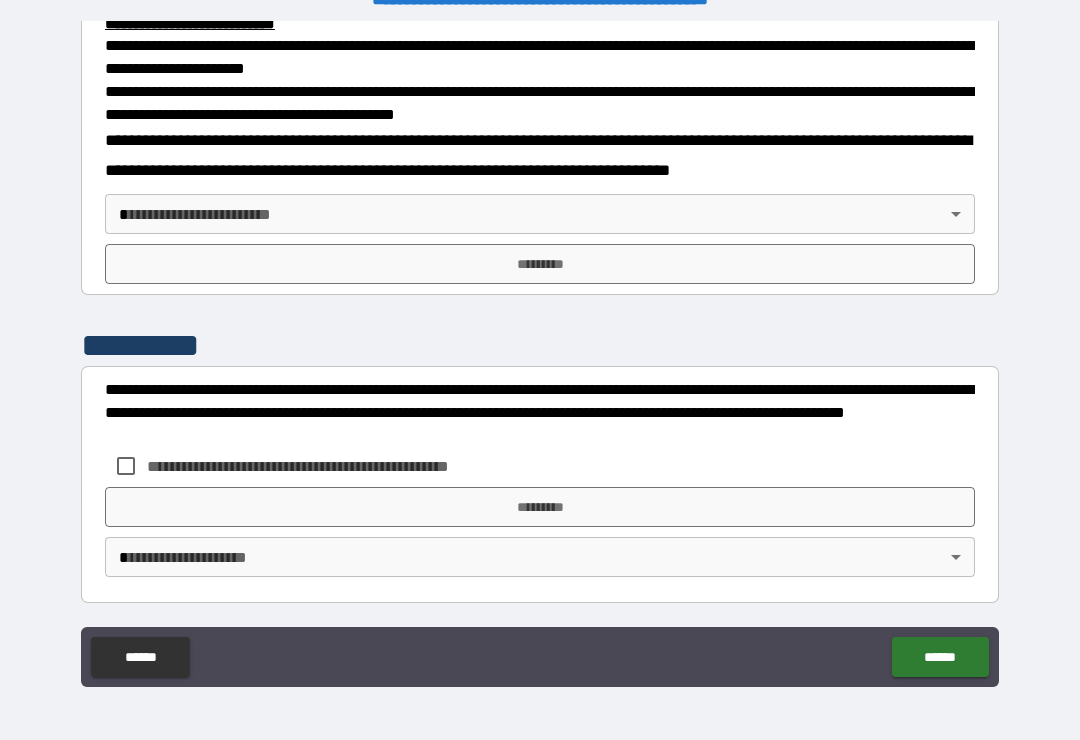click on "**********" at bounding box center (540, 354) 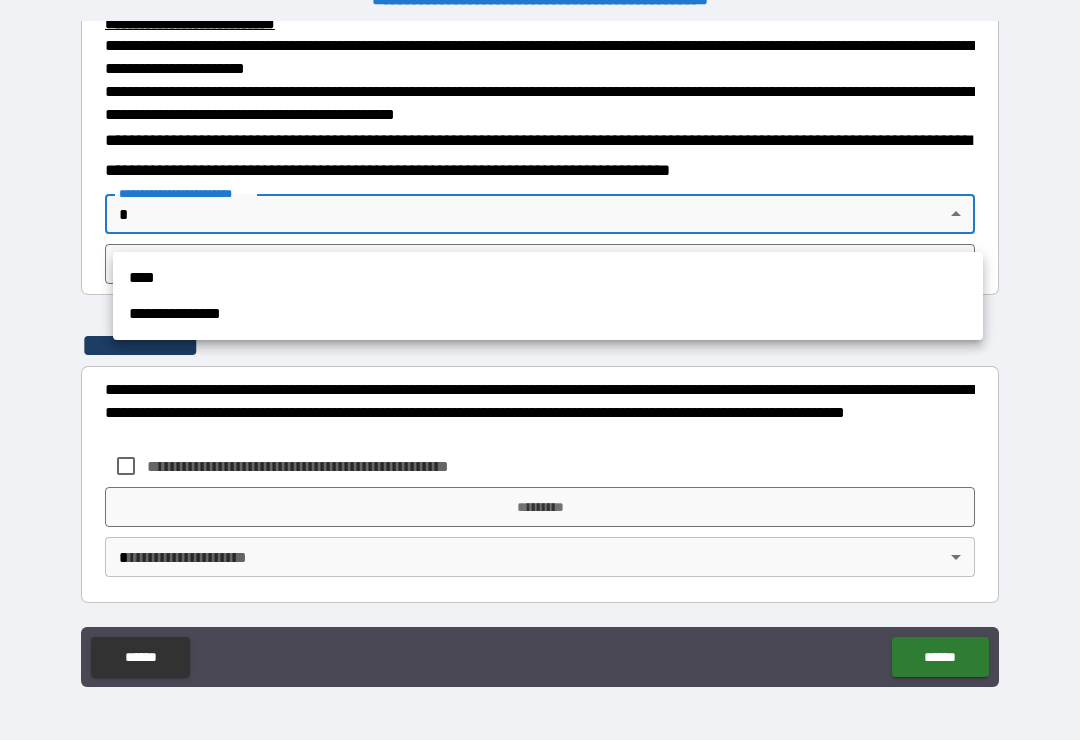 click on "**********" at bounding box center [548, 314] 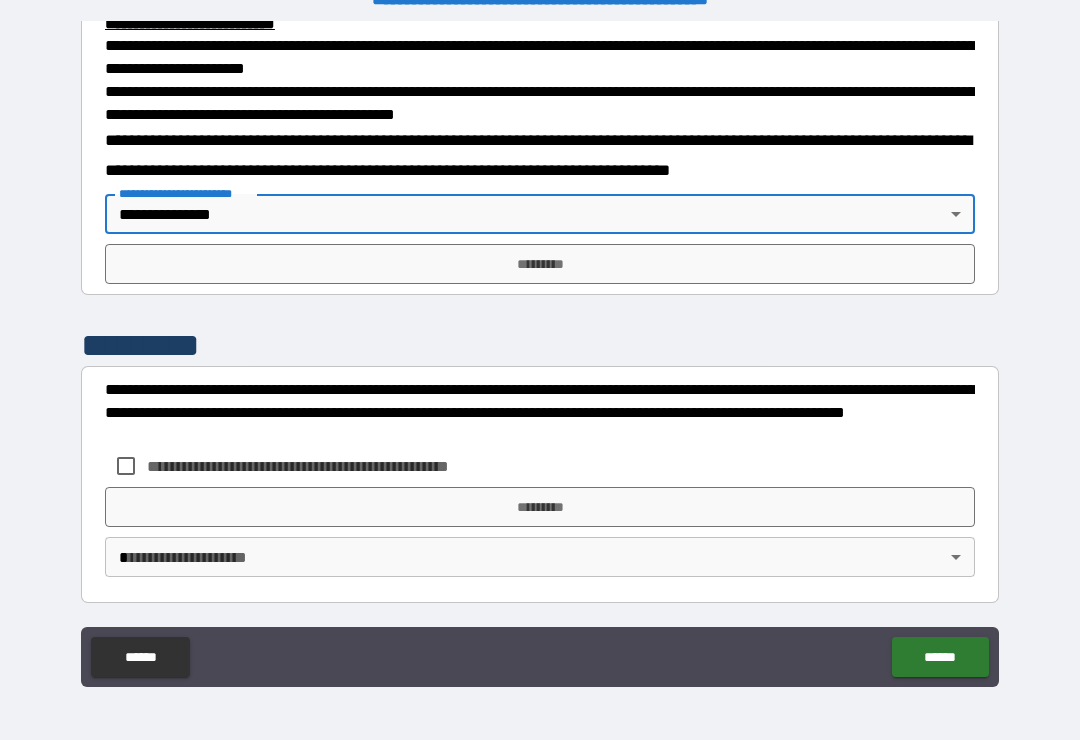 click on "**********" at bounding box center [540, 354] 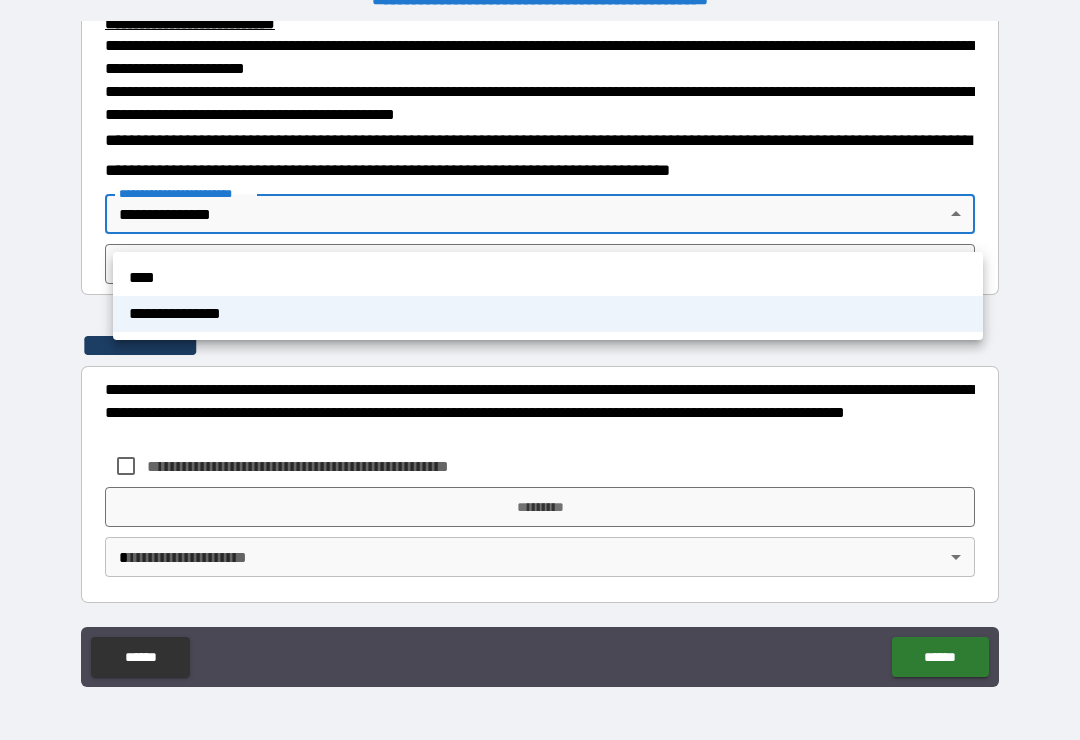 click at bounding box center (540, 370) 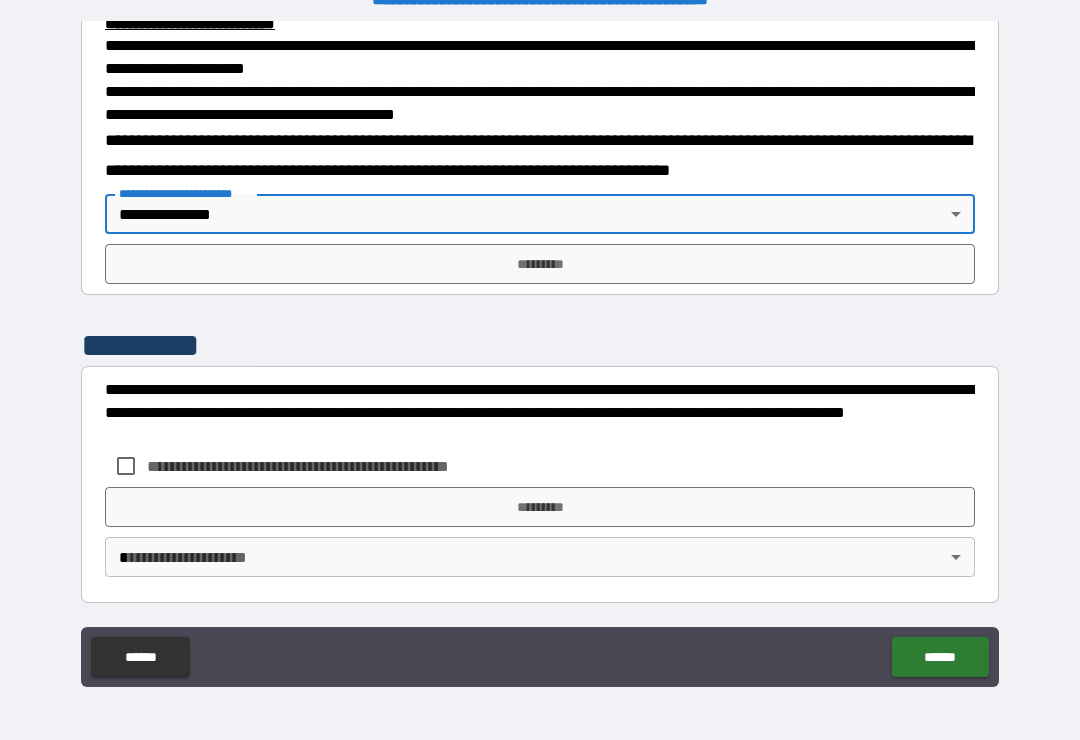 click on "*********" at bounding box center [540, 264] 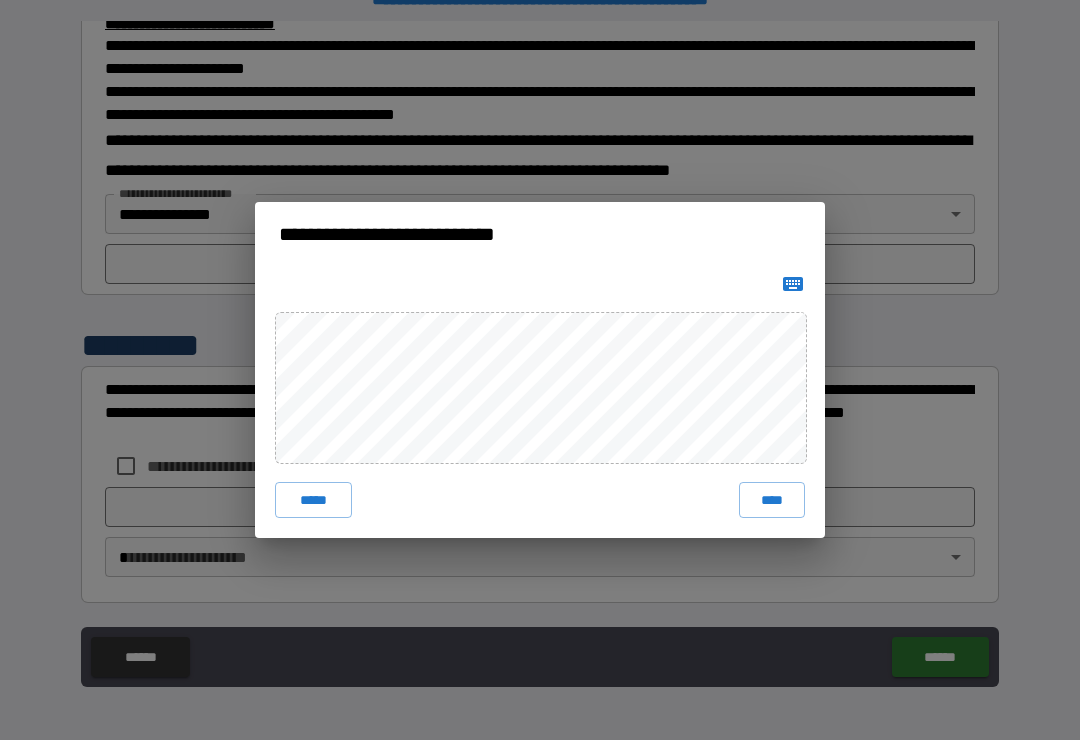 click on "****" at bounding box center [772, 500] 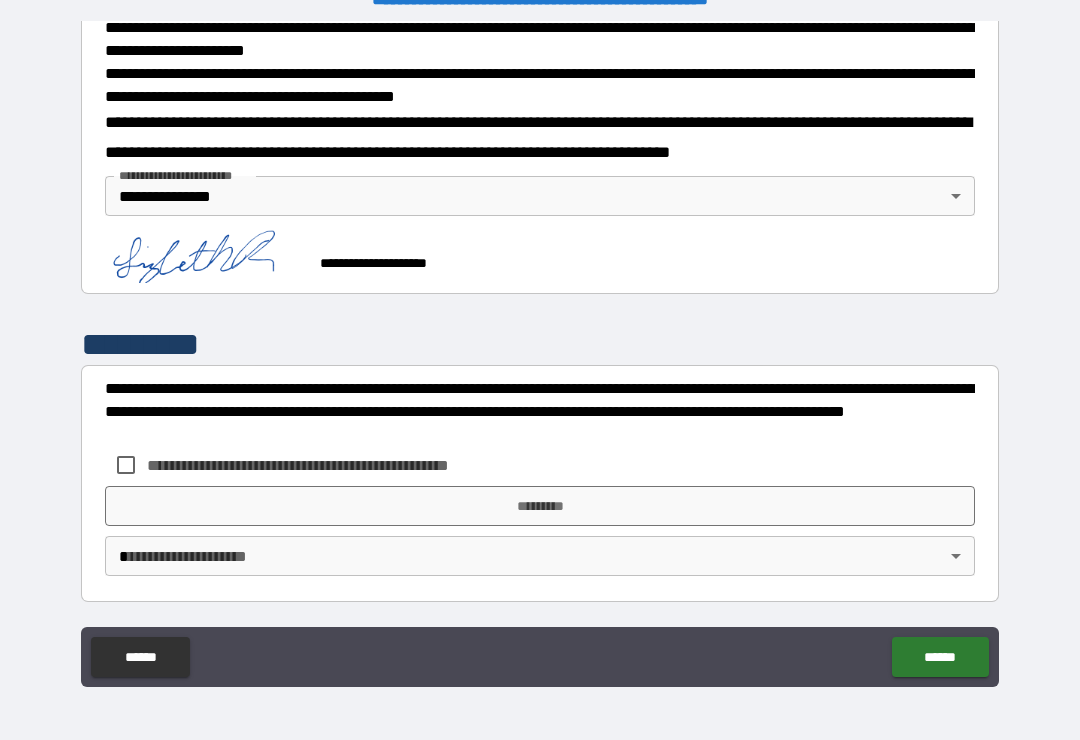 scroll, scrollTop: 694, scrollLeft: 0, axis: vertical 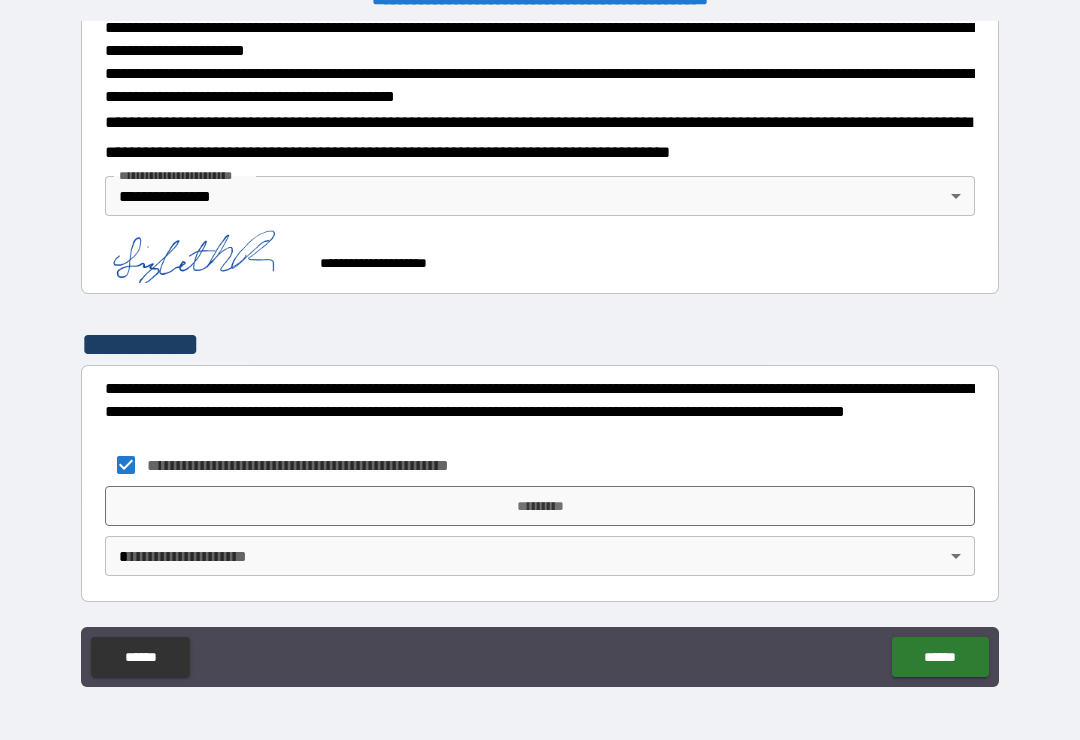 click on "*********" at bounding box center [540, 506] 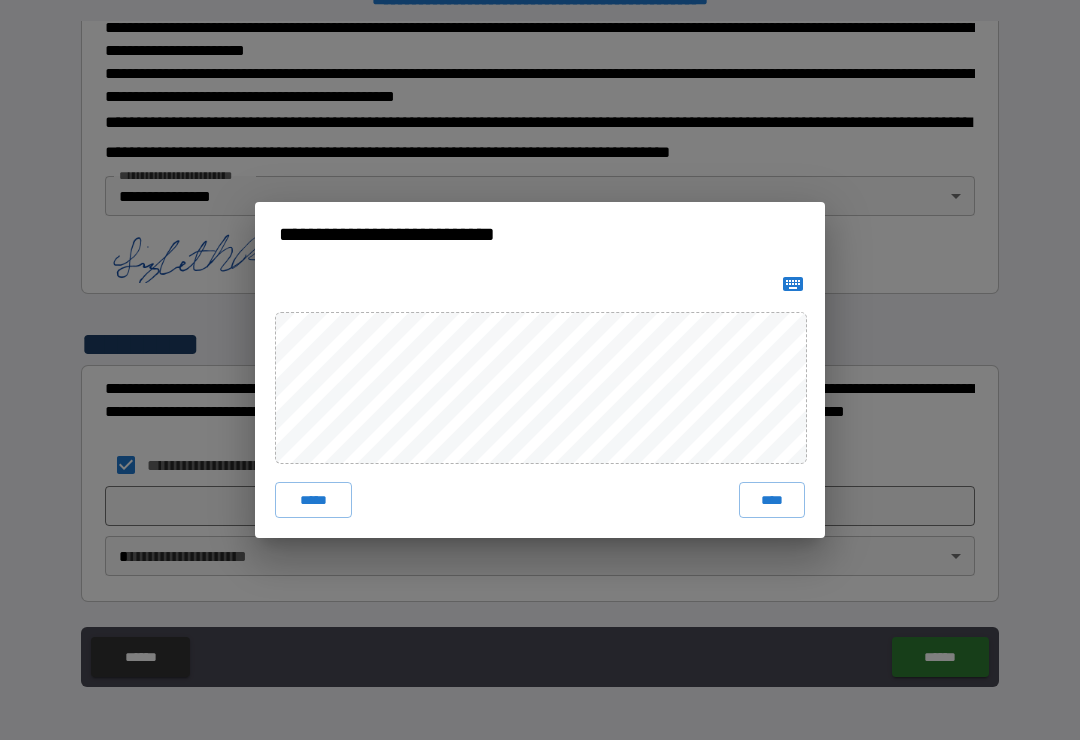 click on "****" at bounding box center [772, 500] 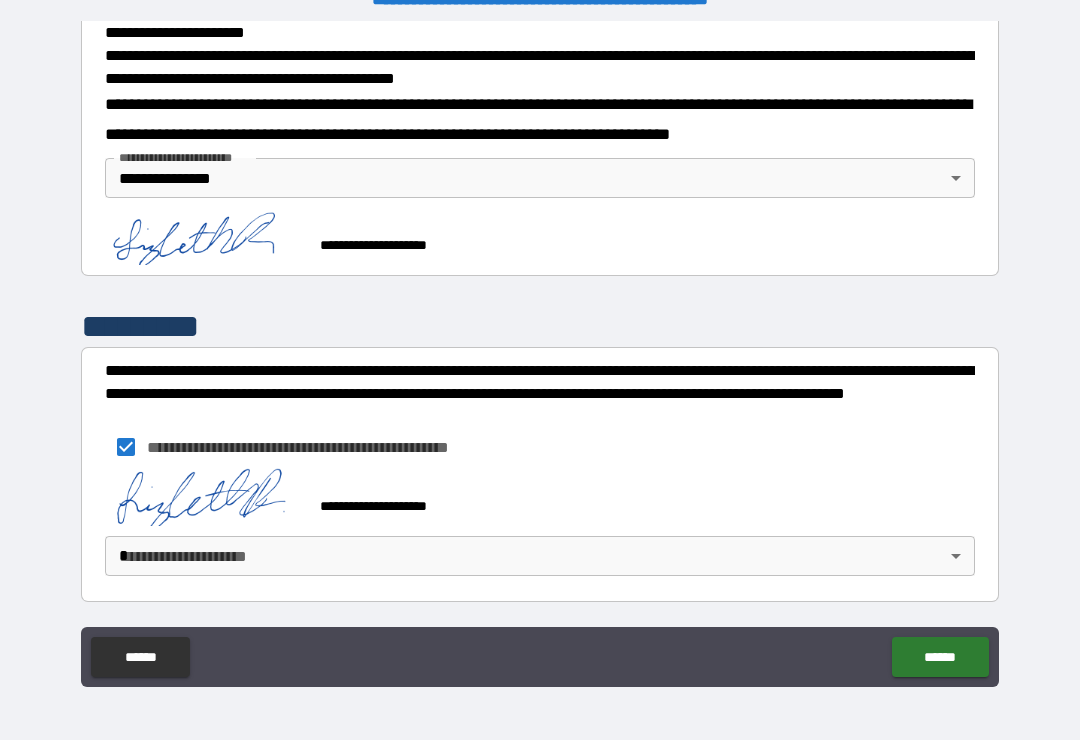 scroll, scrollTop: 711, scrollLeft: 0, axis: vertical 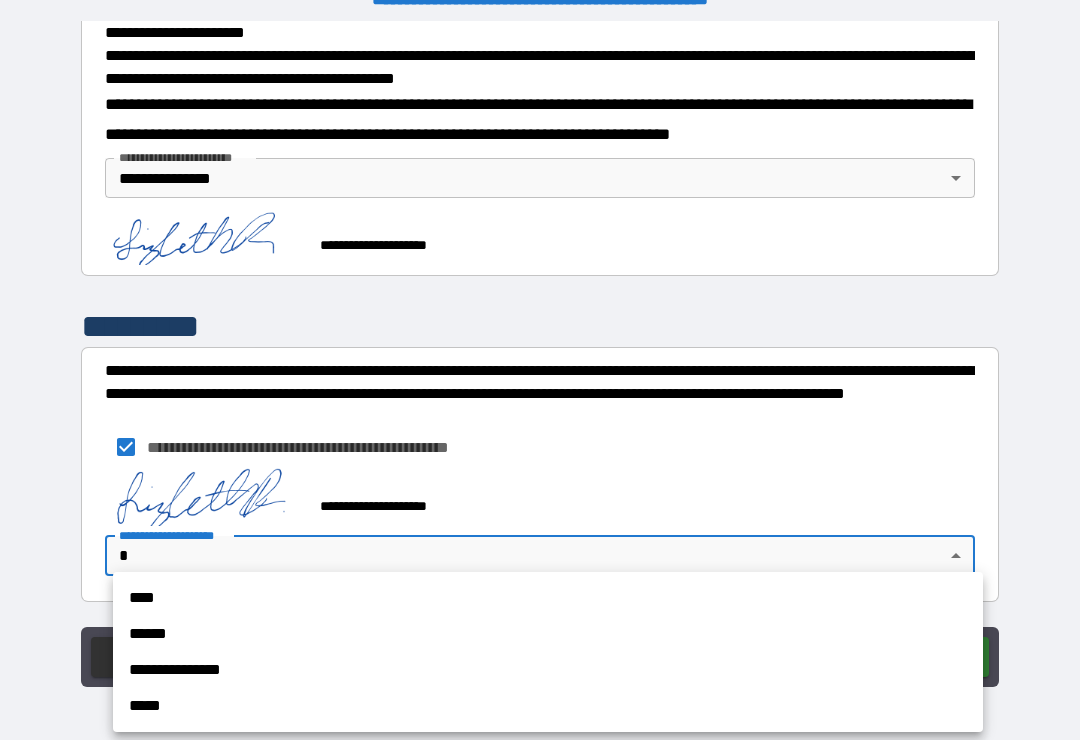 click on "**********" at bounding box center (548, 670) 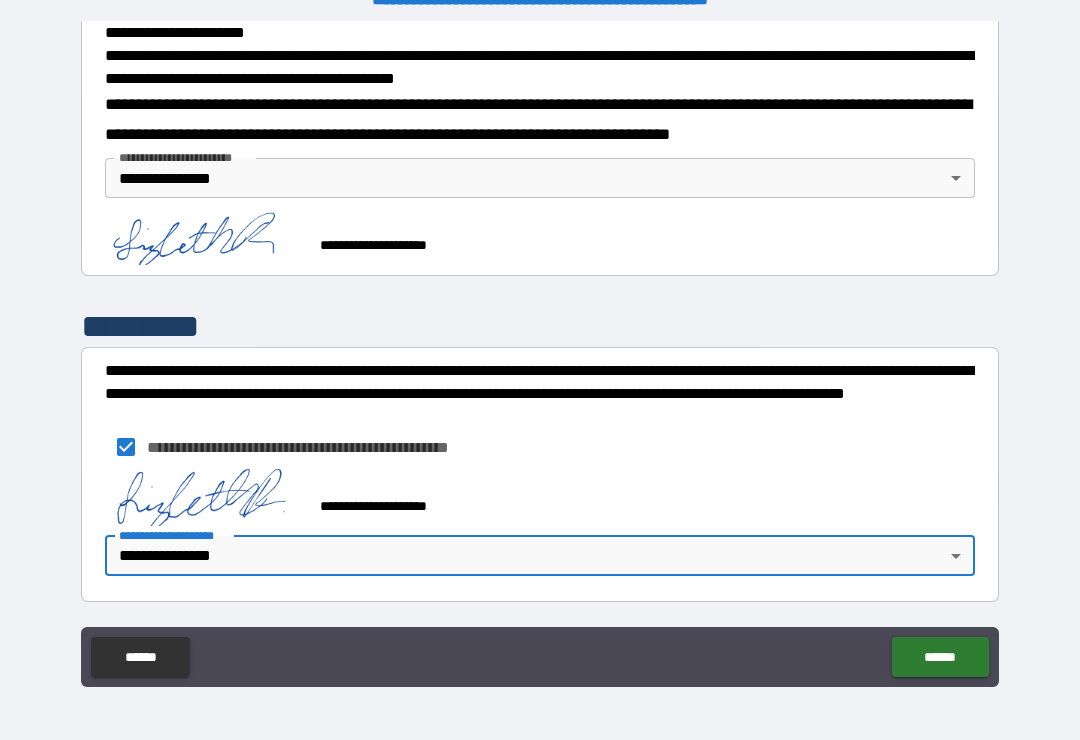 scroll, scrollTop: 711, scrollLeft: 0, axis: vertical 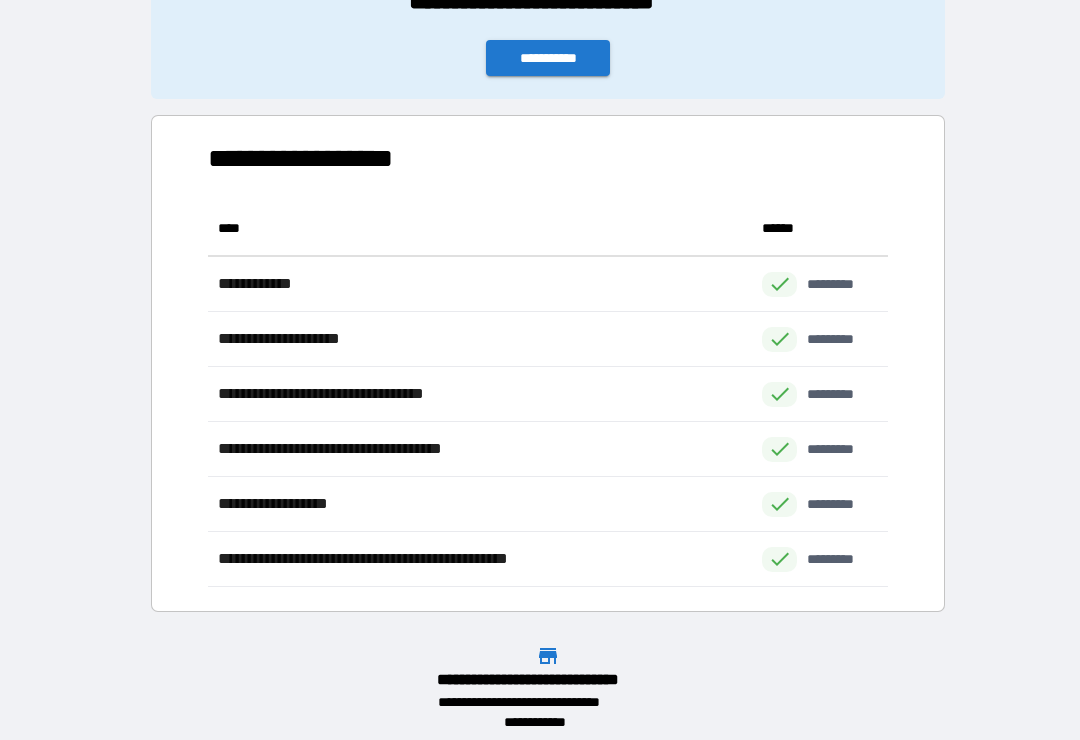 click on "**********" at bounding box center (548, 58) 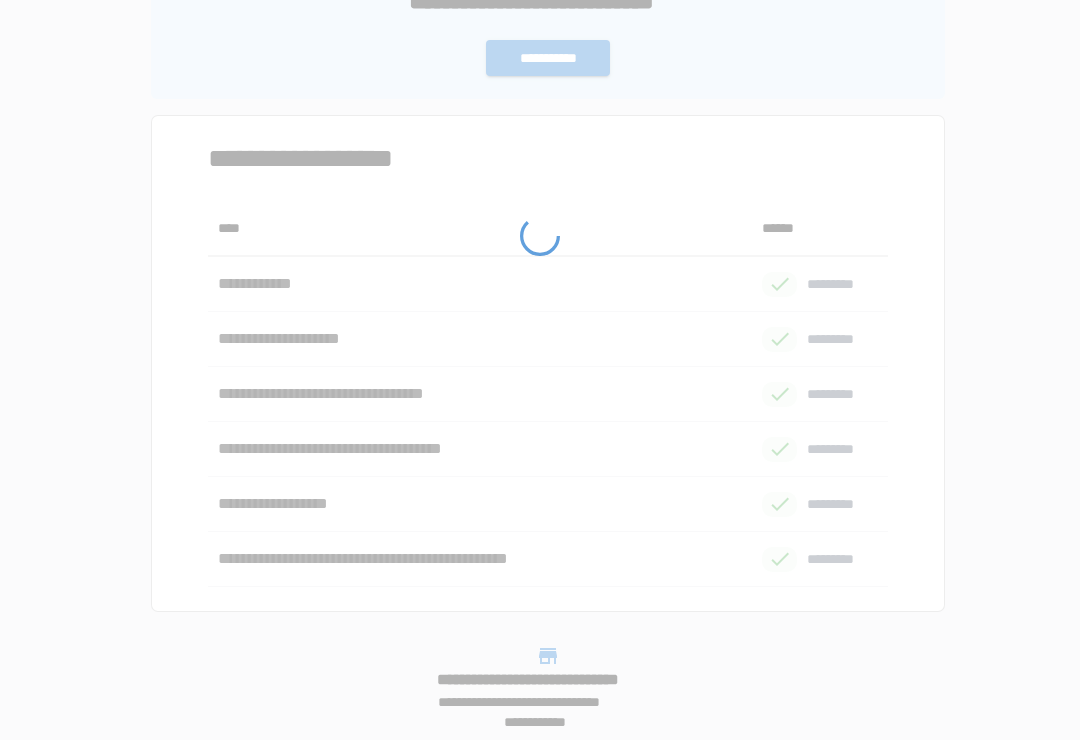 scroll, scrollTop: 0, scrollLeft: 0, axis: both 